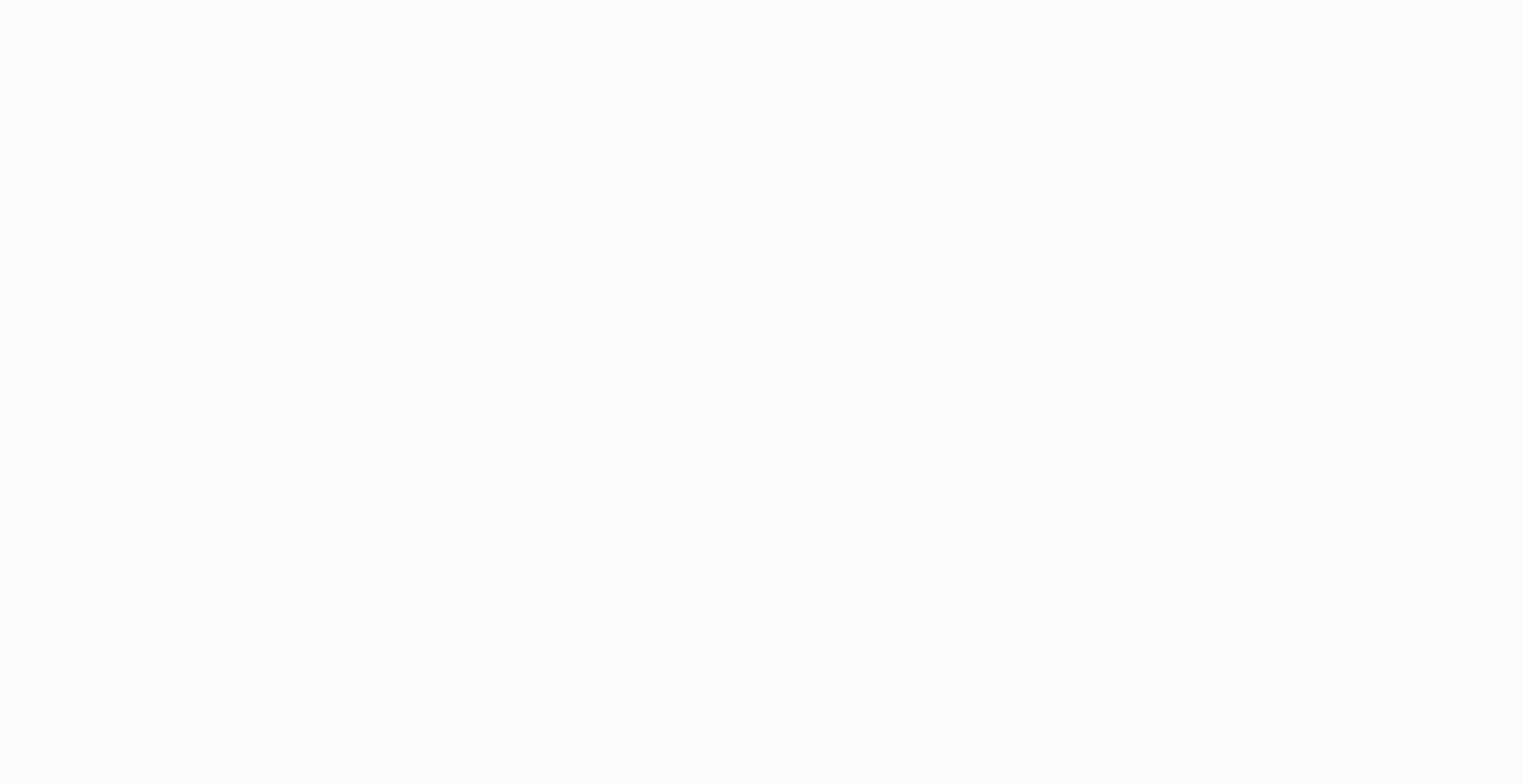 scroll, scrollTop: 0, scrollLeft: 0, axis: both 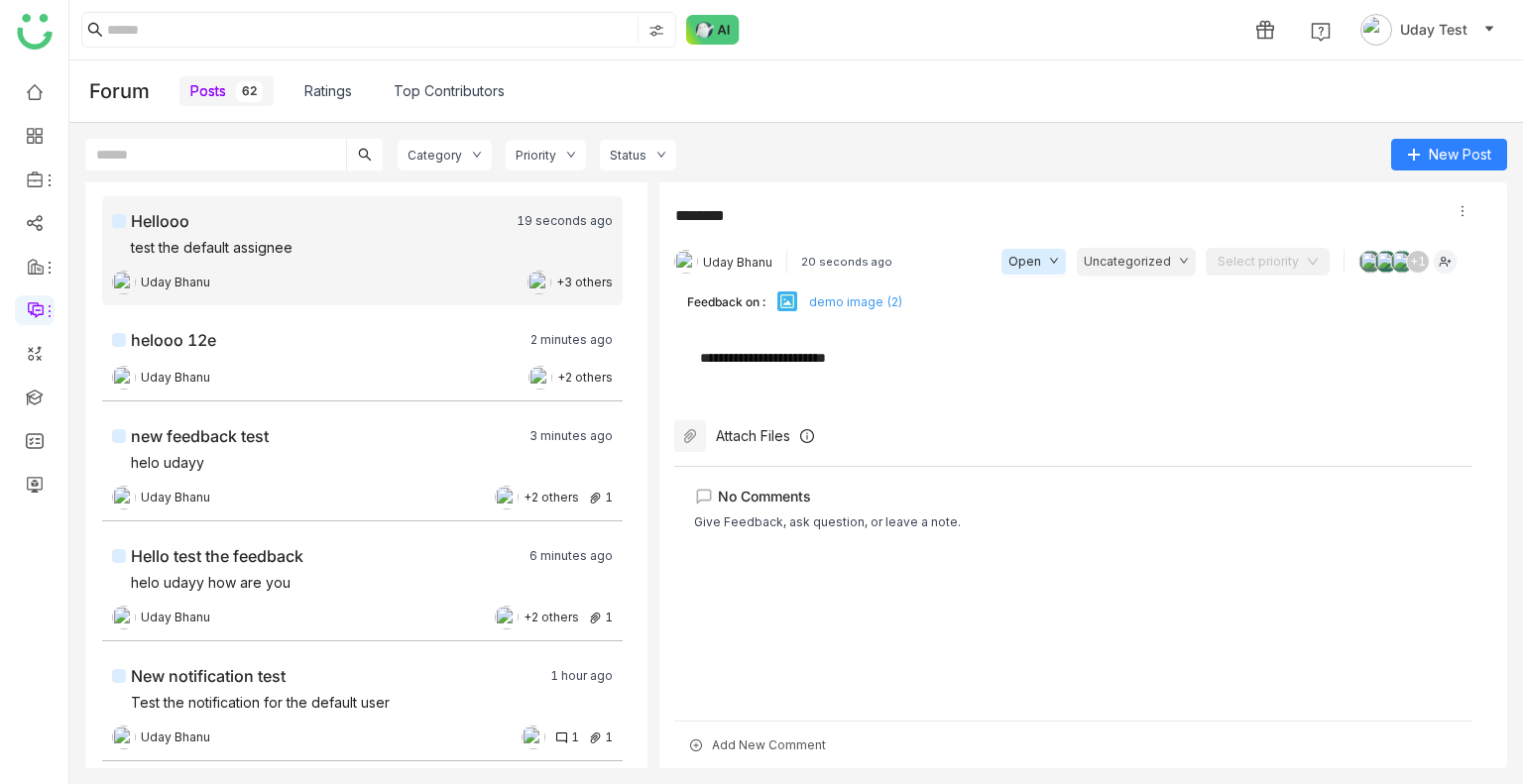 click on "Attach Files" 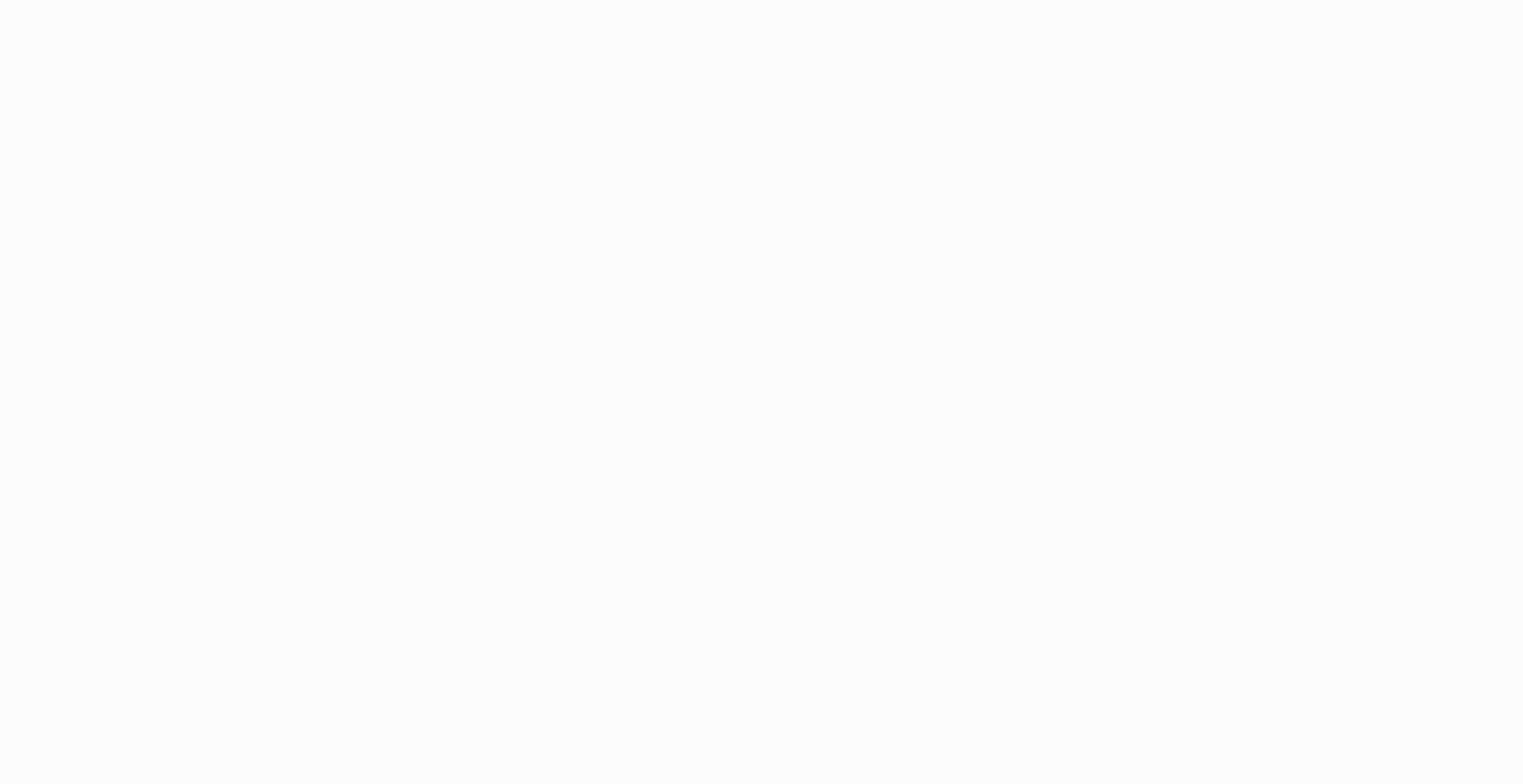 scroll, scrollTop: 0, scrollLeft: 0, axis: both 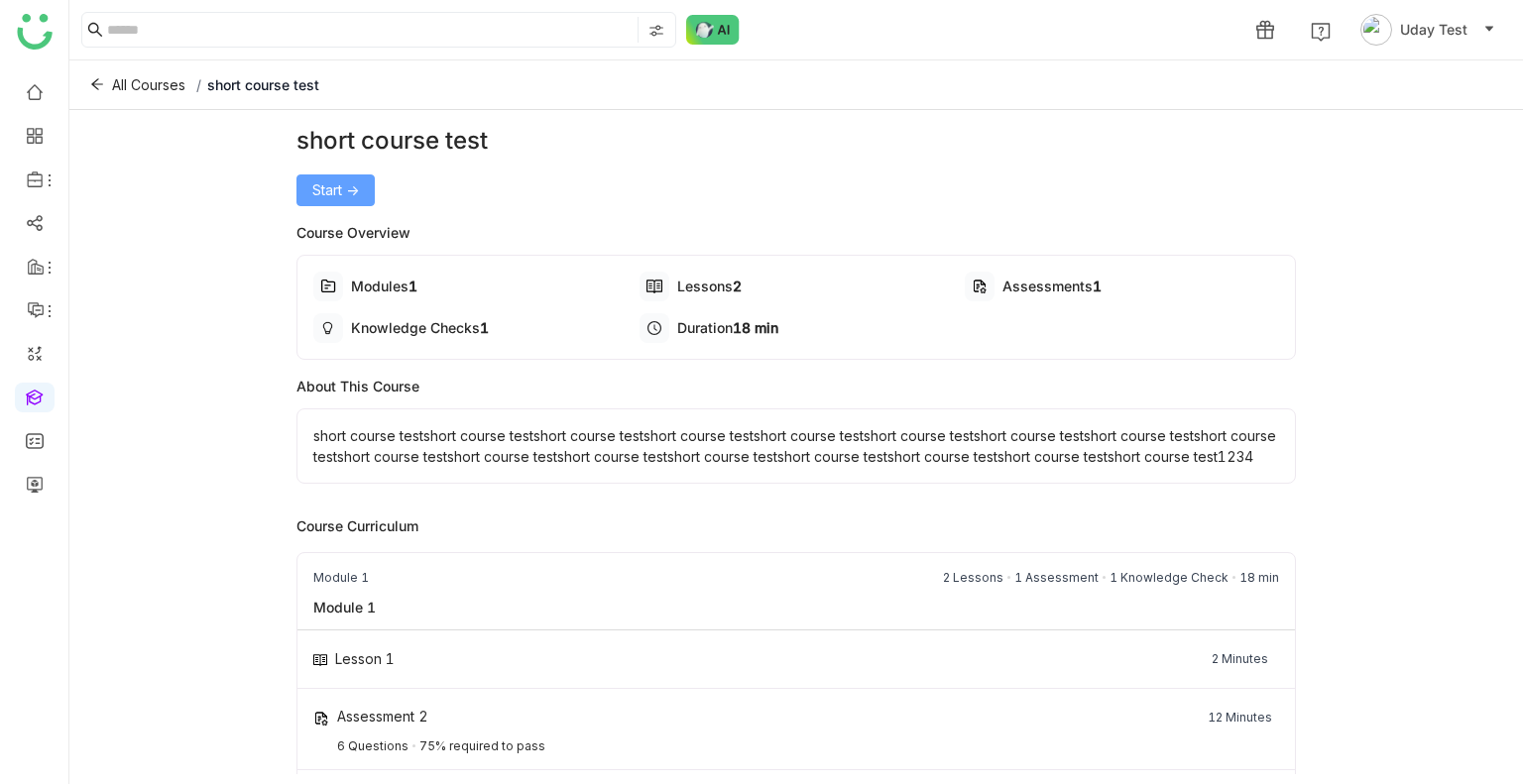 click on "Start ->" 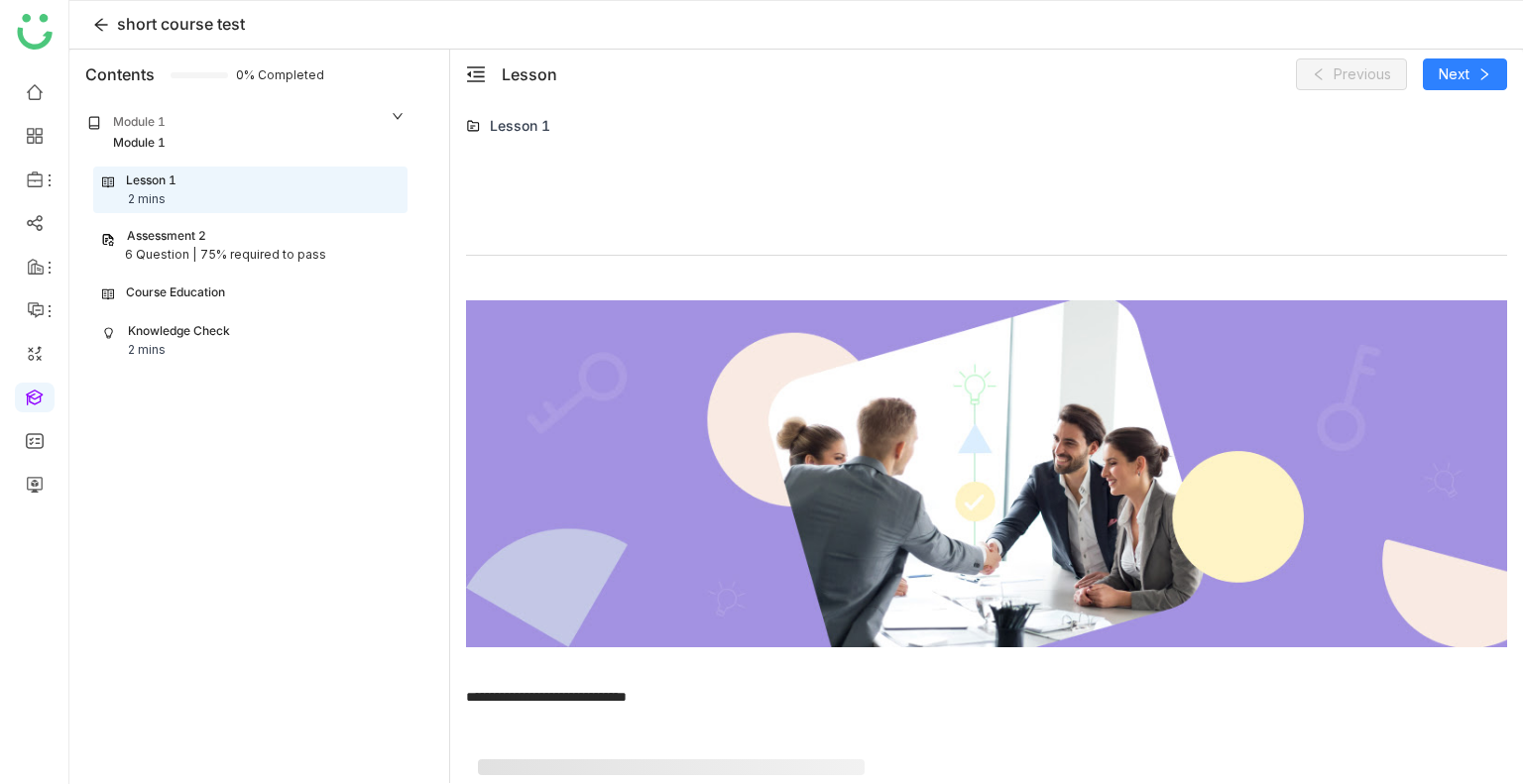 scroll, scrollTop: 266, scrollLeft: 0, axis: vertical 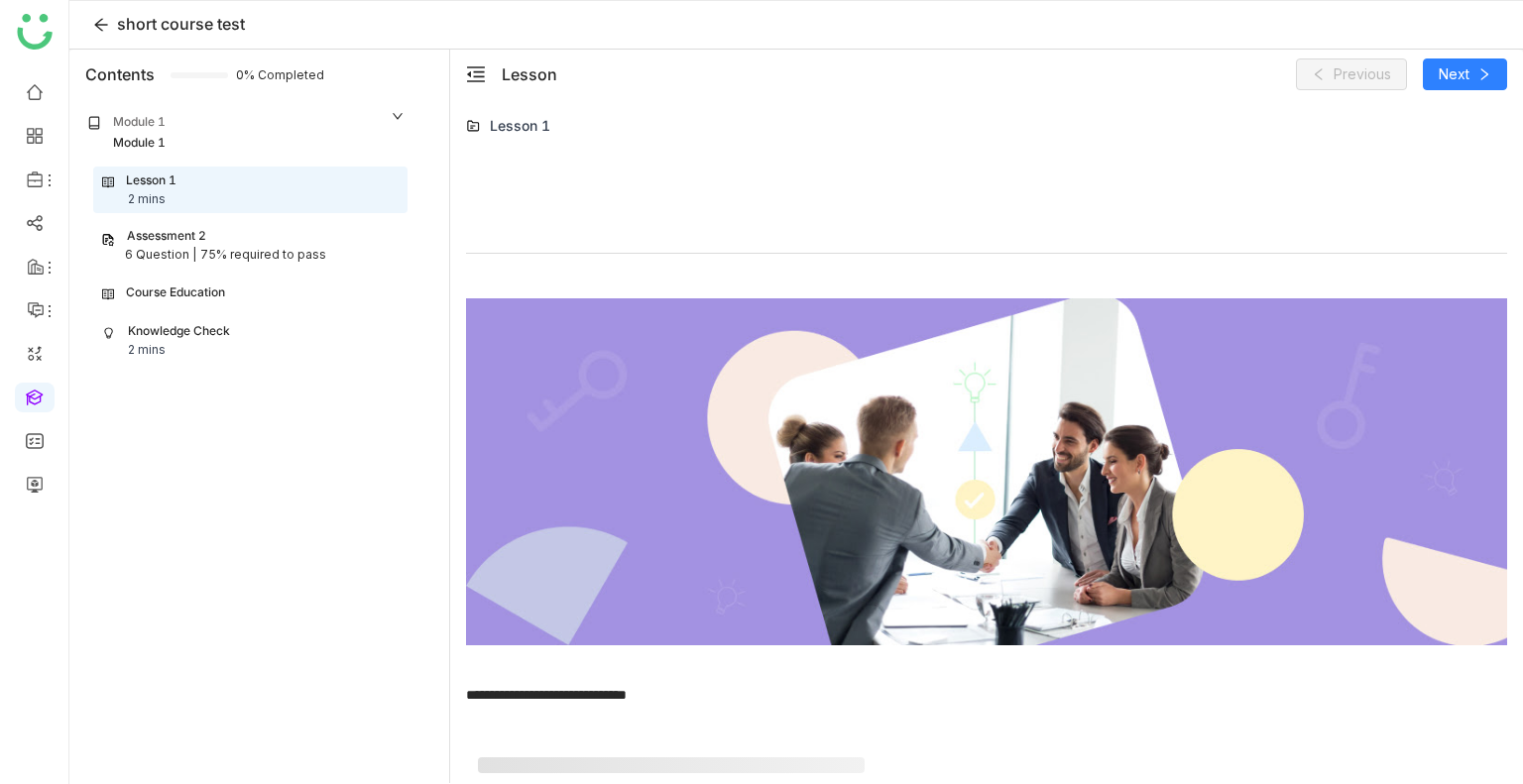 click at bounding box center [987, 472] 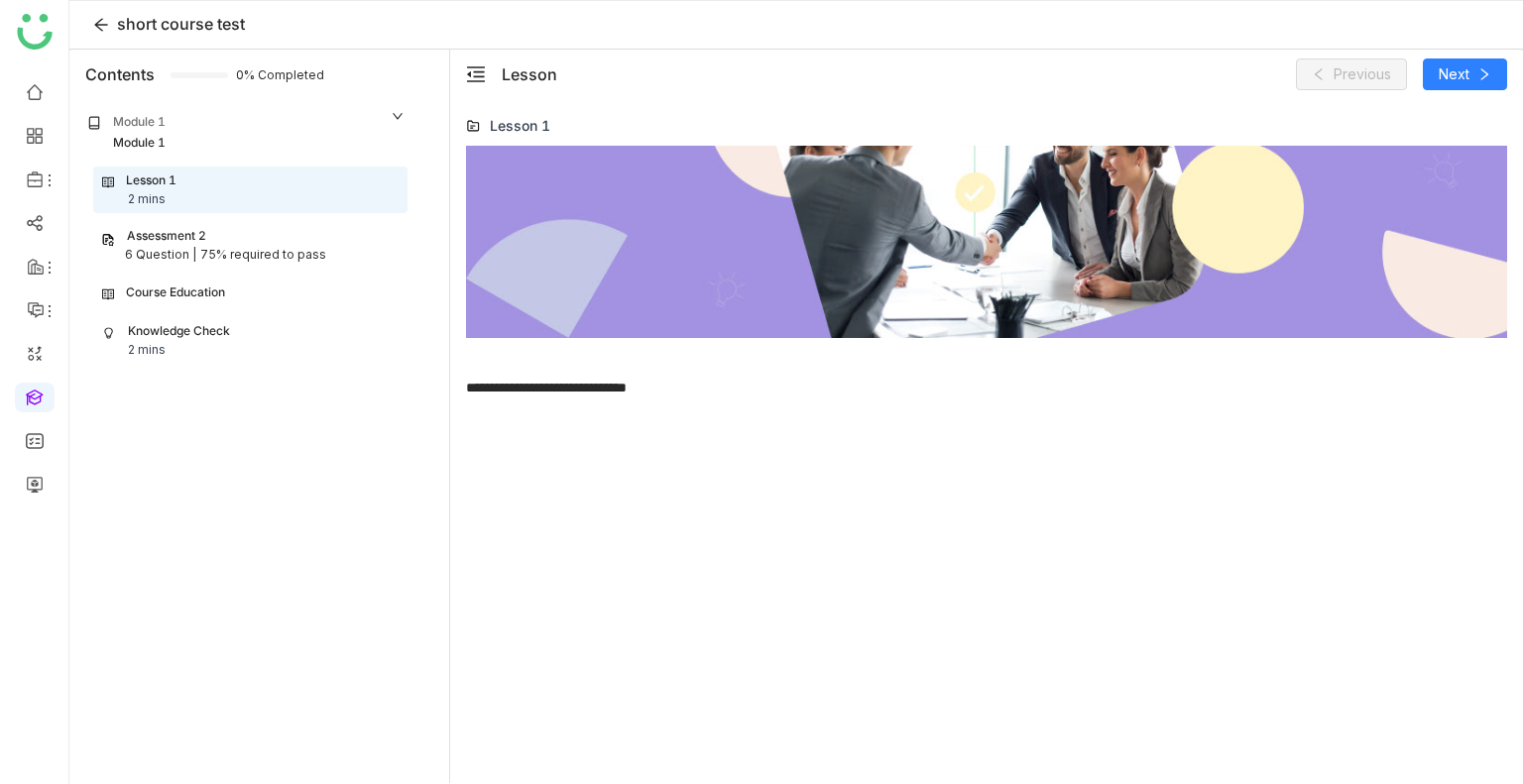 scroll, scrollTop: 698, scrollLeft: 0, axis: vertical 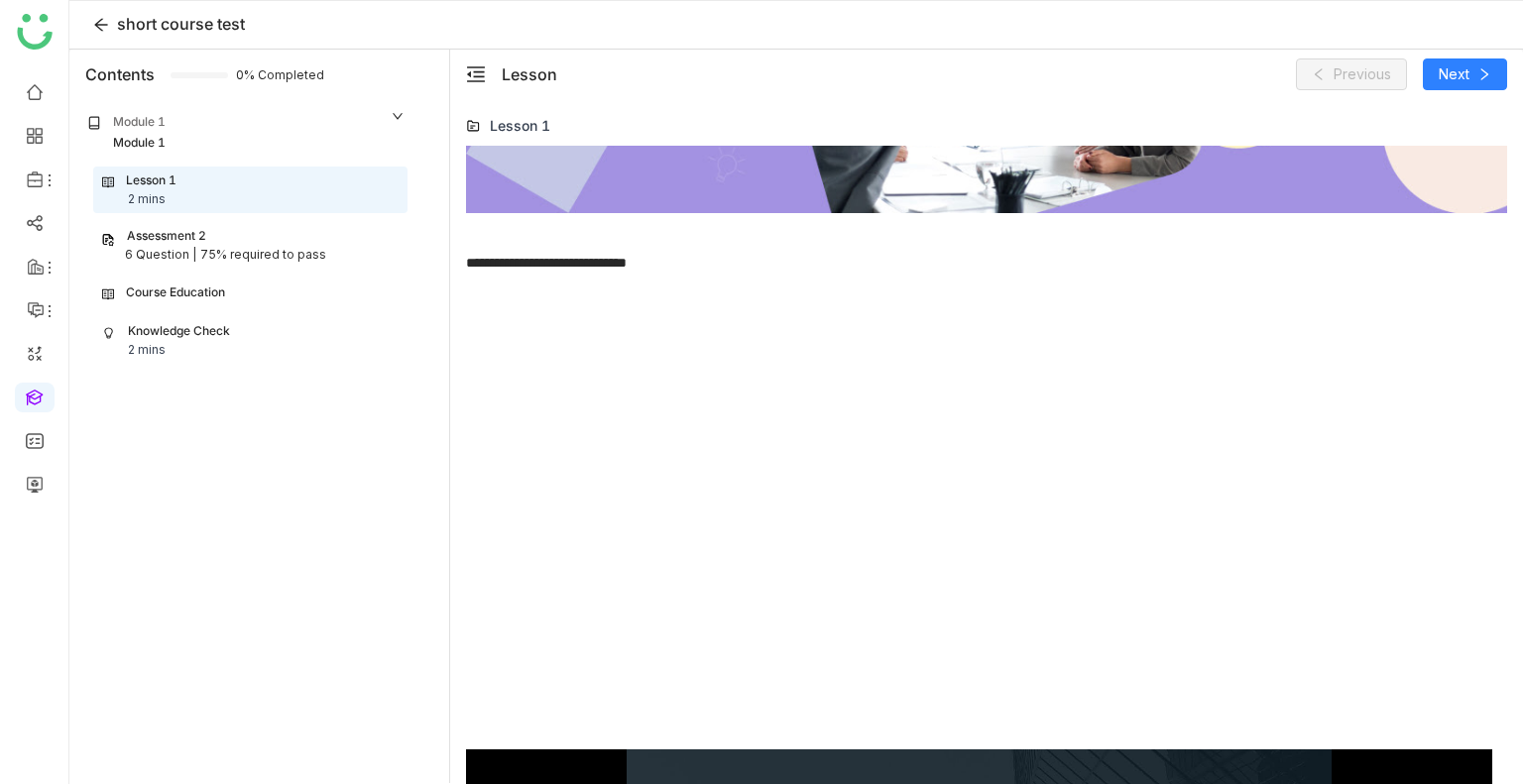 type on "*" 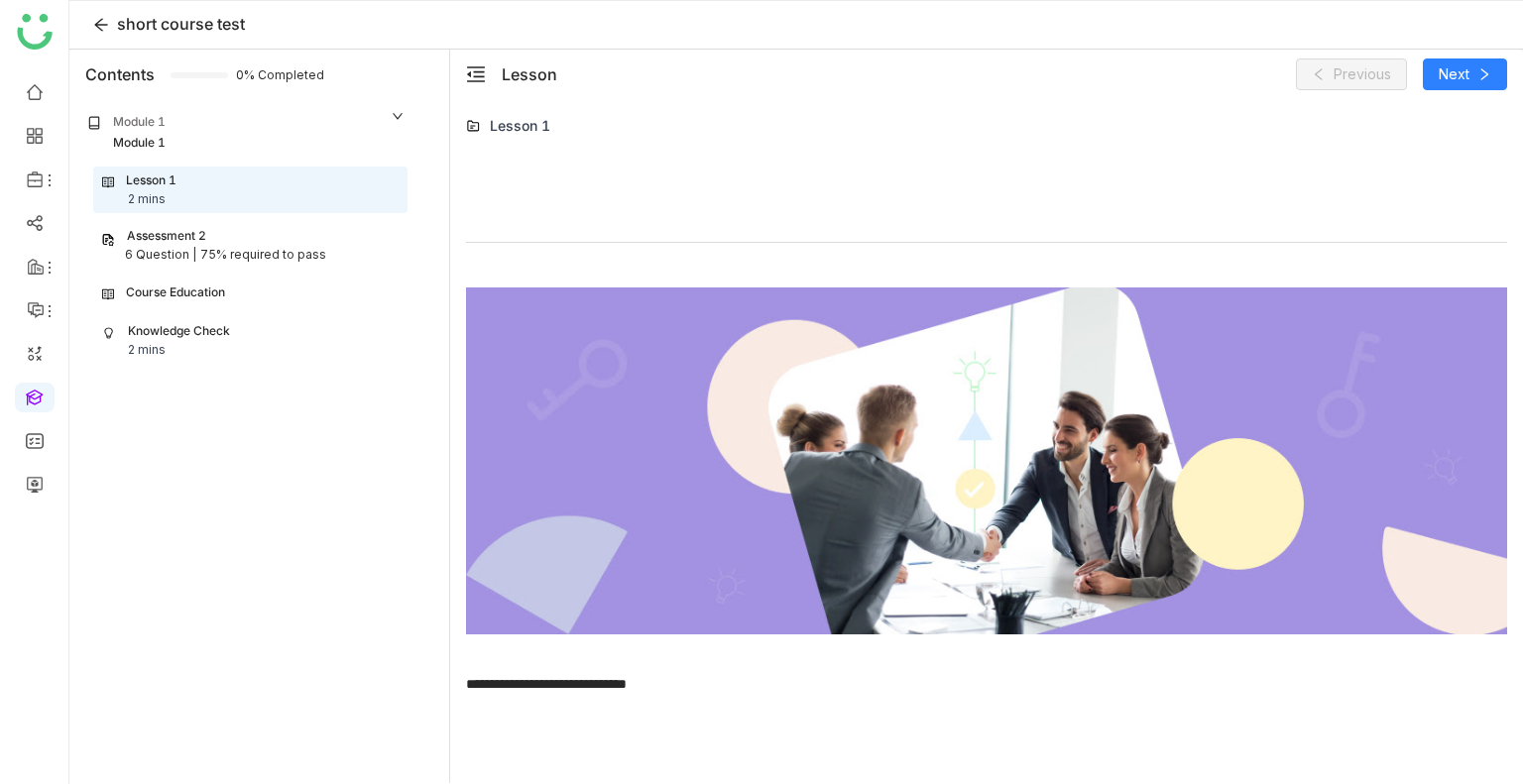 scroll, scrollTop: 0, scrollLeft: 0, axis: both 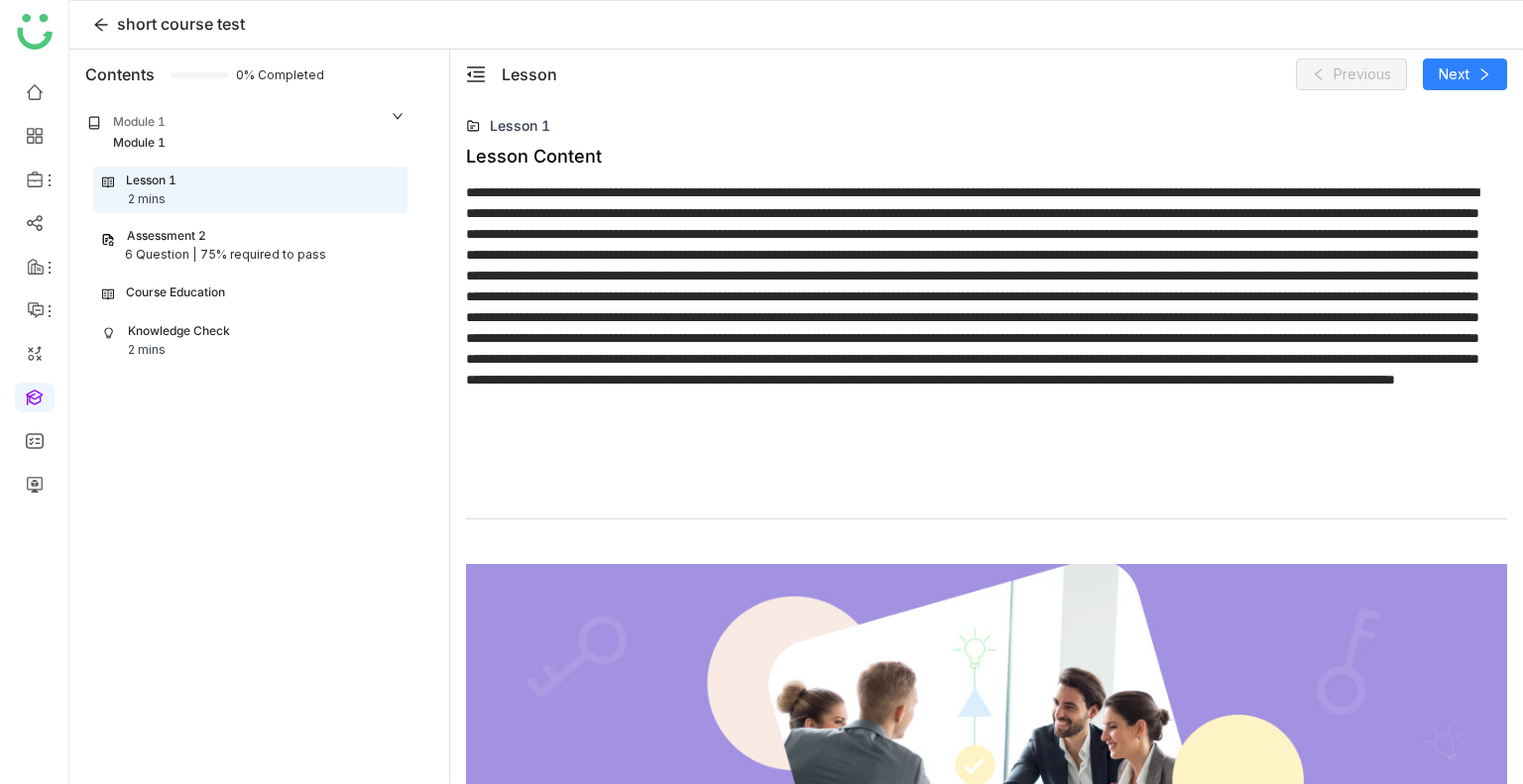 click on "Course Education" at bounding box center (176, 292) 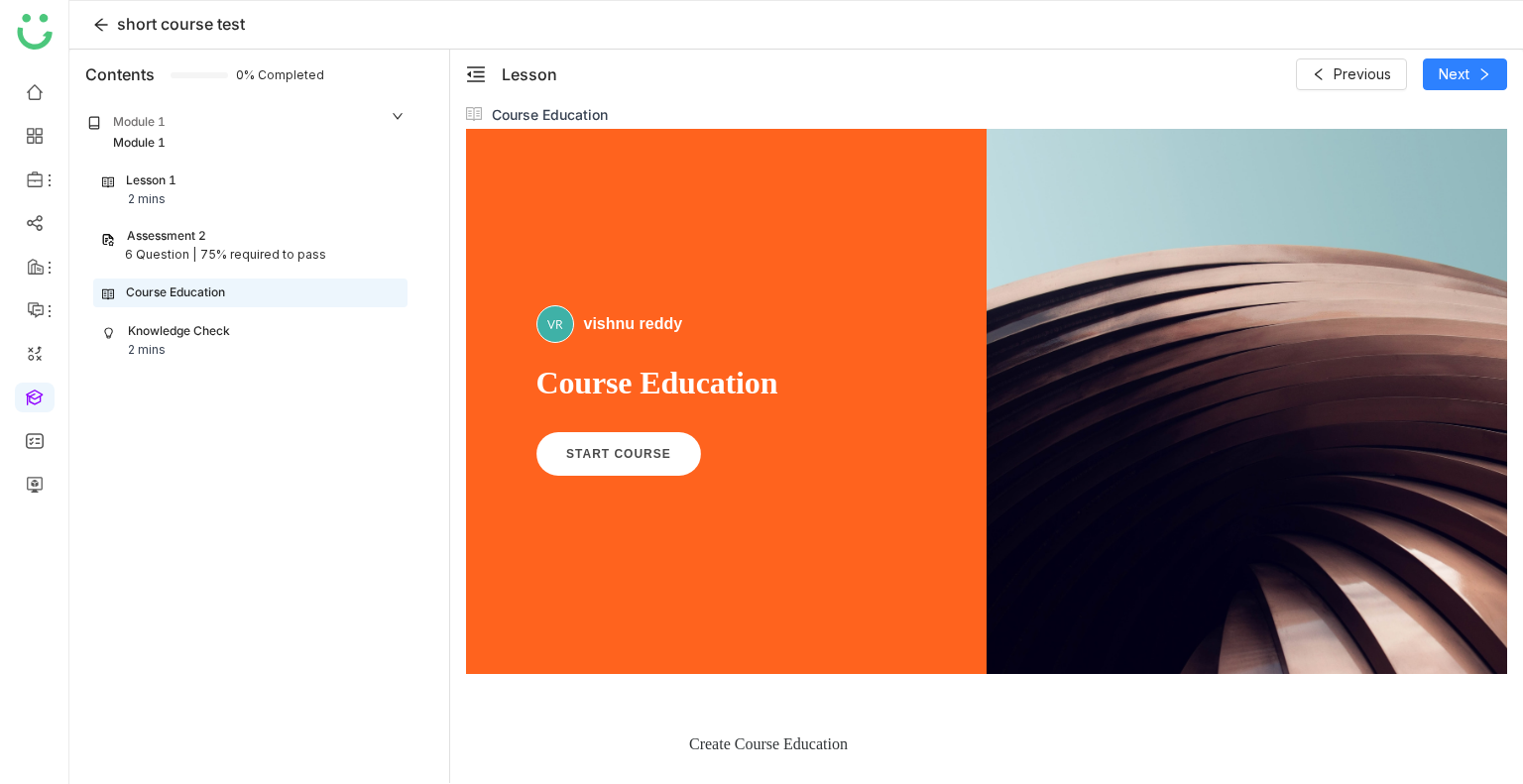 scroll, scrollTop: 0, scrollLeft: 0, axis: both 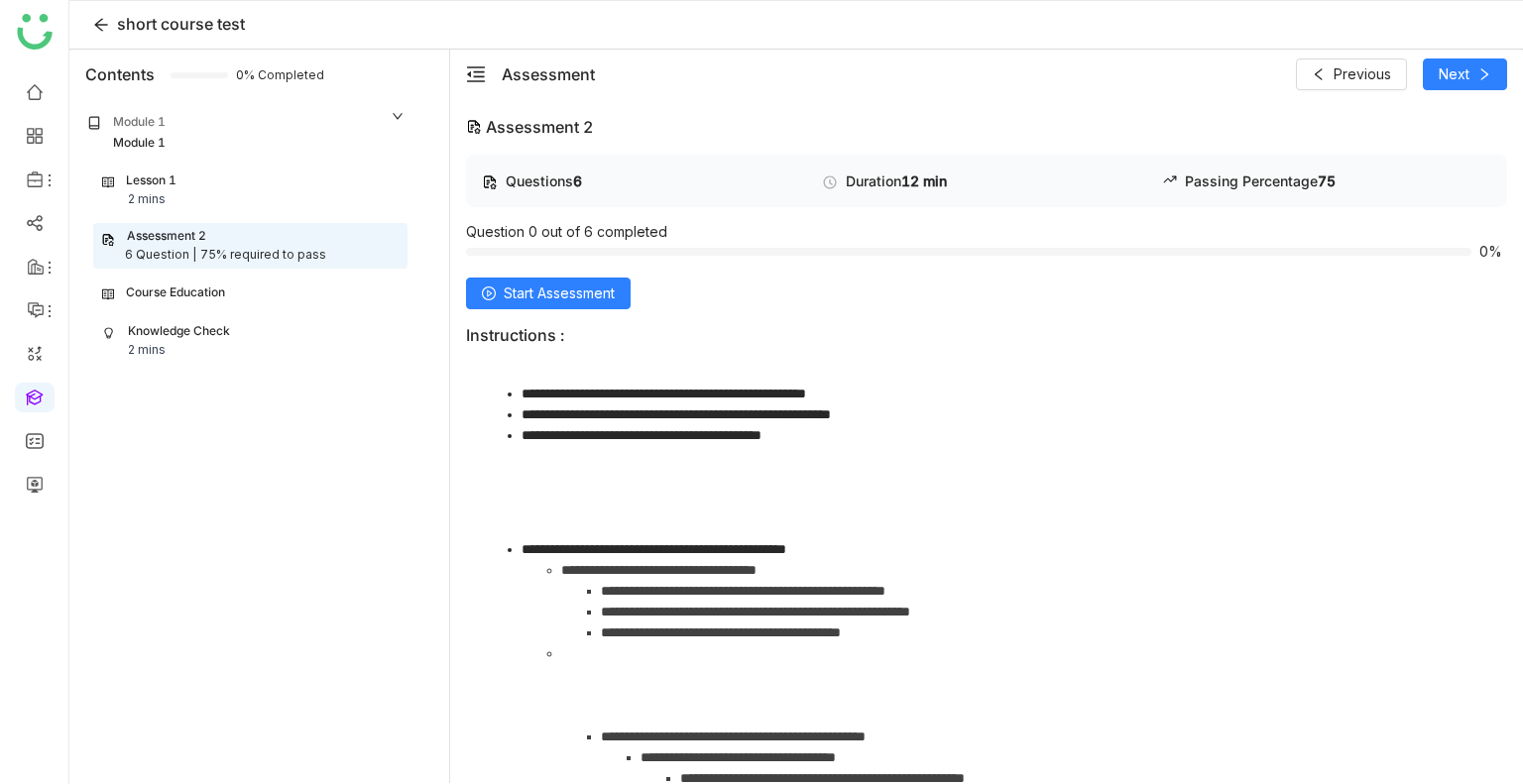 click on "Lesson 1 2 mins" at bounding box center [250, 190] 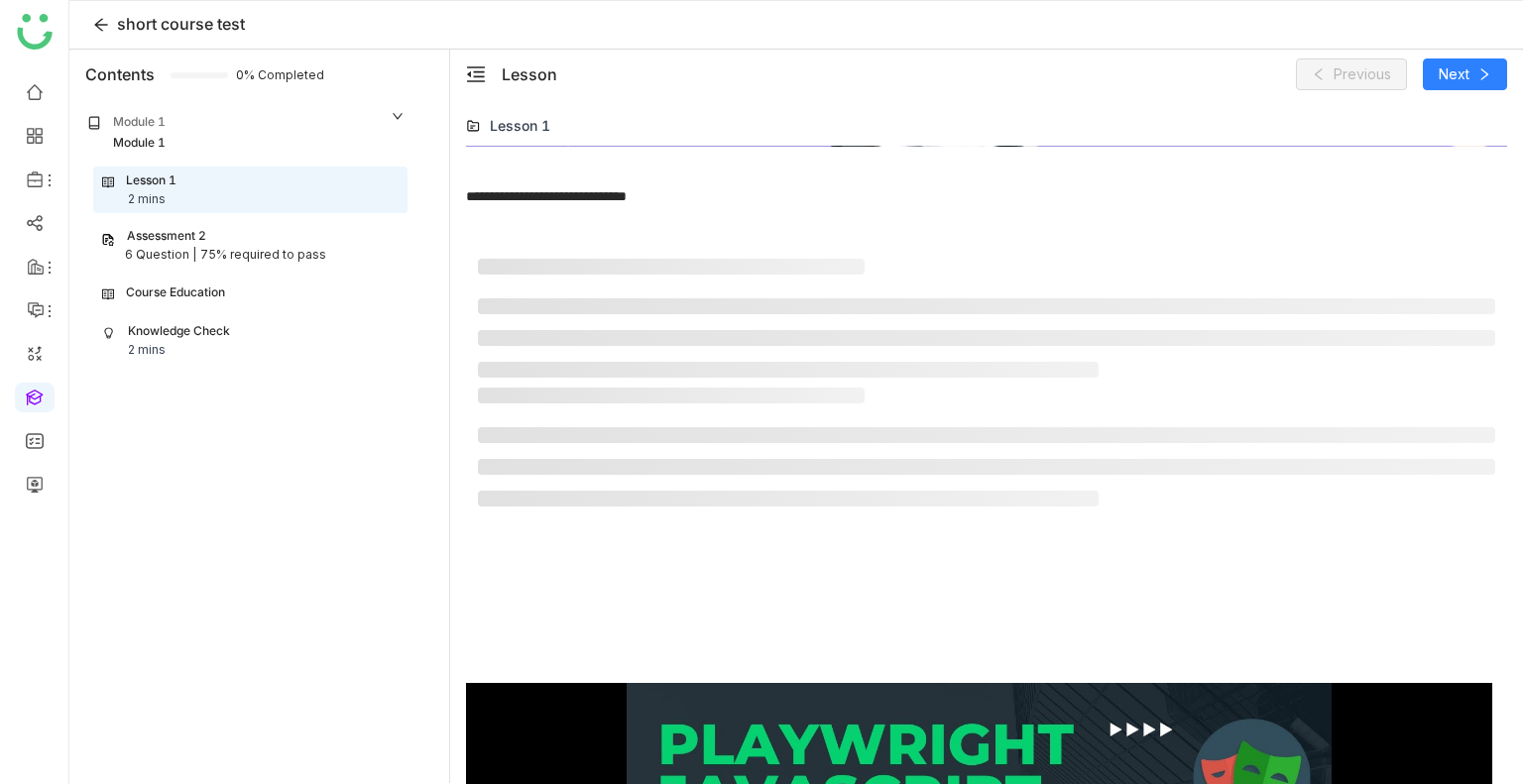 scroll, scrollTop: 753, scrollLeft: 0, axis: vertical 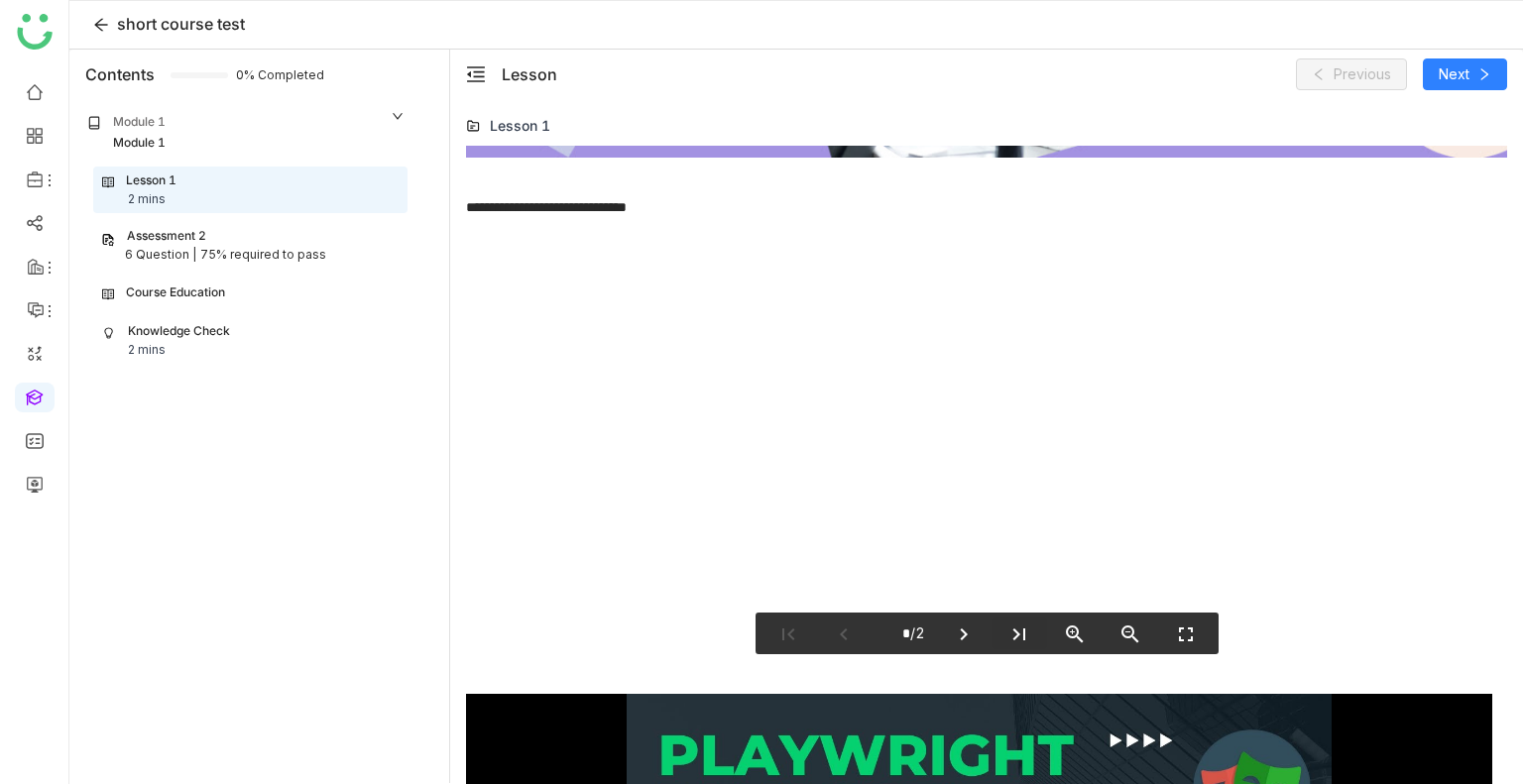click on "last_page" at bounding box center [1019, 634] 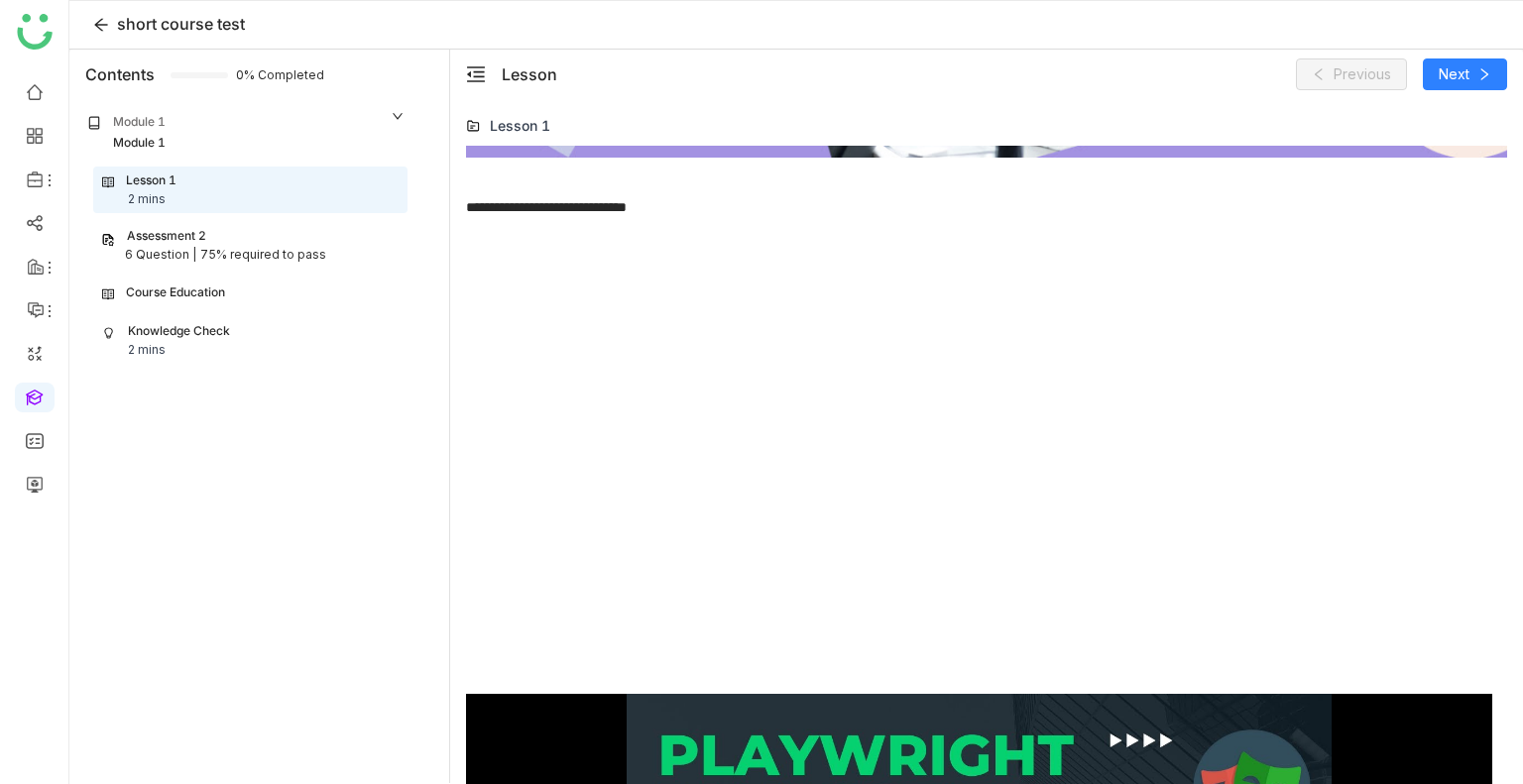type on "*" 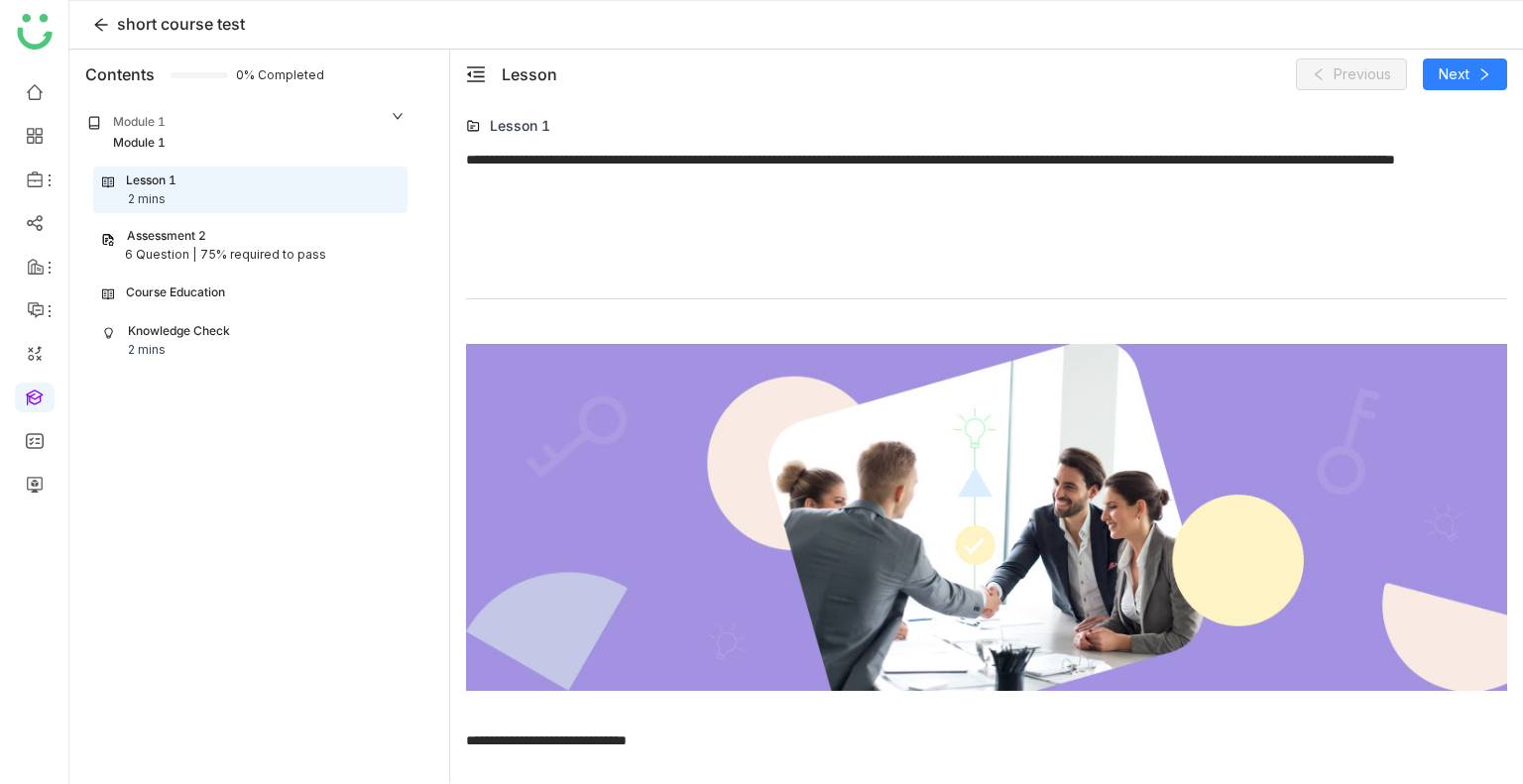 scroll, scrollTop: 0, scrollLeft: 0, axis: both 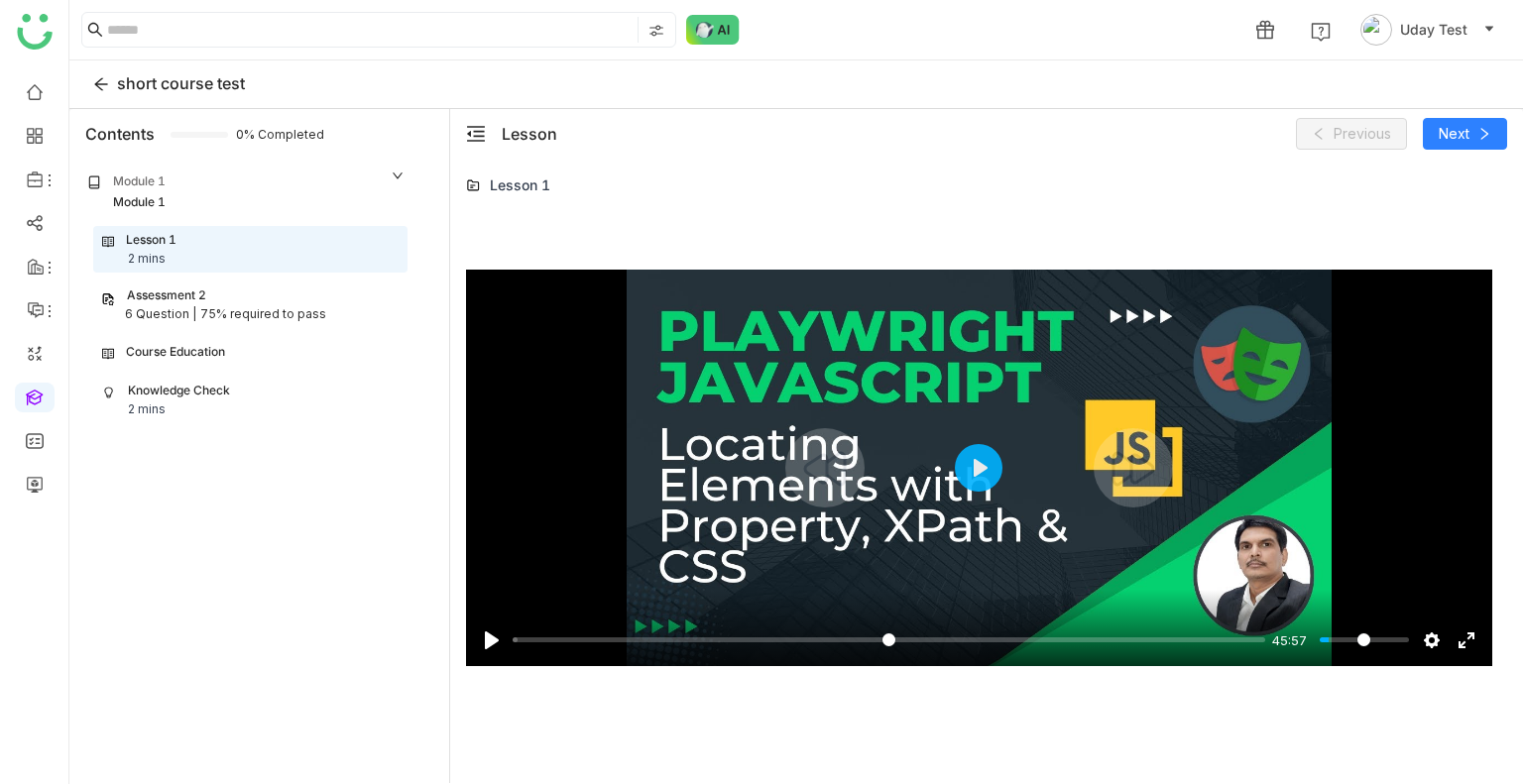 click on "Pause Play % buffered 06:45 45:57 Settings Captions Disabled Quality undefined Speed Normal Captions Go back to previous menu Quality Go back to previous menu Speed Go back to previous menu 0.5× 0.75× Normal 1.25× 1.5× 1.75× 2× Exit fullscreen Enter fullscreen" 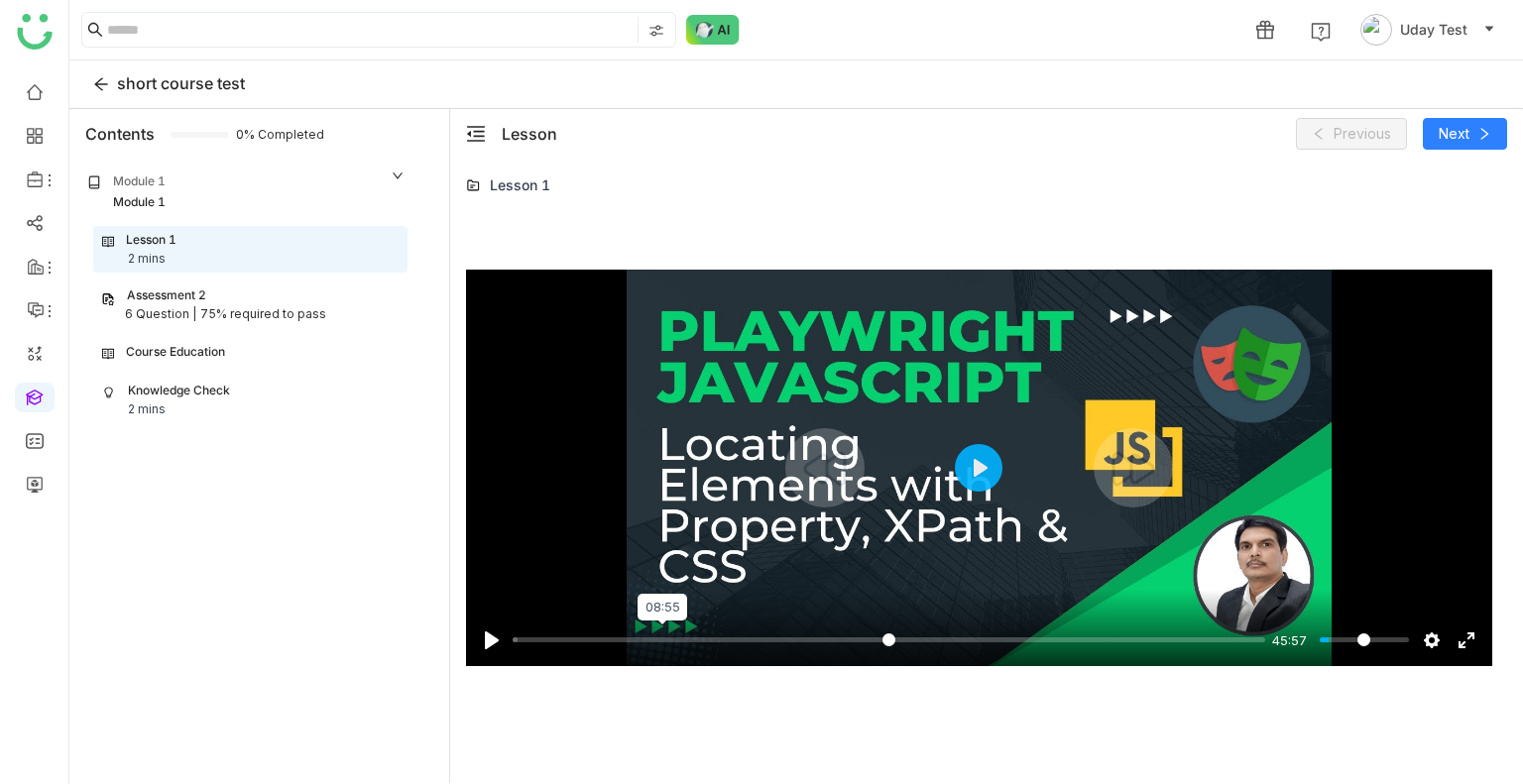 click at bounding box center [888, 639] 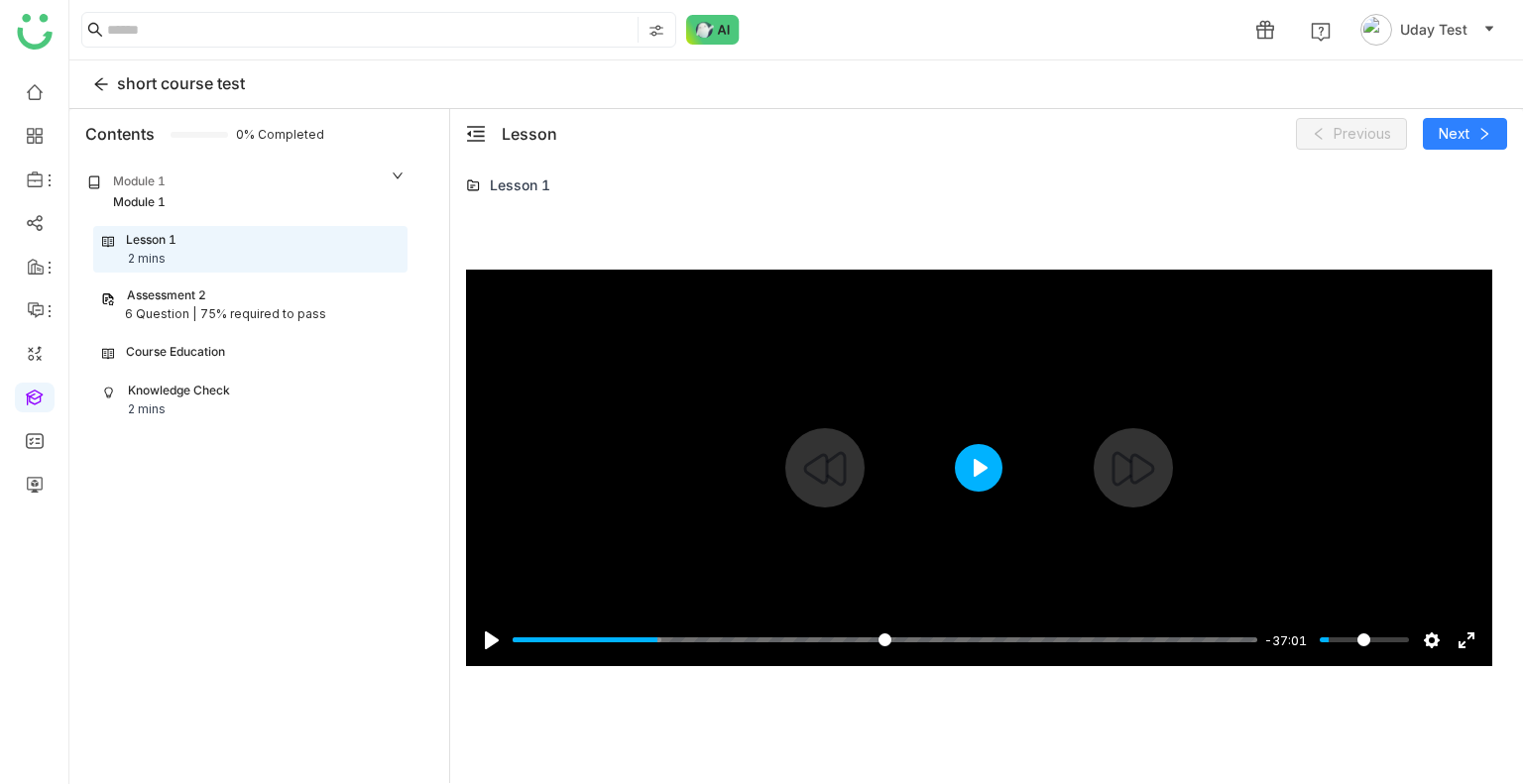 click on "Play" 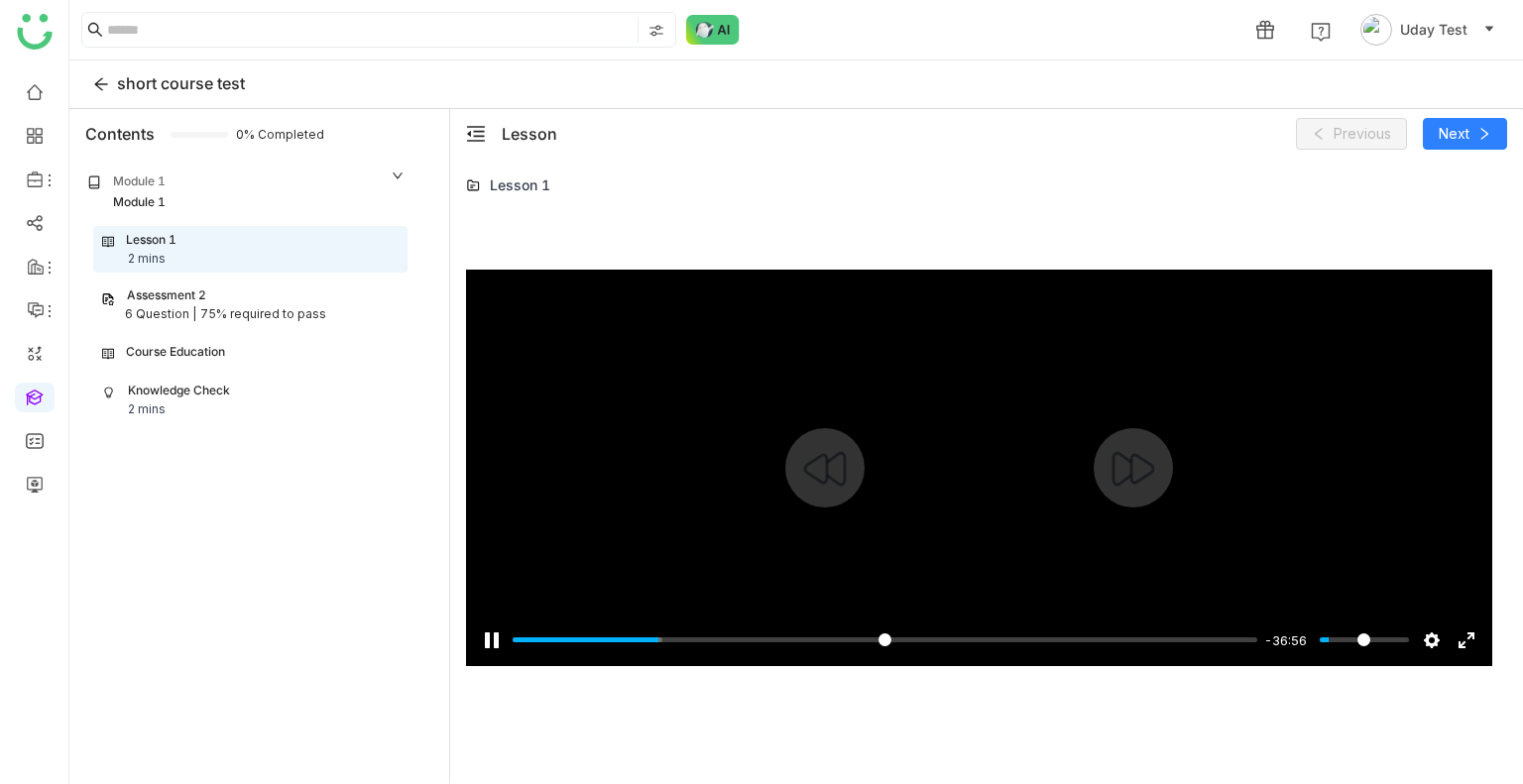 type on "*****" 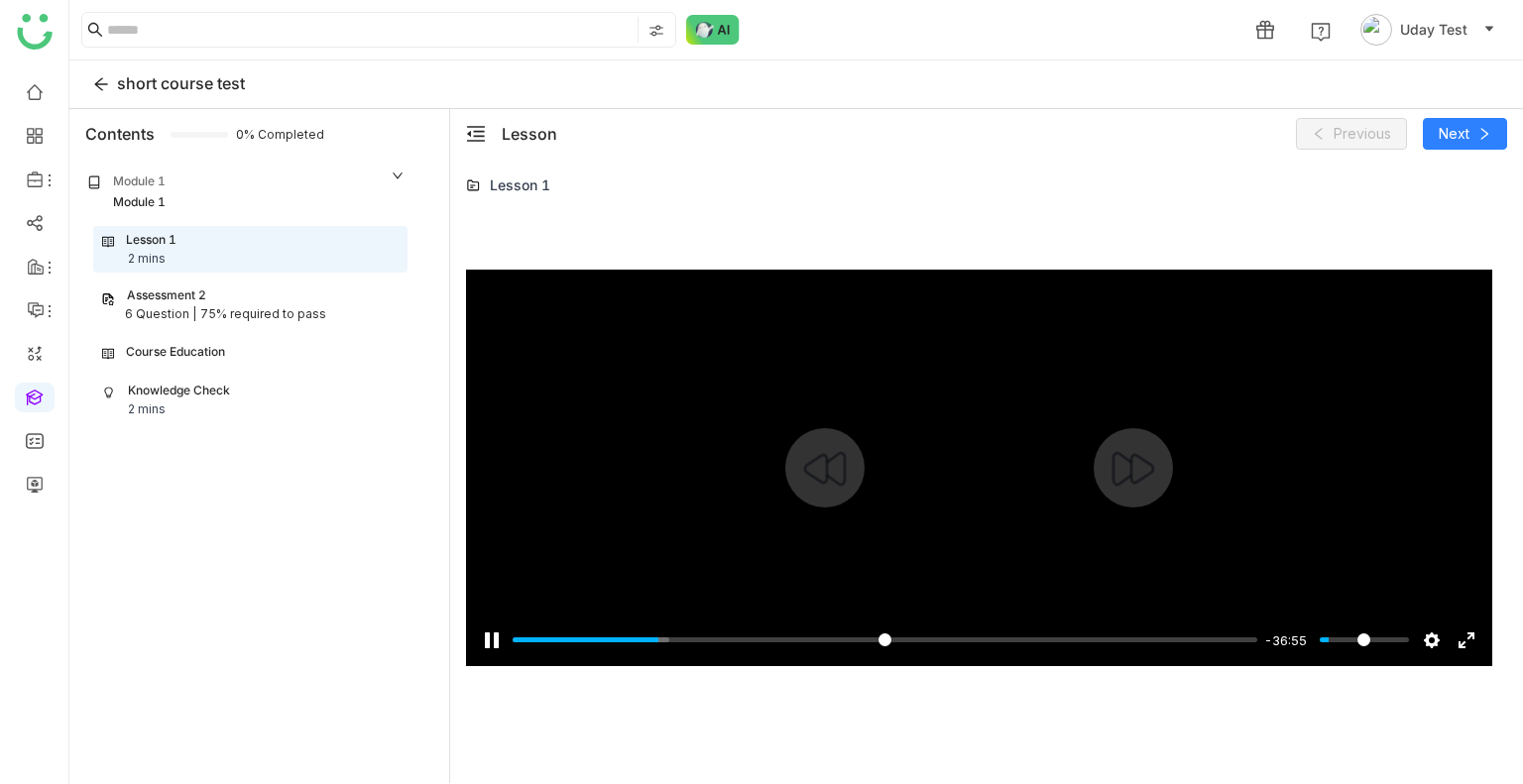 type on "****" 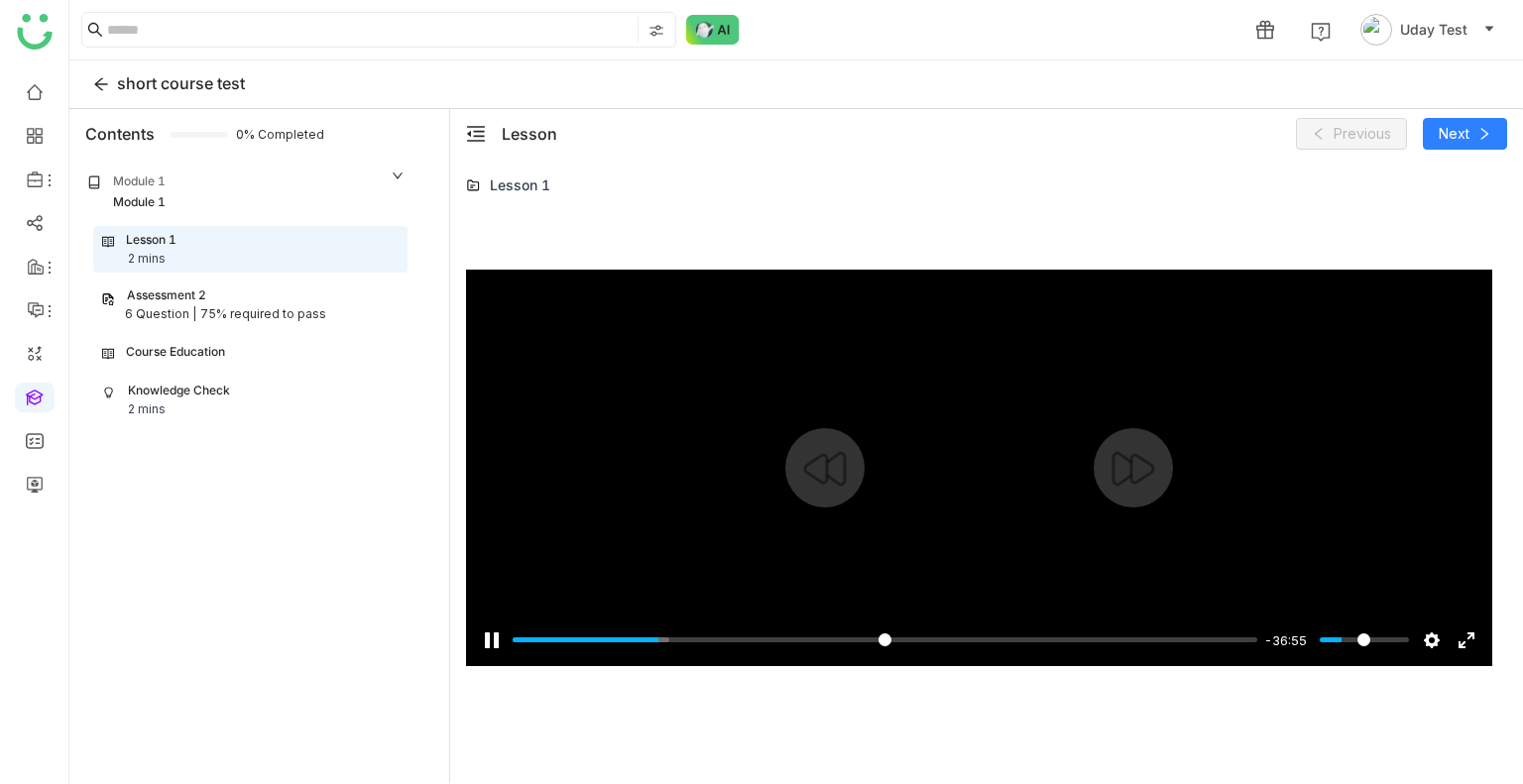 type on "*****" 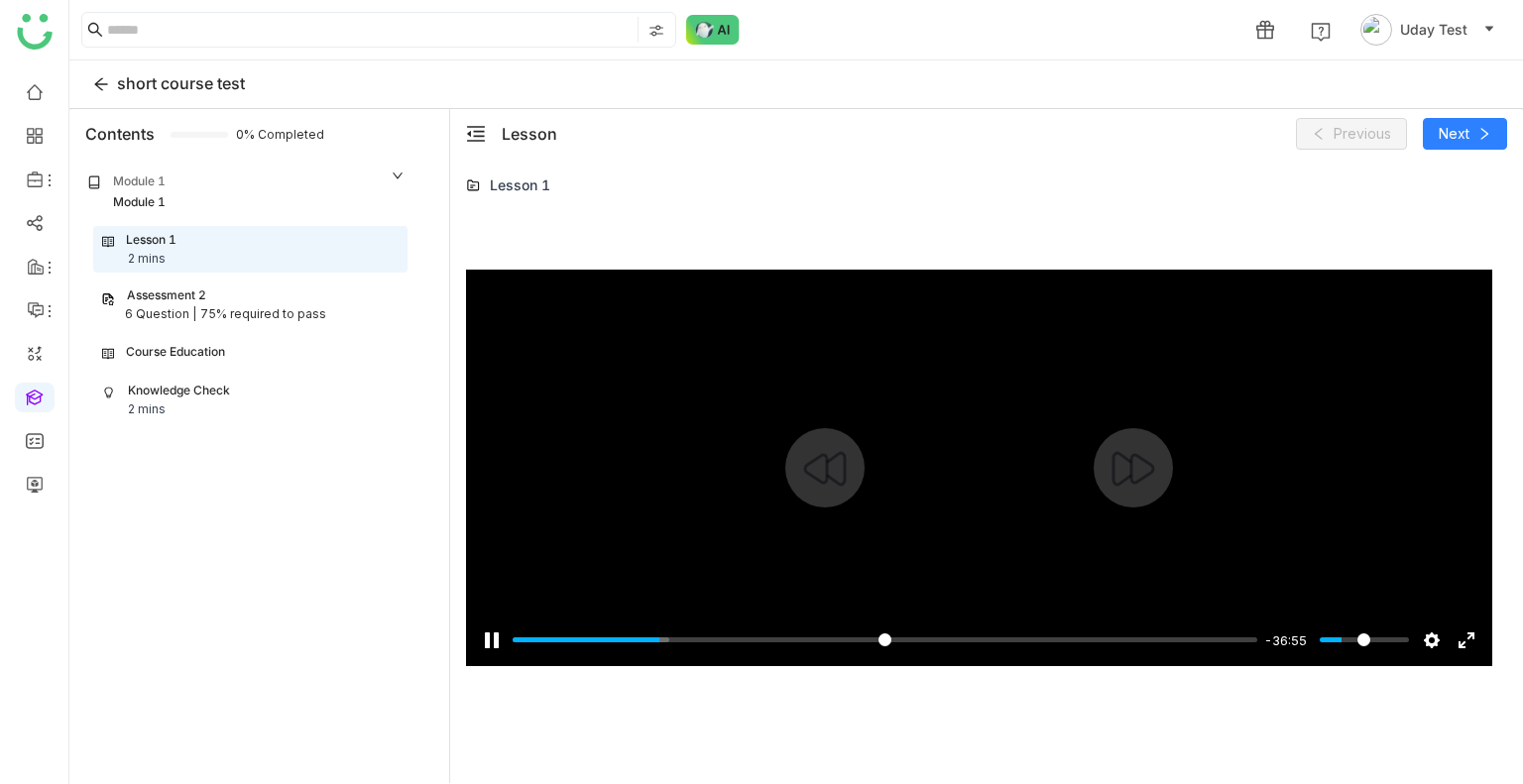 type on "****" 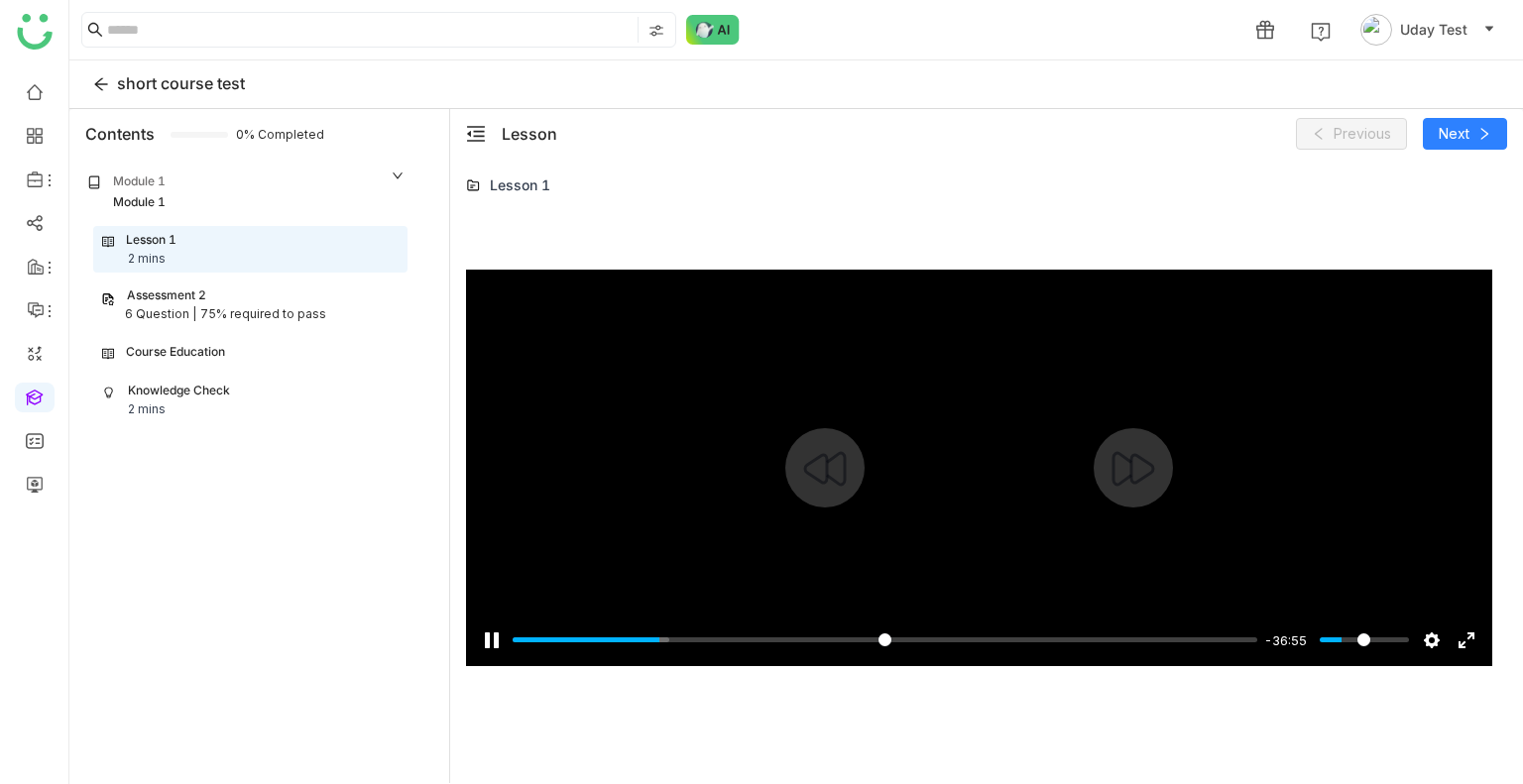 type on "*****" 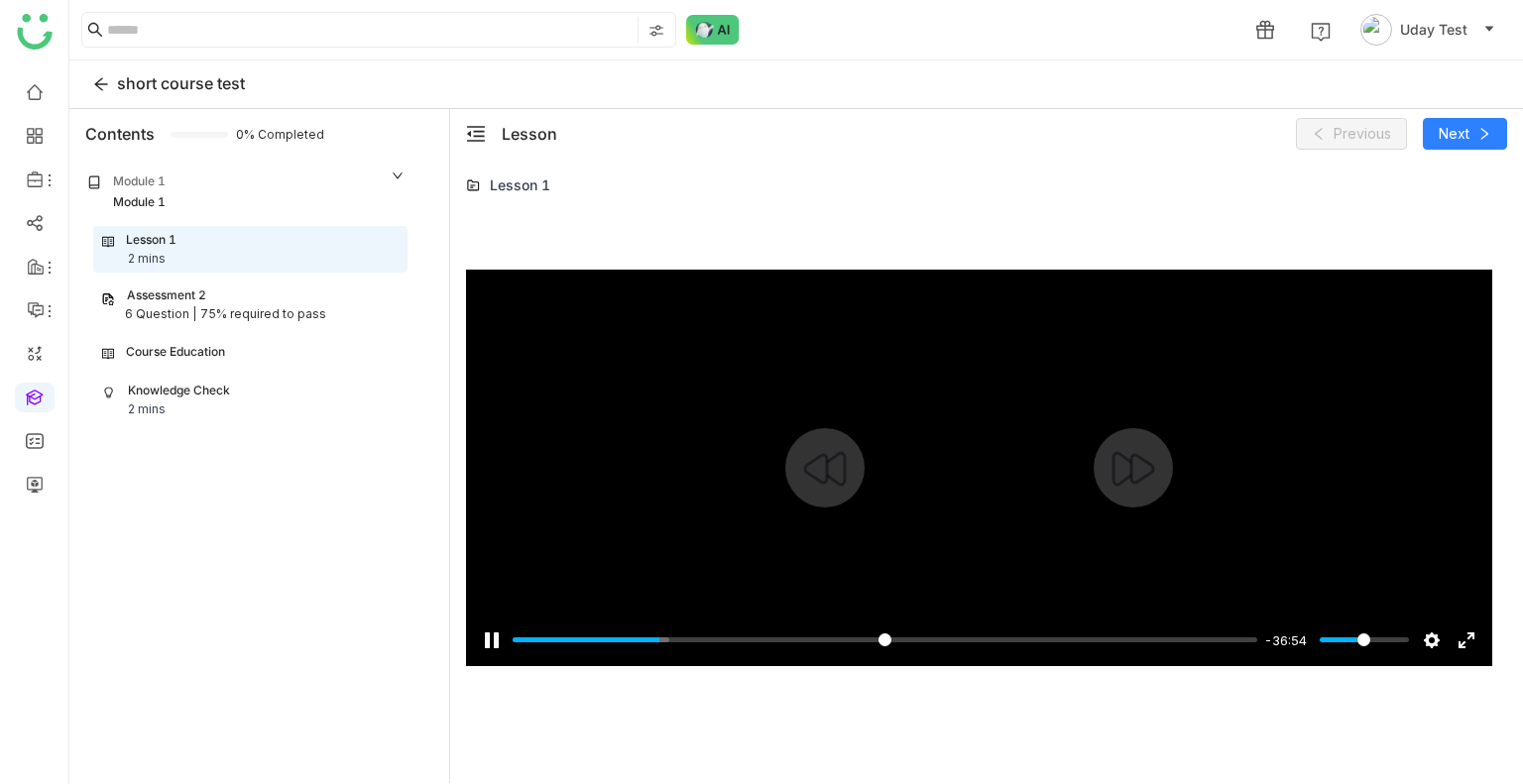 type on "***" 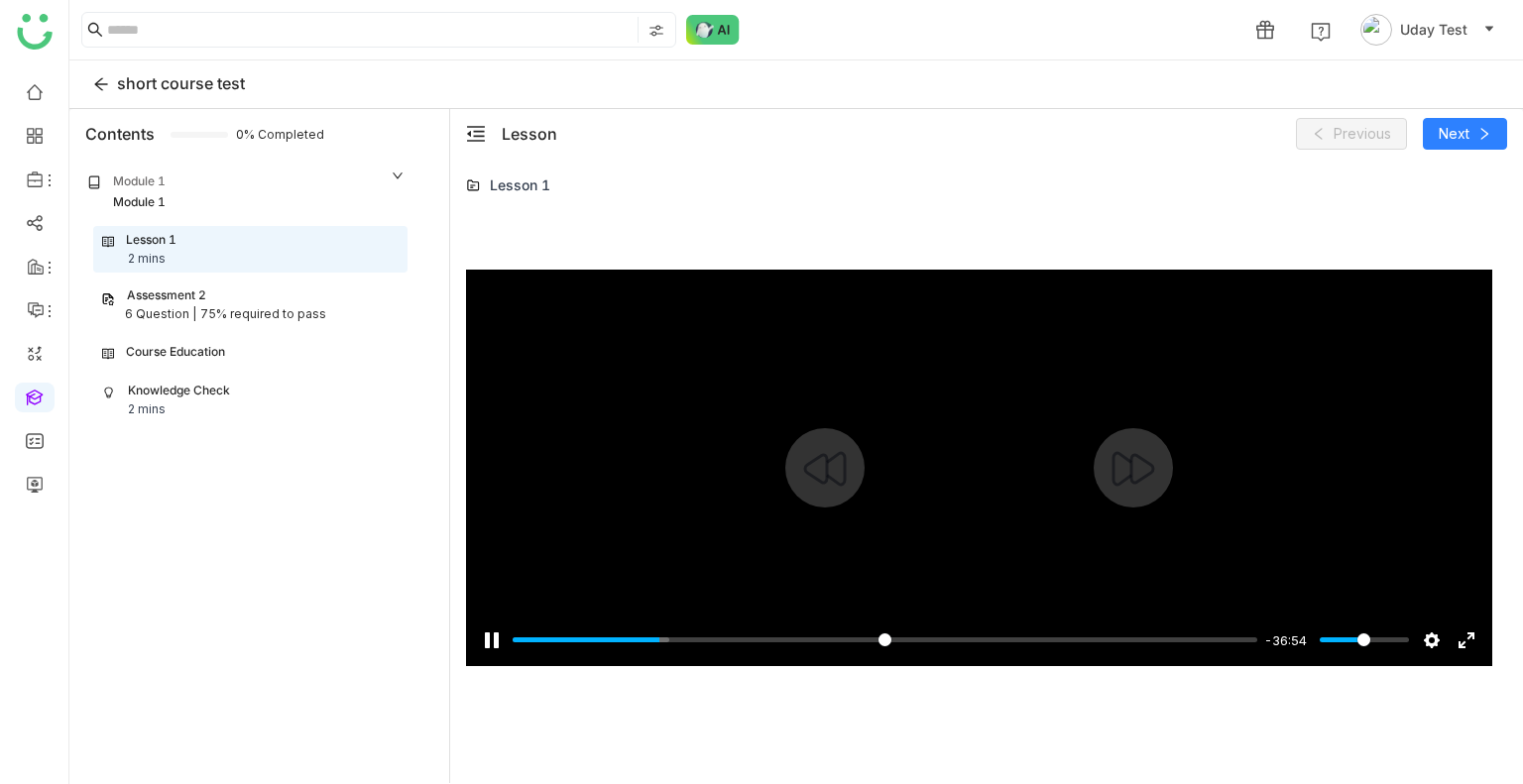 type on "*****" 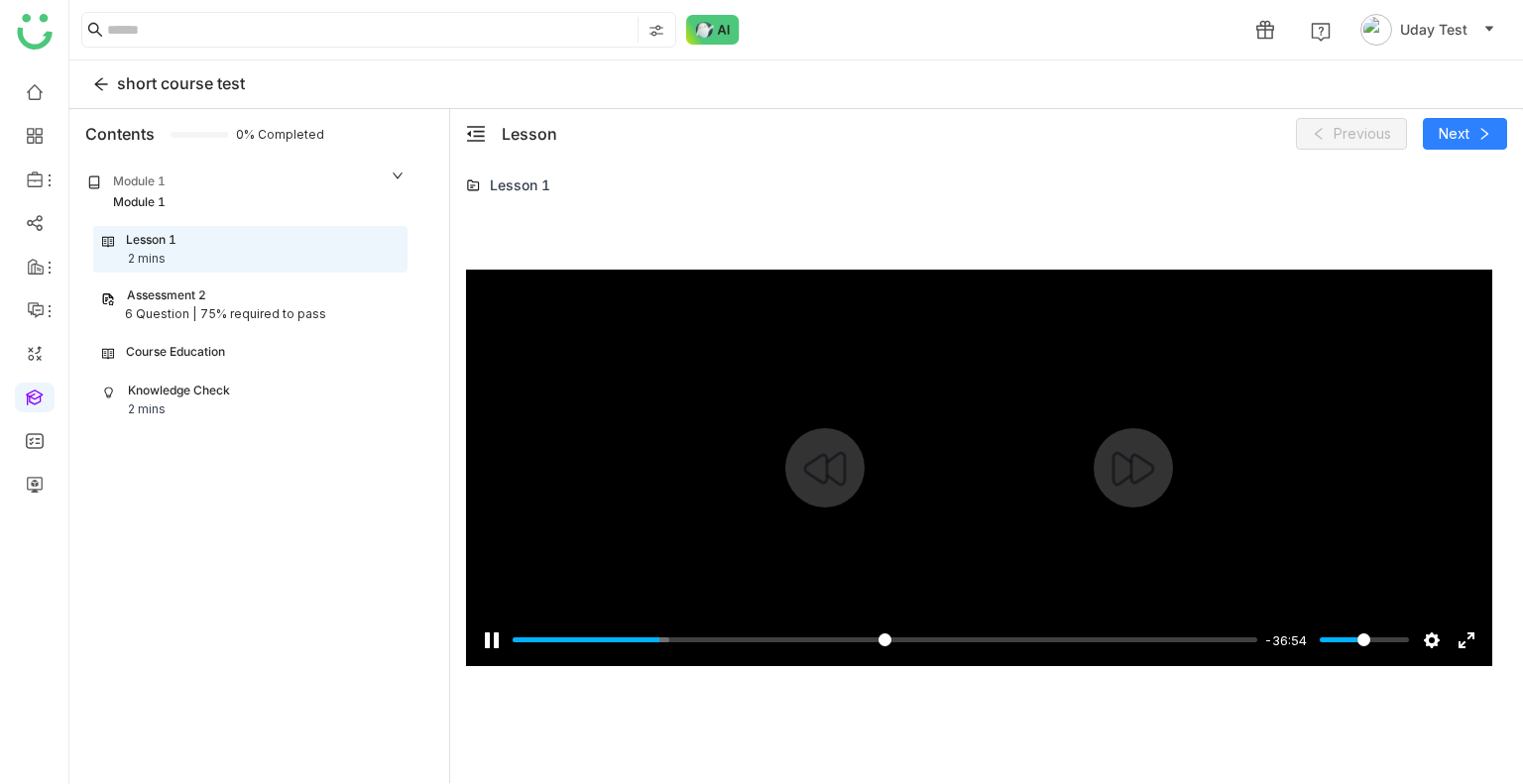 type on "***" 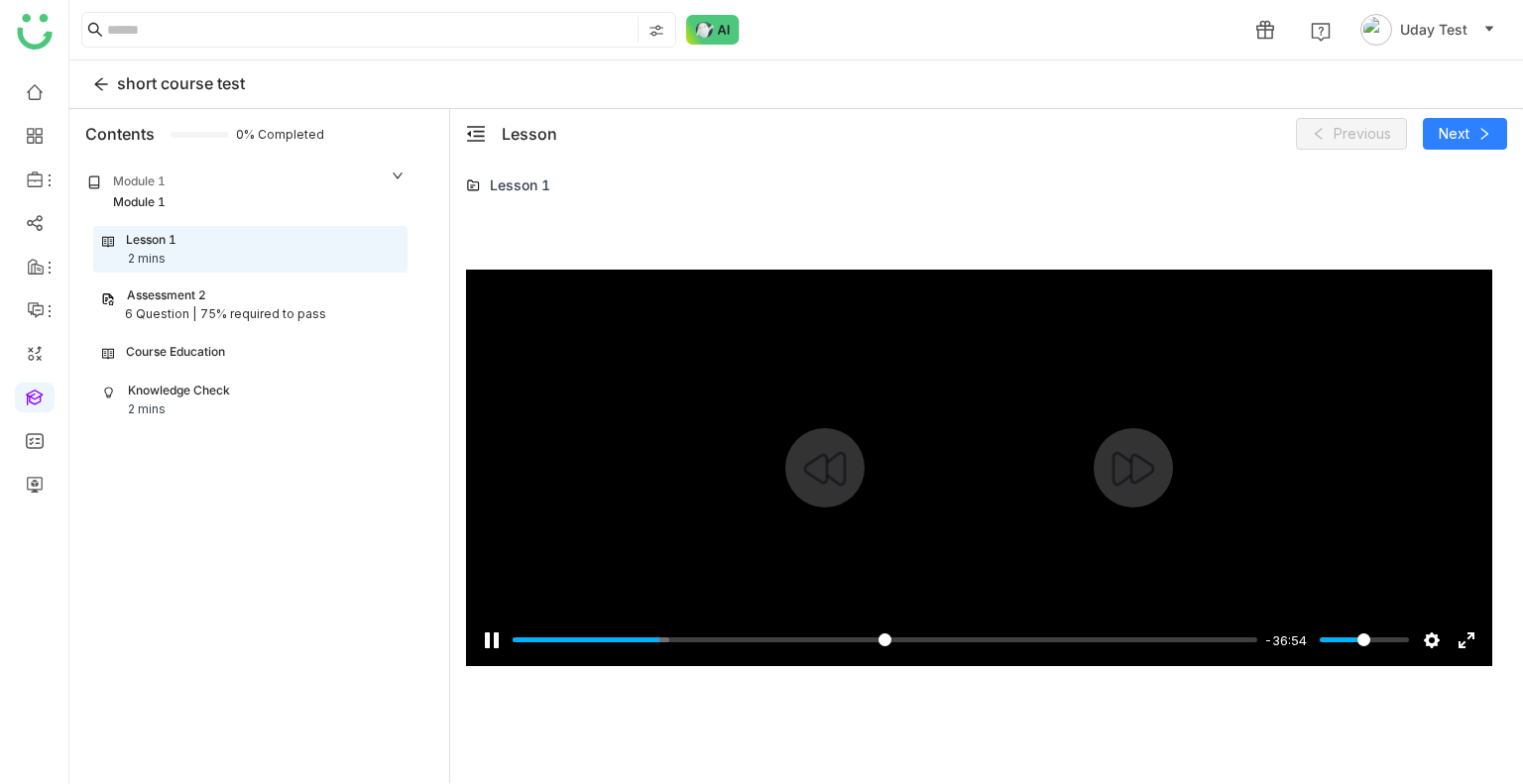 type on "*****" 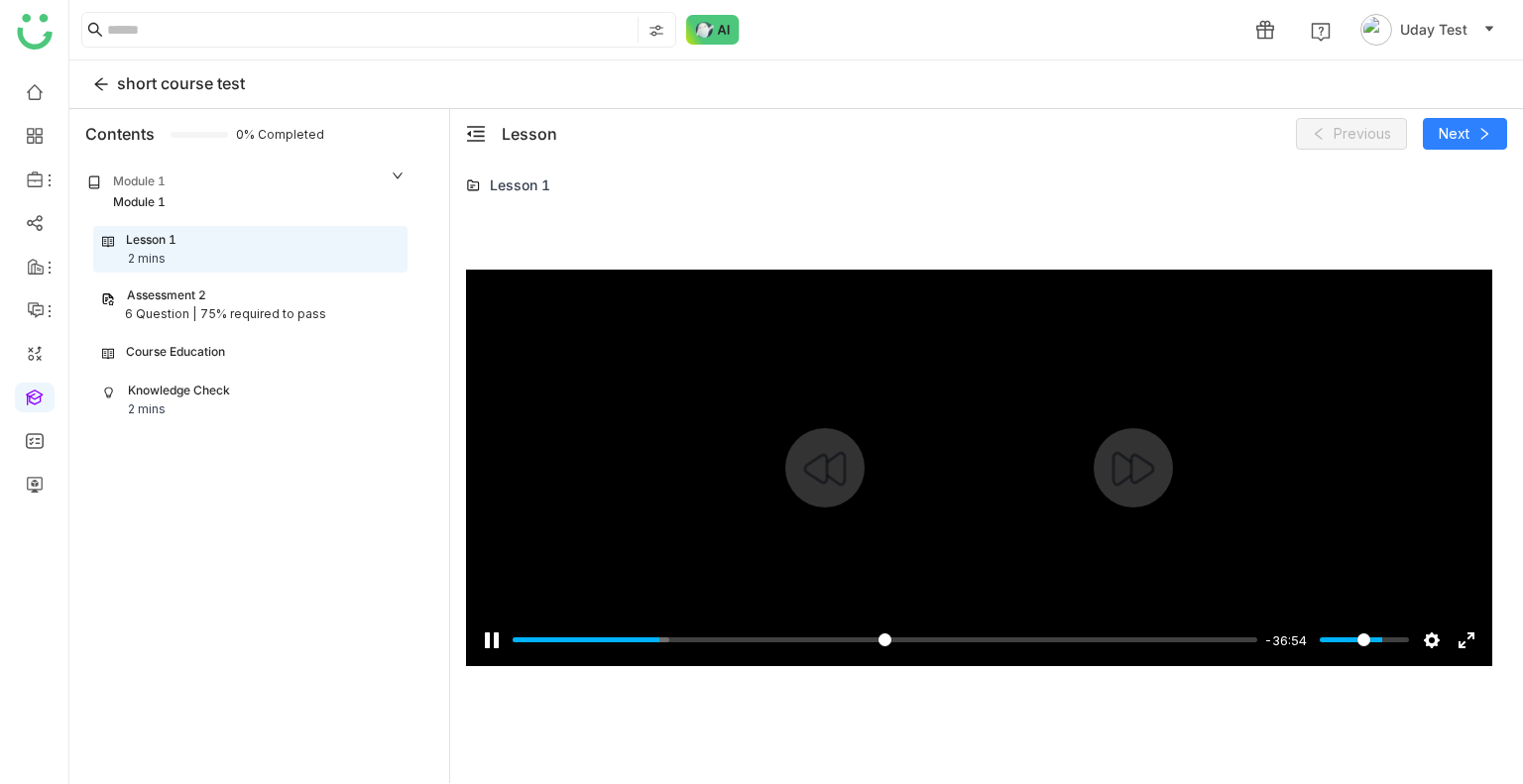 type on "***" 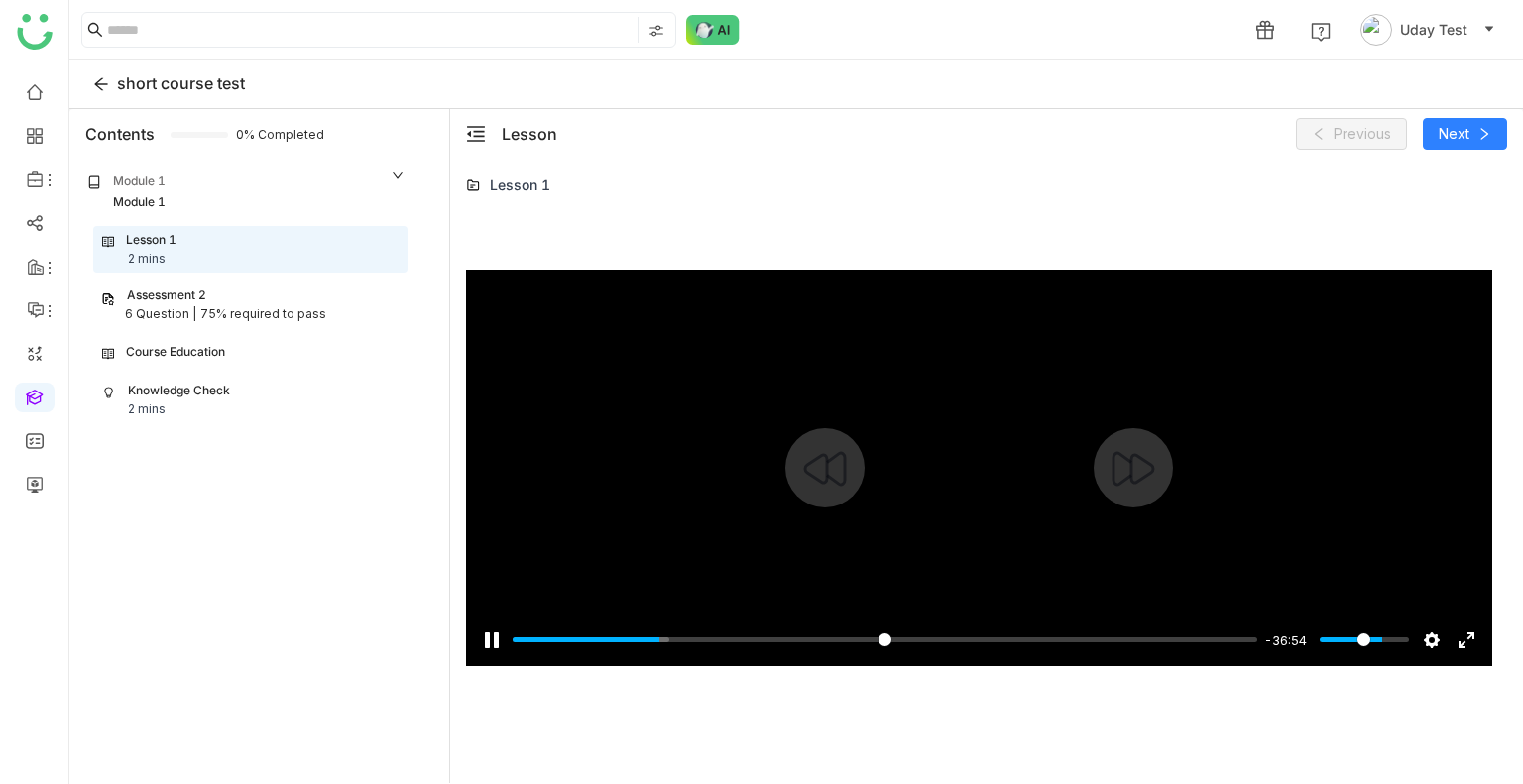 type on "*****" 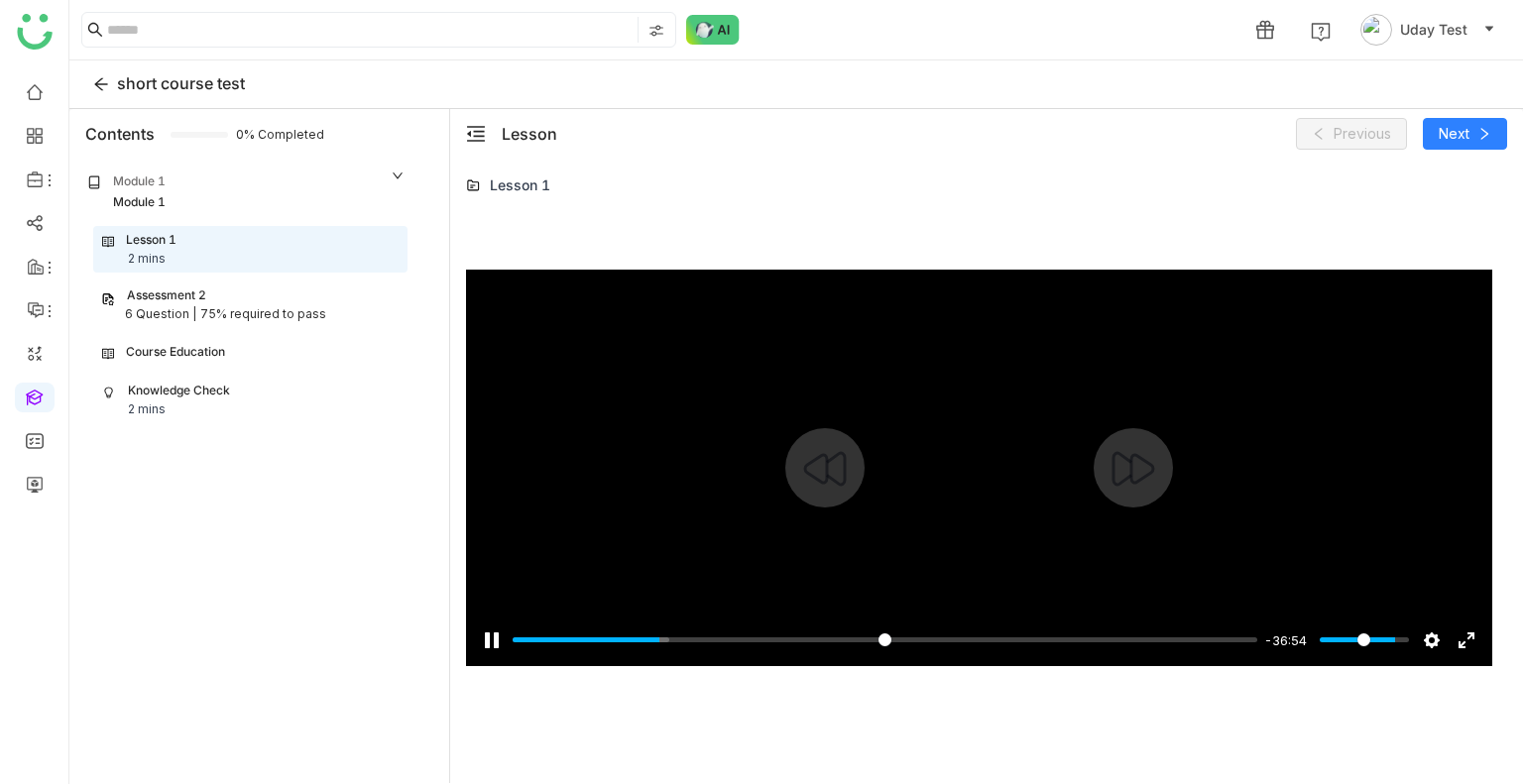 type on "***" 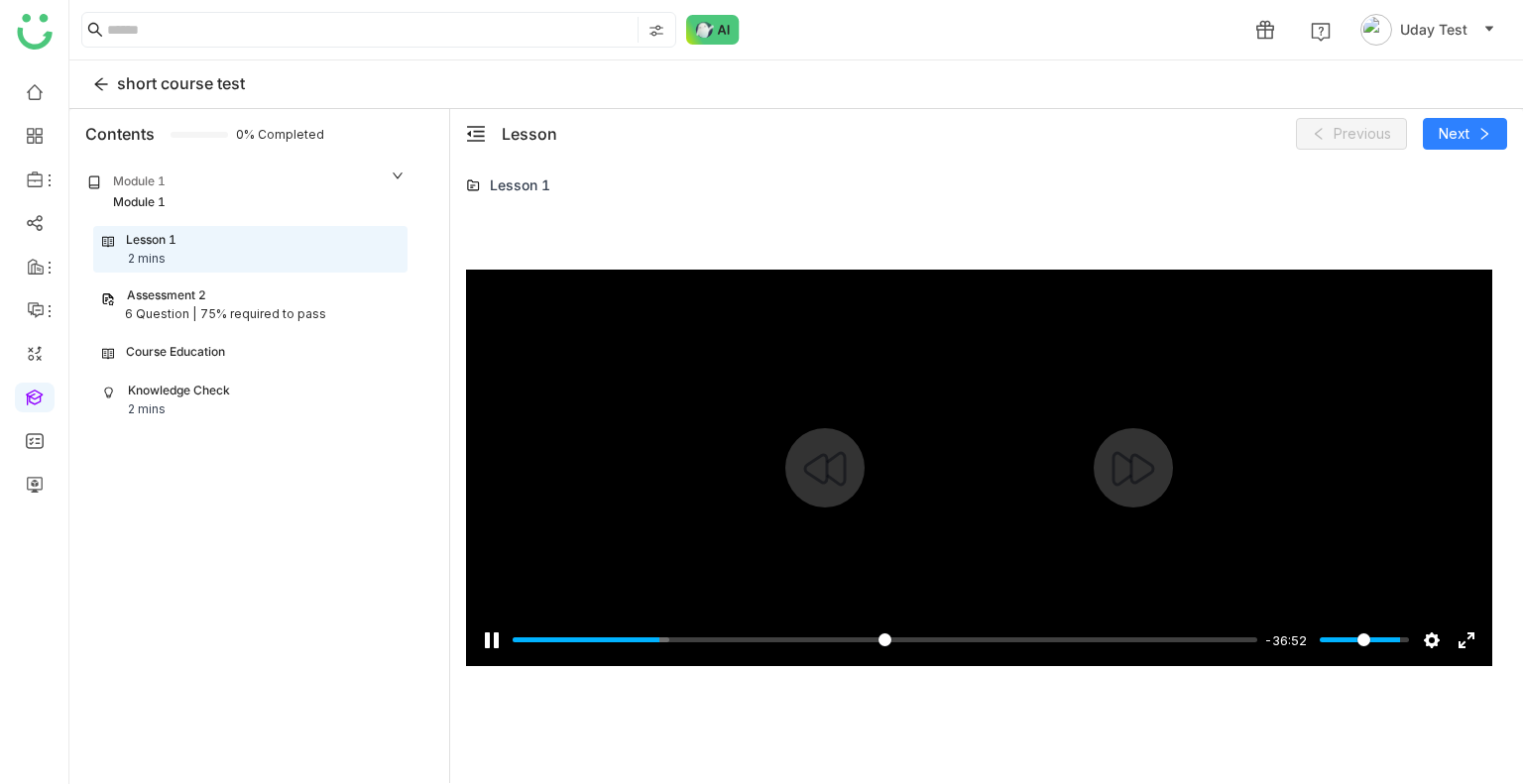 type on "*****" 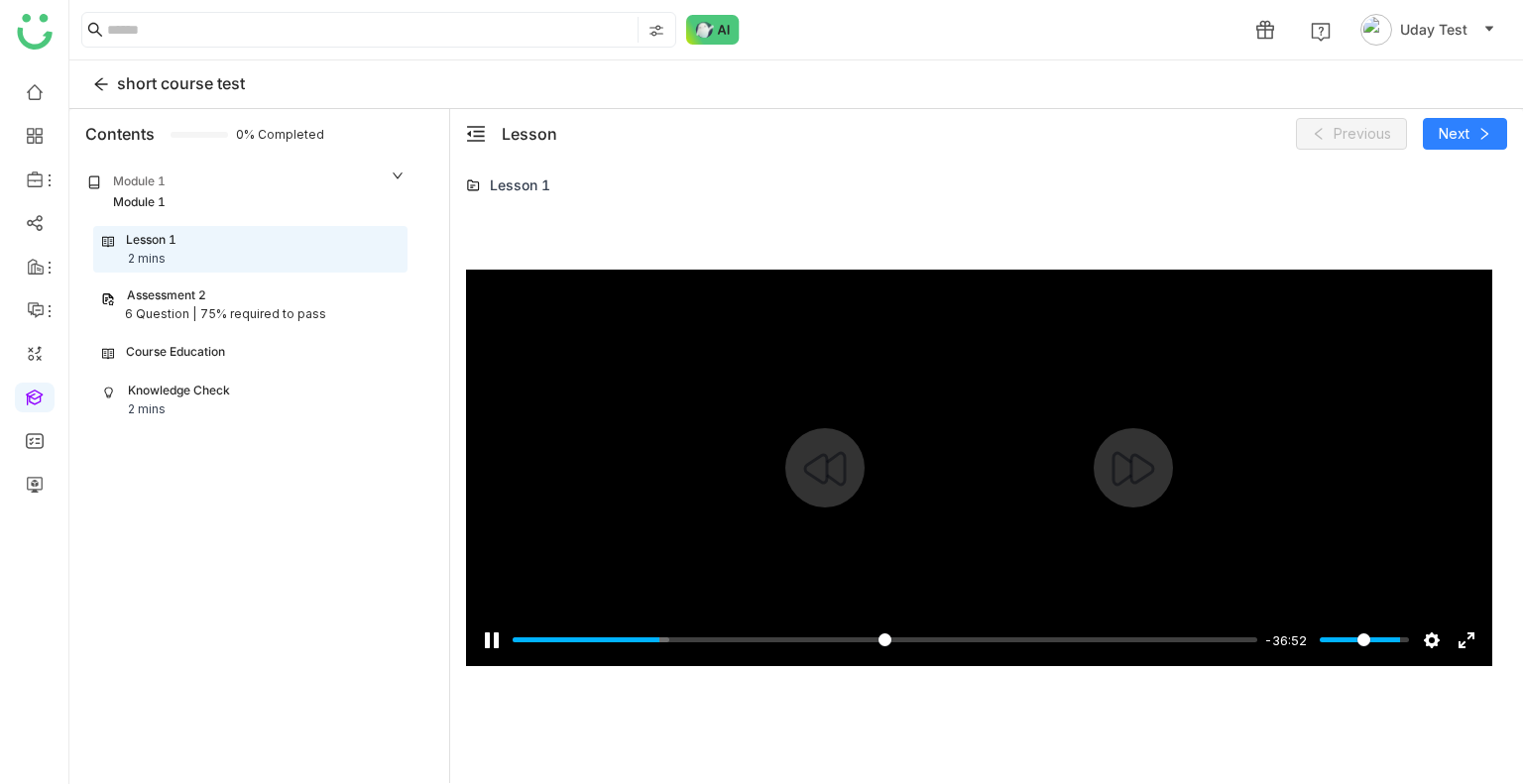 drag, startPoint x: 1344, startPoint y: 633, endPoint x: 1396, endPoint y: 623, distance: 52.952809 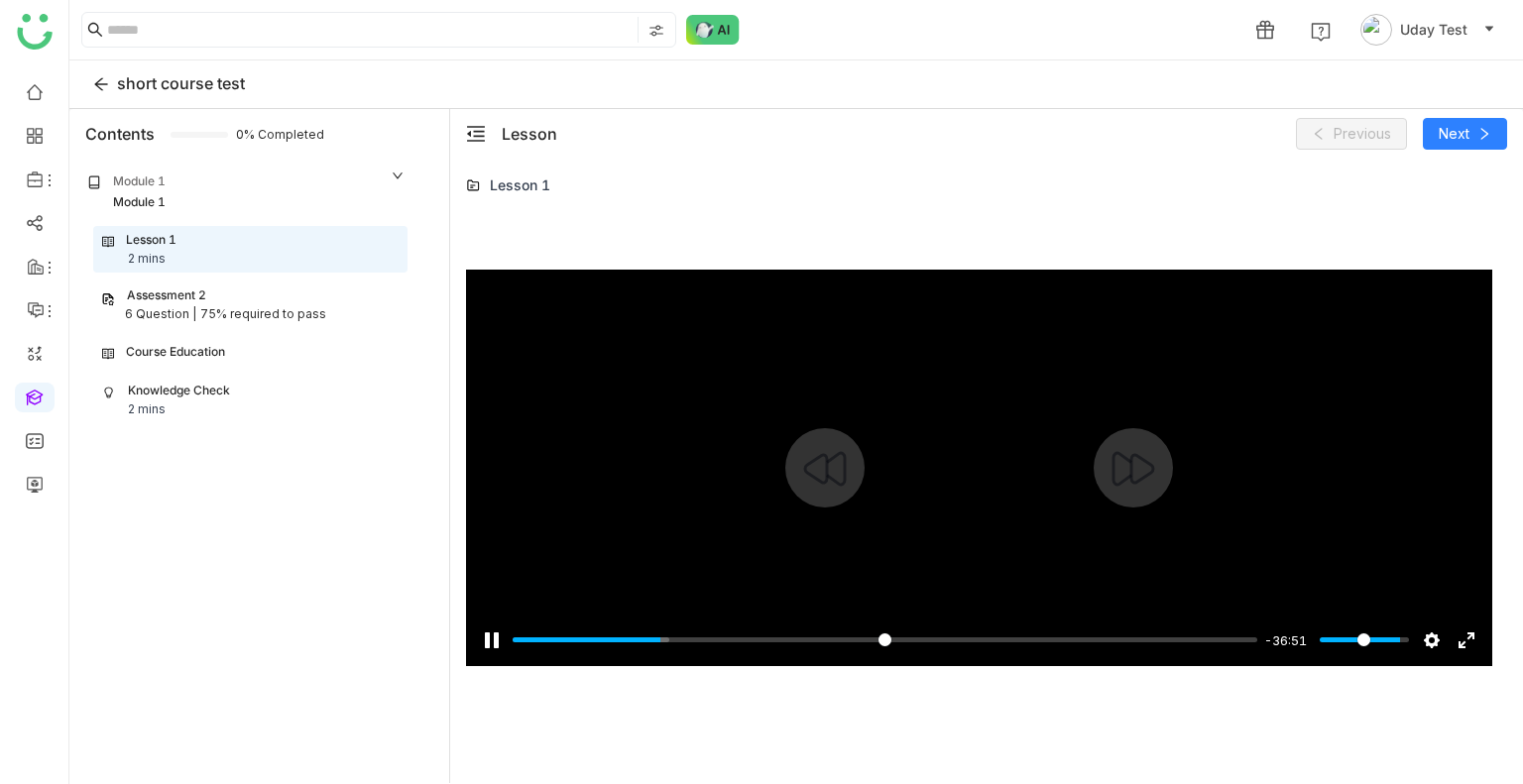 click 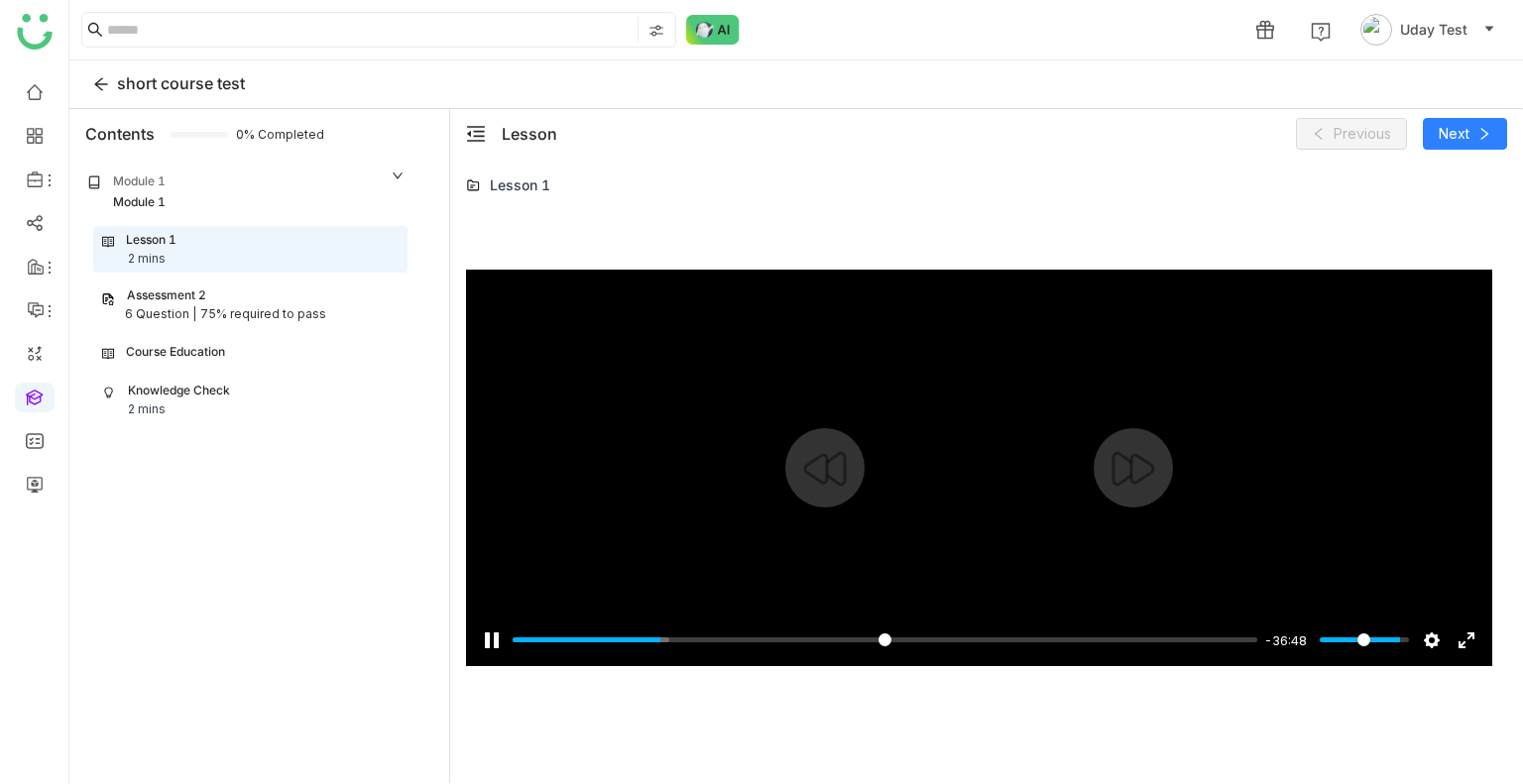 type on "*****" 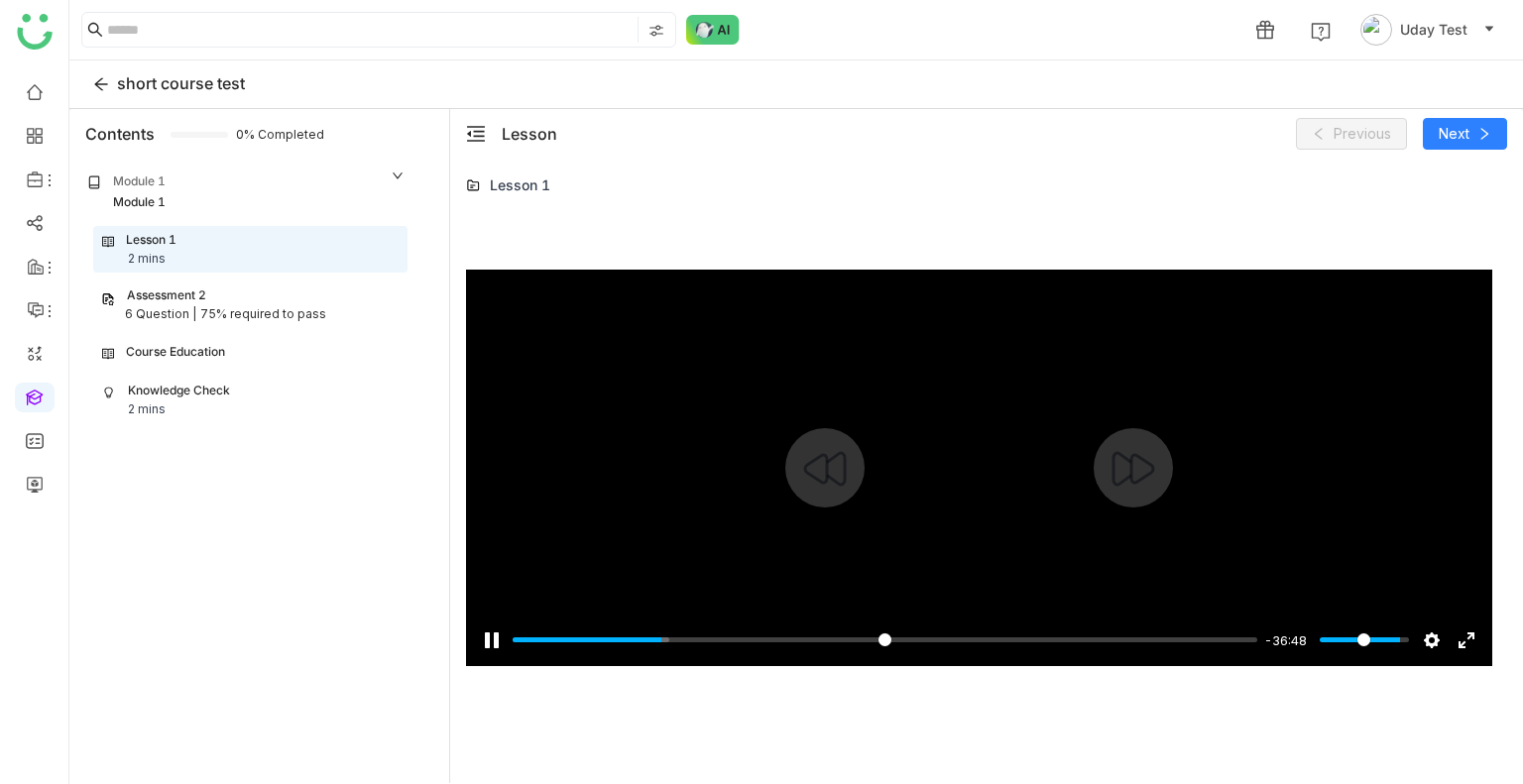 click 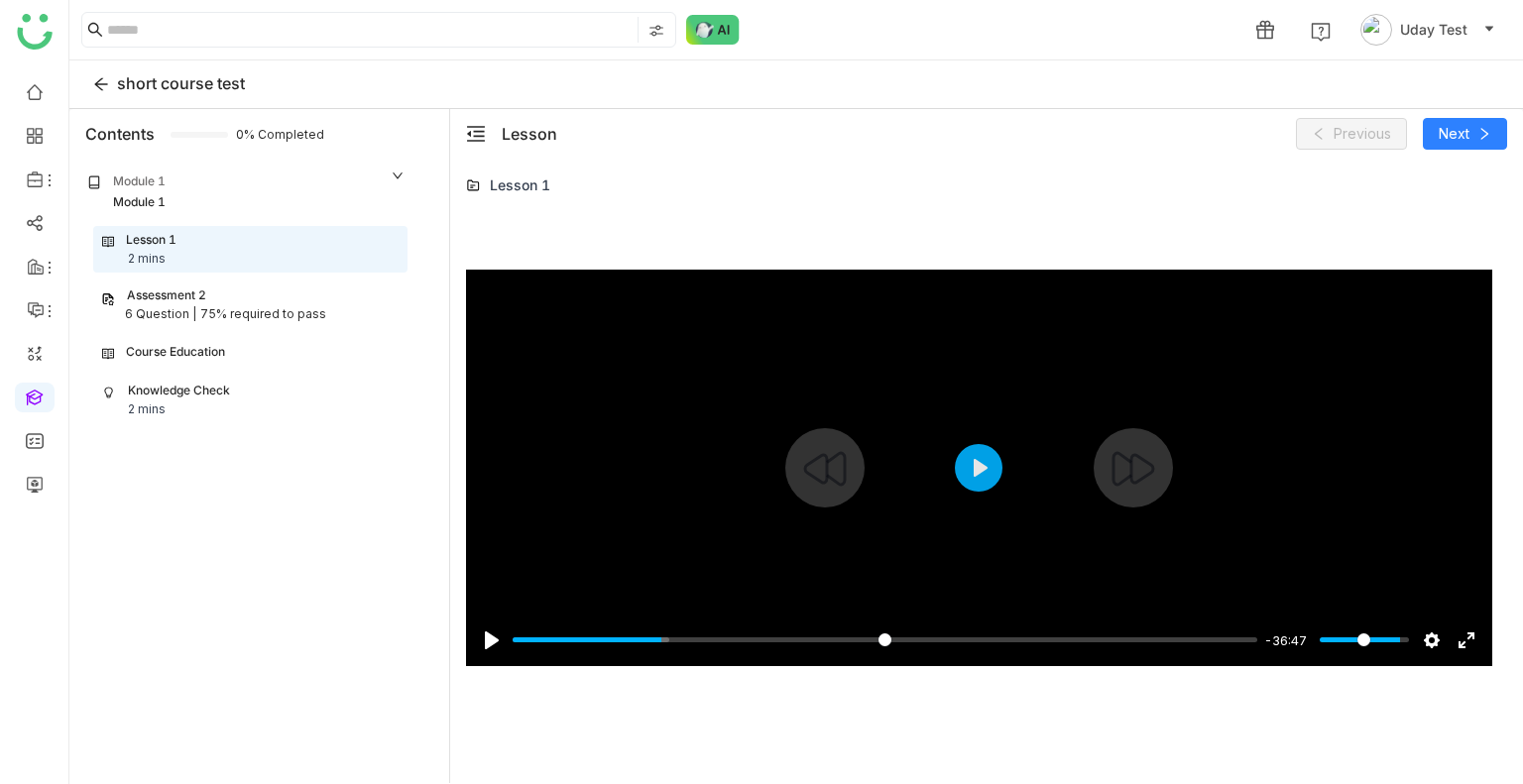scroll, scrollTop: 1584, scrollLeft: 0, axis: vertical 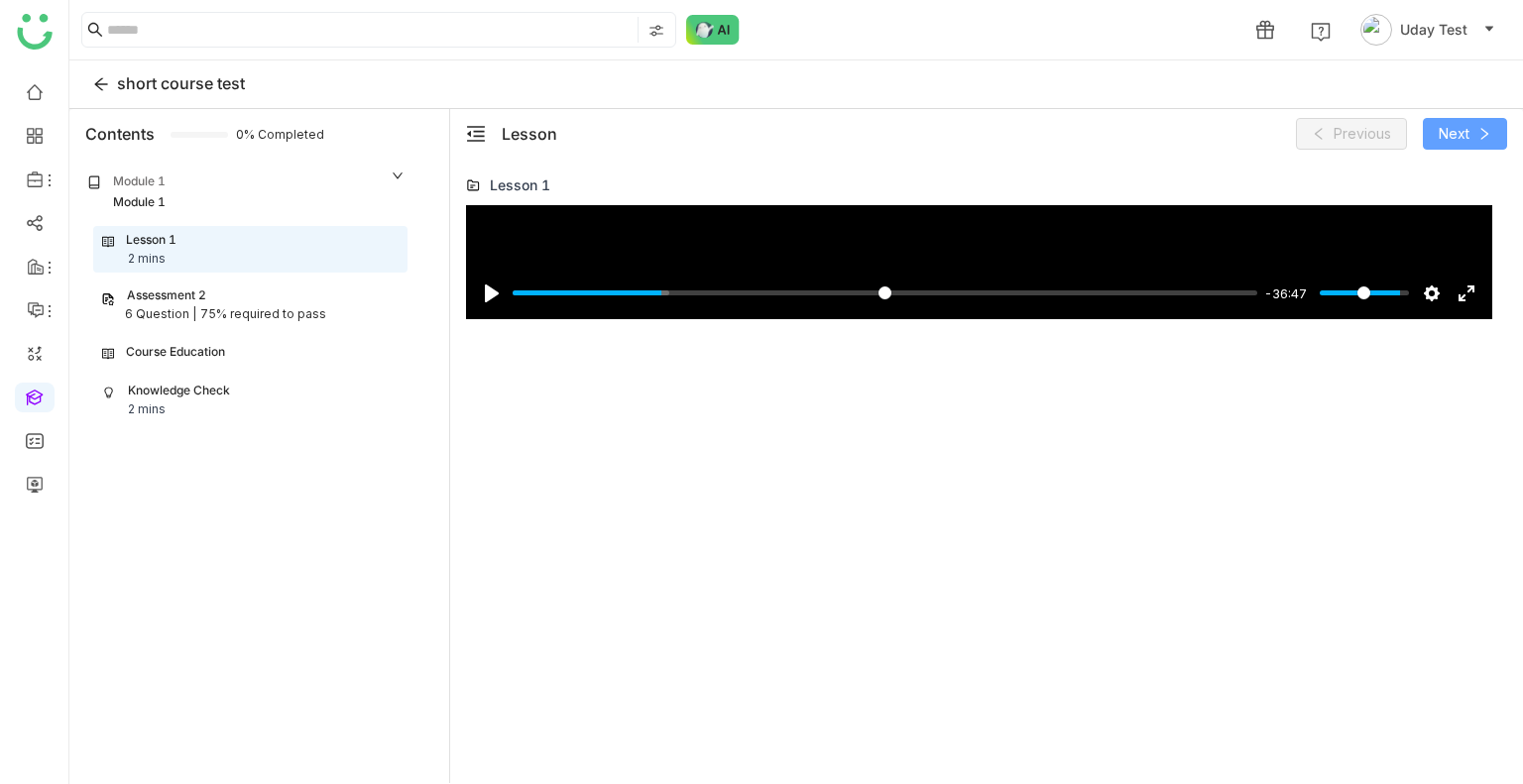click on "Next" 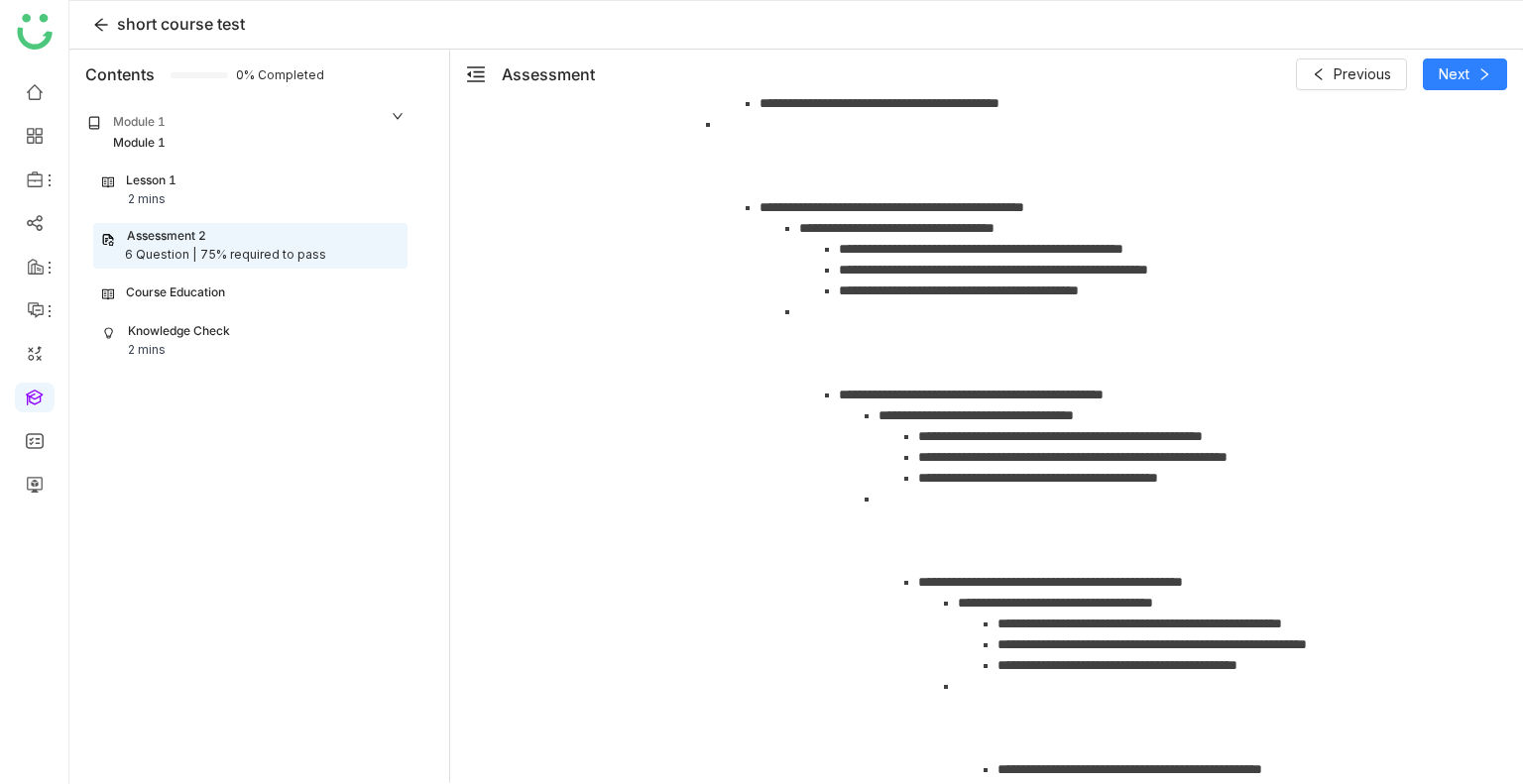 scroll, scrollTop: 0, scrollLeft: 0, axis: both 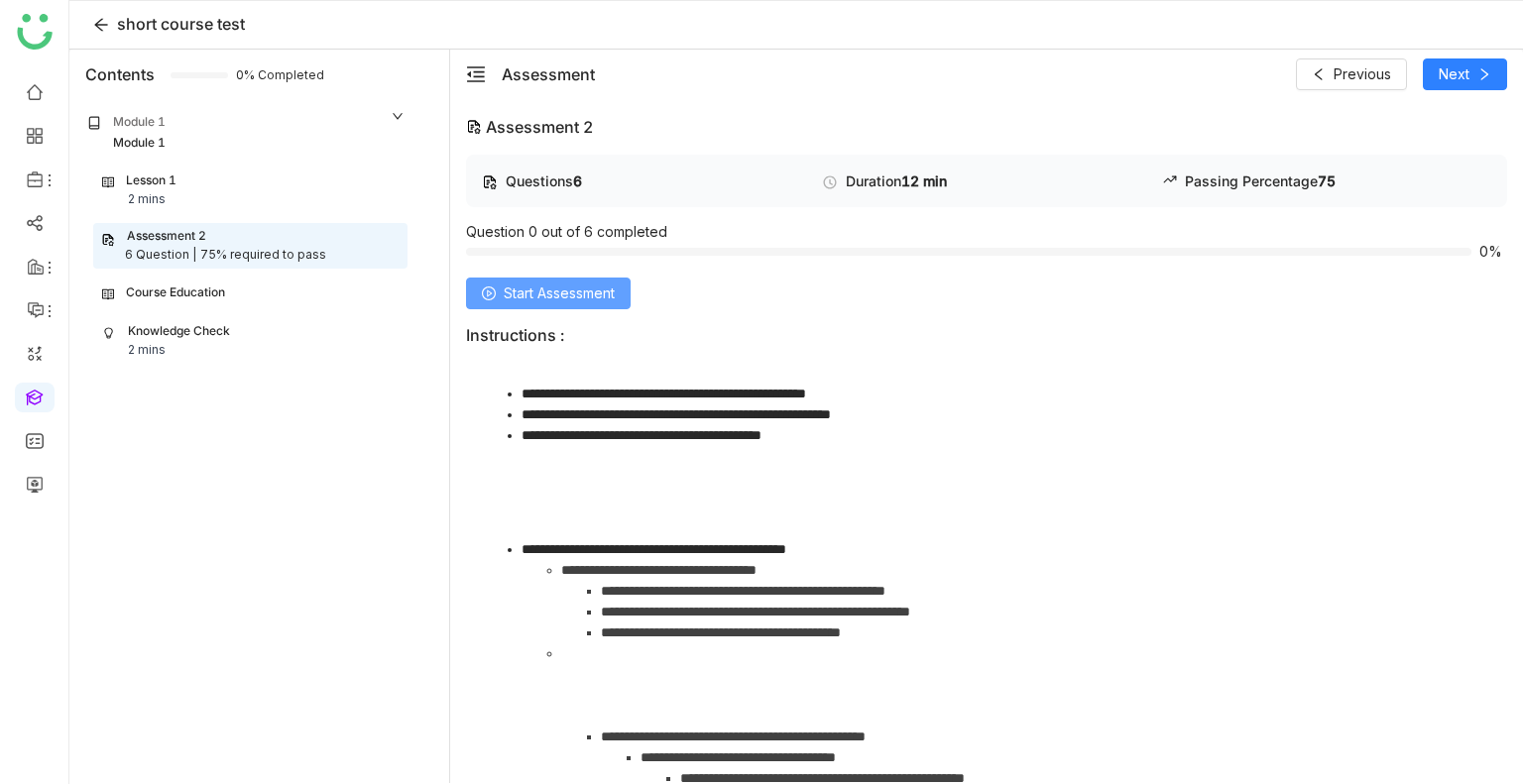 click on "Start Assessment" 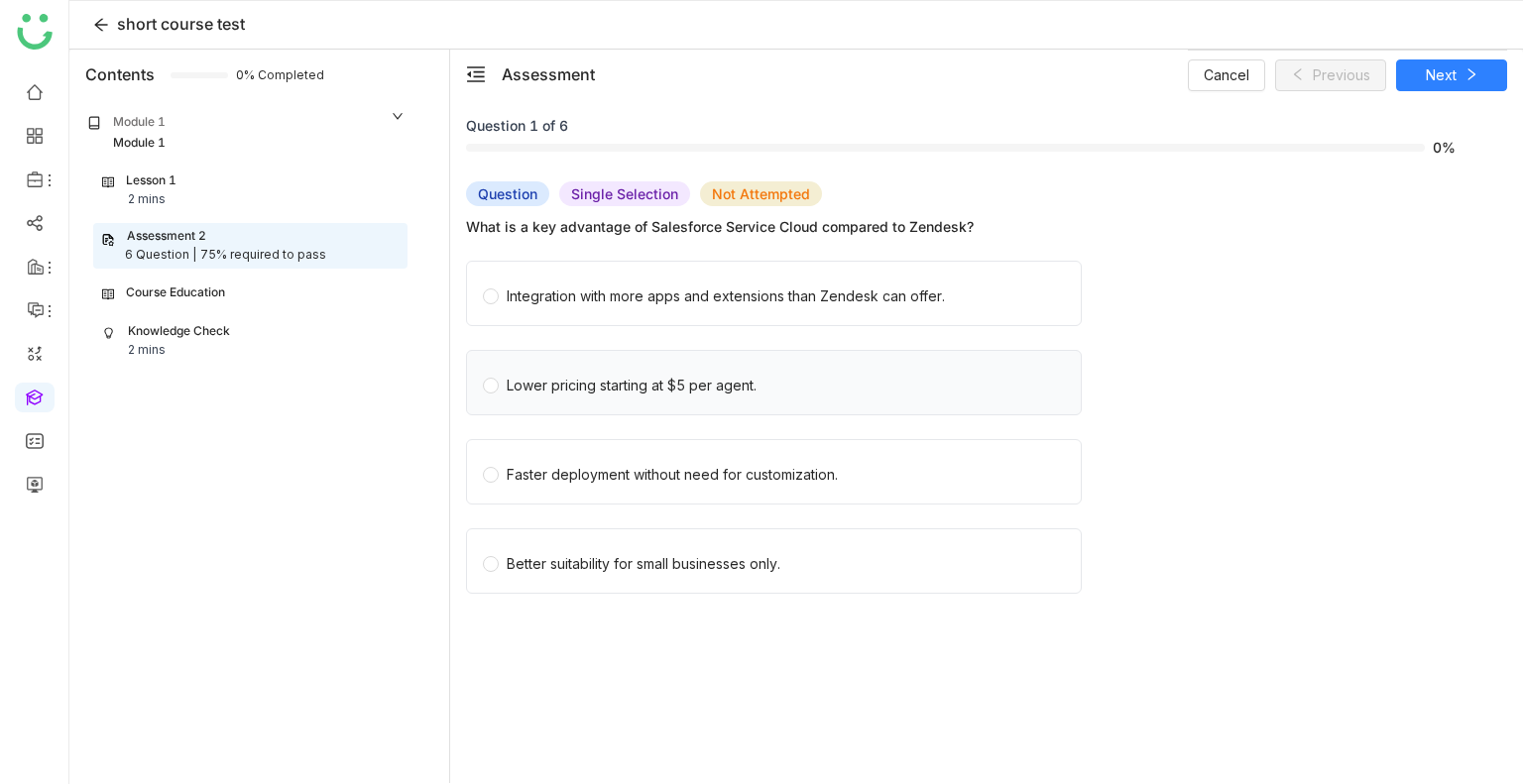 click on "Lower pricing starting at $5 per agent." 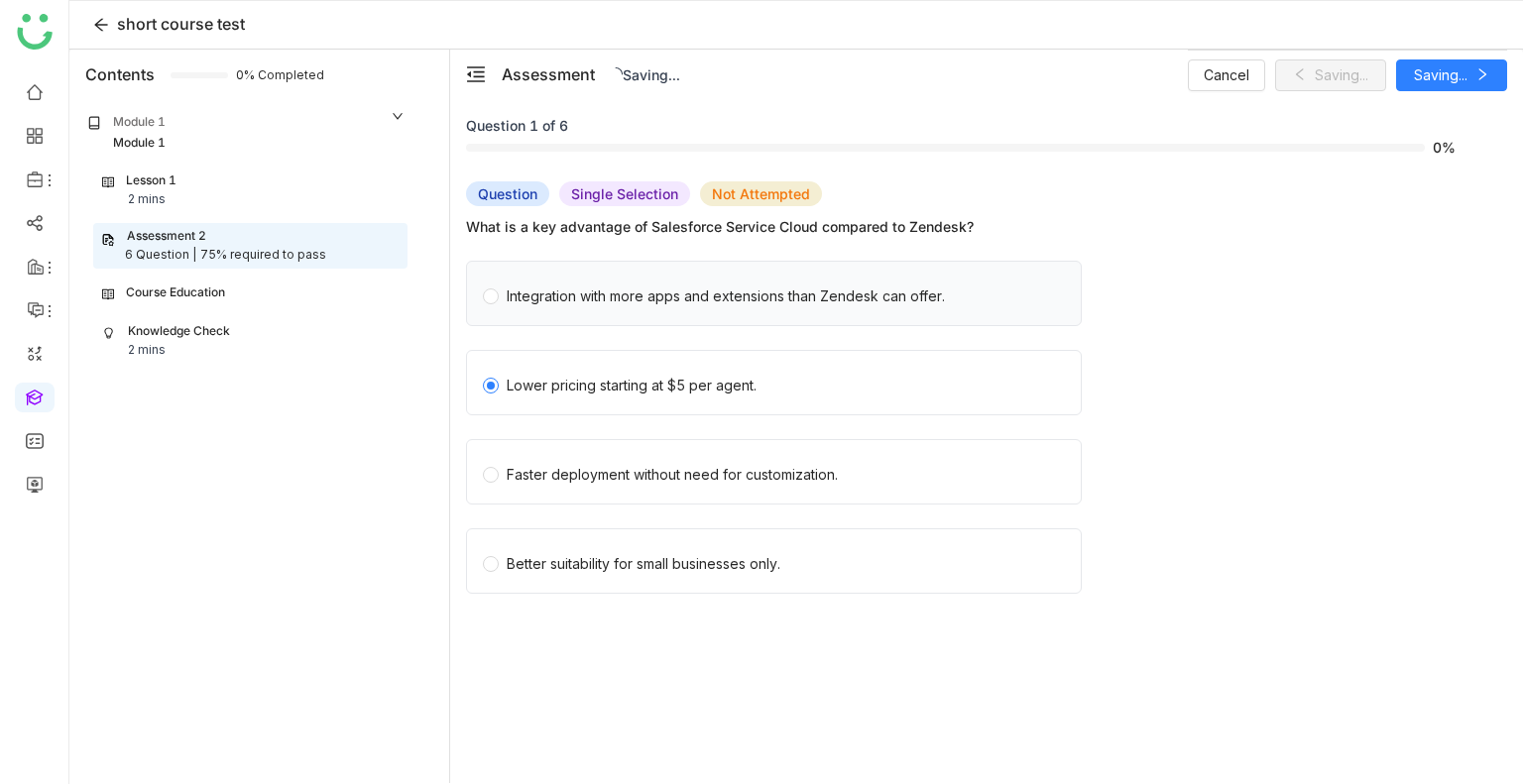 click on "Integration with more apps and extensions than Zendesk can offer." 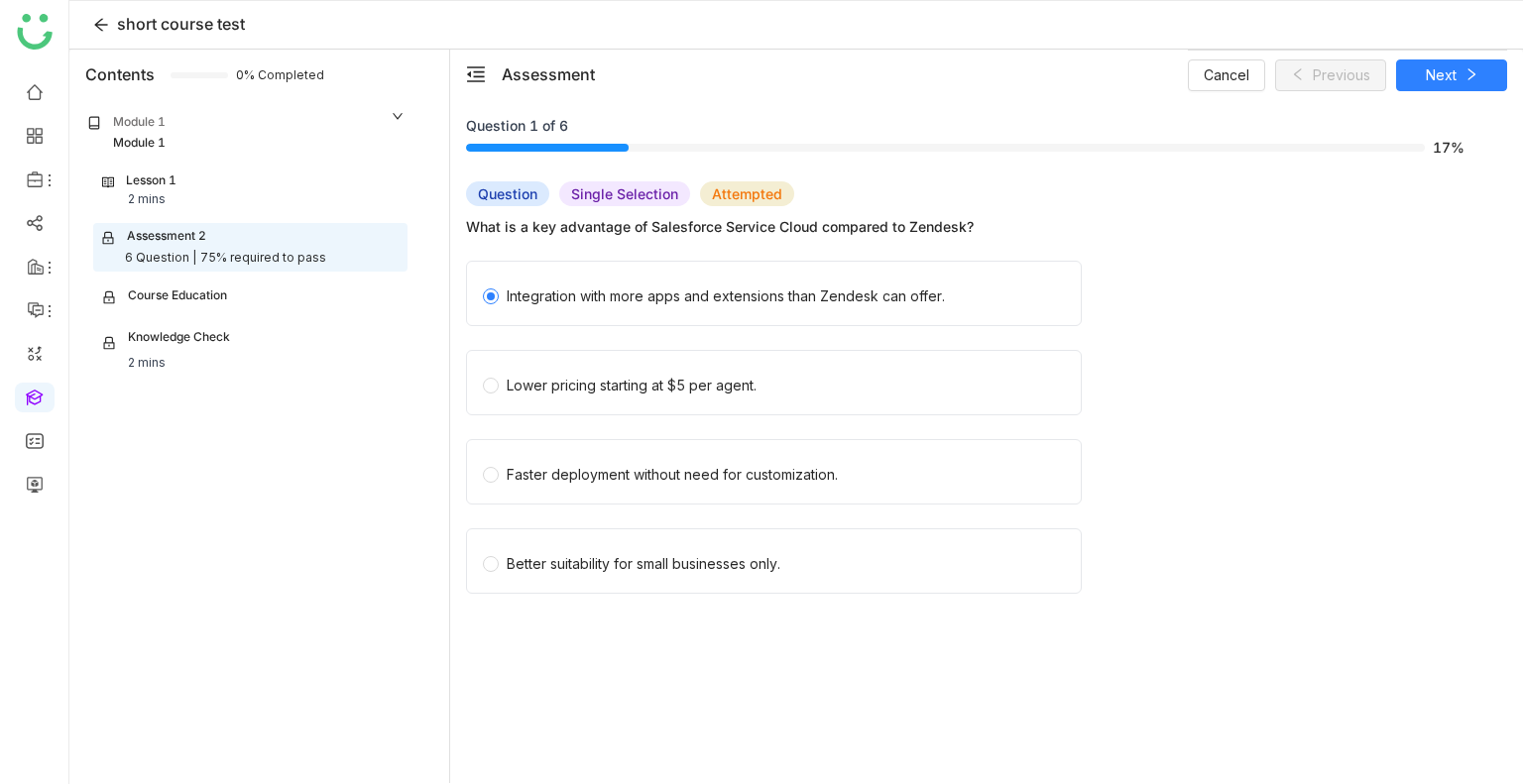 click on "Cancel   Previous   Next" at bounding box center [1347, 74] 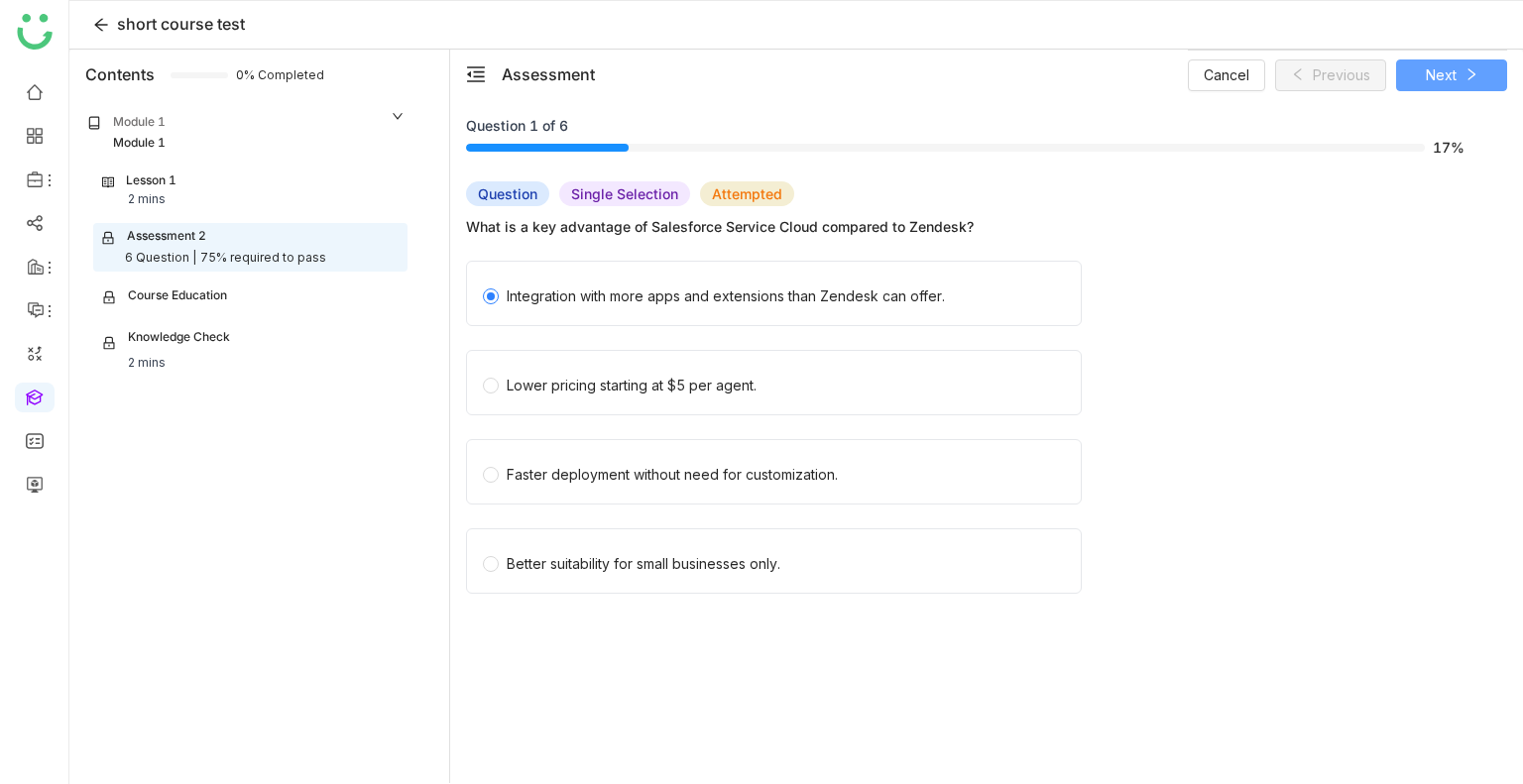 click on "Next" at bounding box center (1452, 75) 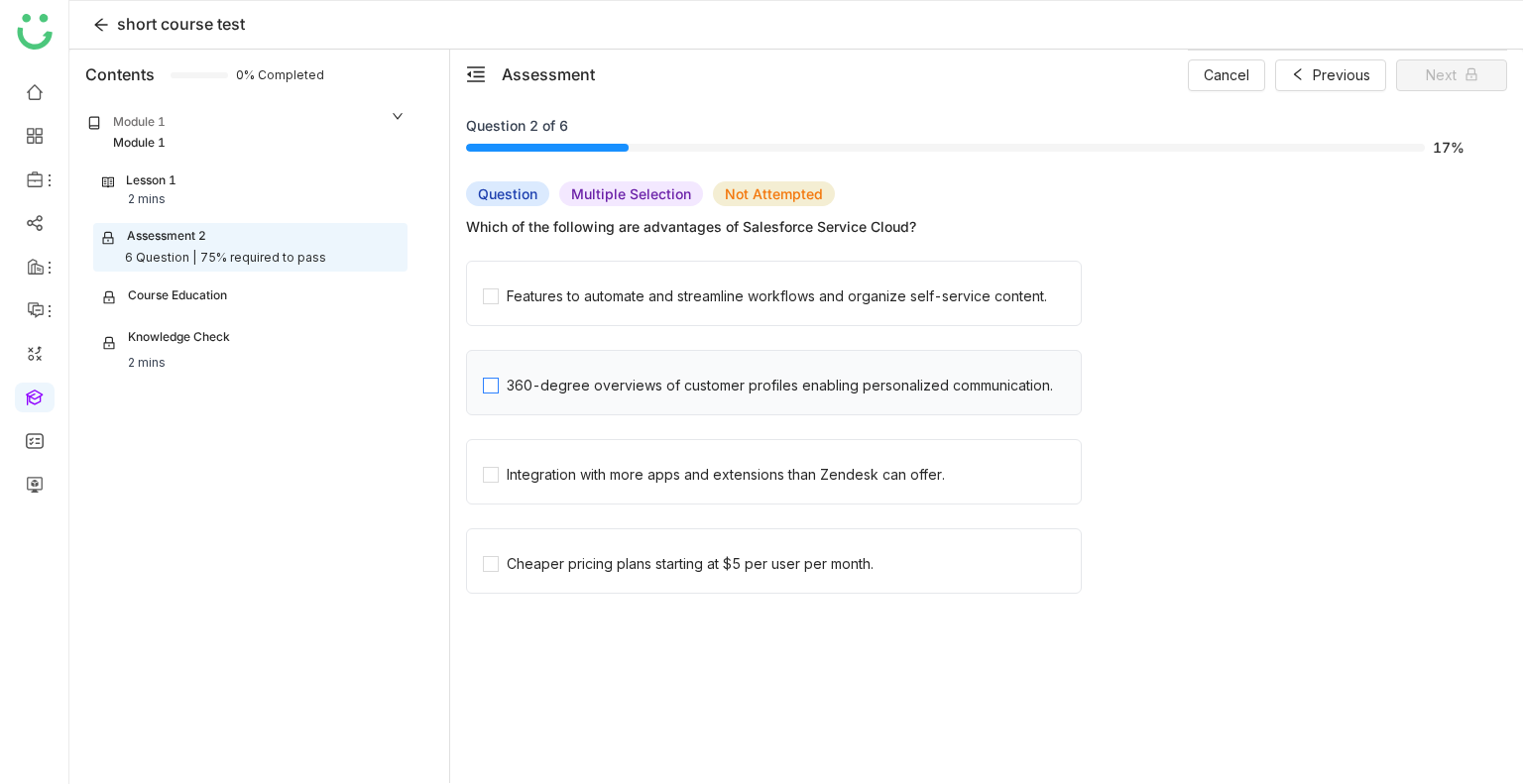 click on "360-degree overviews of customer profiles enabling personalized communication." 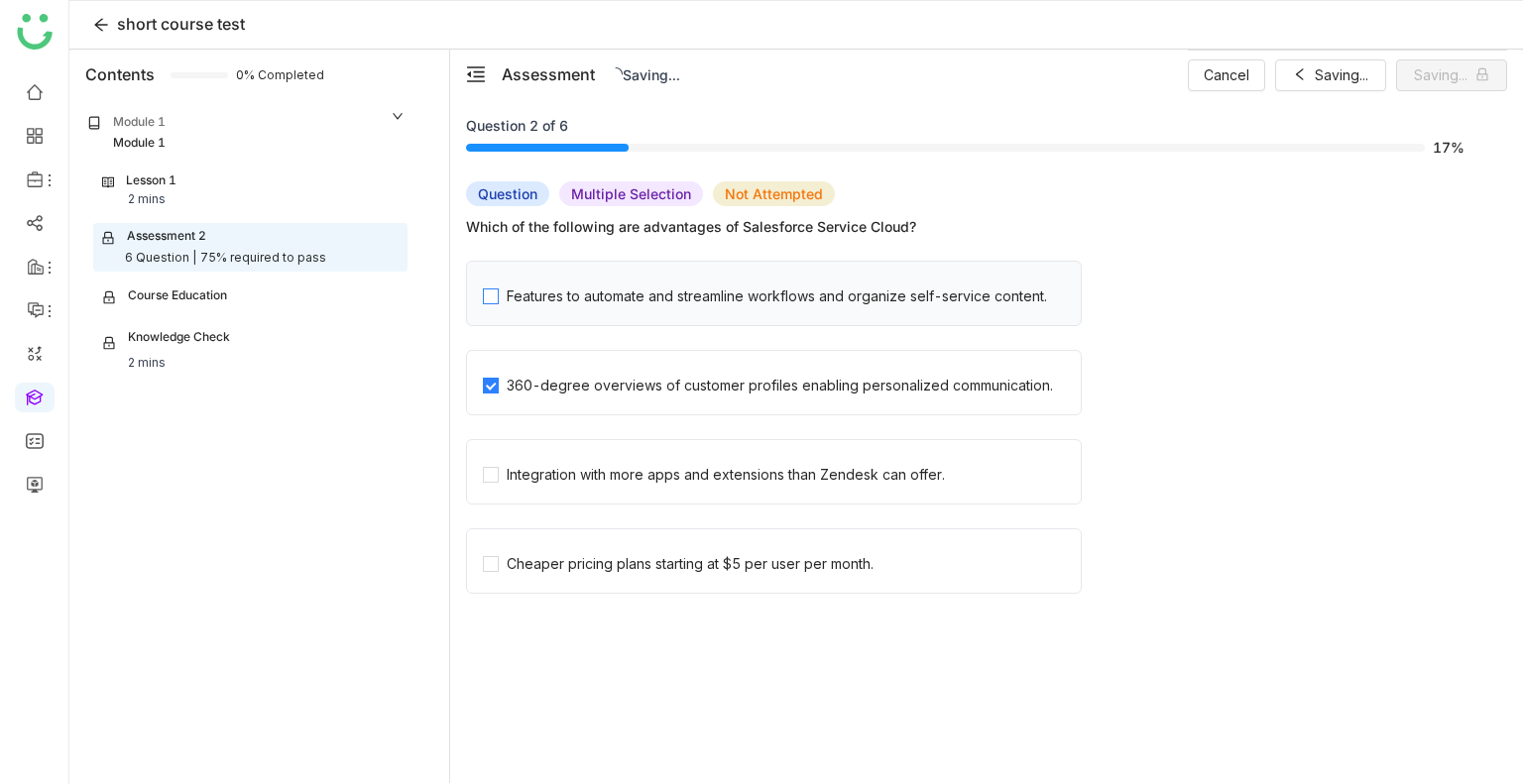 click on "Features to automate and streamline workflows and organize self-service content." 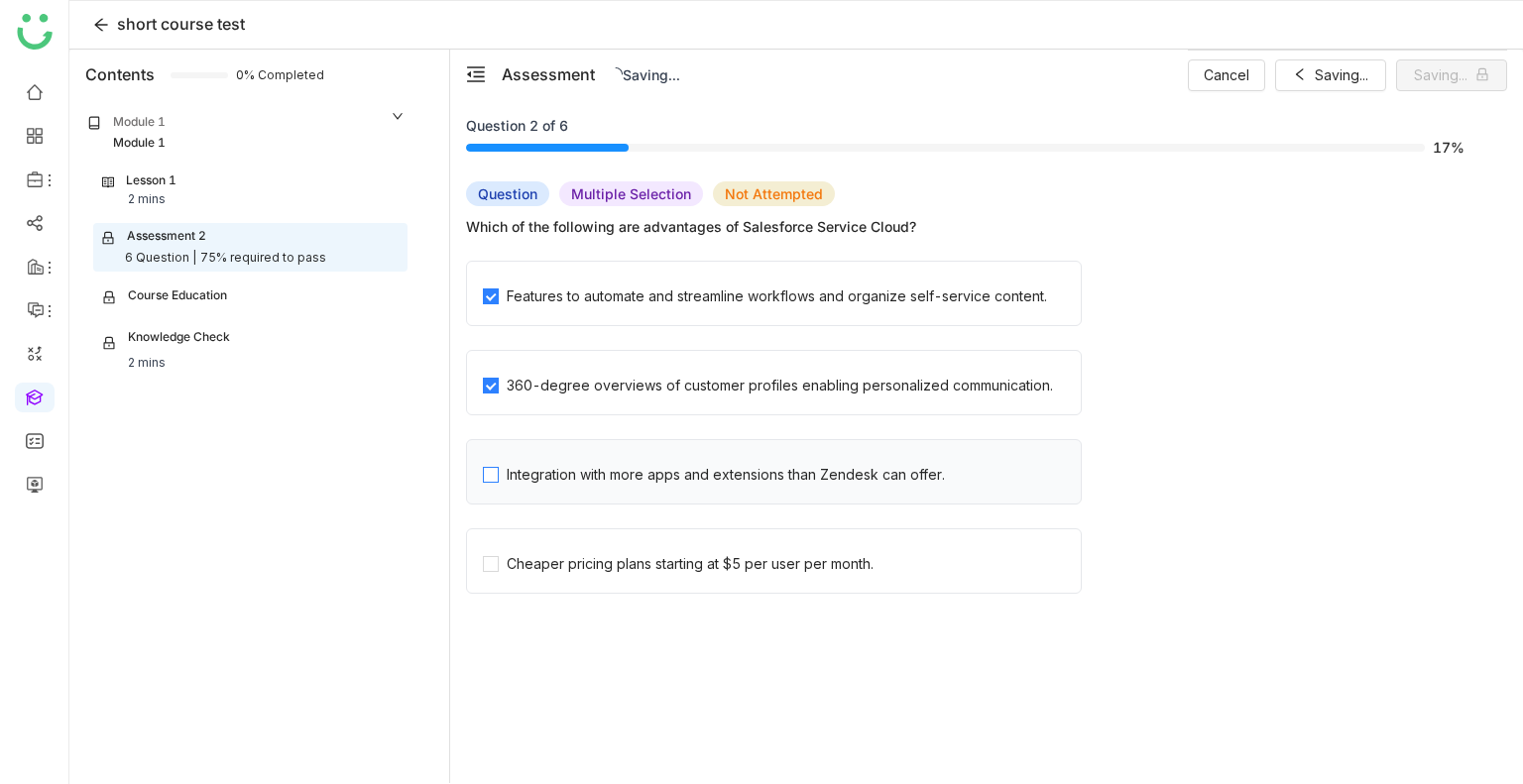 click on "Integration with more apps and extensions than Zendesk can offer." 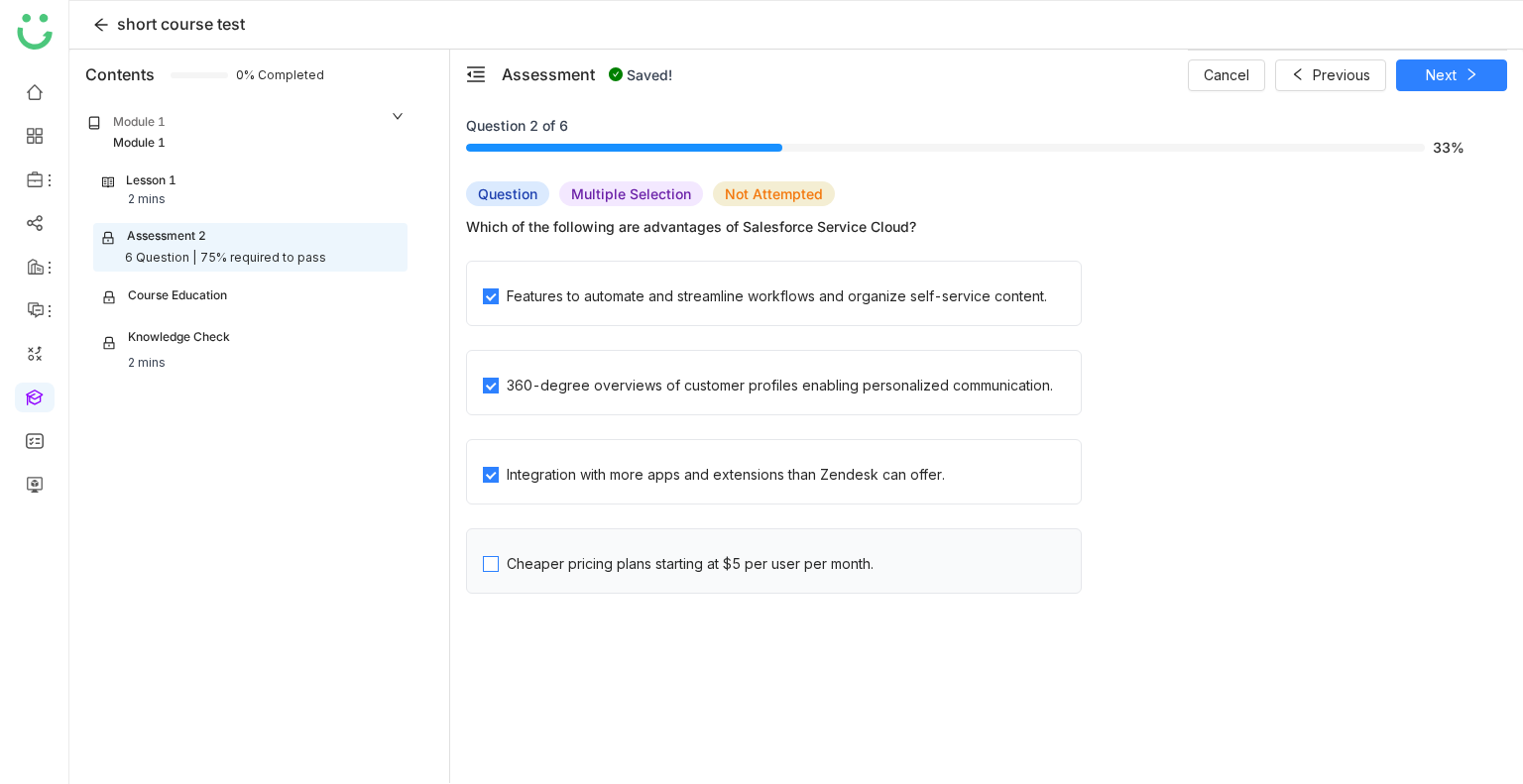 click on "Cheaper pricing plans starting at $5 per user per month." 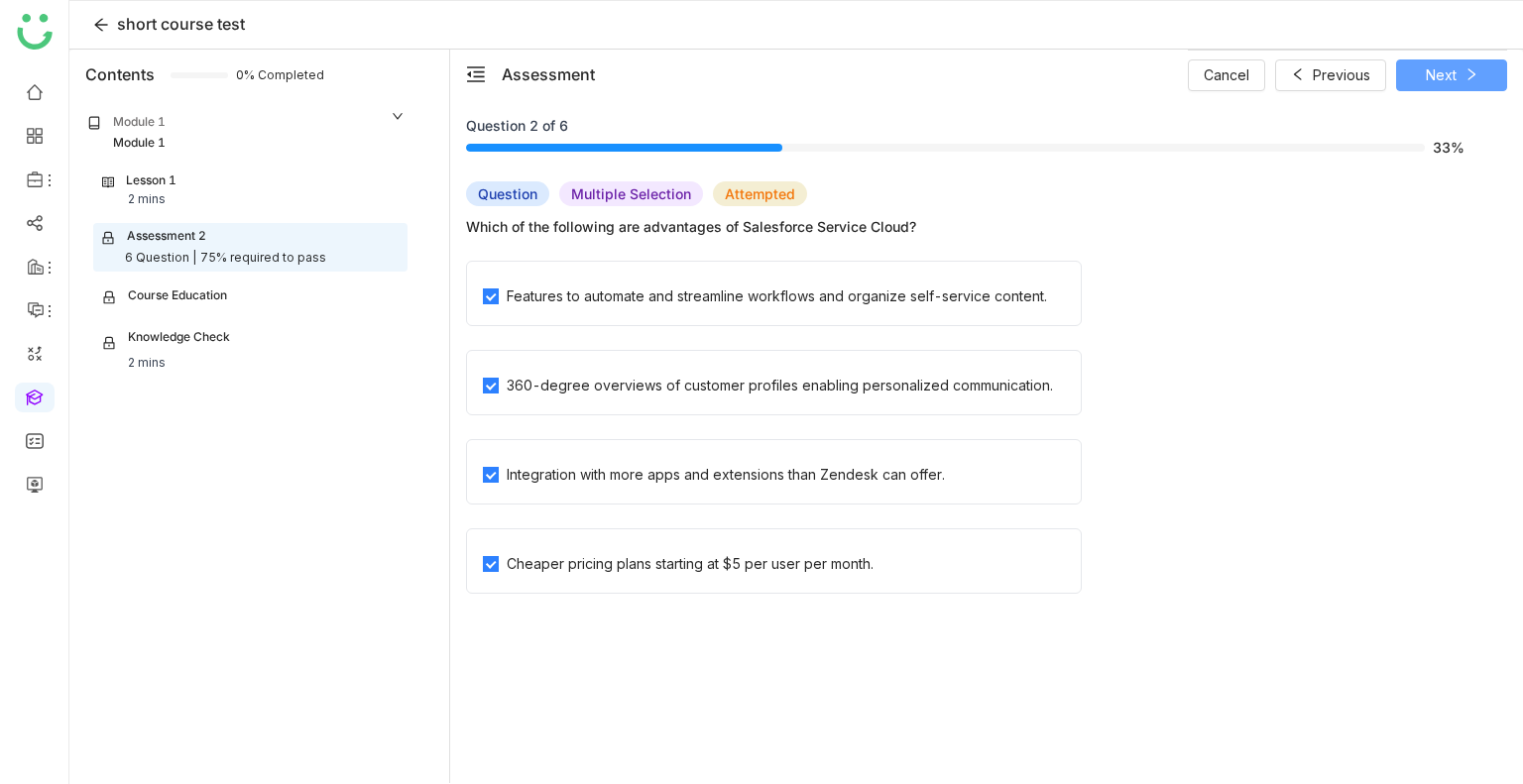 click 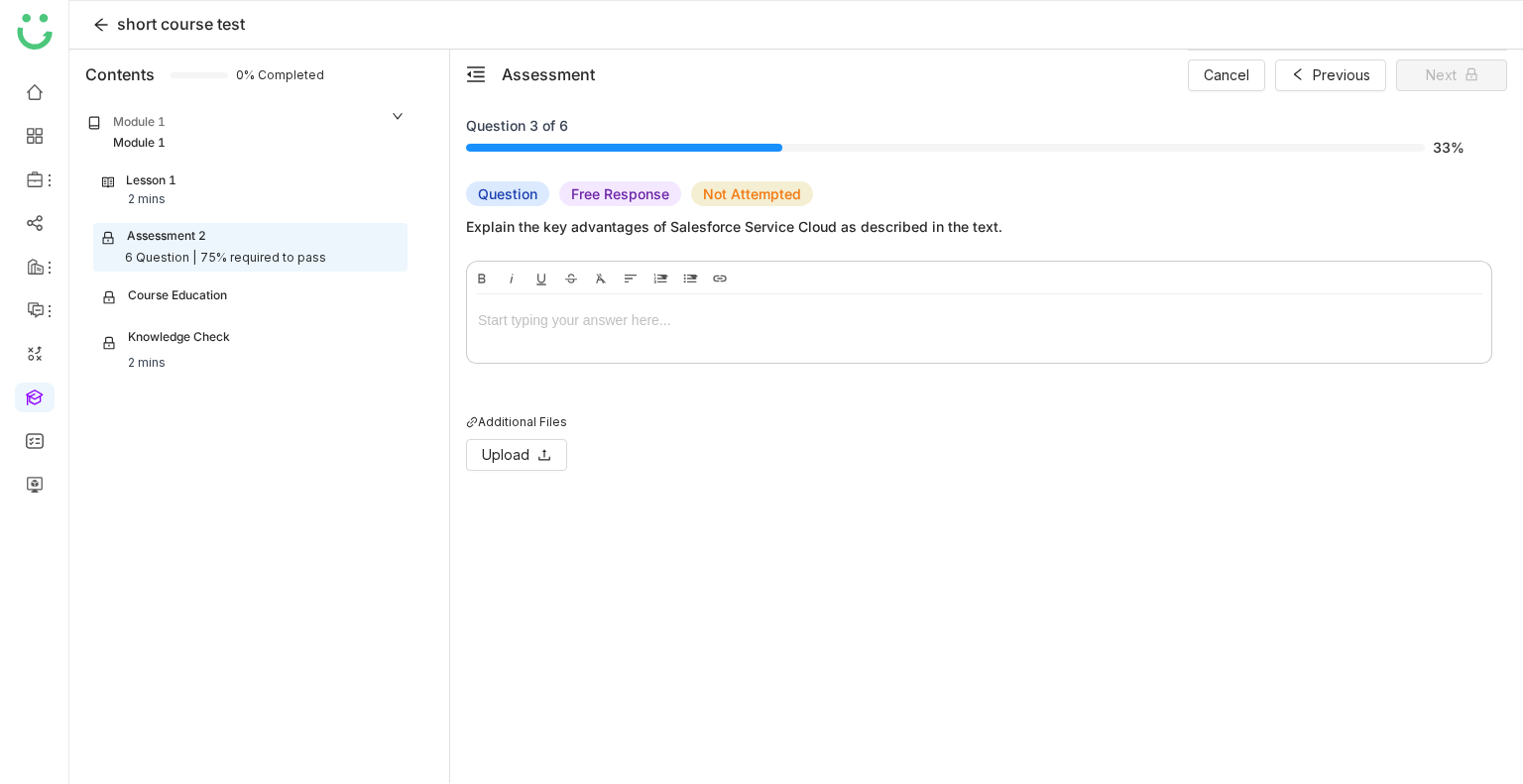click on "Question 3 of 6   33%  Question   Free Response  Not Attempted Explain the key advantages of Salesforce Service Cloud as described in the text. Bold Italic Underline Strikethrough Clear Formatting Align
Align Left
Align Center
Align Right
Align Justify Ordered List   Default Lower Alpha Lower Greek Lower Roman Upper Alpha Upper Roman    Unordered List   Default Circle Disc Square    Insert Link Start typing your answer here...  Additional Files Upload" 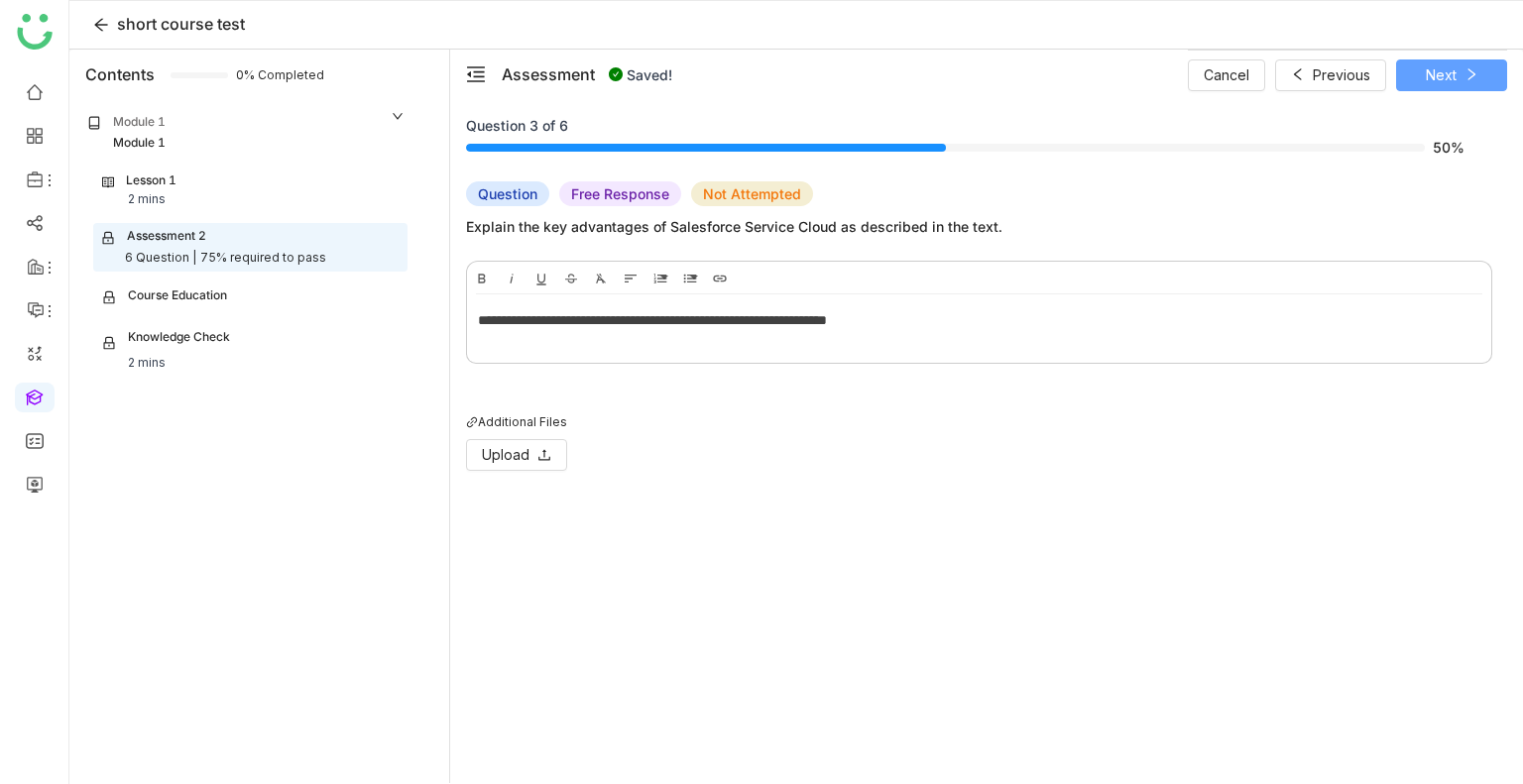 click on "**********" at bounding box center (979, 324) 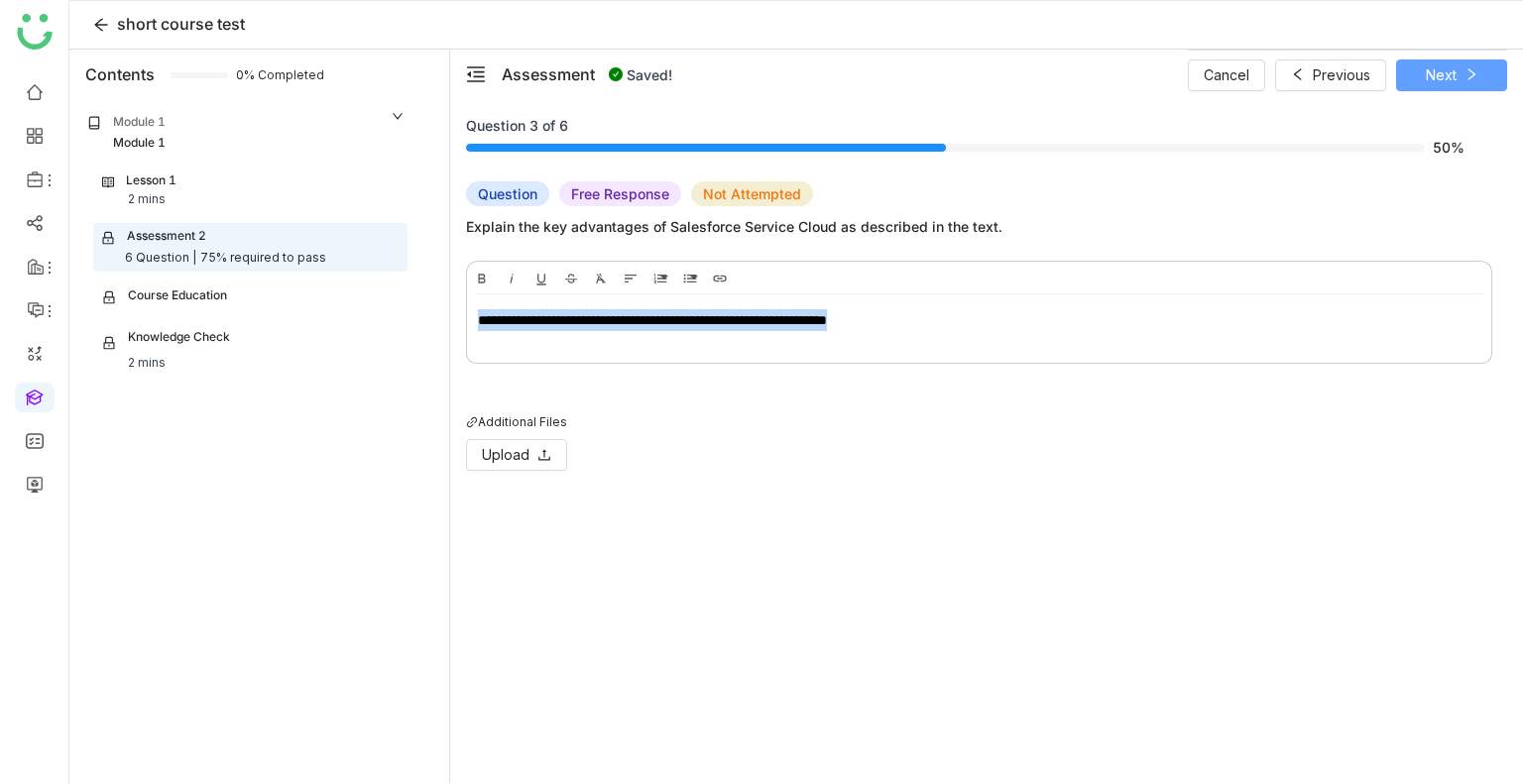 click on "**********" at bounding box center [979, 324] 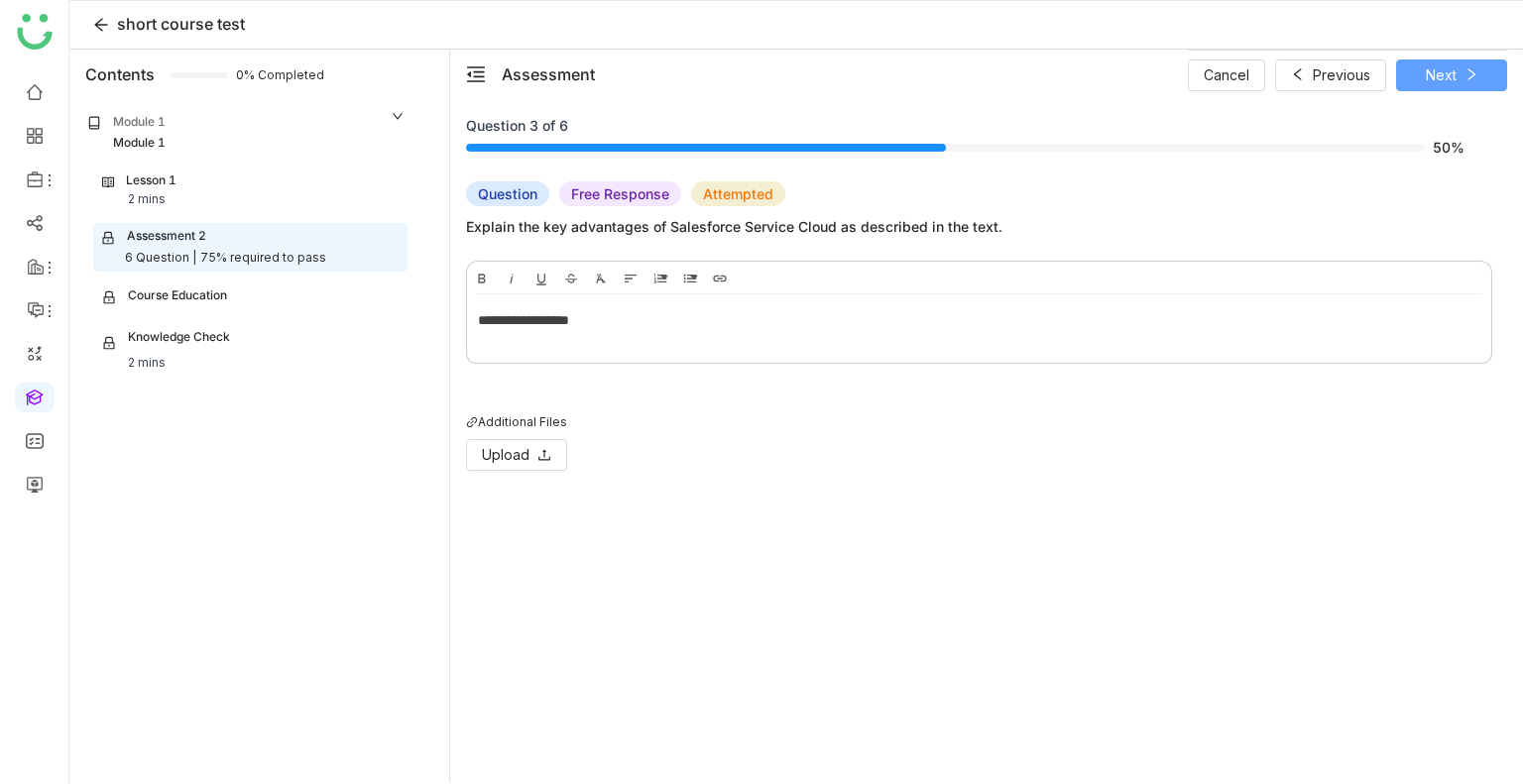click on "Next" at bounding box center (1441, 75) 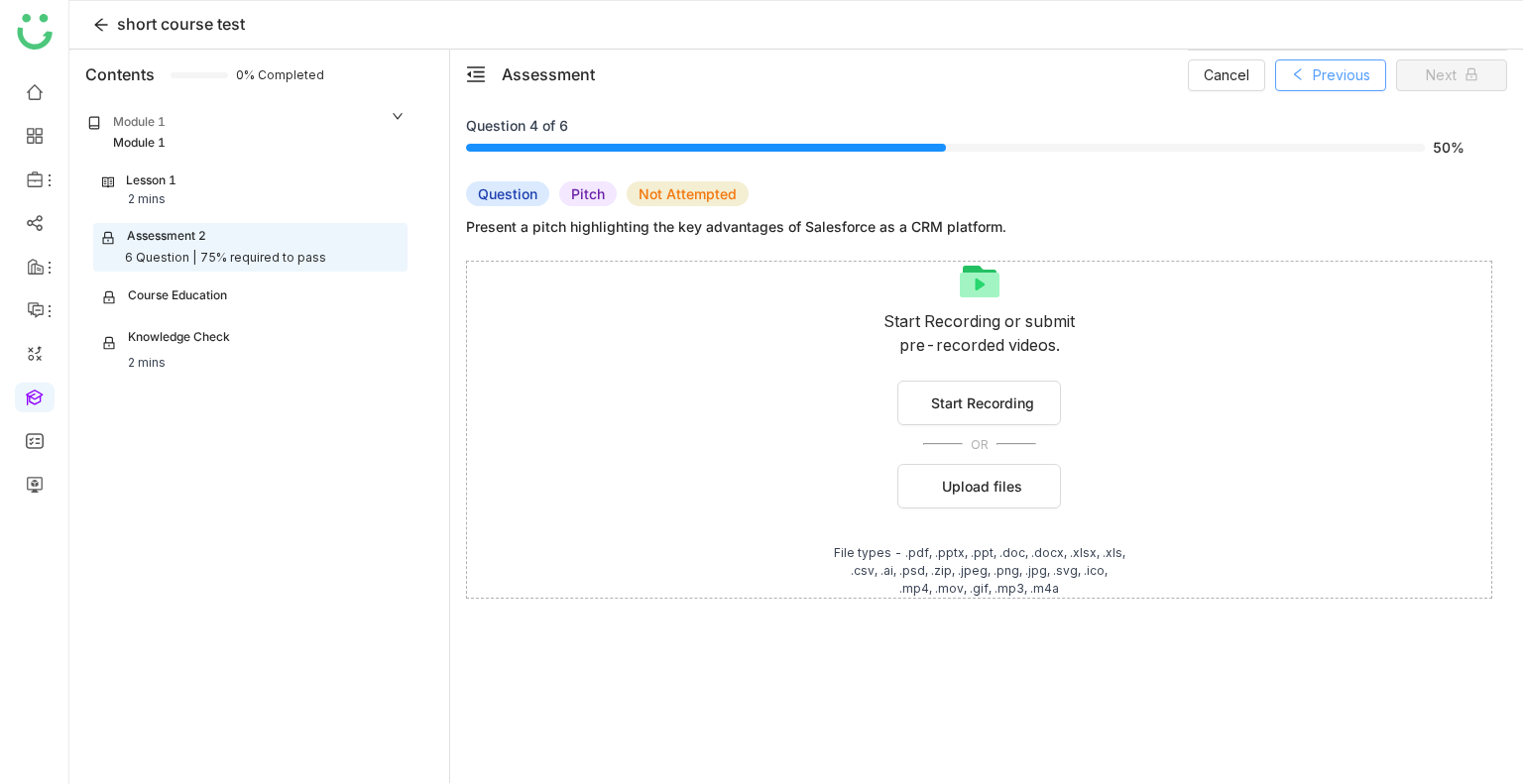 click on "Previous" at bounding box center (1342, 75) 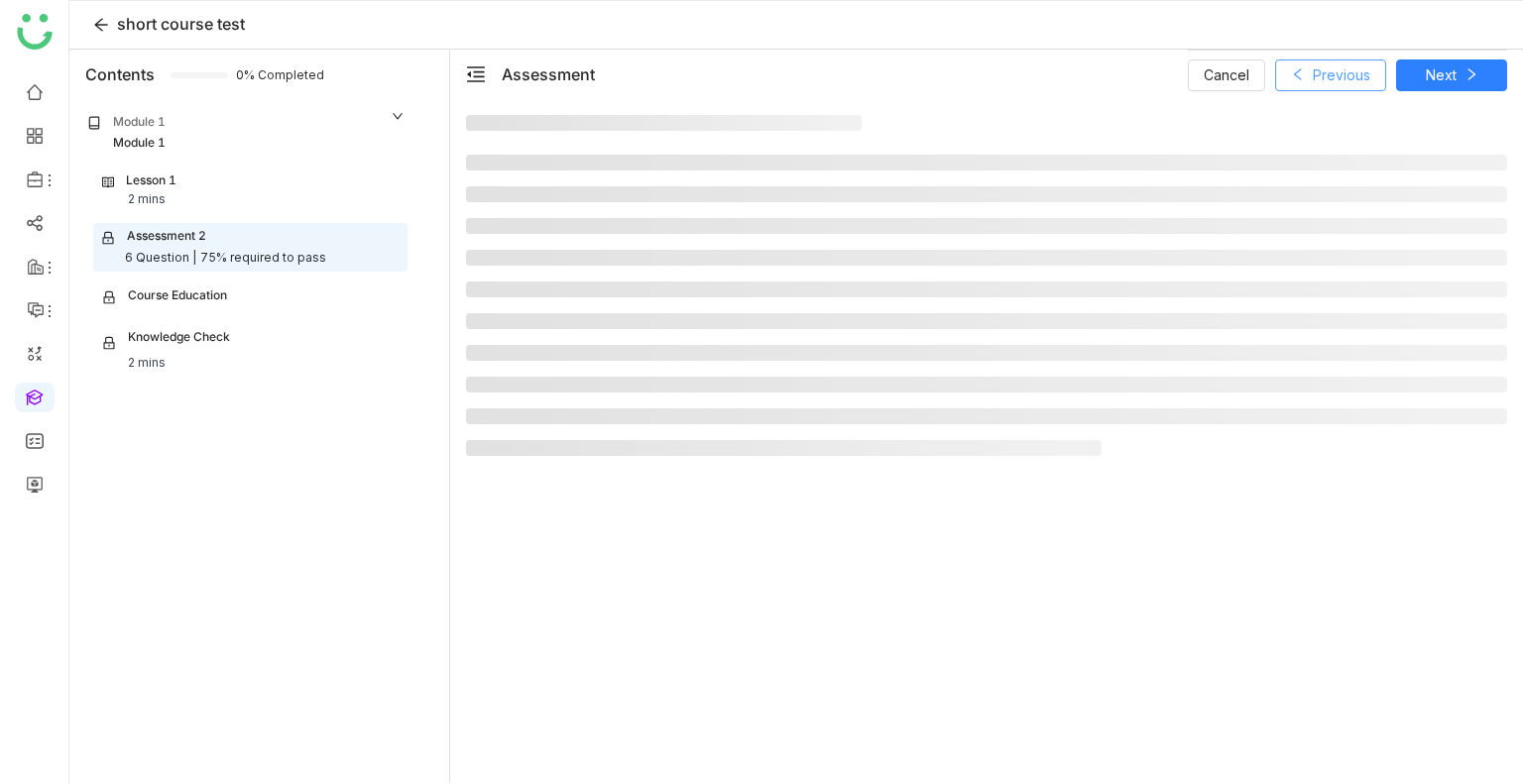 click on "Previous" at bounding box center (1342, 75) 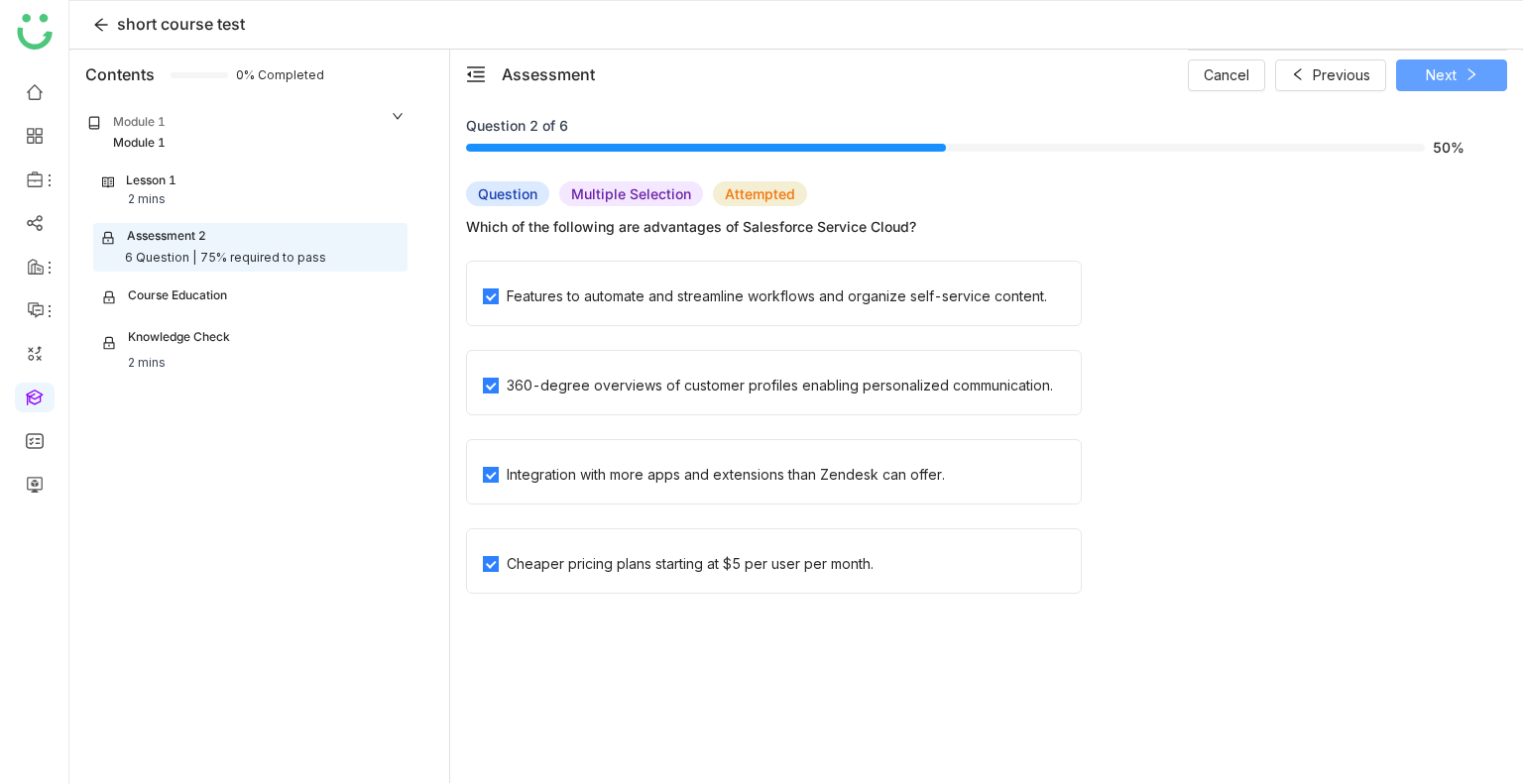 click on "Next" at bounding box center (1441, 75) 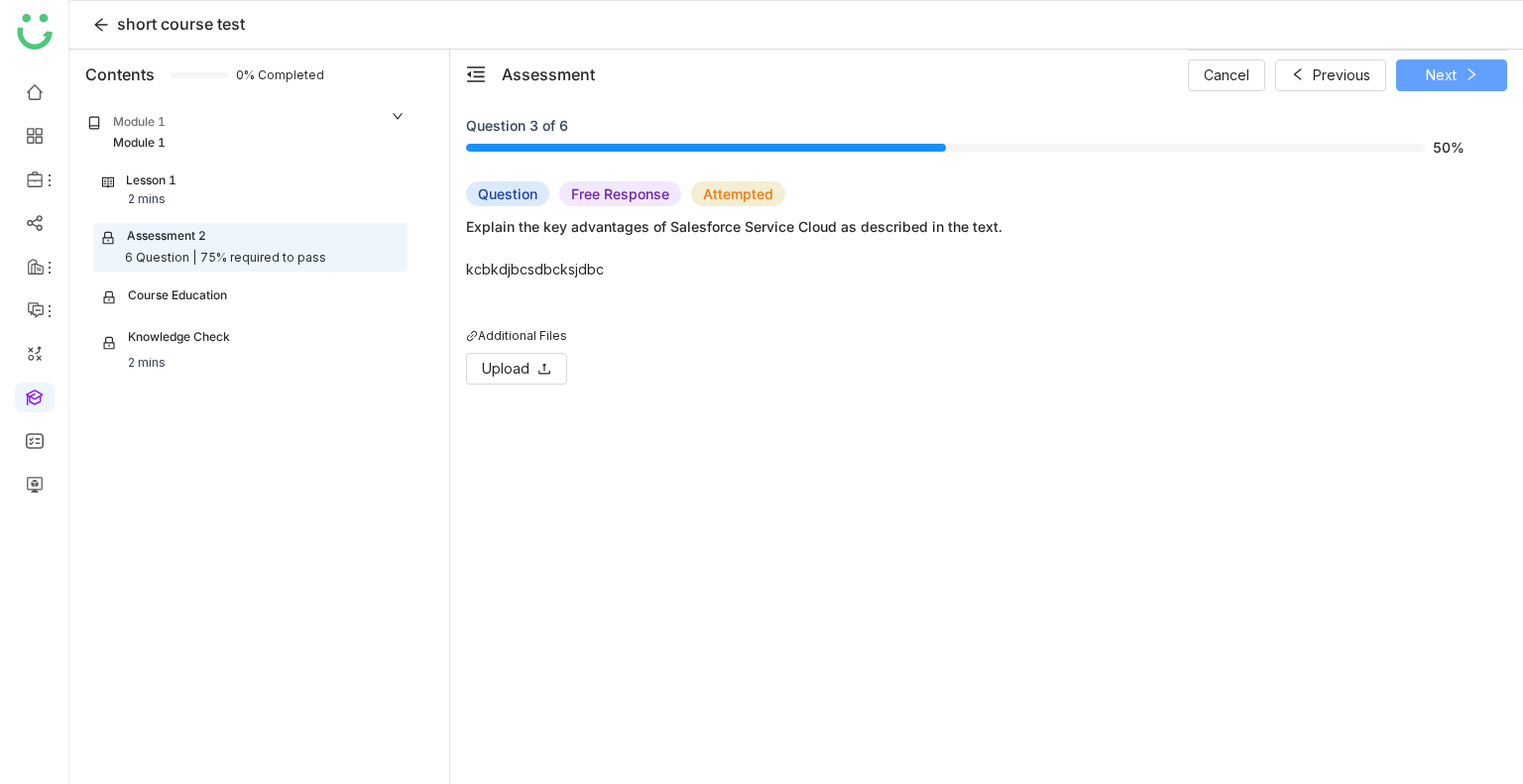 click on "Next" at bounding box center (1441, 75) 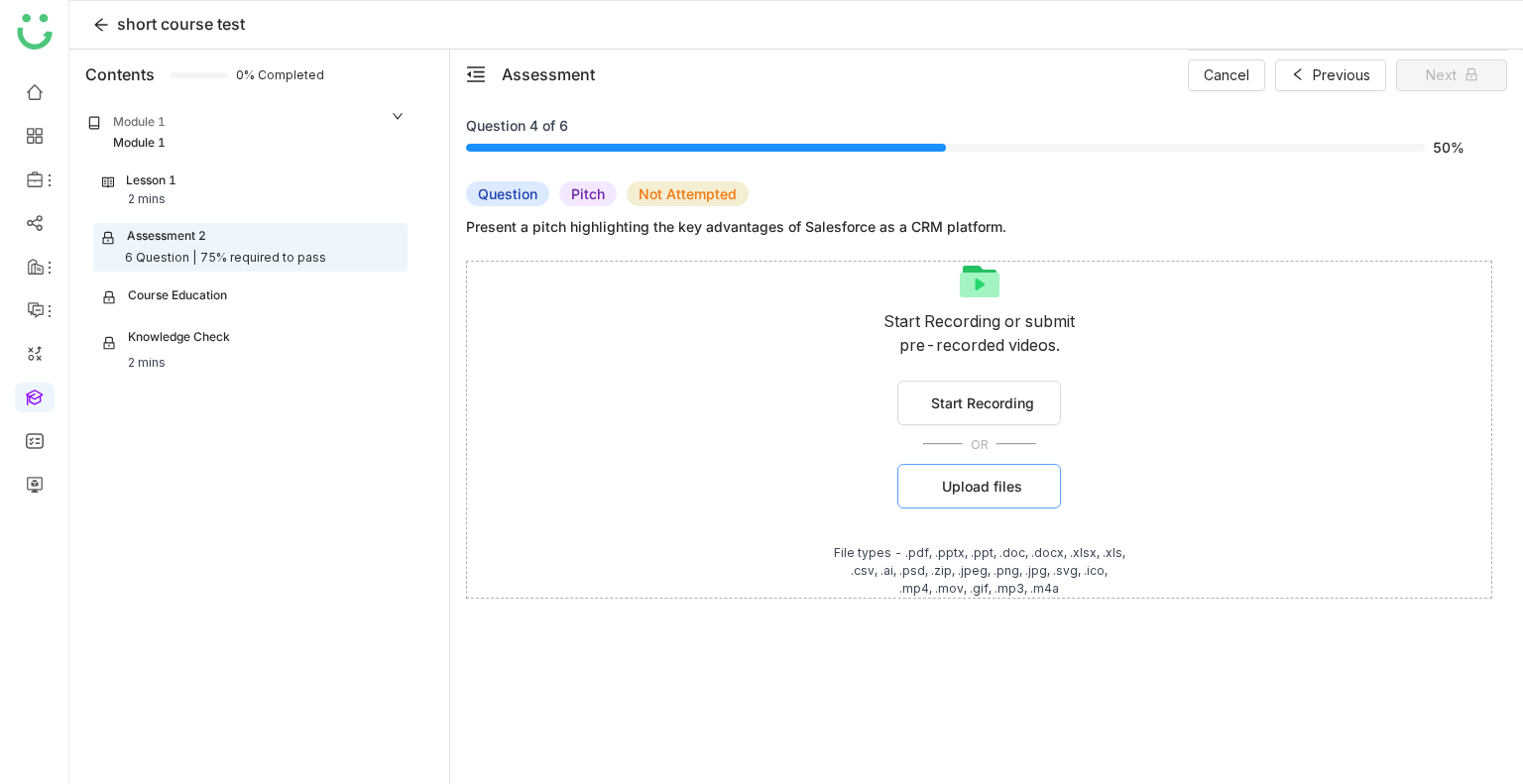 click on "Upload files" 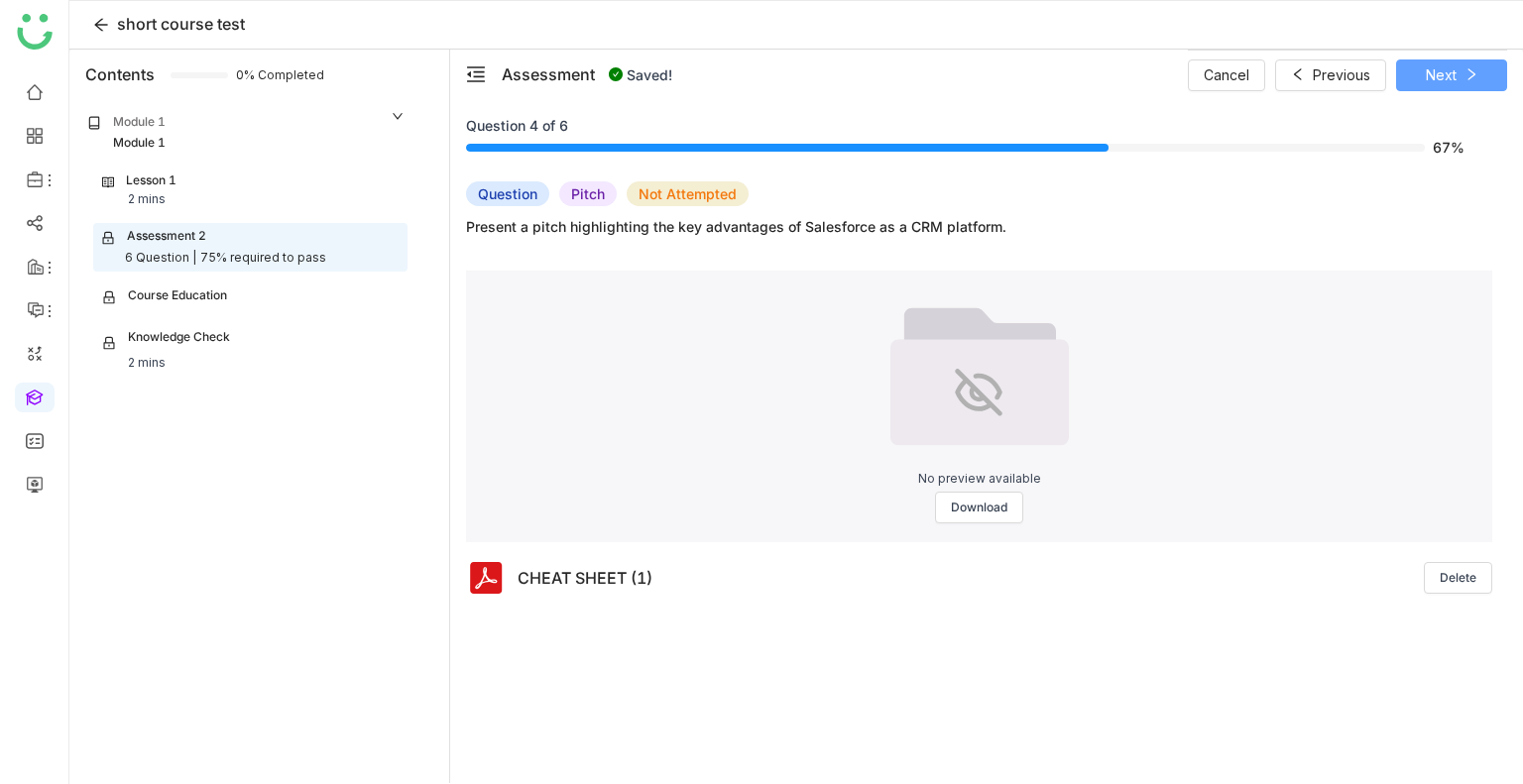 click on "Next" at bounding box center [1452, 75] 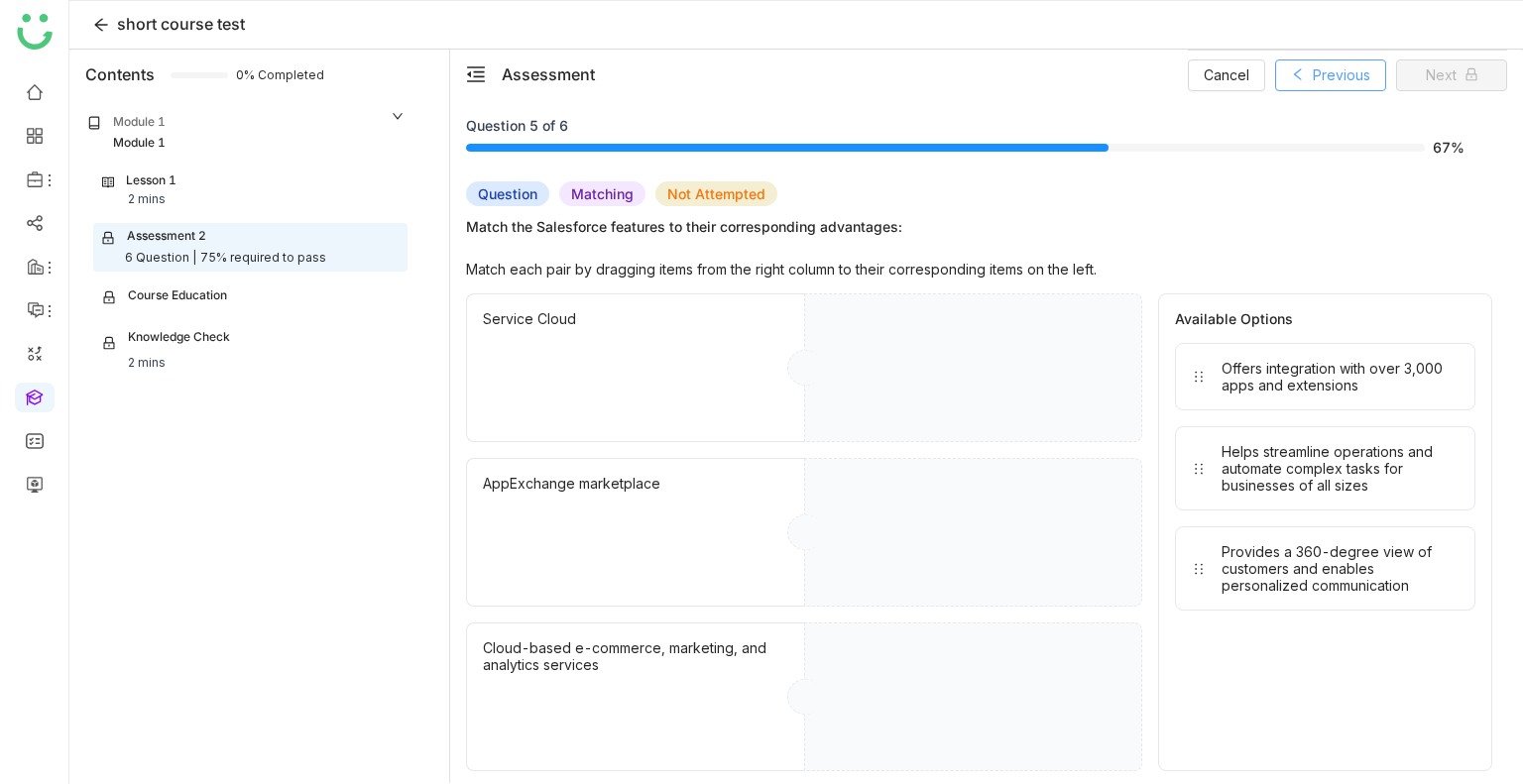 click on "Previous" at bounding box center (1342, 75) 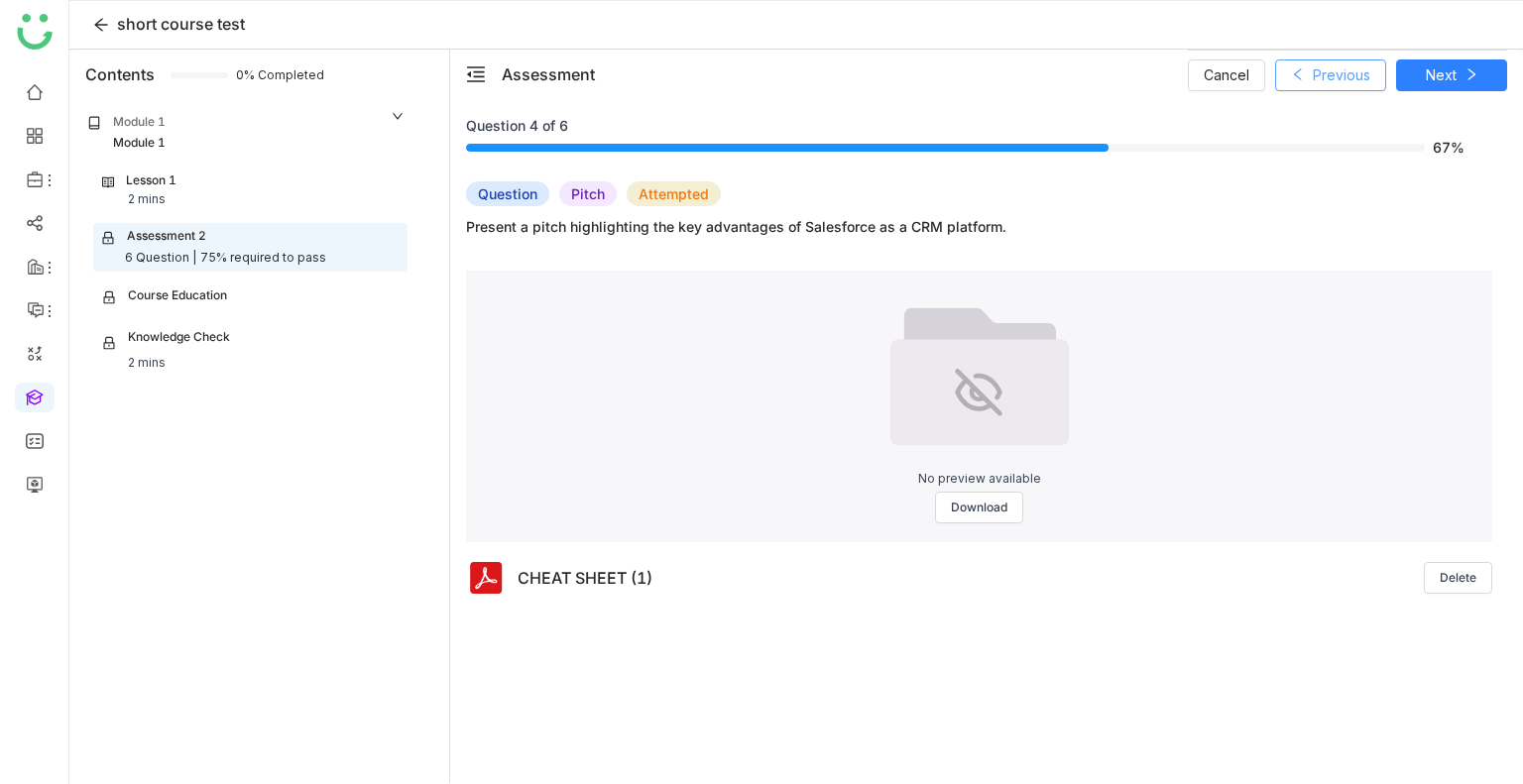 click on "Previous" at bounding box center (1342, 75) 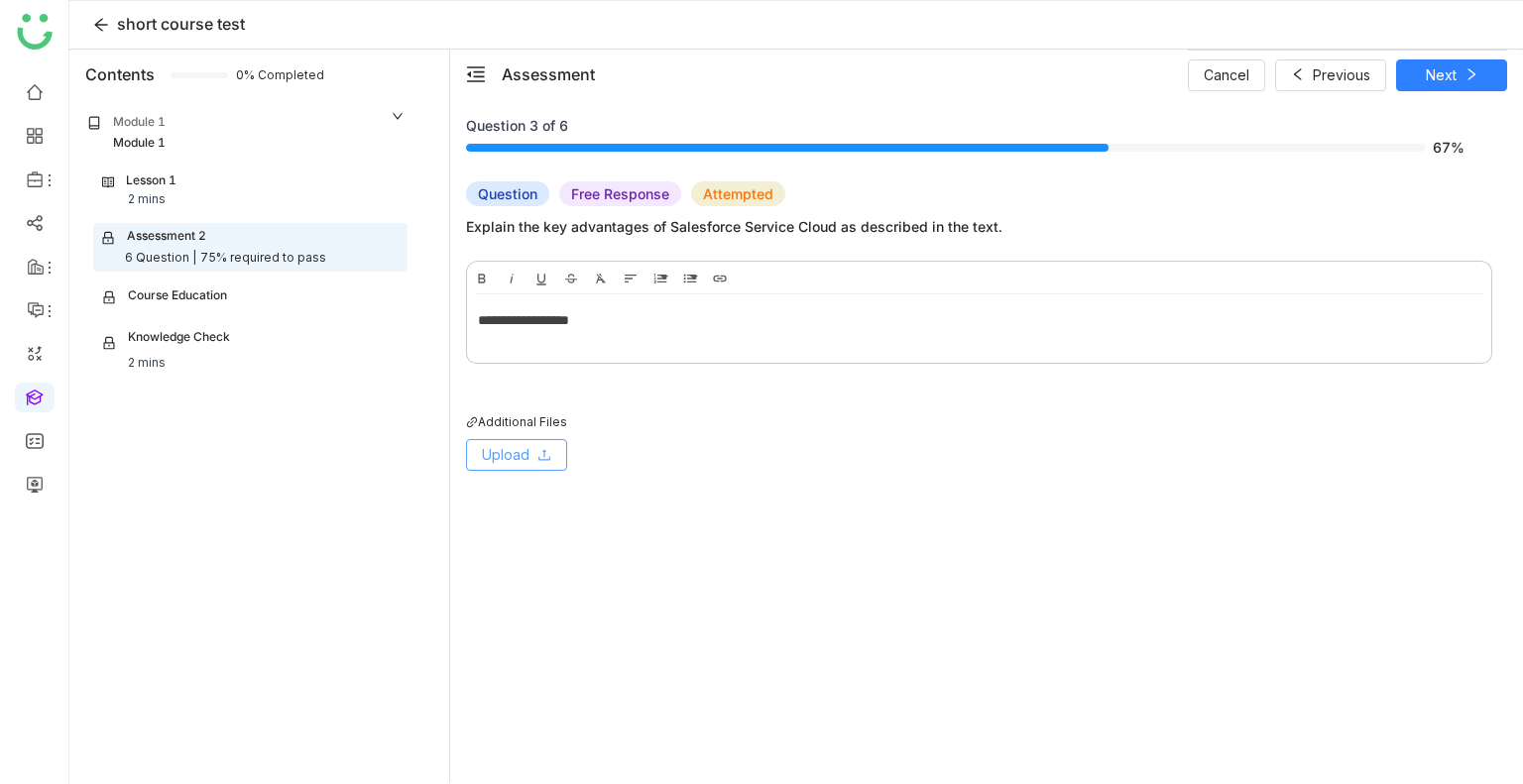 click on "Upload" 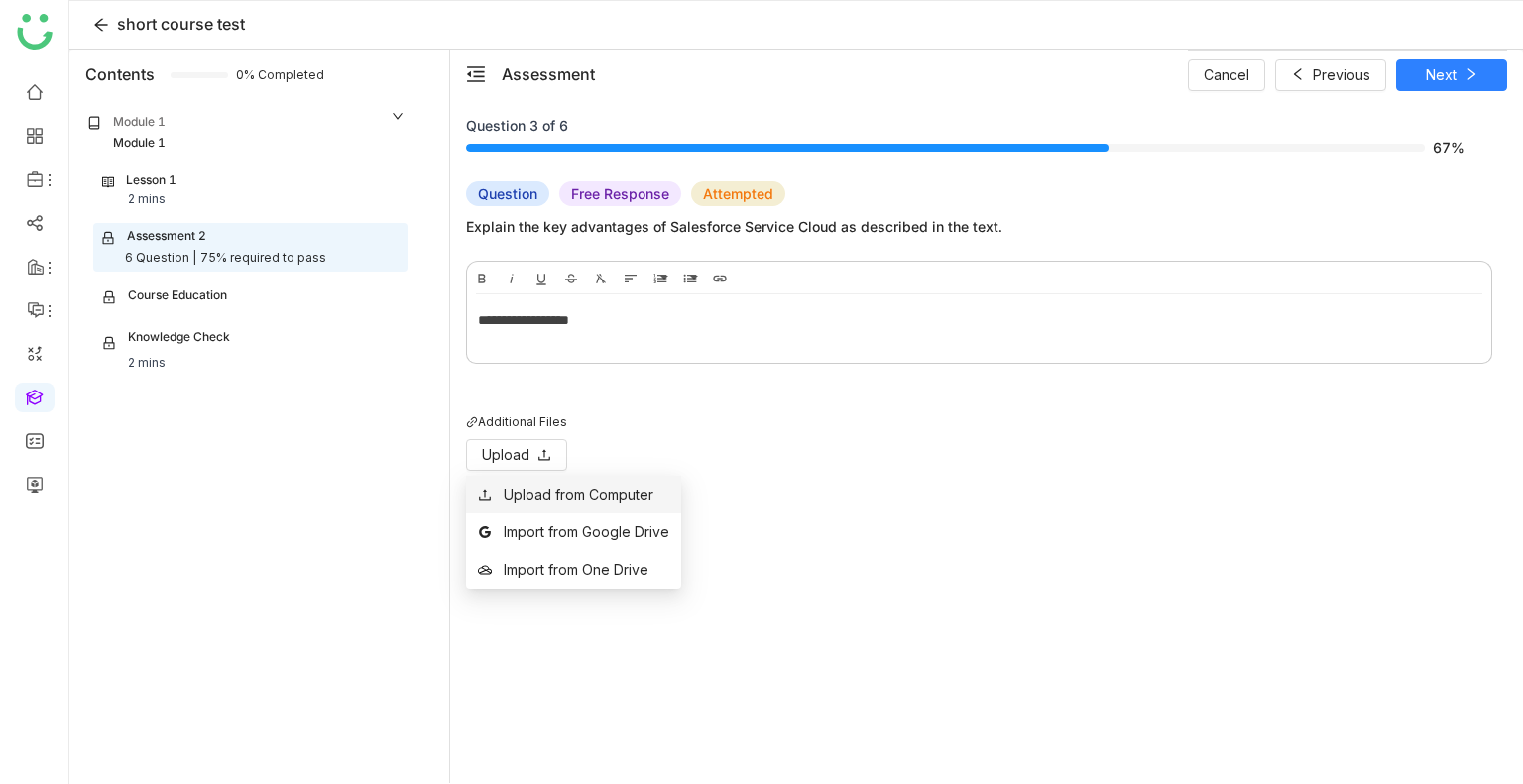 click on "Upload from Computer" at bounding box center [578, 495] 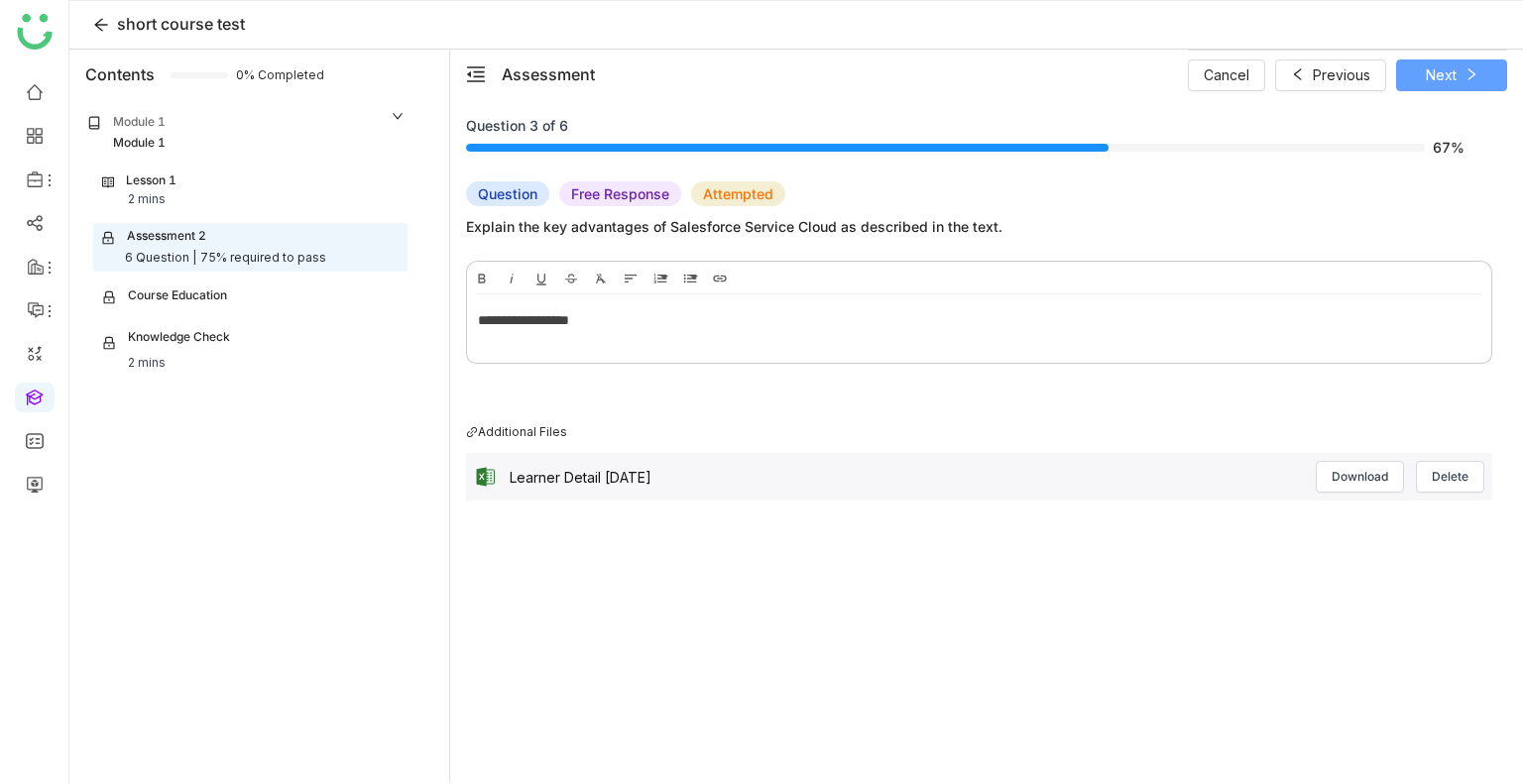 click on "Next" at bounding box center [1452, 75] 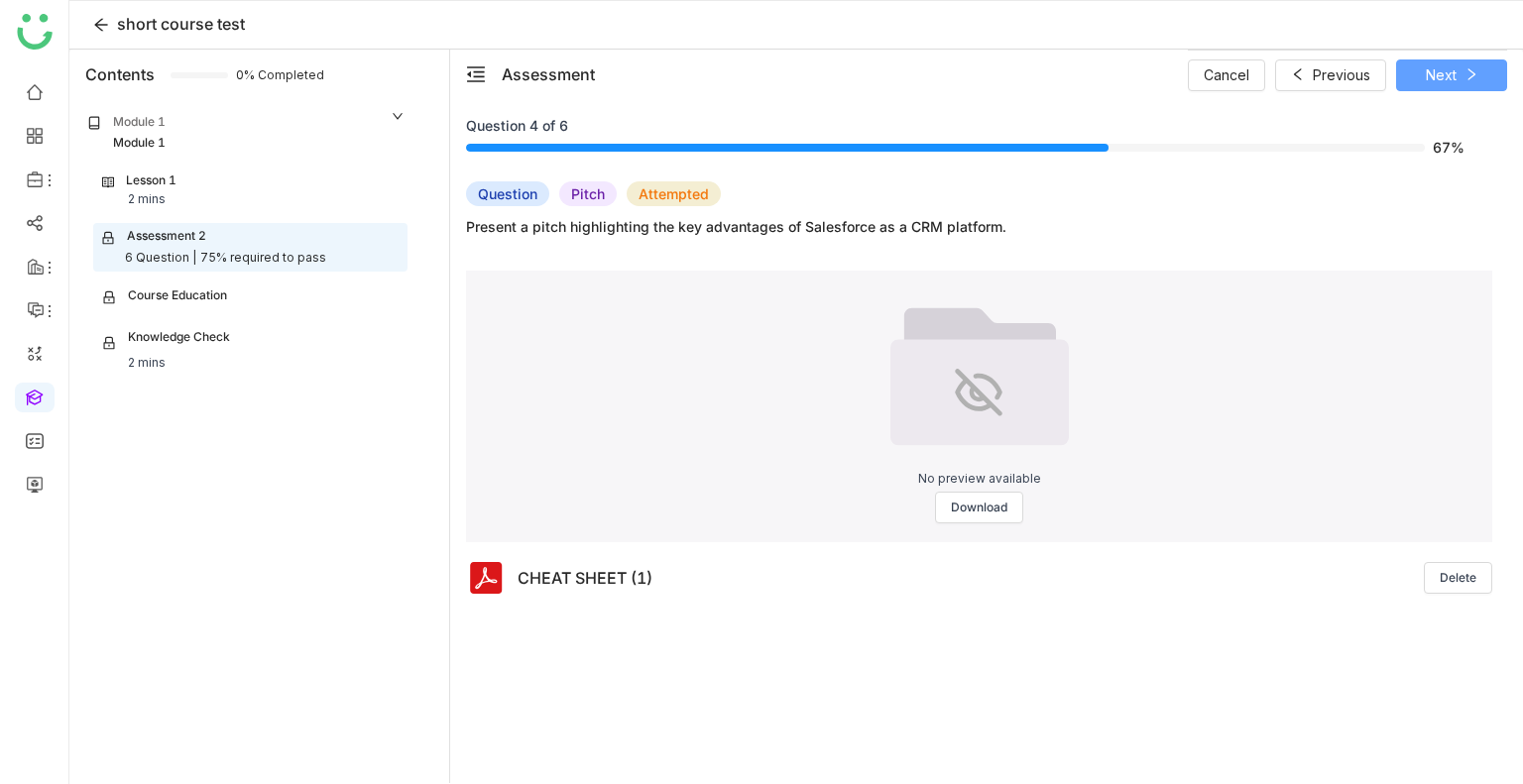 click on "Next" at bounding box center [1452, 75] 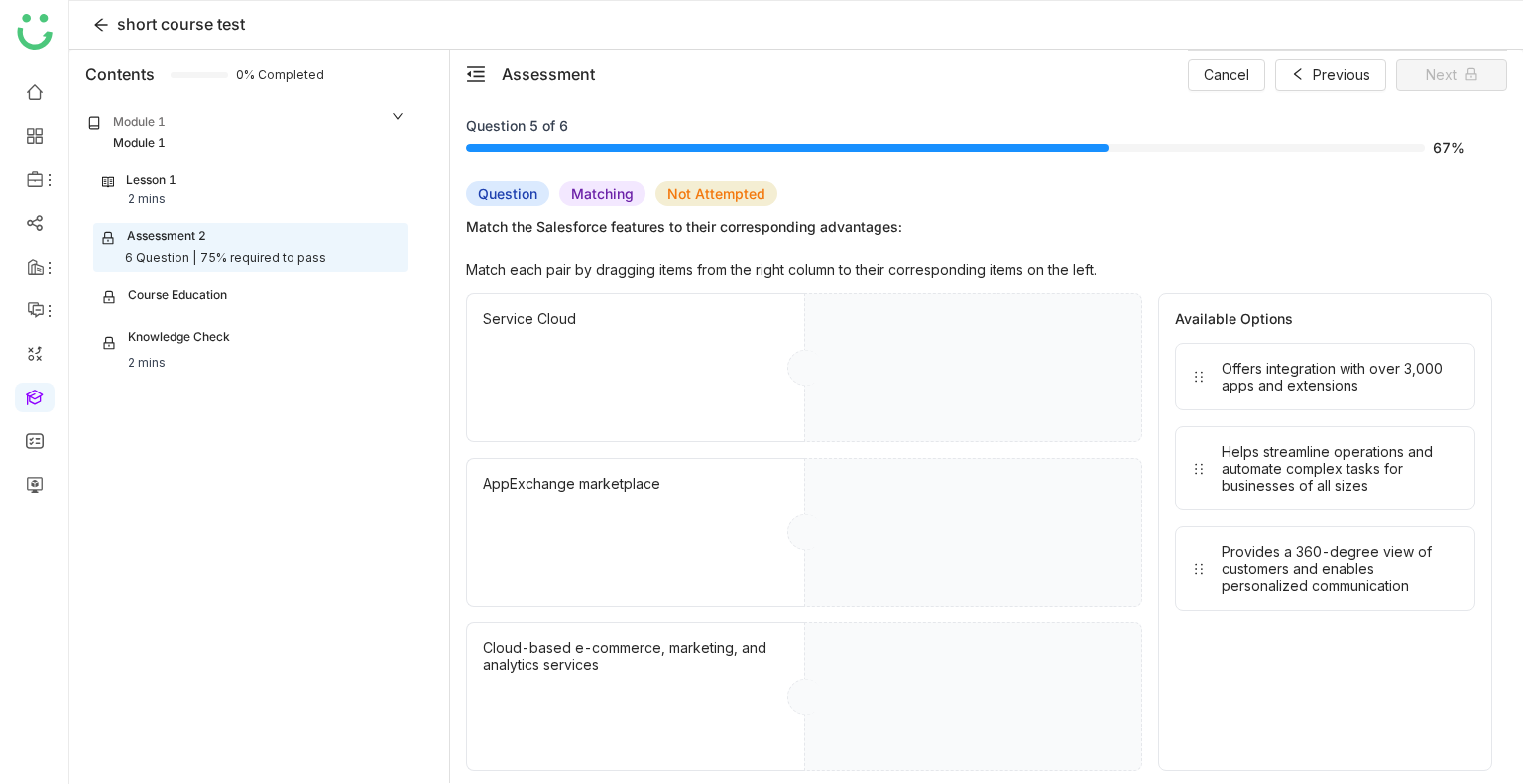 drag, startPoint x: 1325, startPoint y: 367, endPoint x: 1079, endPoint y: 350, distance: 246.5867 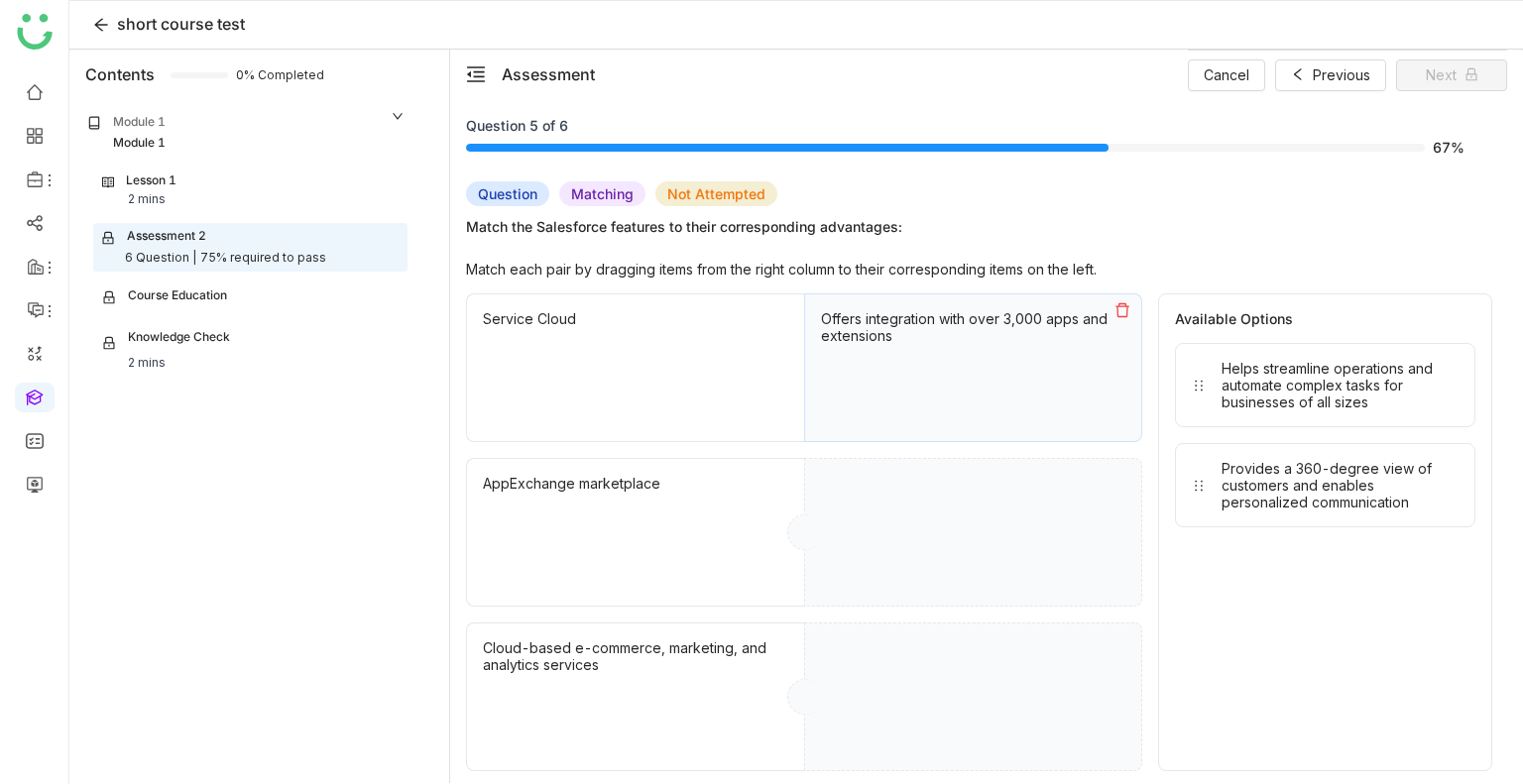 drag, startPoint x: 1294, startPoint y: 394, endPoint x: 986, endPoint y: 549, distance: 344.80284 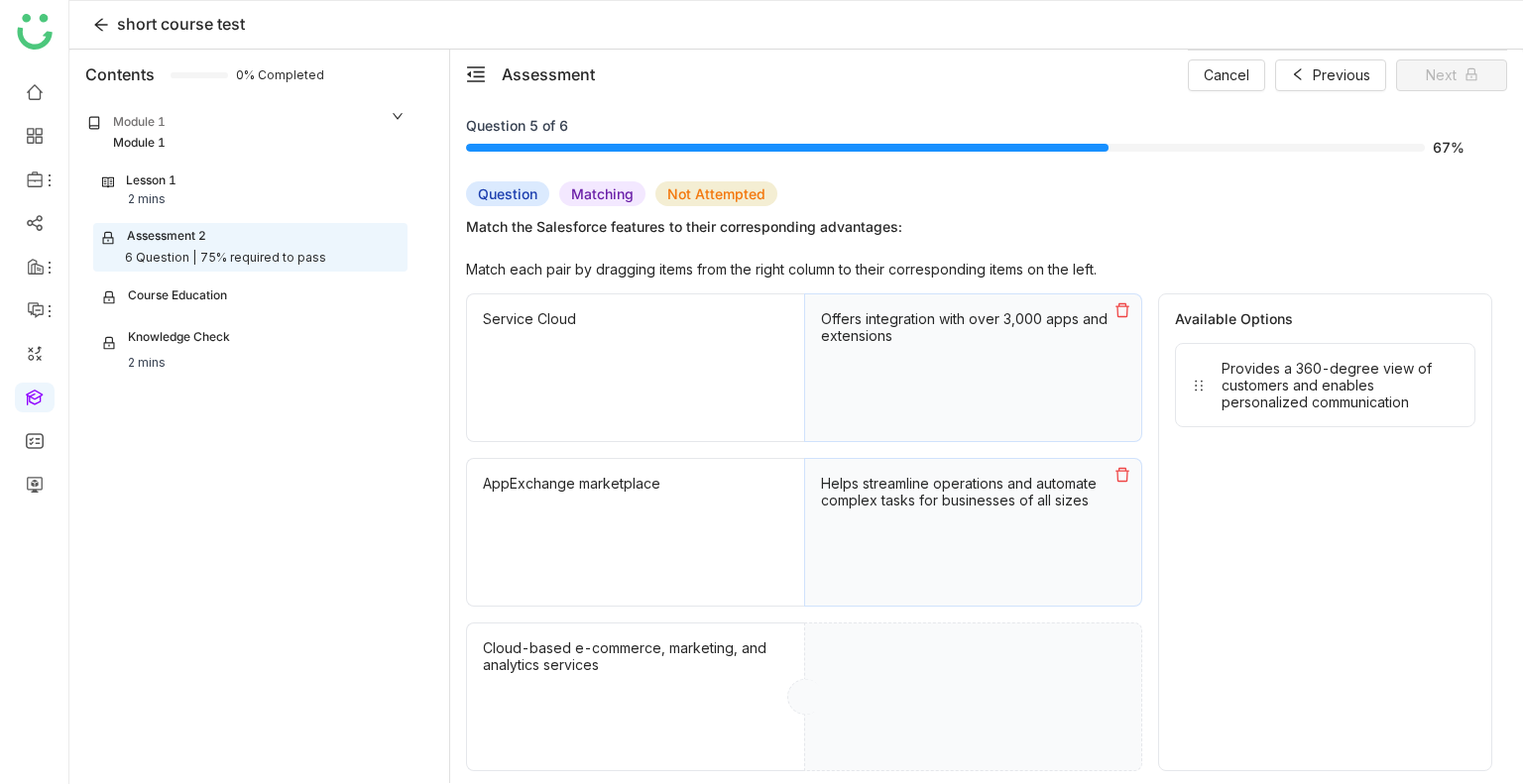 drag, startPoint x: 1267, startPoint y: 400, endPoint x: 844, endPoint y: 744, distance: 545.2201 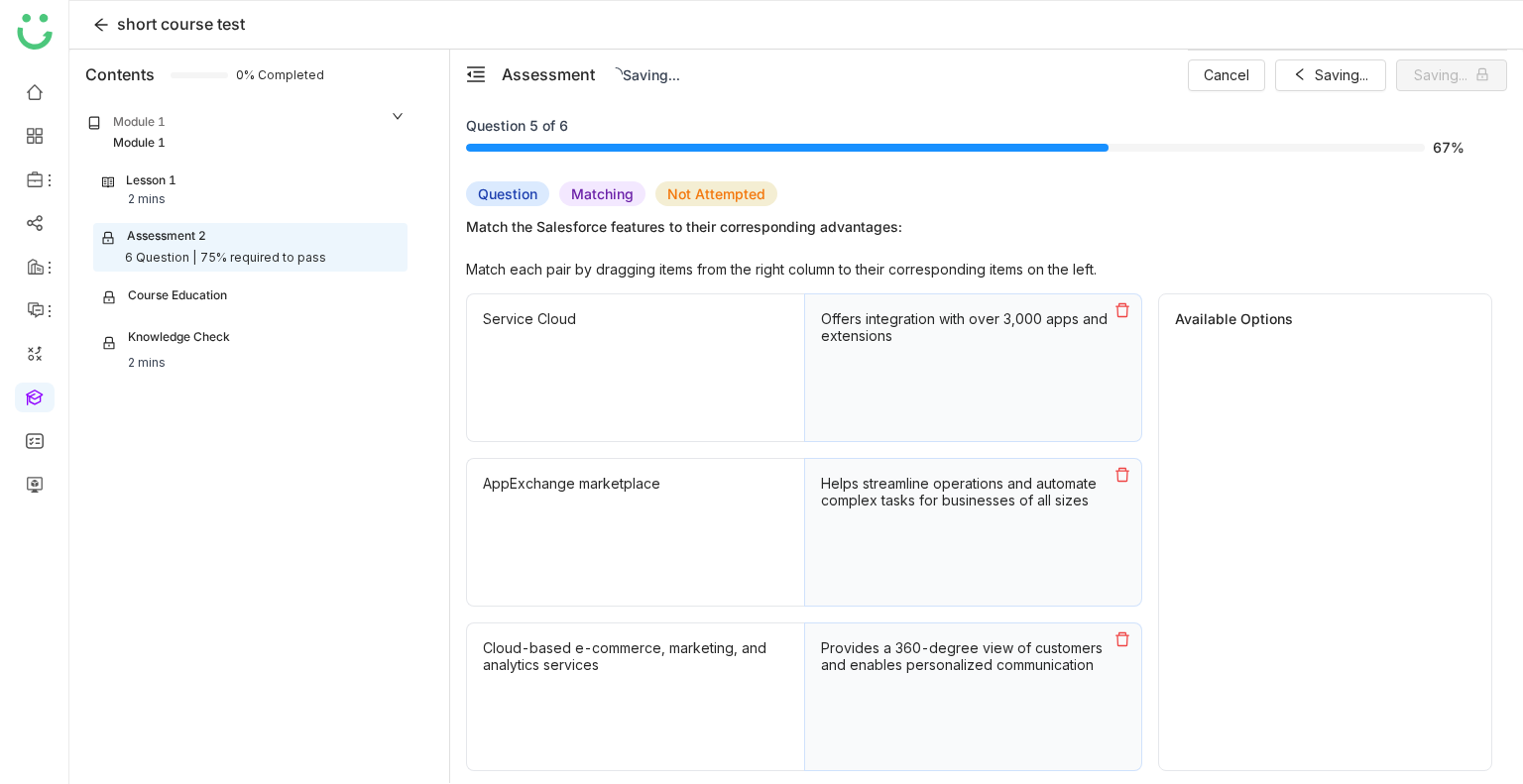 scroll, scrollTop: 4, scrollLeft: 0, axis: vertical 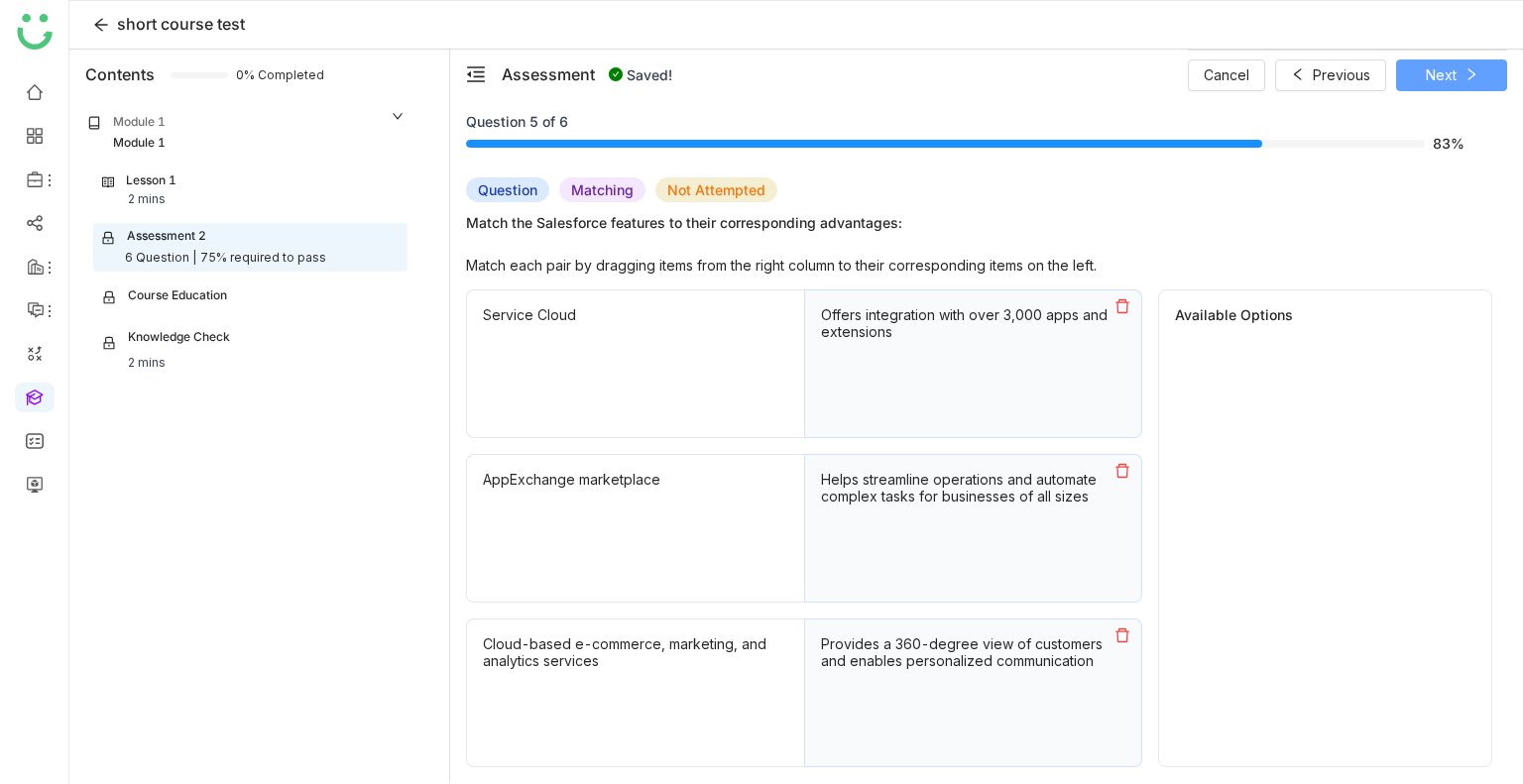 click on "Next" at bounding box center [1441, 75] 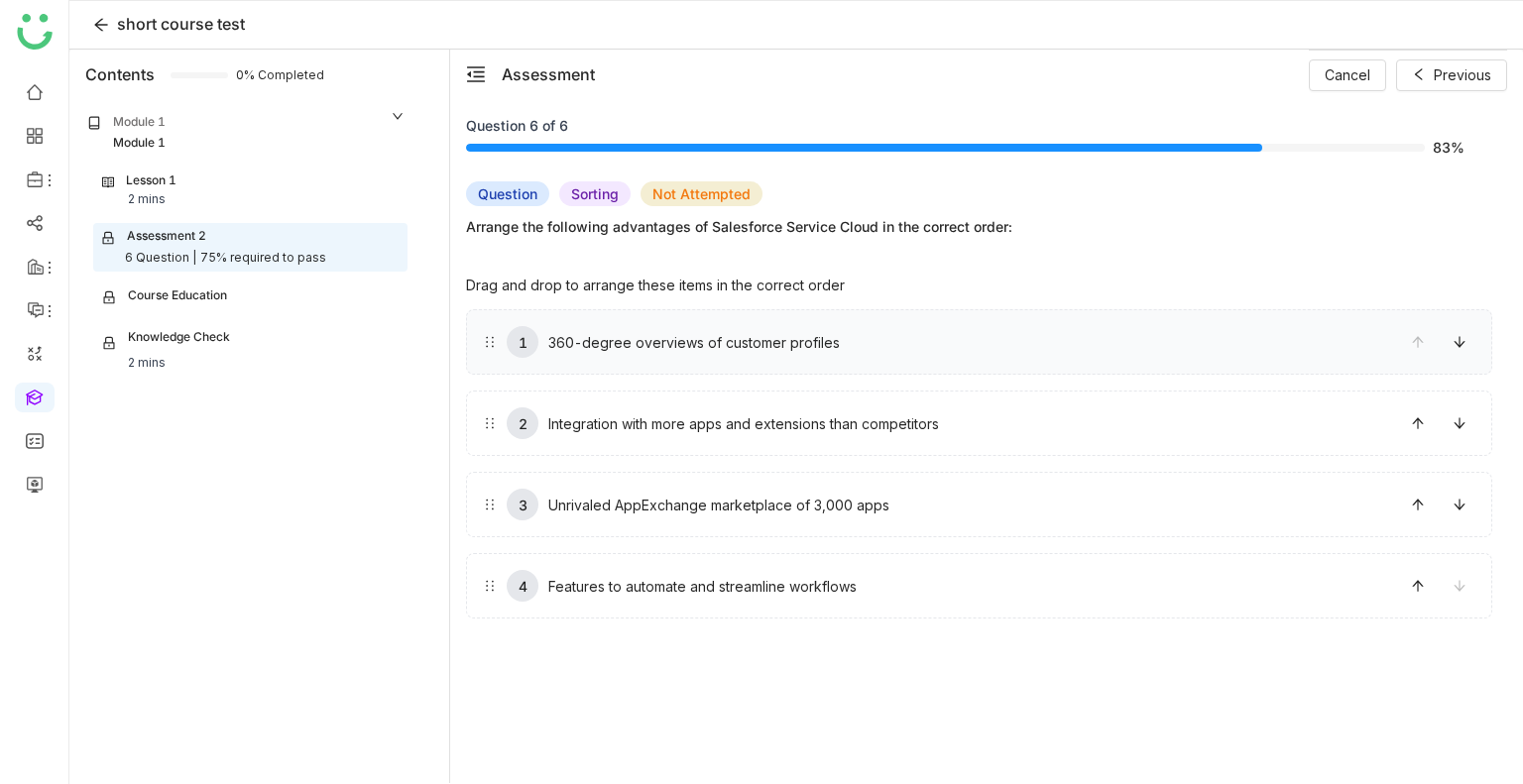 click on "1   360-degree overviews of customer profiles" at bounding box center (937, 342) 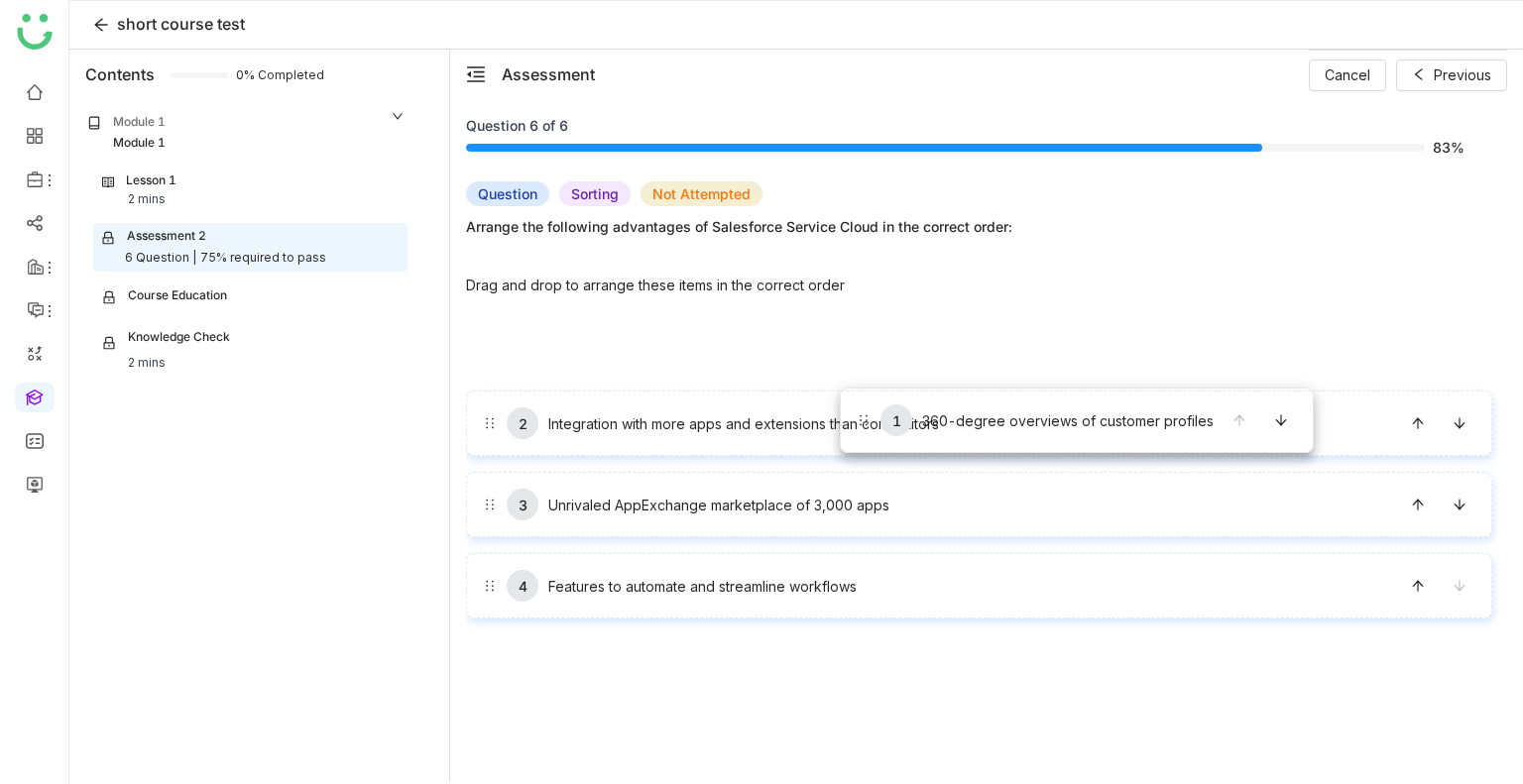 drag, startPoint x: 842, startPoint y: 356, endPoint x: 840, endPoint y: 425, distance: 69.028979 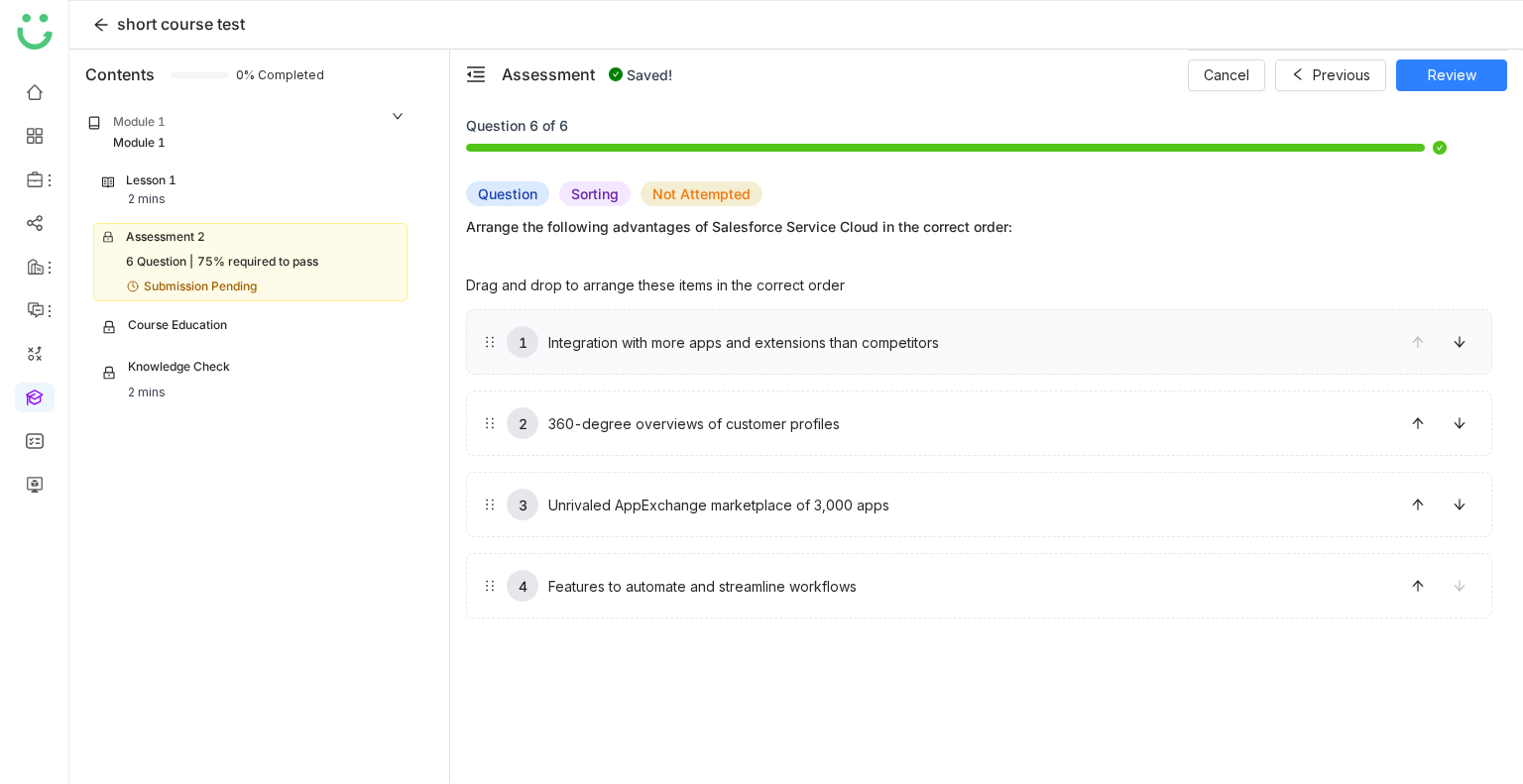 drag, startPoint x: 866, startPoint y: 502, endPoint x: 820, endPoint y: 359, distance: 150.21651 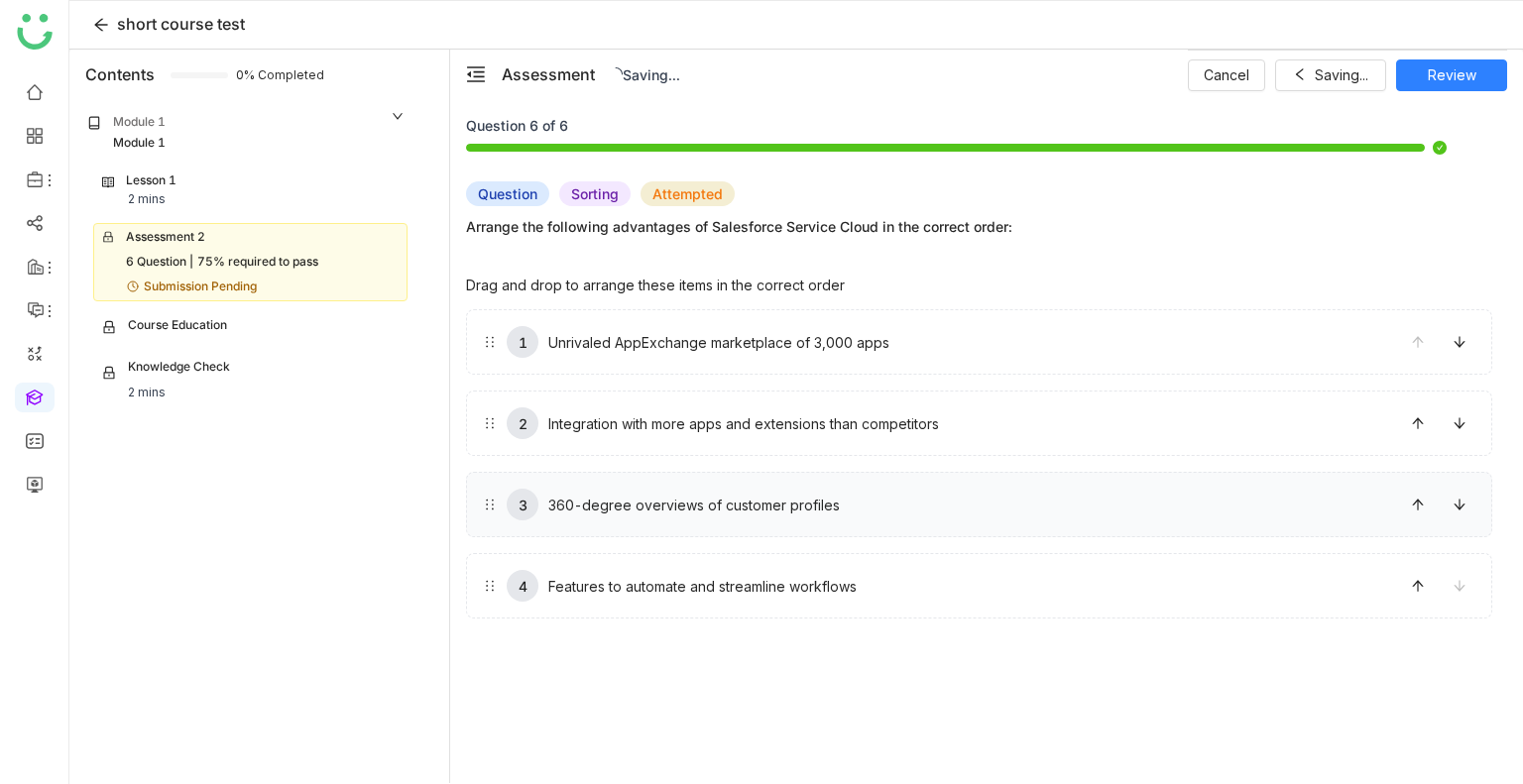 drag, startPoint x: 836, startPoint y: 586, endPoint x: 821, endPoint y: 505, distance: 82.37718 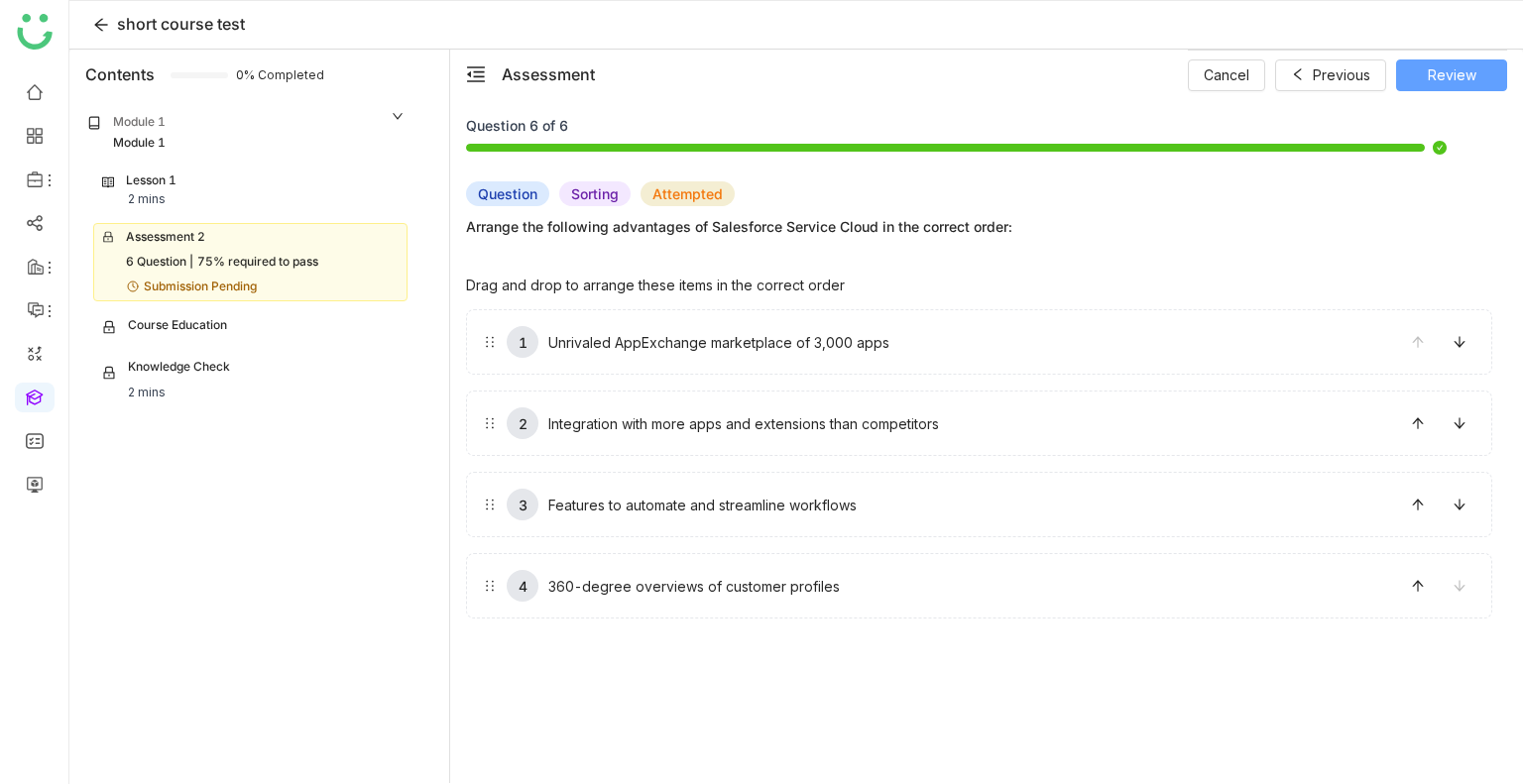 click on "Review" at bounding box center (1452, 75) 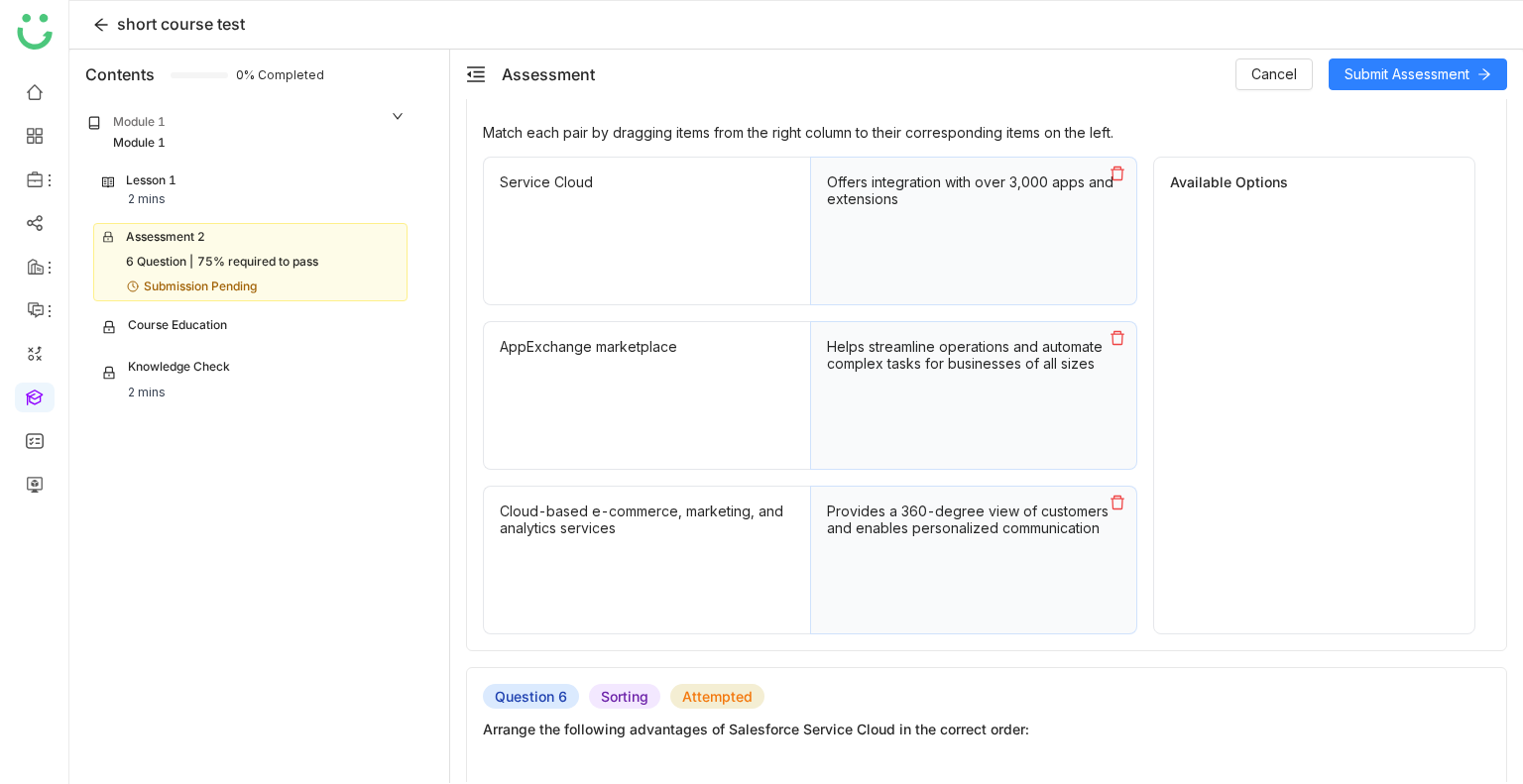 scroll, scrollTop: 2408, scrollLeft: 0, axis: vertical 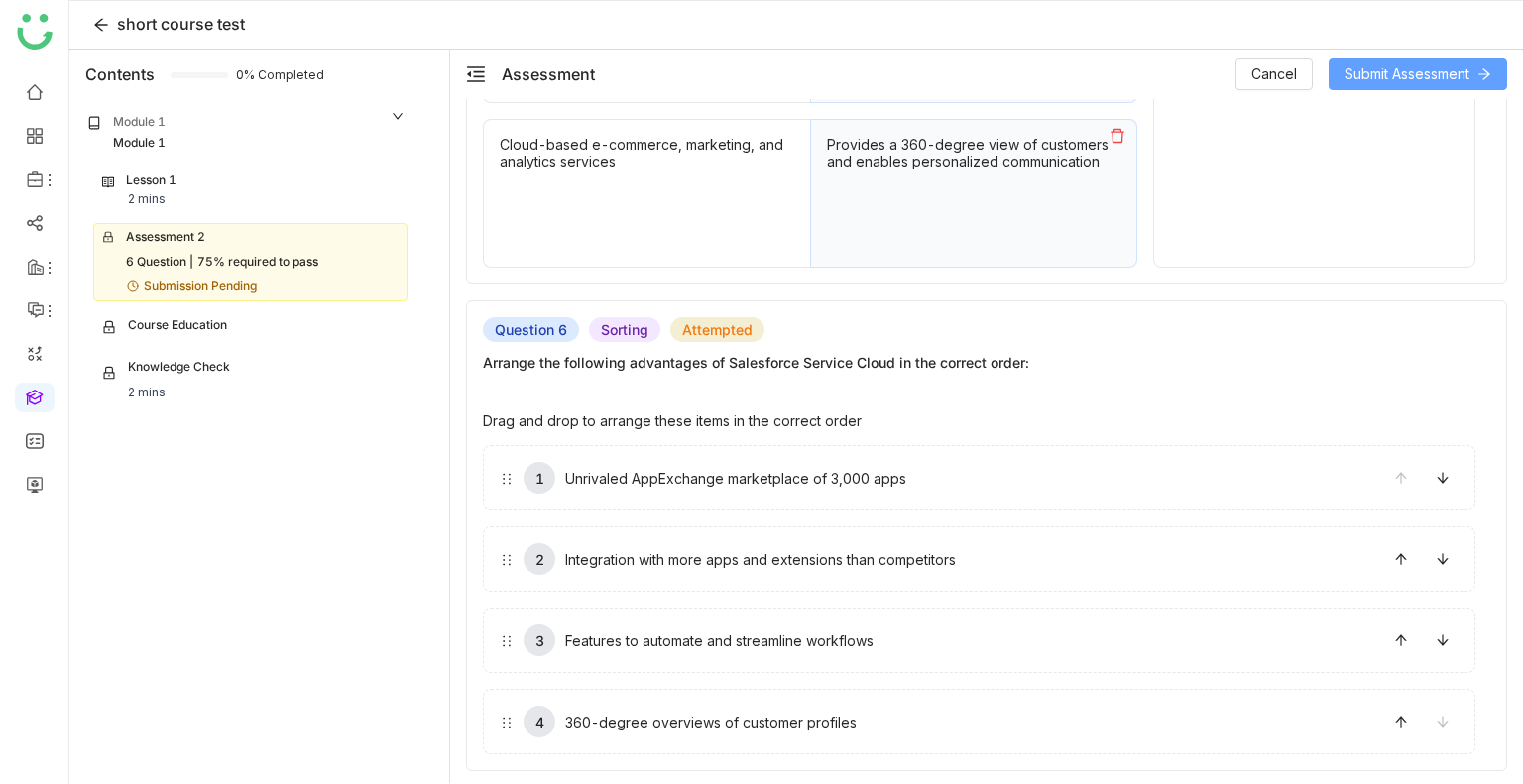 click on "Submit Assessment" at bounding box center [1418, 74] 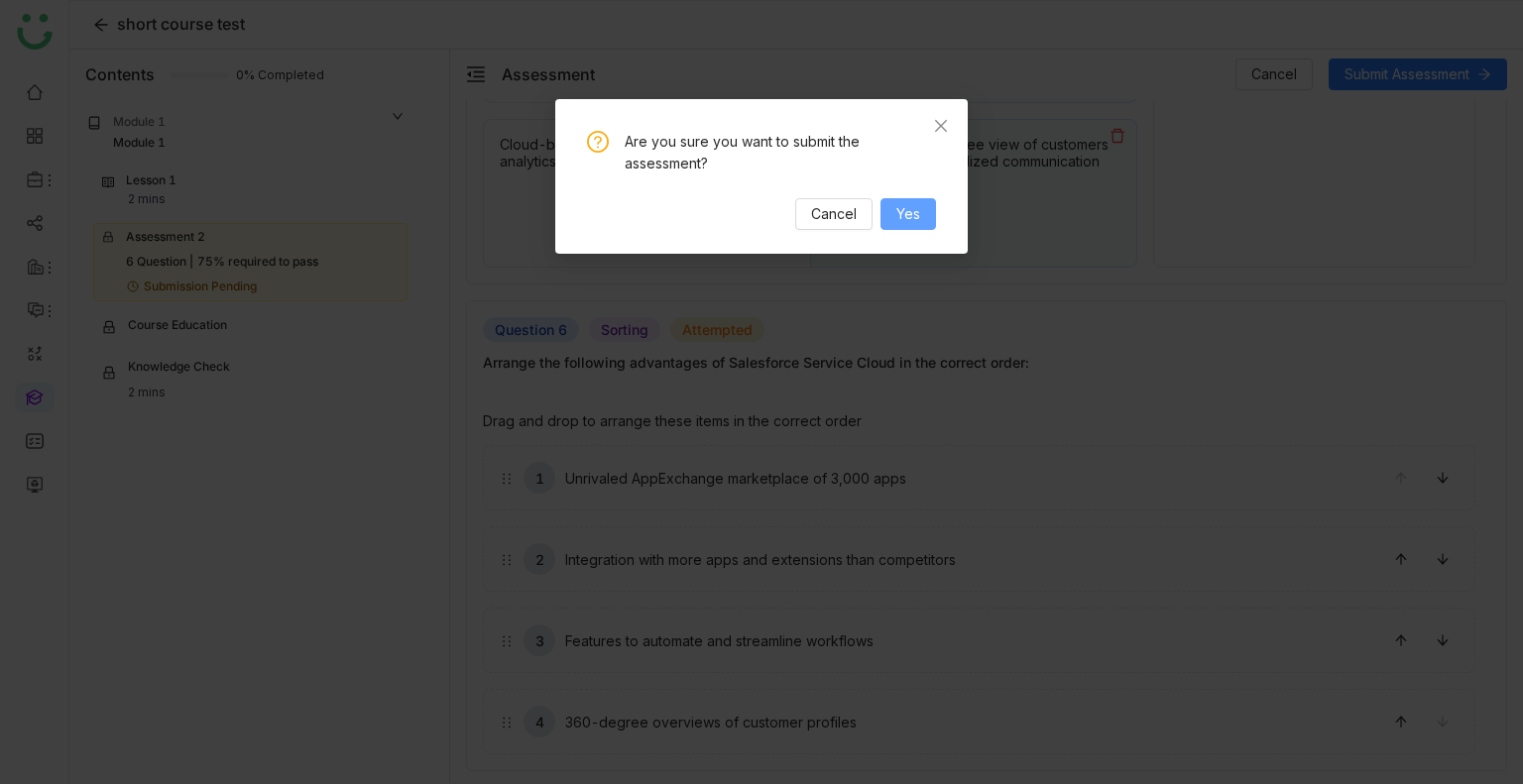 click on "Yes" at bounding box center [908, 214] 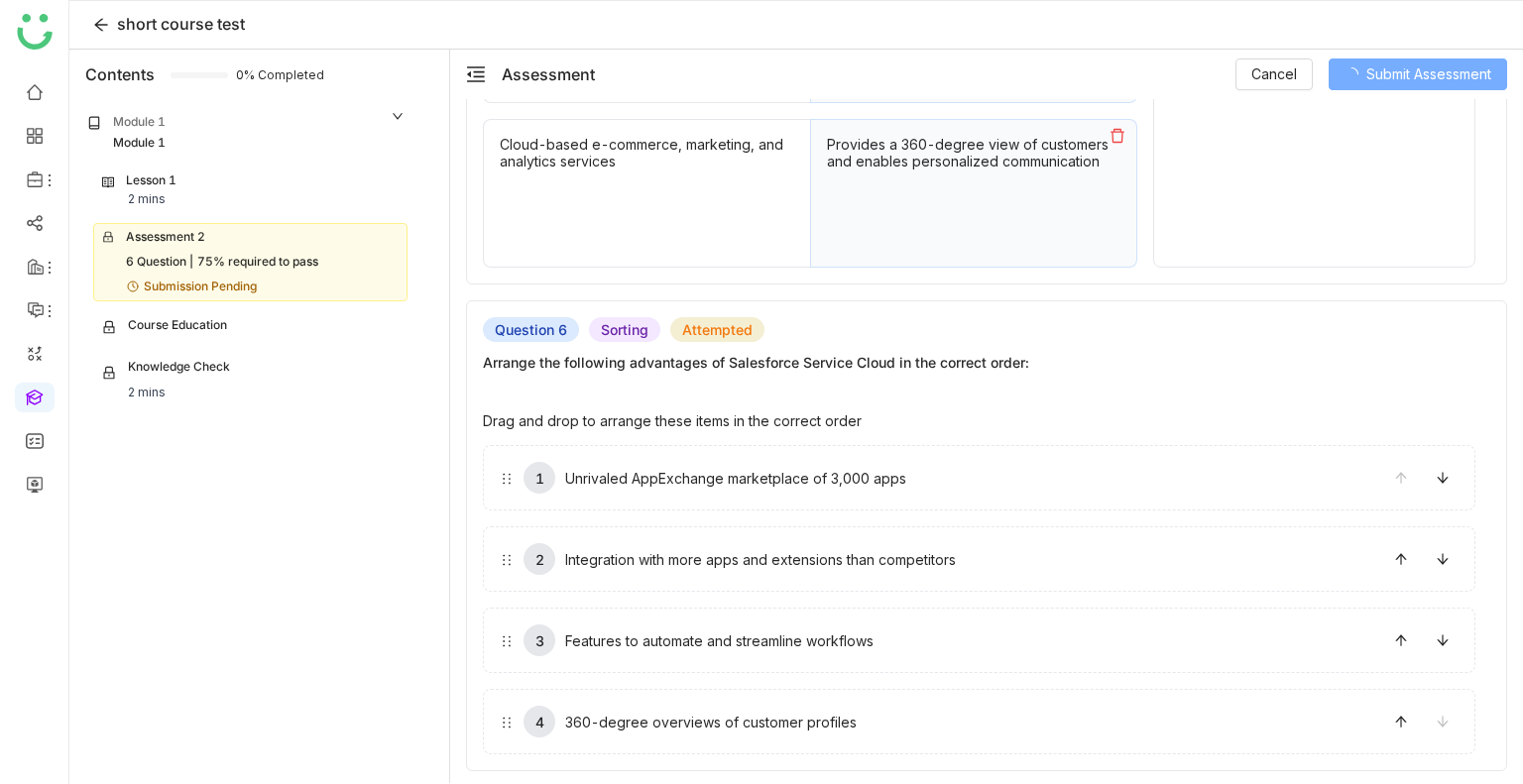 scroll, scrollTop: 2355, scrollLeft: 0, axis: vertical 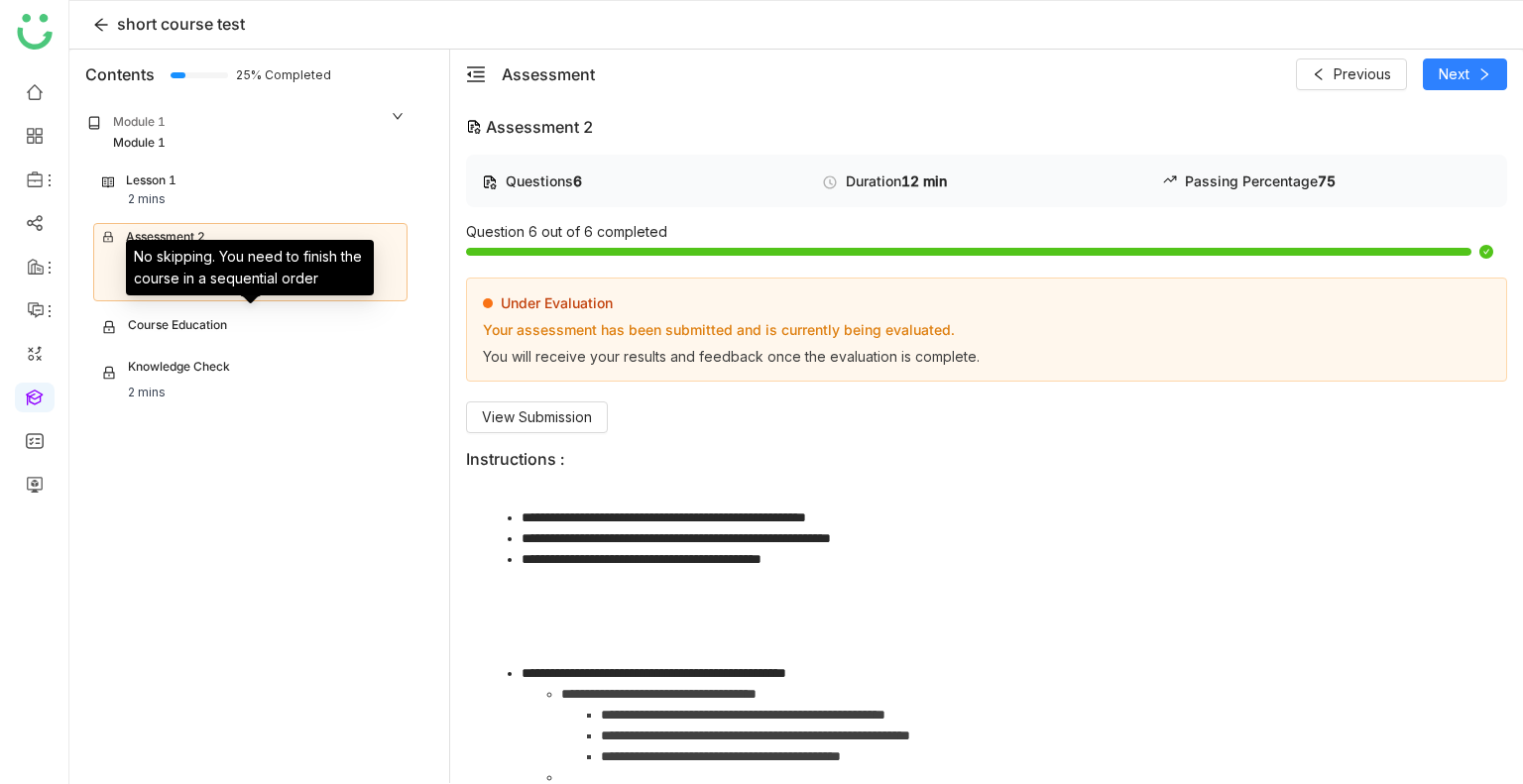 click on "Course Education" at bounding box center (177, 327) 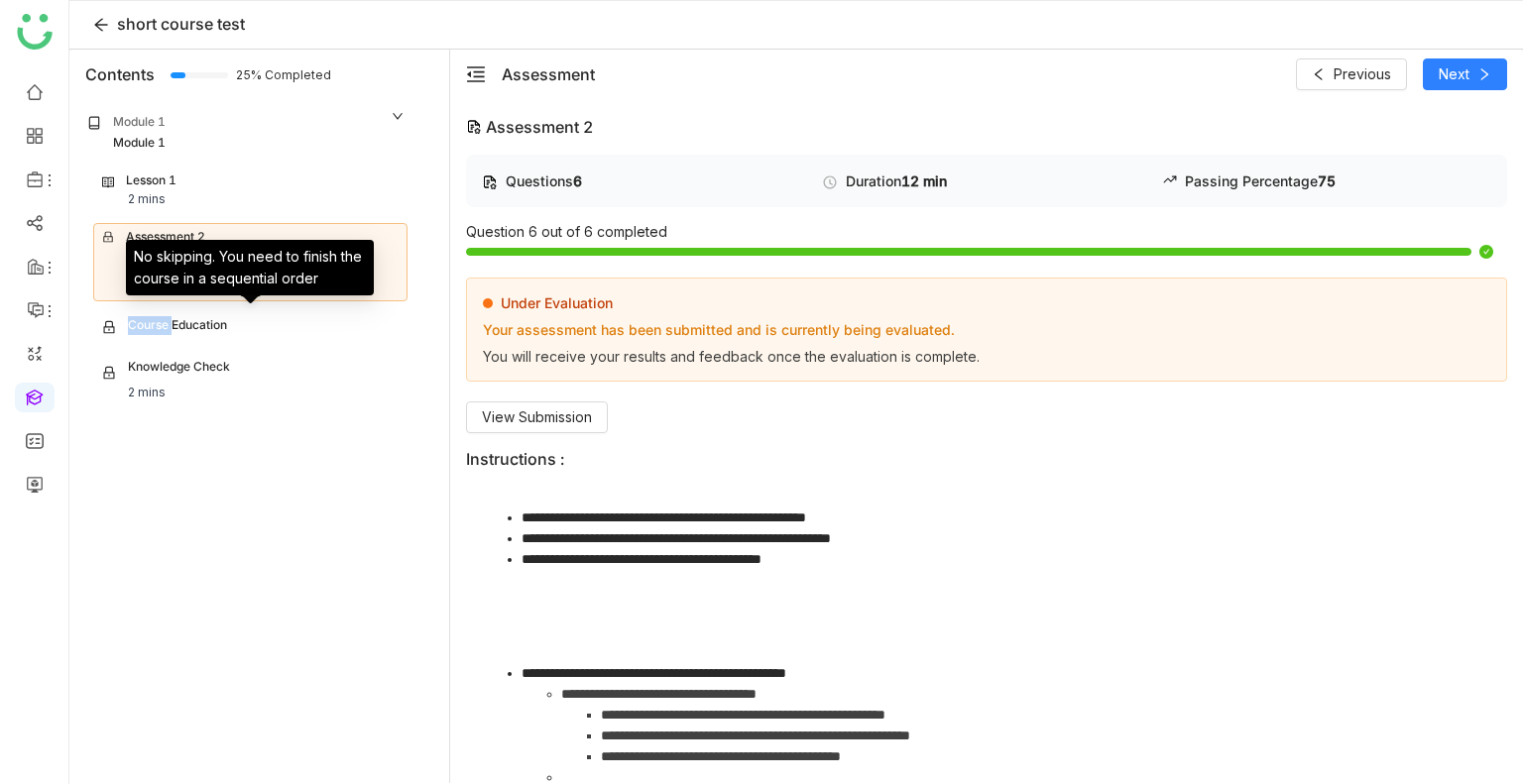click on "Course Education" at bounding box center [177, 327] 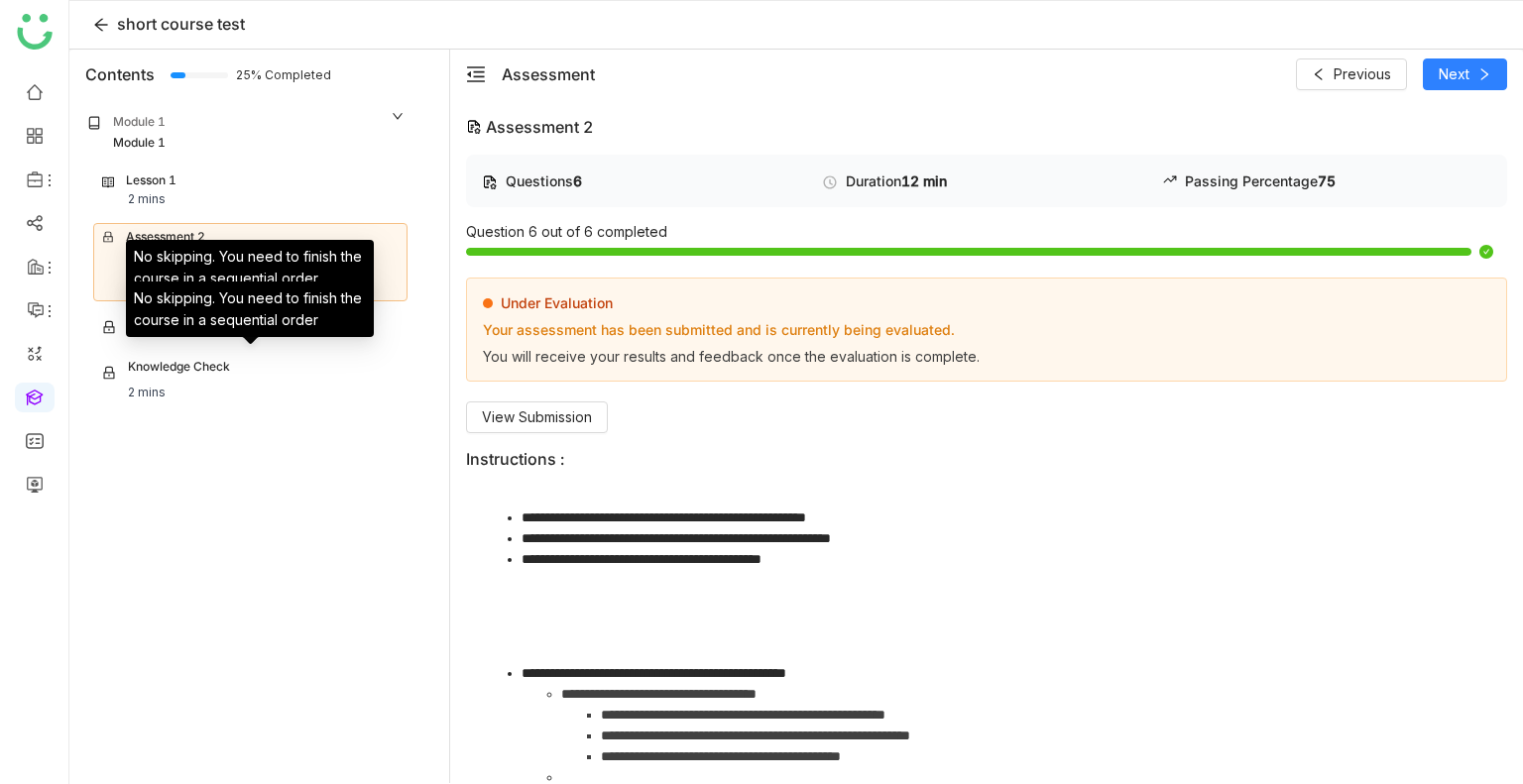 click on "Knowledge Check 2 mins" at bounding box center [250, 380] 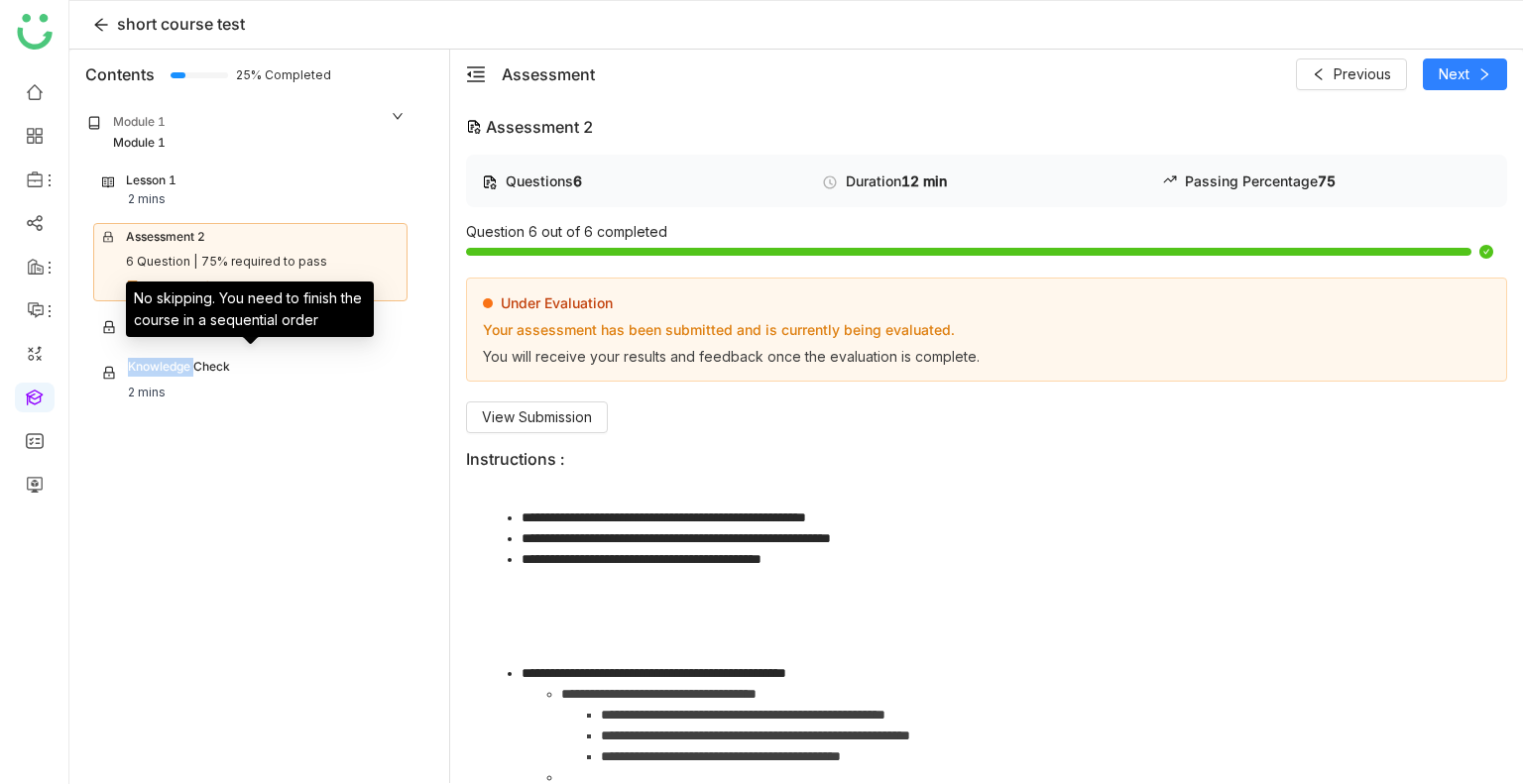 click on "Knowledge Check 2 mins" at bounding box center [250, 380] 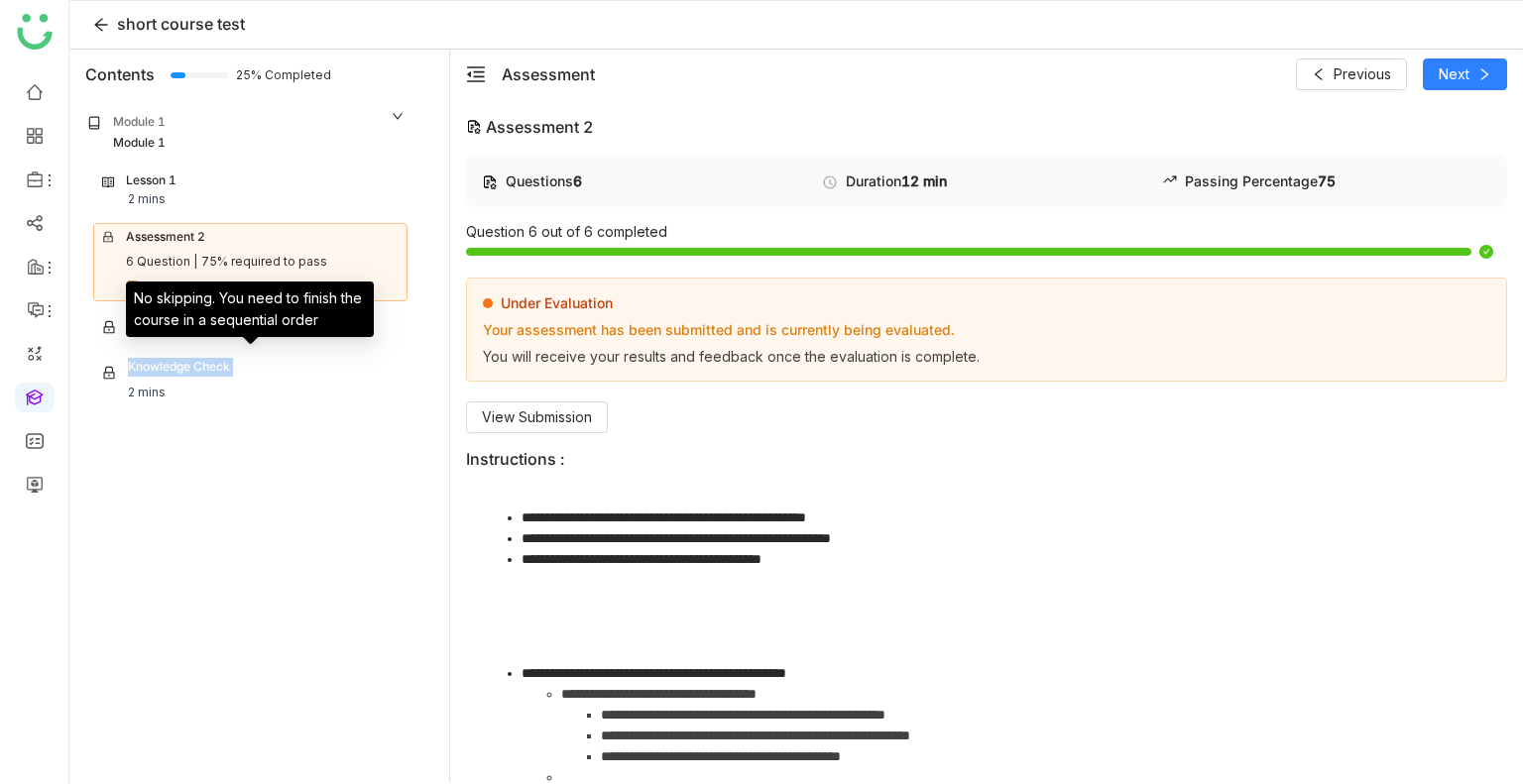 click on "Knowledge Check 2 mins" at bounding box center [250, 380] 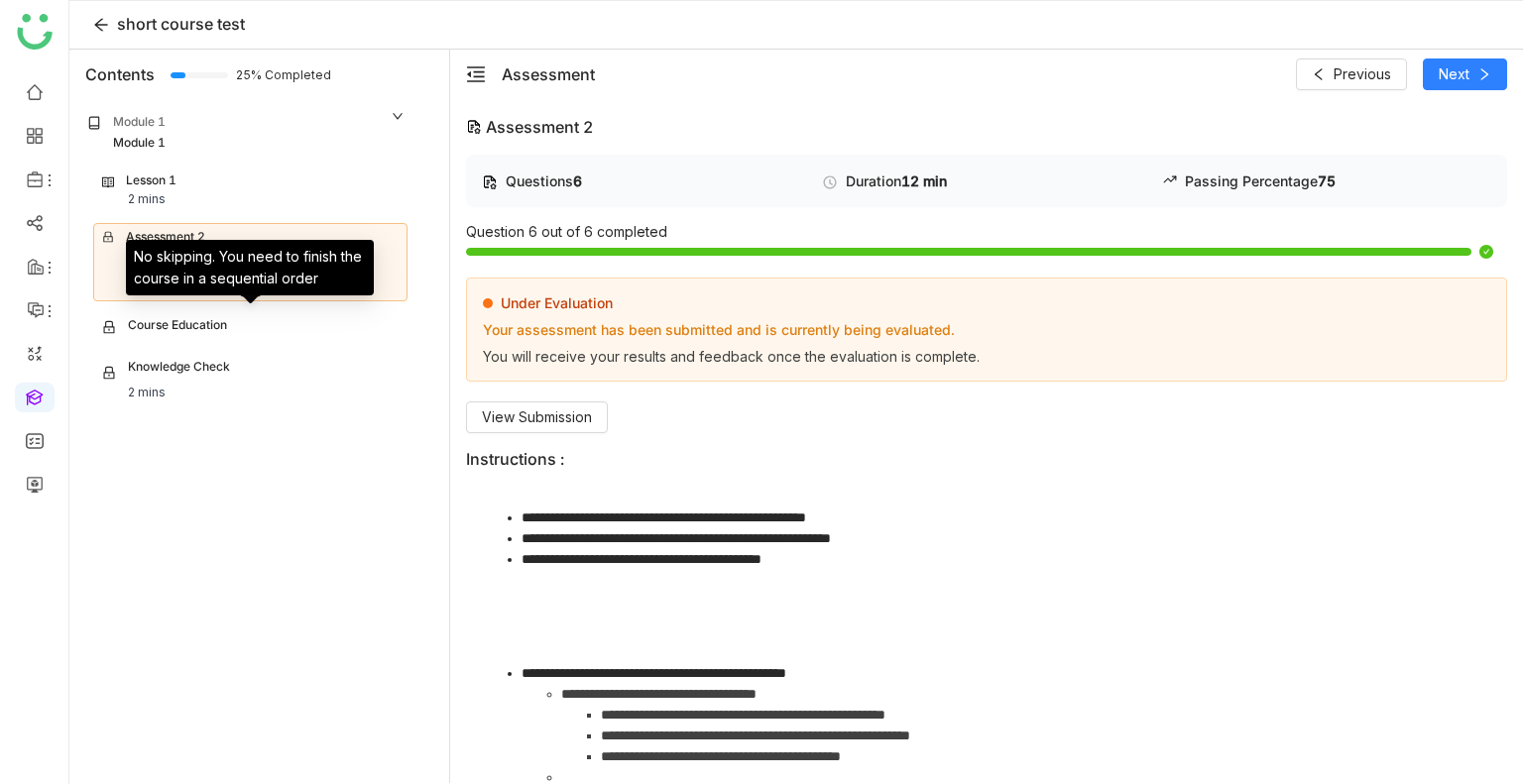 click on "Course Education" at bounding box center (177, 327) 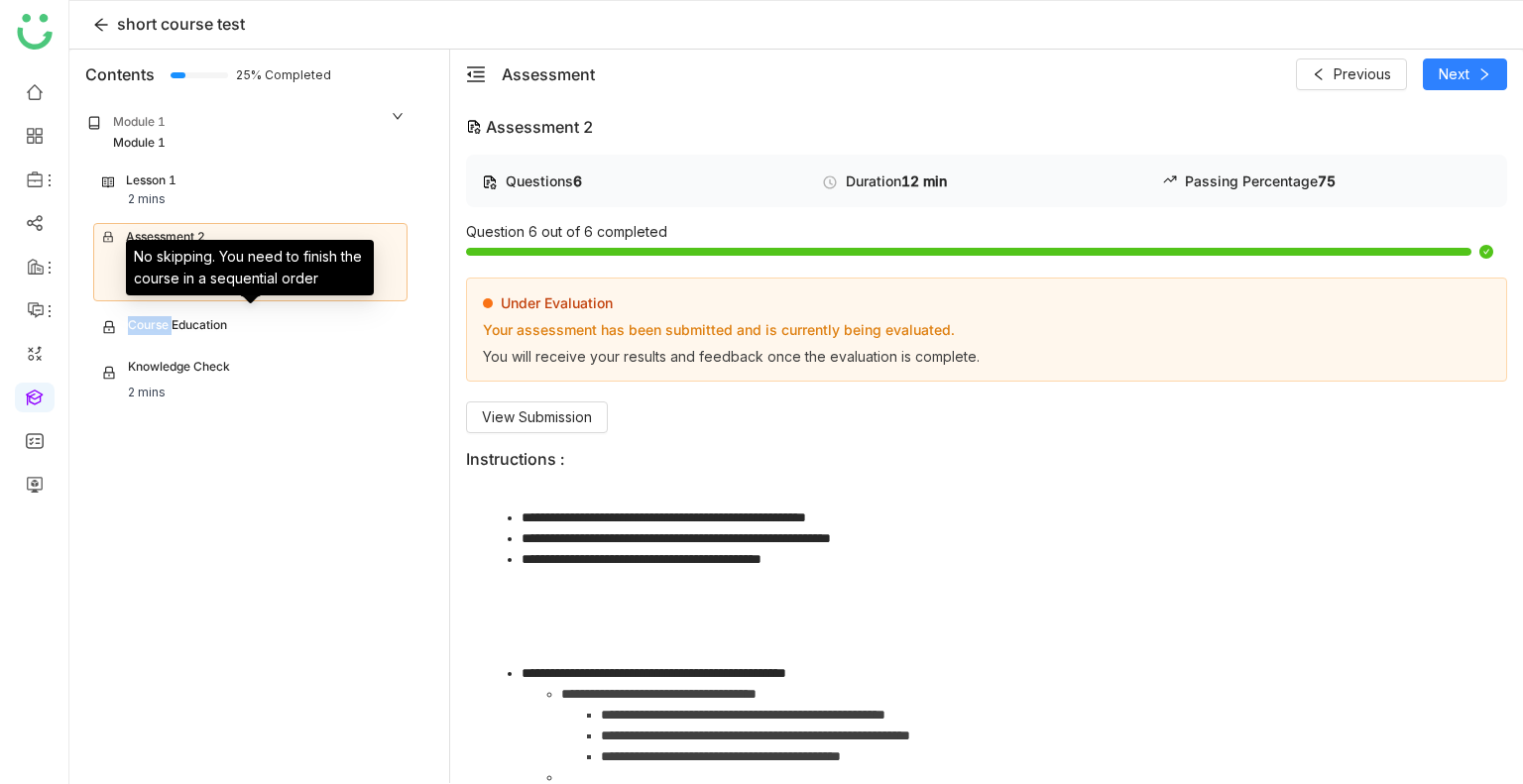 click on "Course Education" at bounding box center (177, 327) 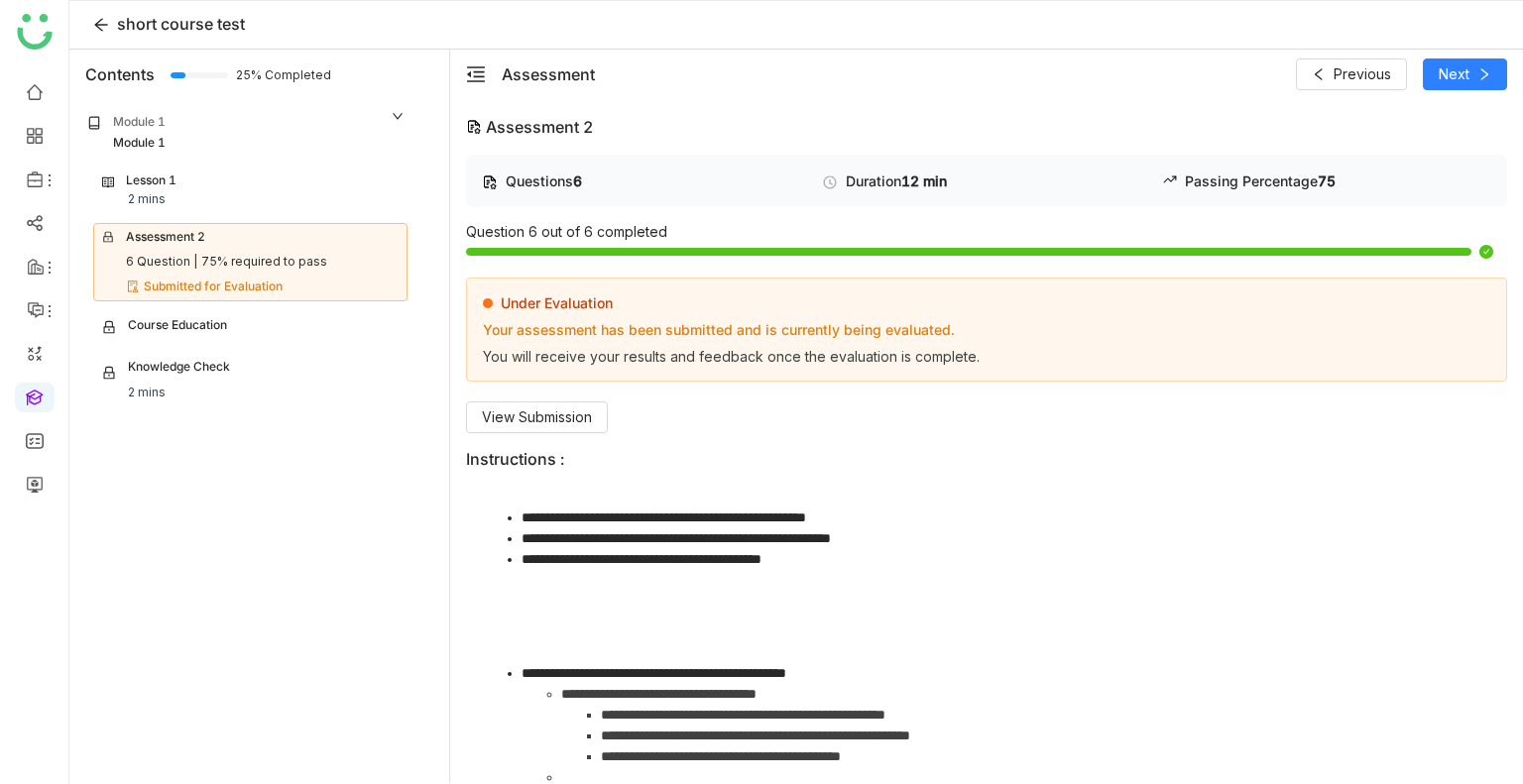 click on "Assessment 2" at bounding box center [250, 237] 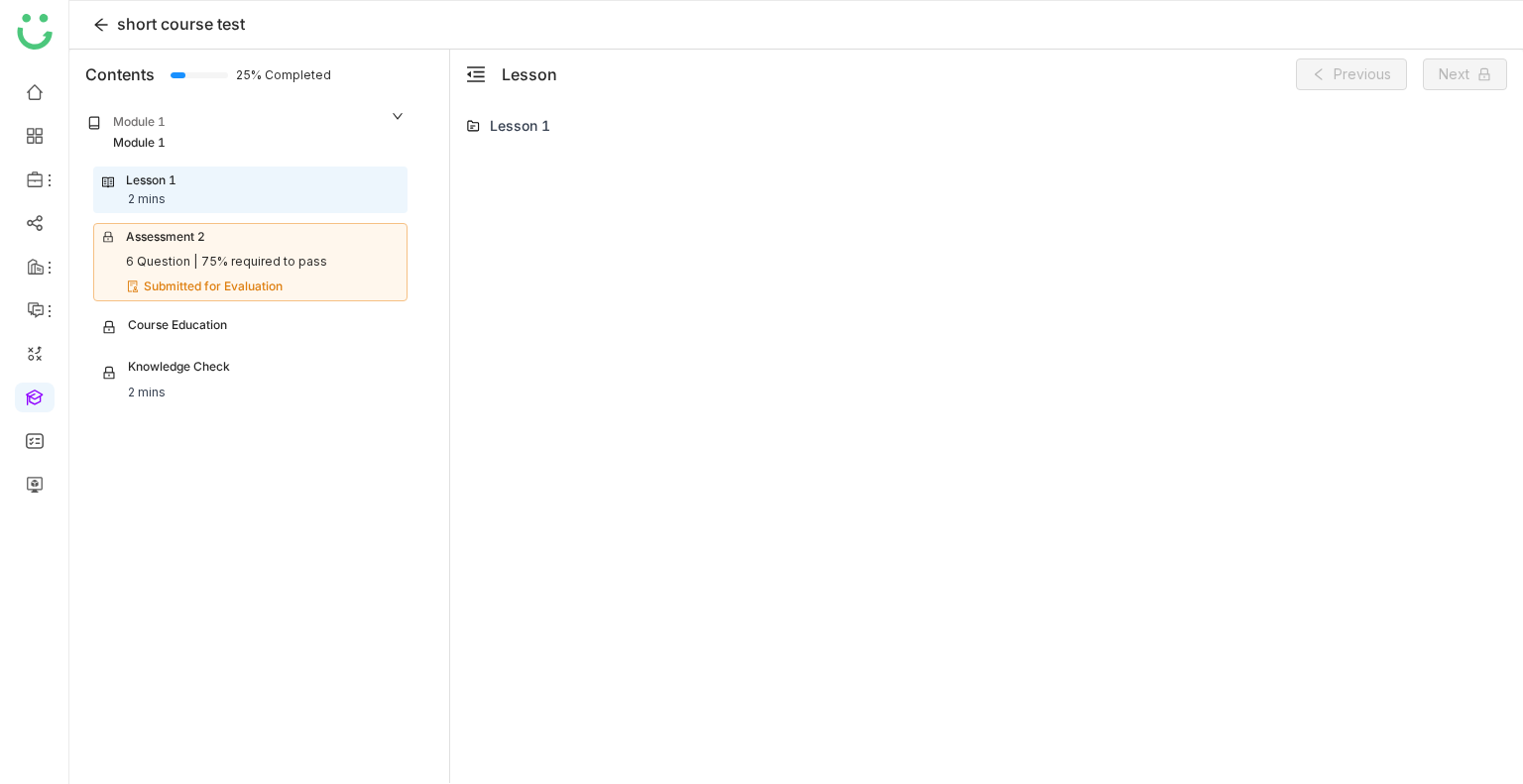 scroll, scrollTop: 1931, scrollLeft: 0, axis: vertical 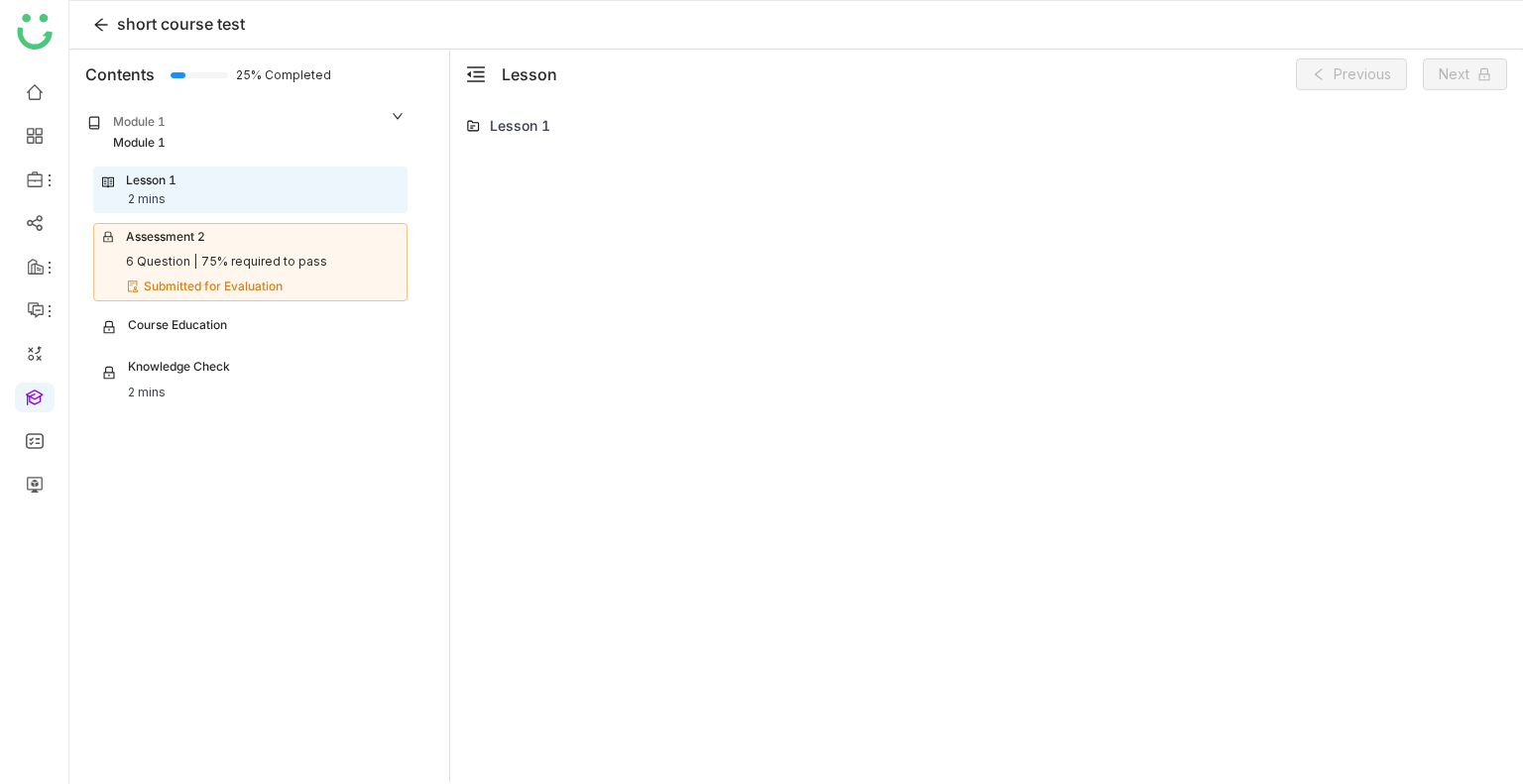 click on "Assessment 2   6 Question |   75% required to pass   Submitted for Evaluation" at bounding box center (250, 262) 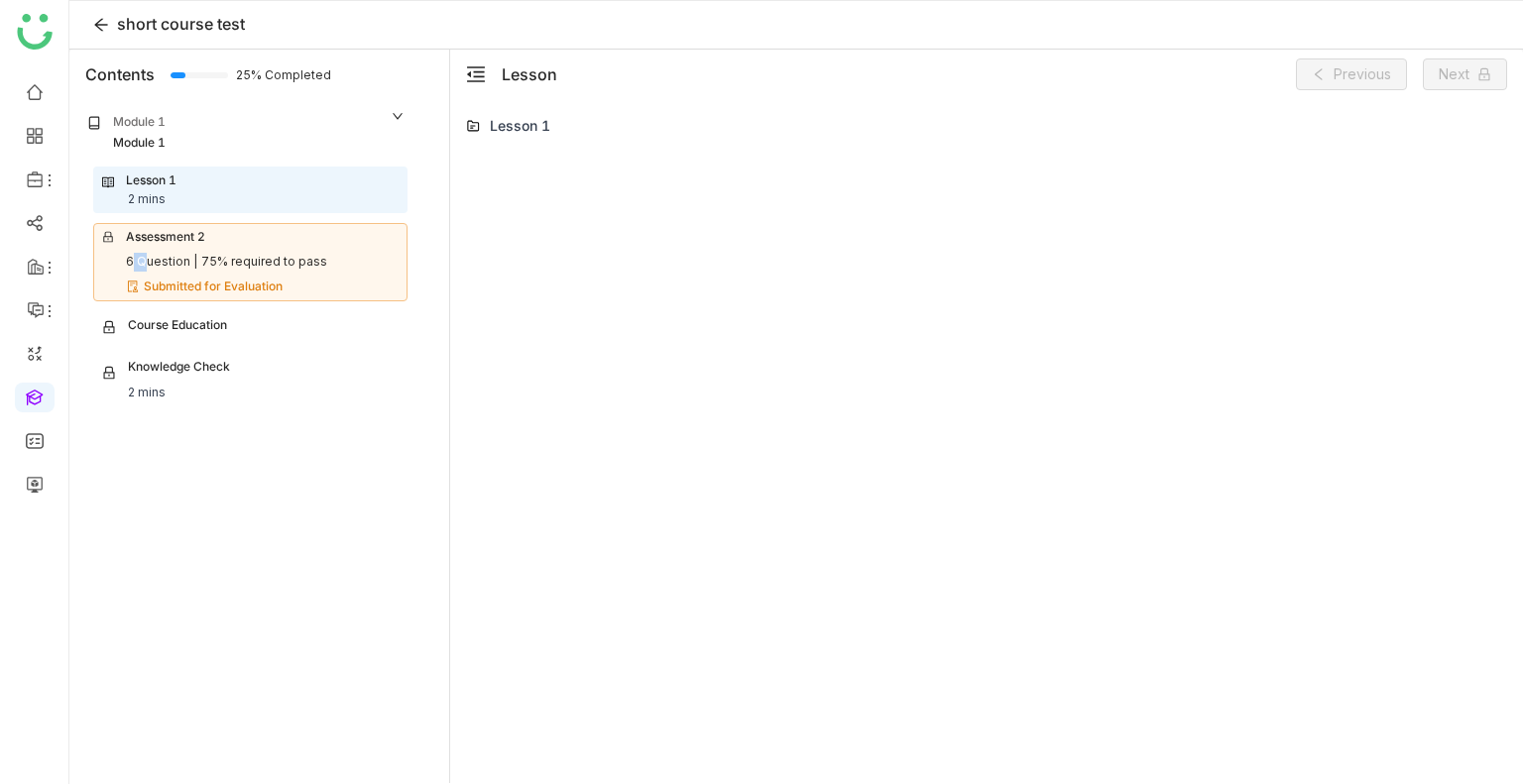 click on "Assessment 2   6 Question |   75% required to pass   Submitted for Evaluation" at bounding box center [250, 262] 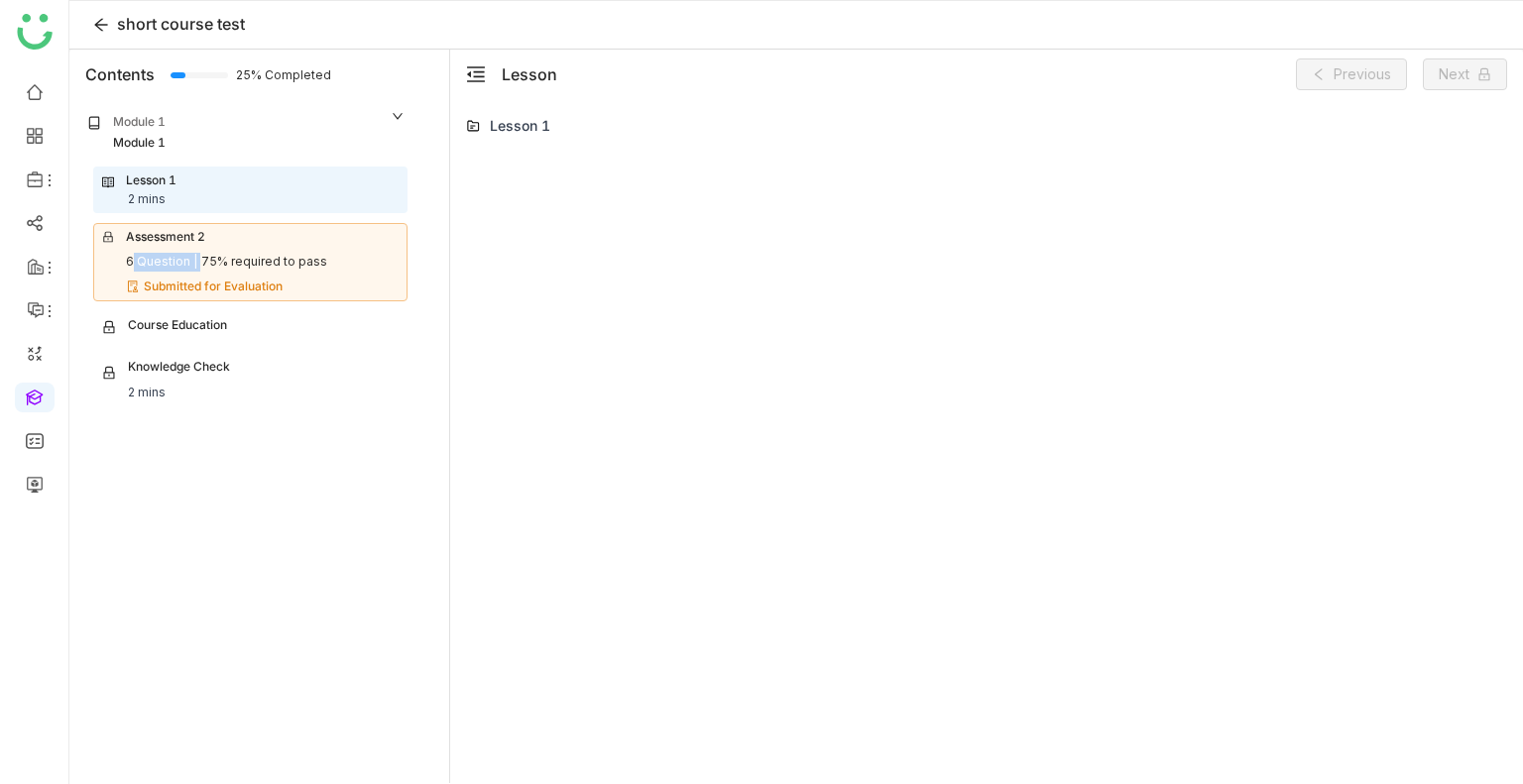 click on "Assessment 2   6 Question |   75% required to pass   Submitted for Evaluation" at bounding box center (250, 262) 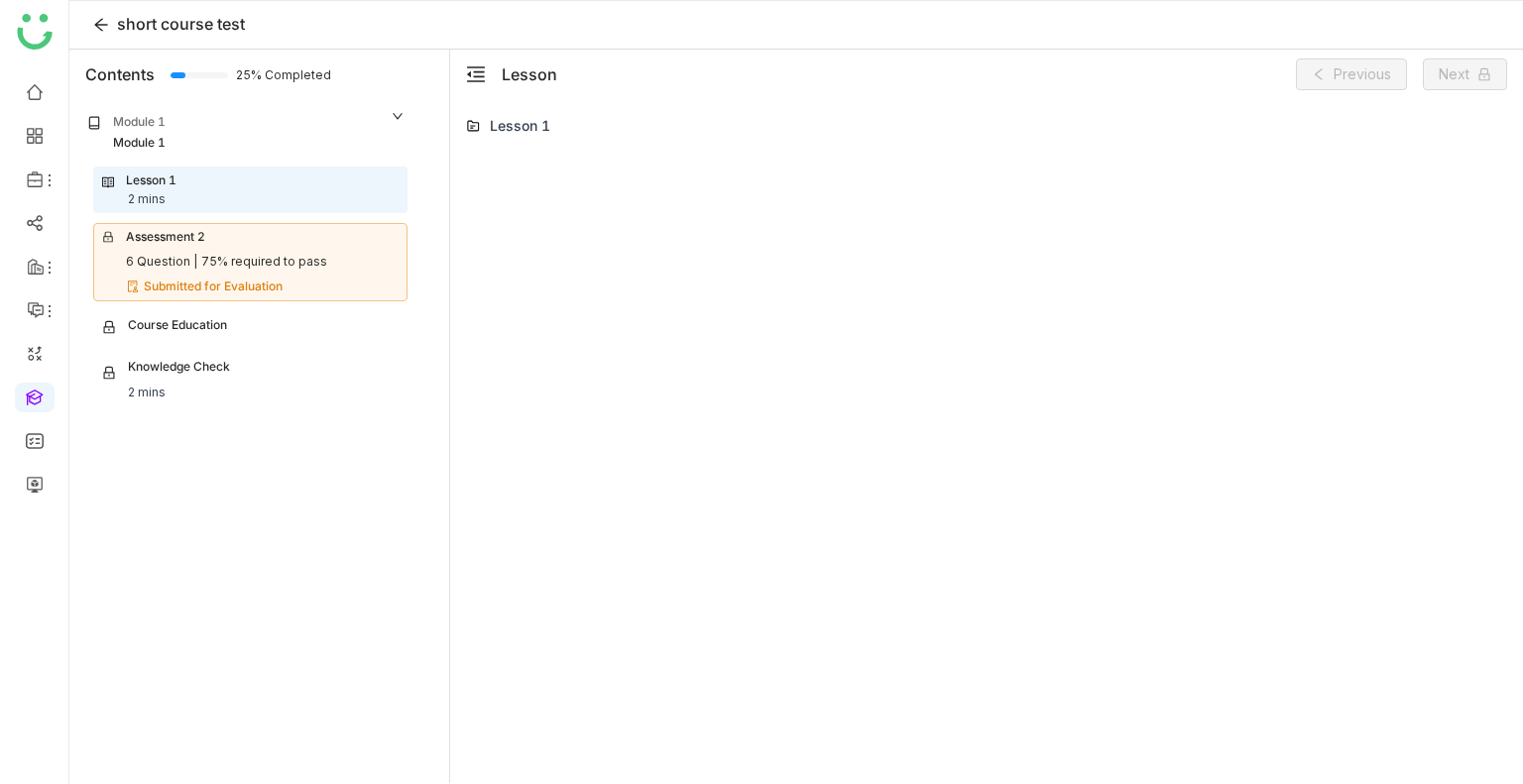 click on "6 Question |   75% required to pass" at bounding box center [250, 262] 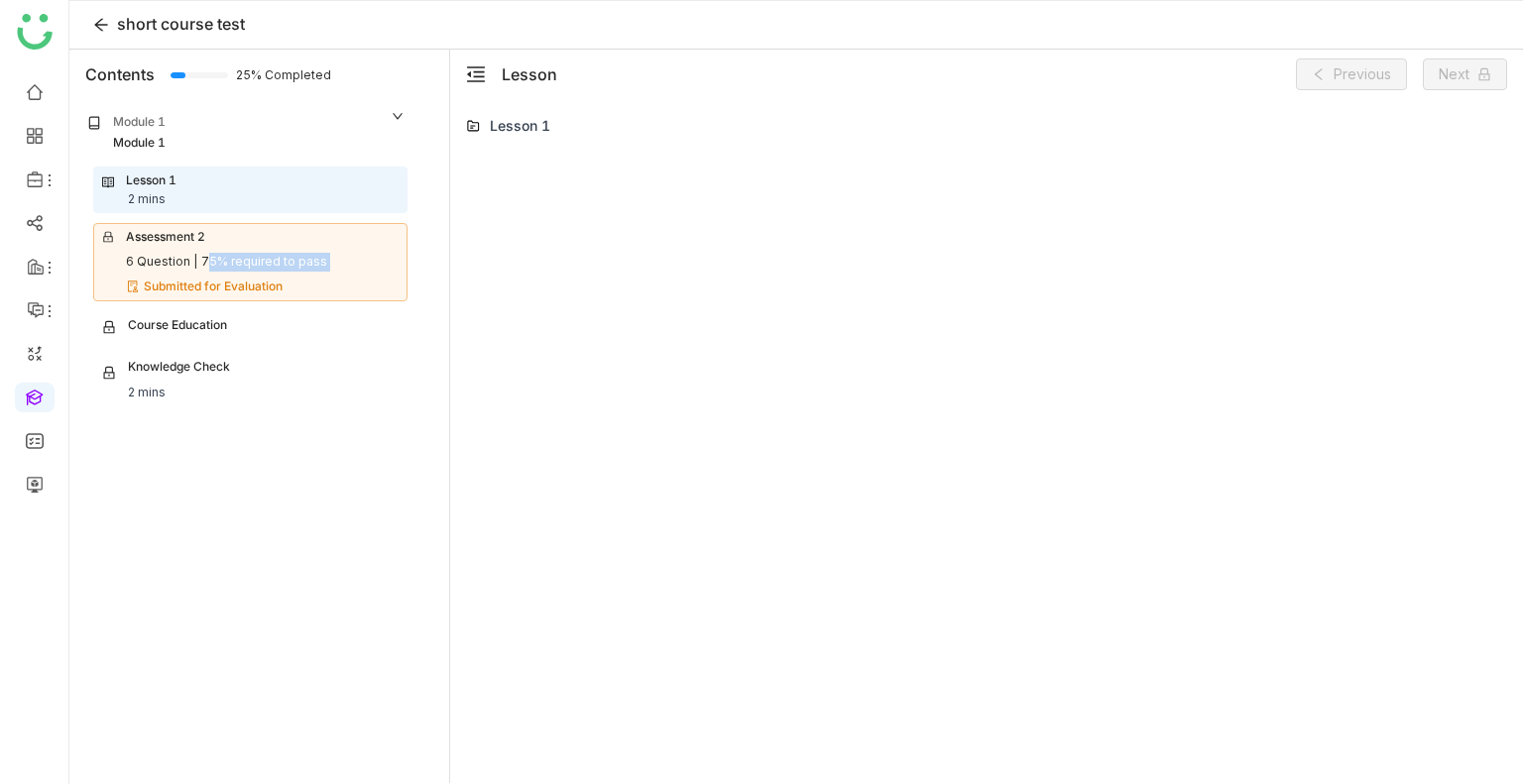click on "6 Question |   75% required to pass" at bounding box center [250, 262] 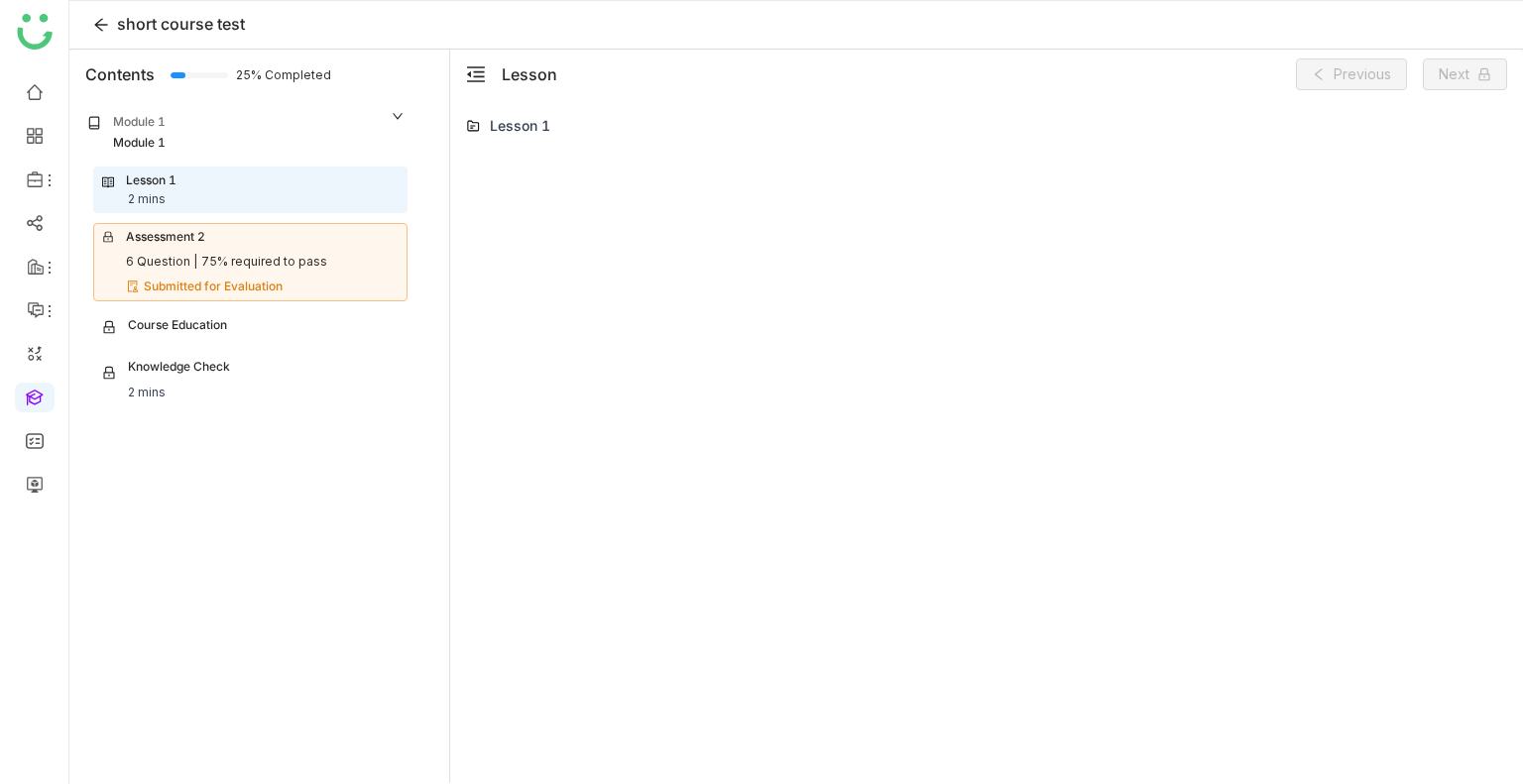 click on "Lesson 1" at bounding box center (151, 180) 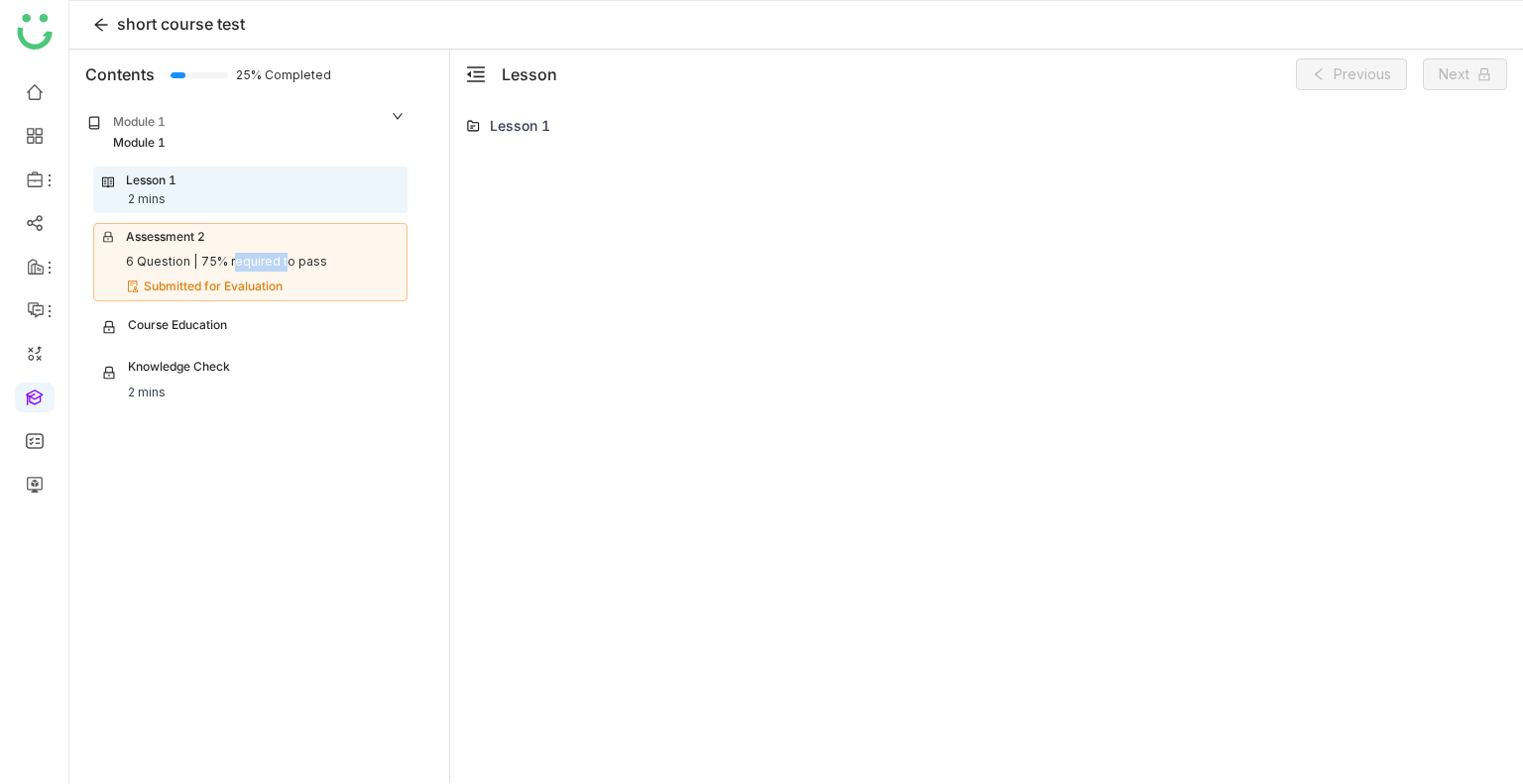 click on "75% required to pass" at bounding box center [264, 262] 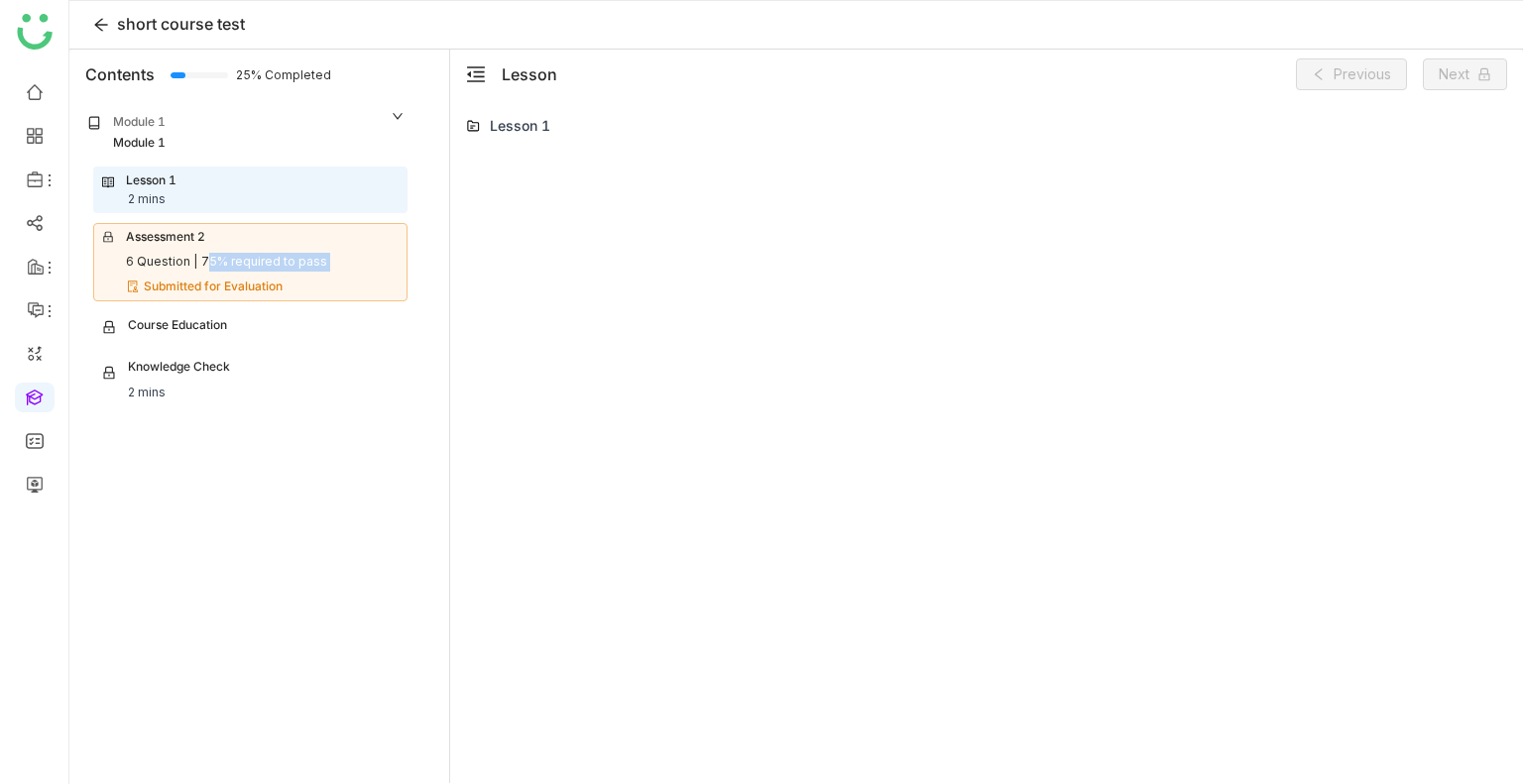 click on "75% required to pass" at bounding box center [264, 262] 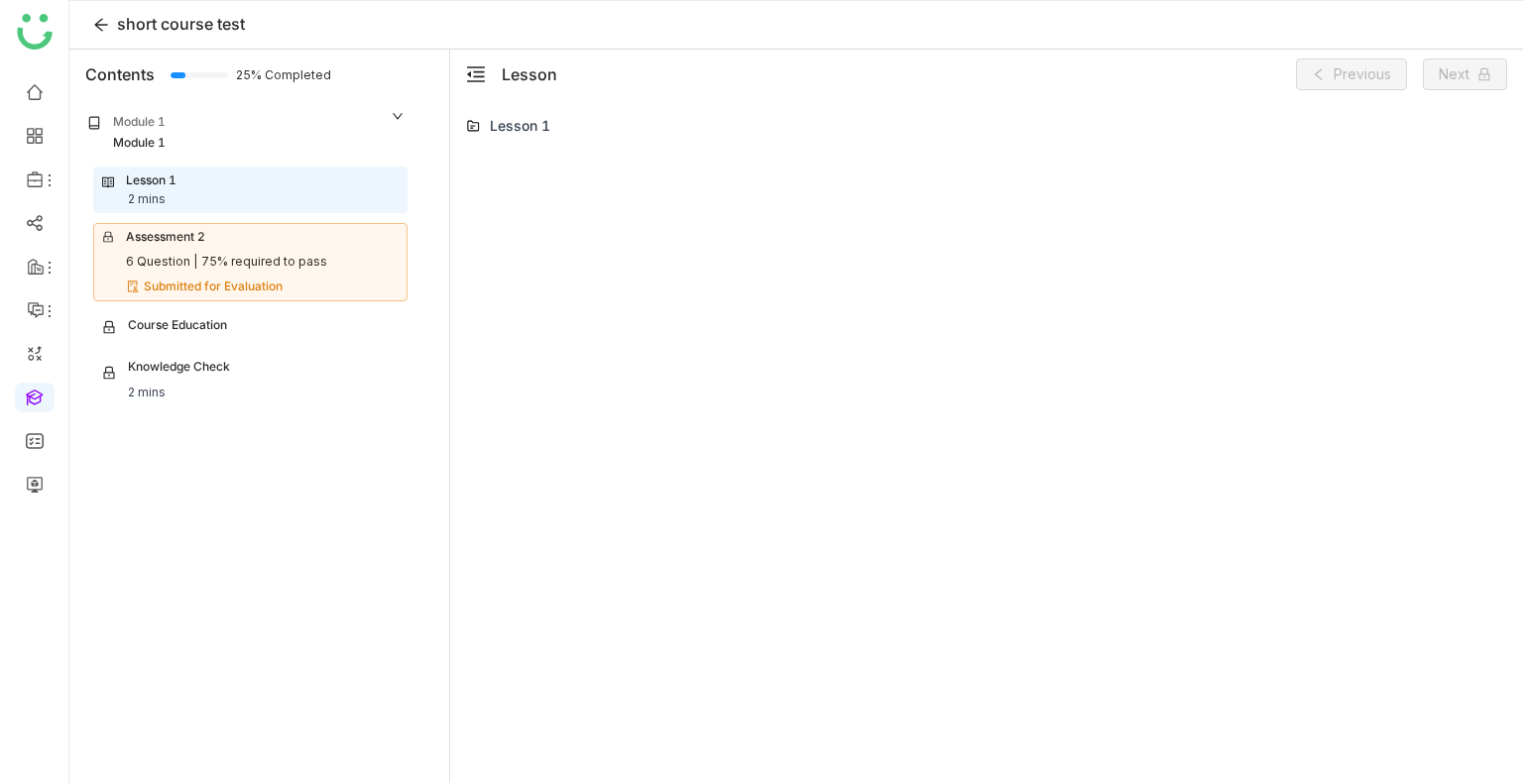 click on "Assessment 2" at bounding box center [166, 237] 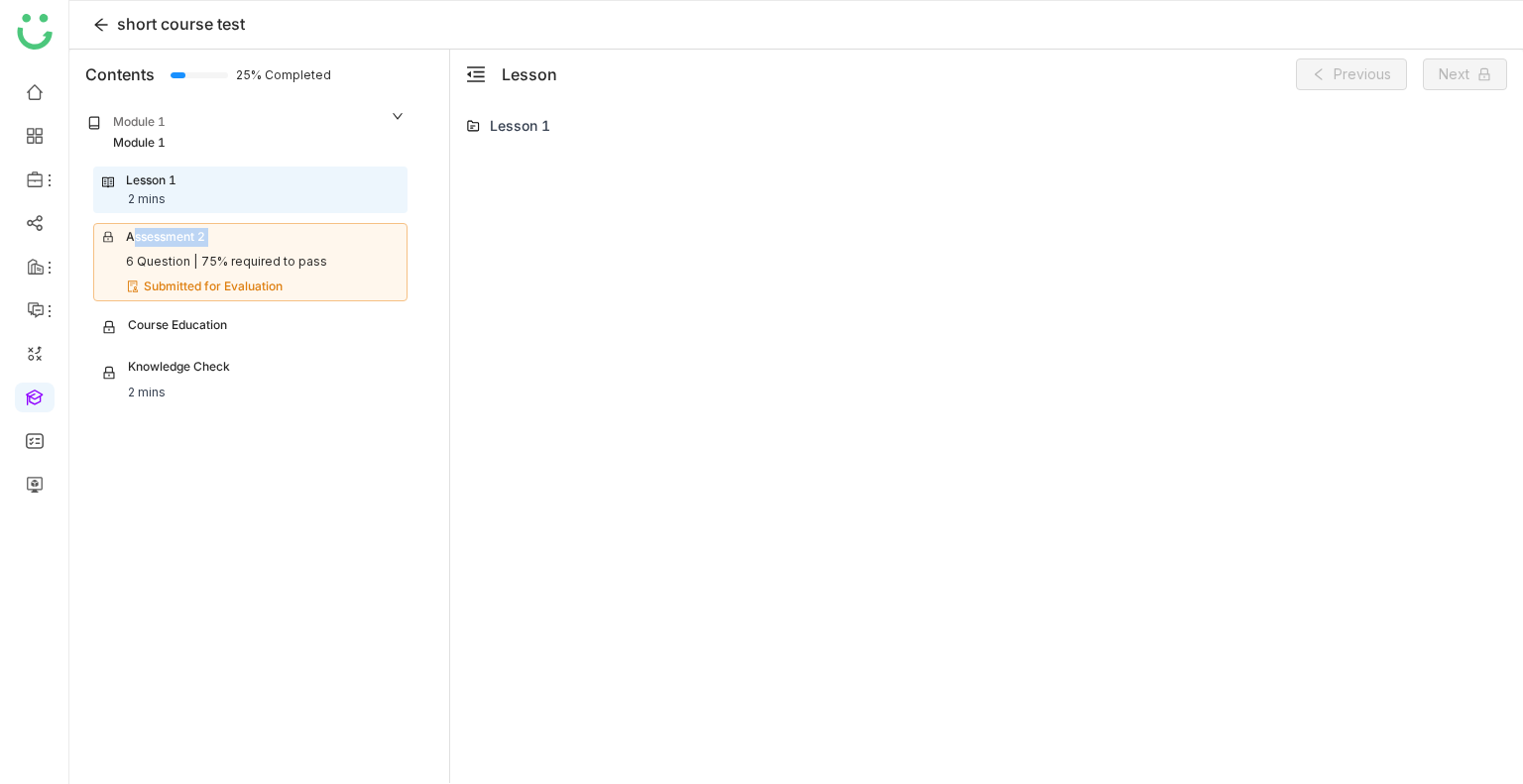 click on "Assessment 2" at bounding box center (166, 237) 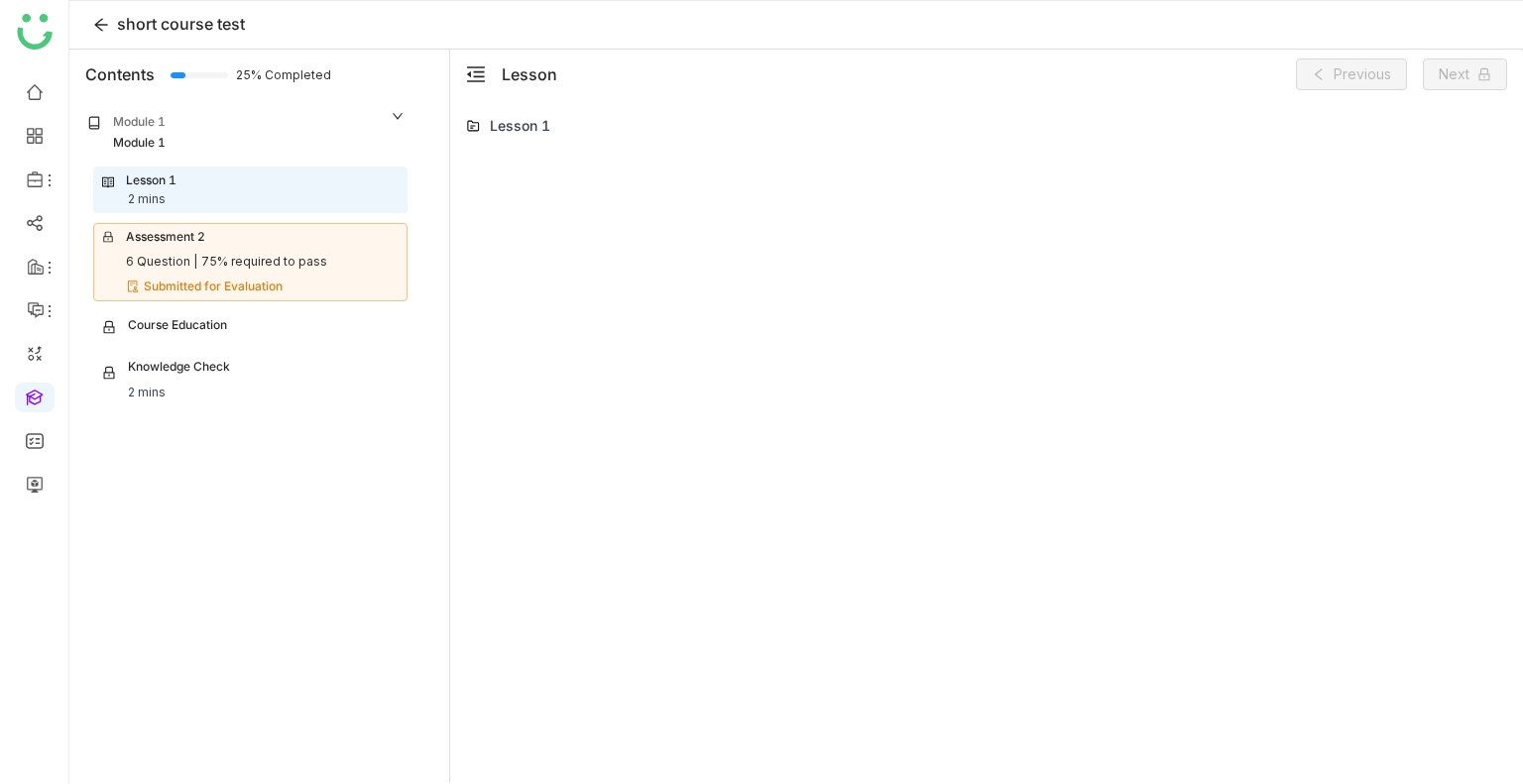 click on "Submitted for Evaluation" at bounding box center [263, 286] 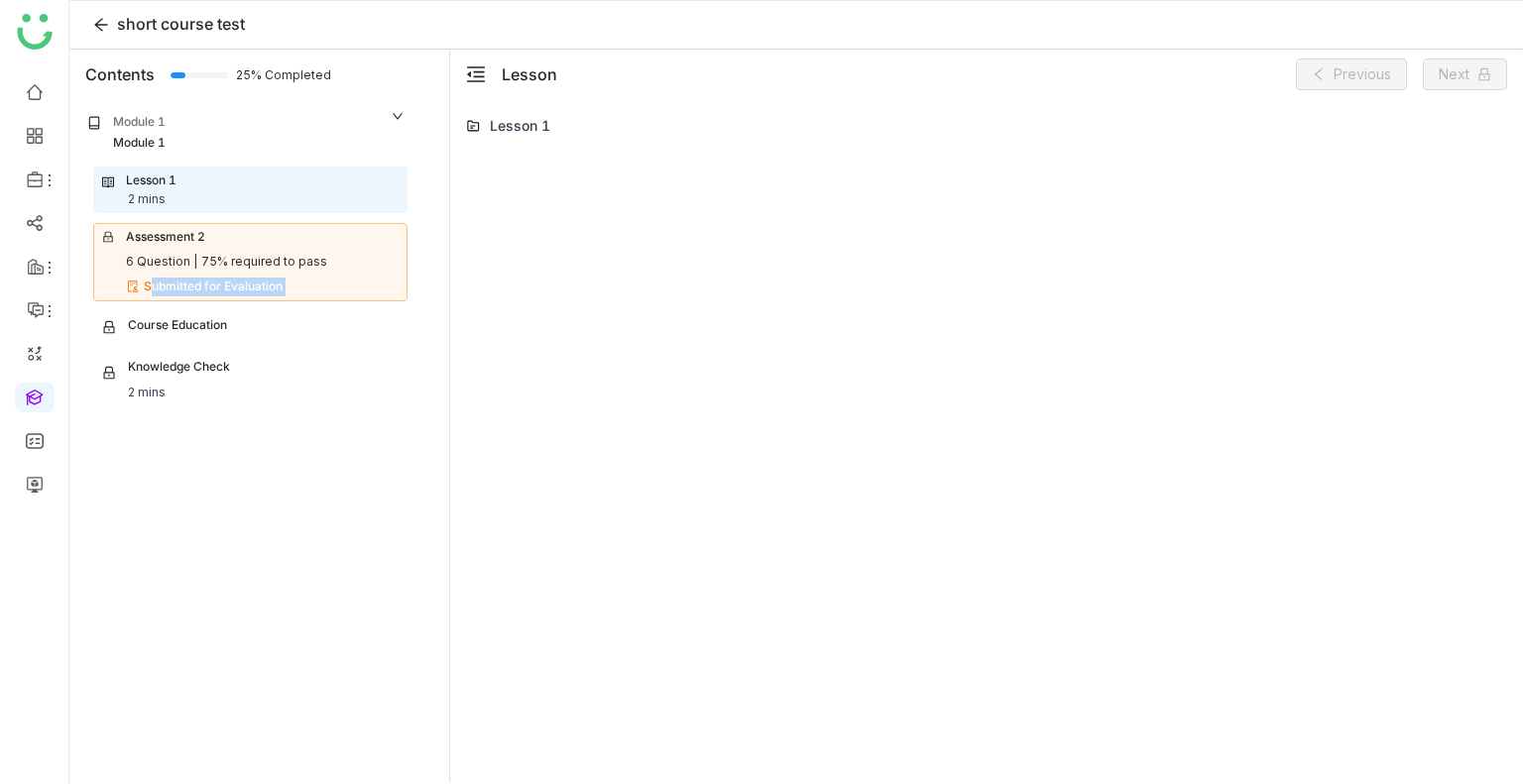 click on "Submitted for Evaluation" at bounding box center [263, 286] 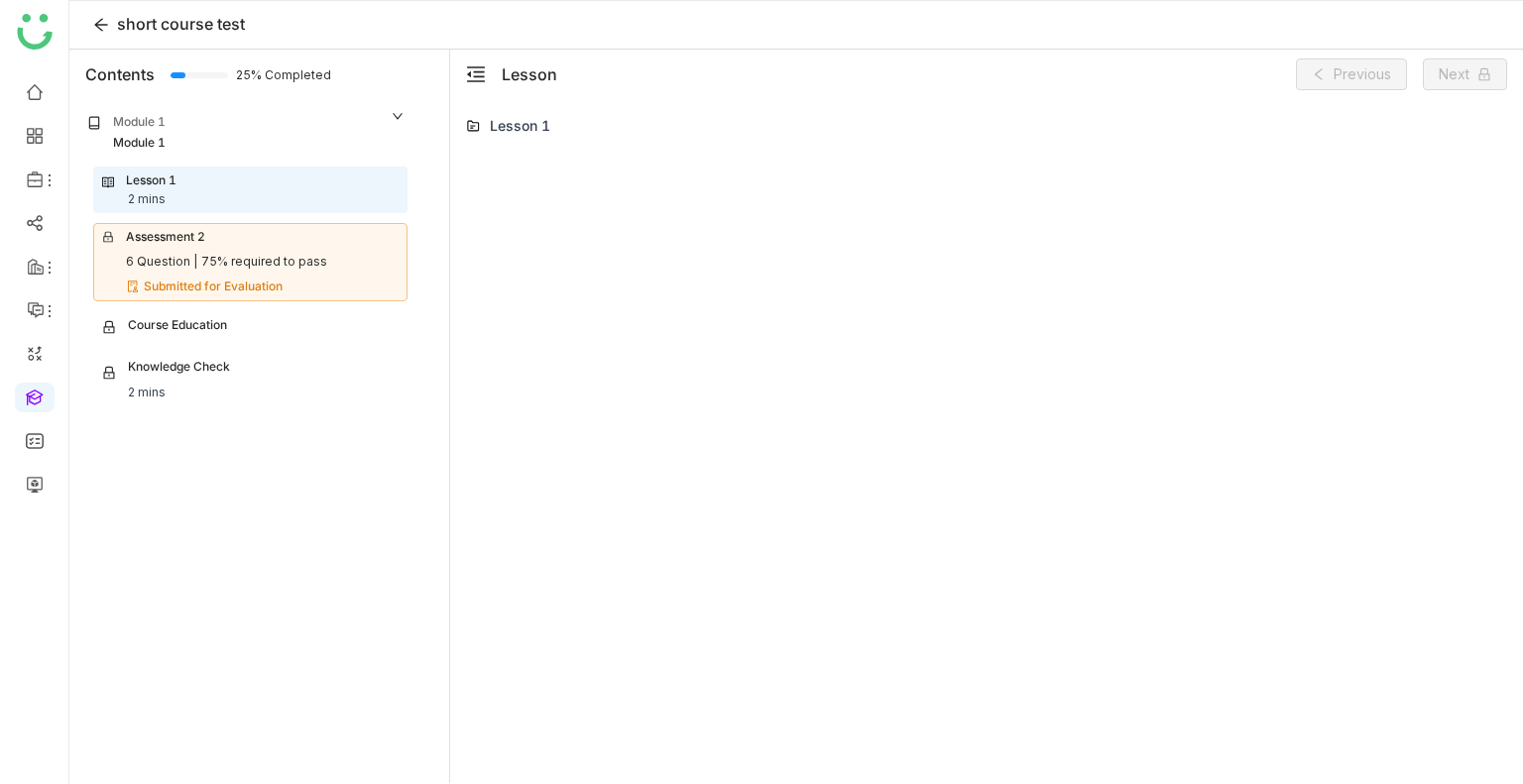 click on "Assessment 2   6 Question |   75% required to pass   Submitted for Evaluation" at bounding box center [250, 262] 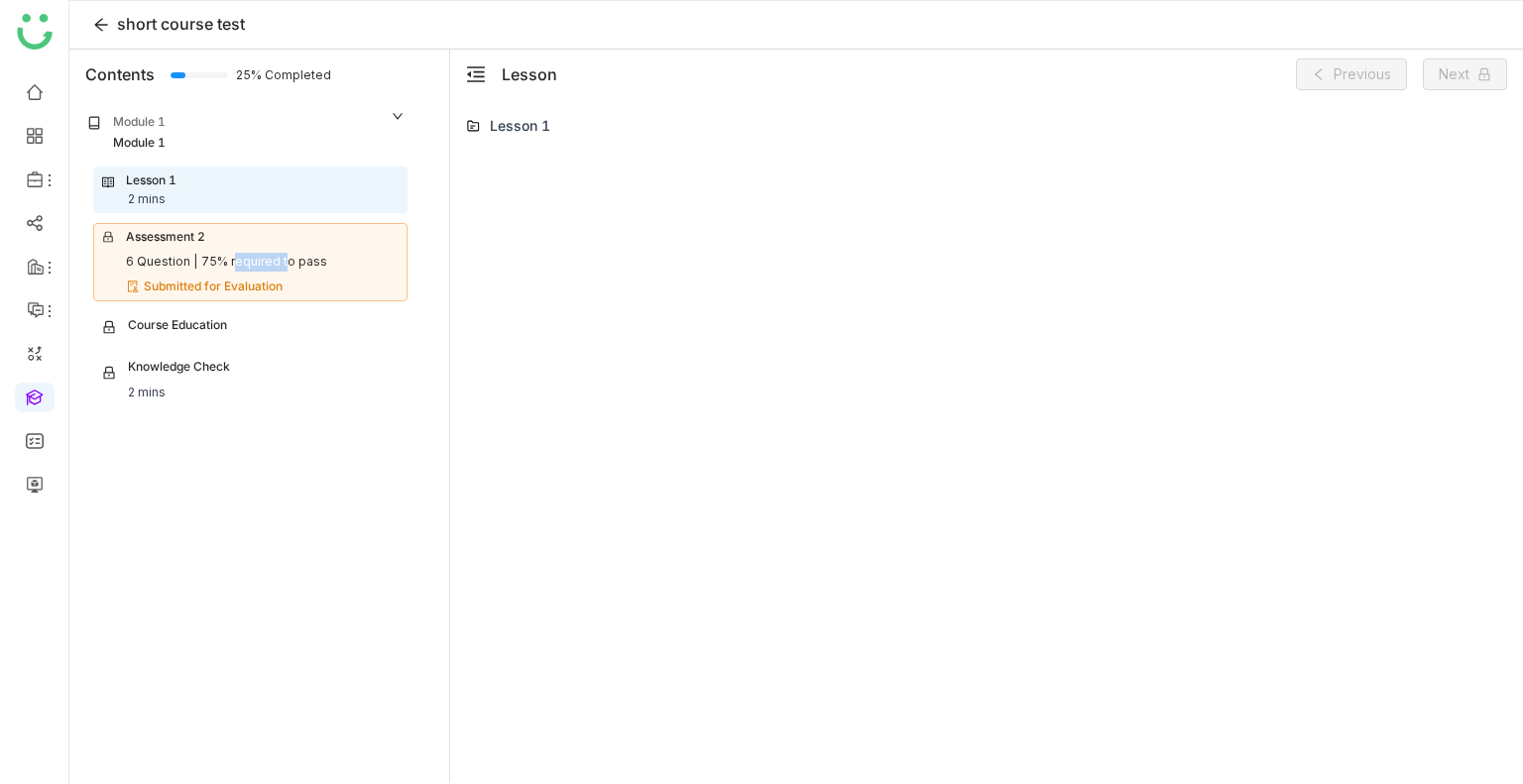 click on "Assessment 2   6 Question |   75% required to pass   Submitted for Evaluation" at bounding box center (250, 262) 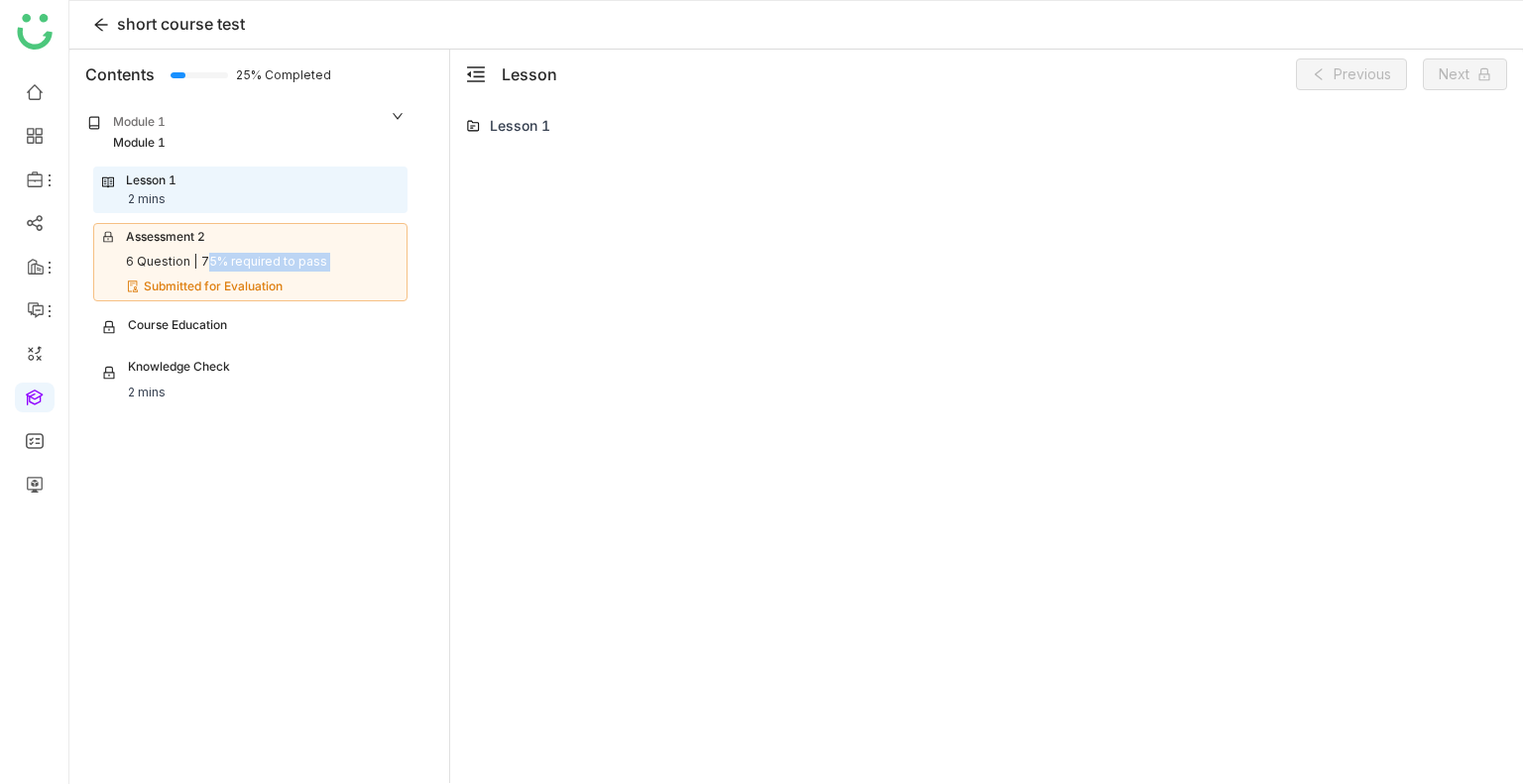 click on "Assessment 2   6 Question |   75% required to pass   Submitted for Evaluation" at bounding box center (250, 262) 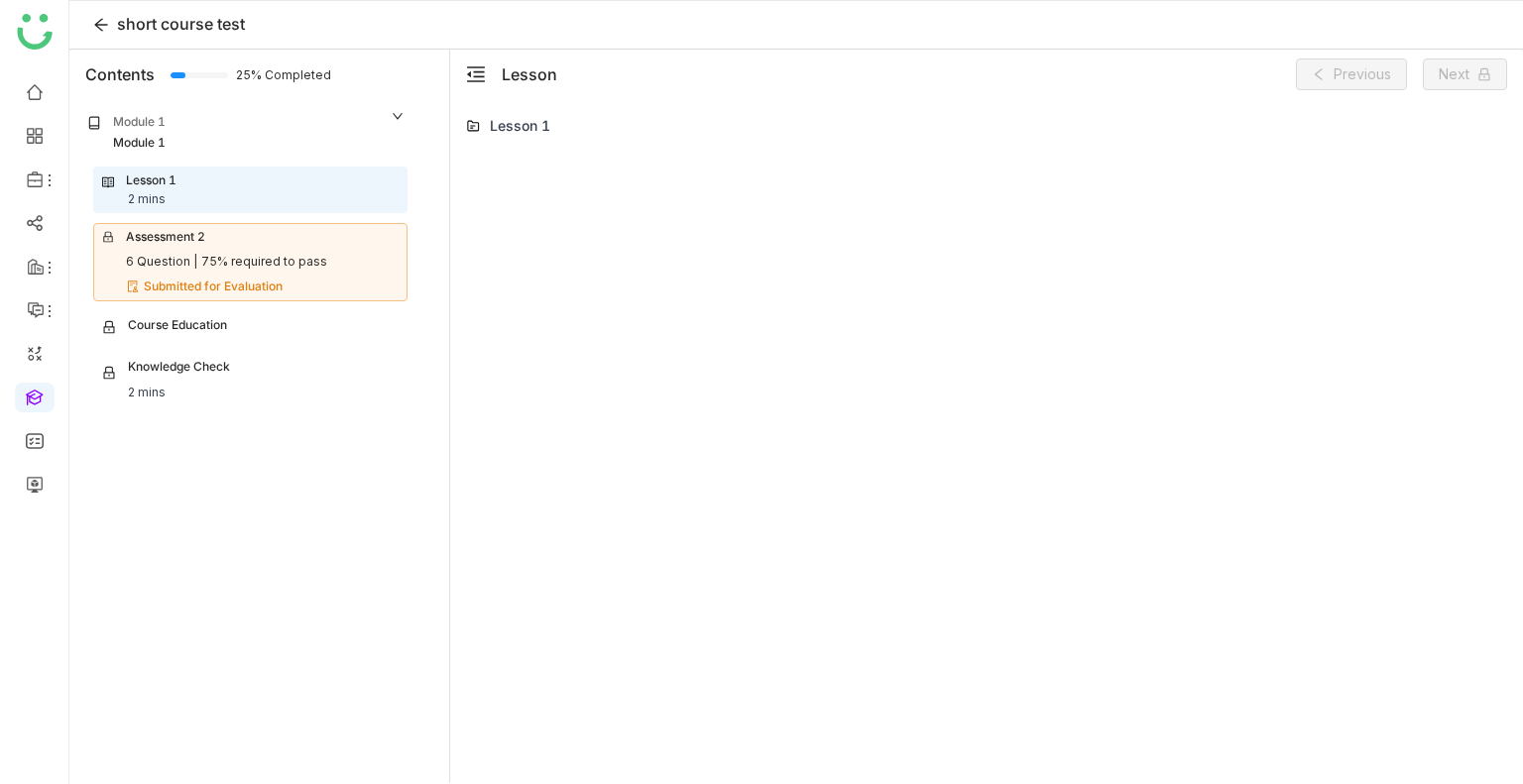 click on "Assessment 2   6 Question |   75% required to pass   Submitted for Evaluation" at bounding box center [250, 262] 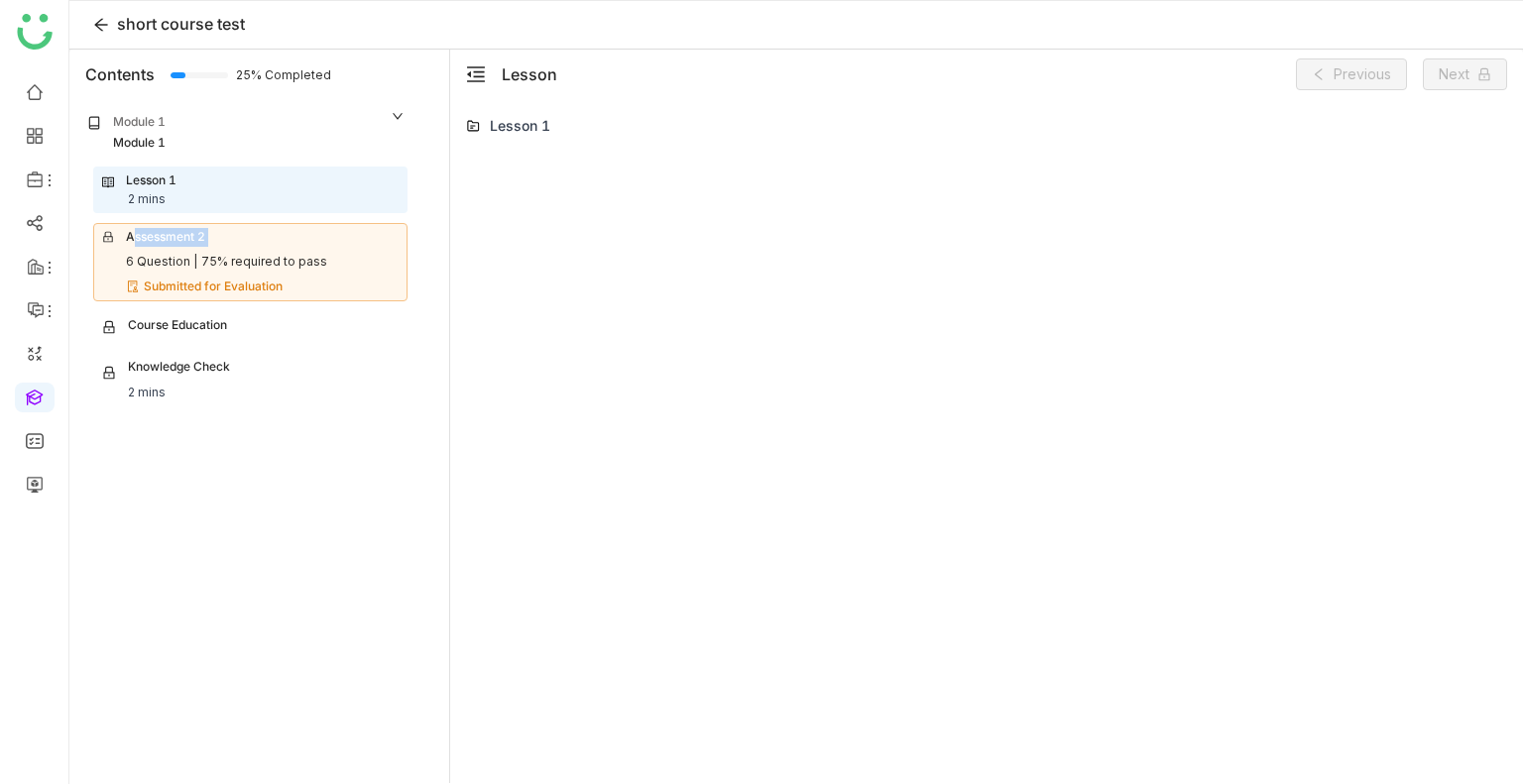 click on "Assessment 2   6 Question |   75% required to pass   Submitted for Evaluation" at bounding box center (250, 262) 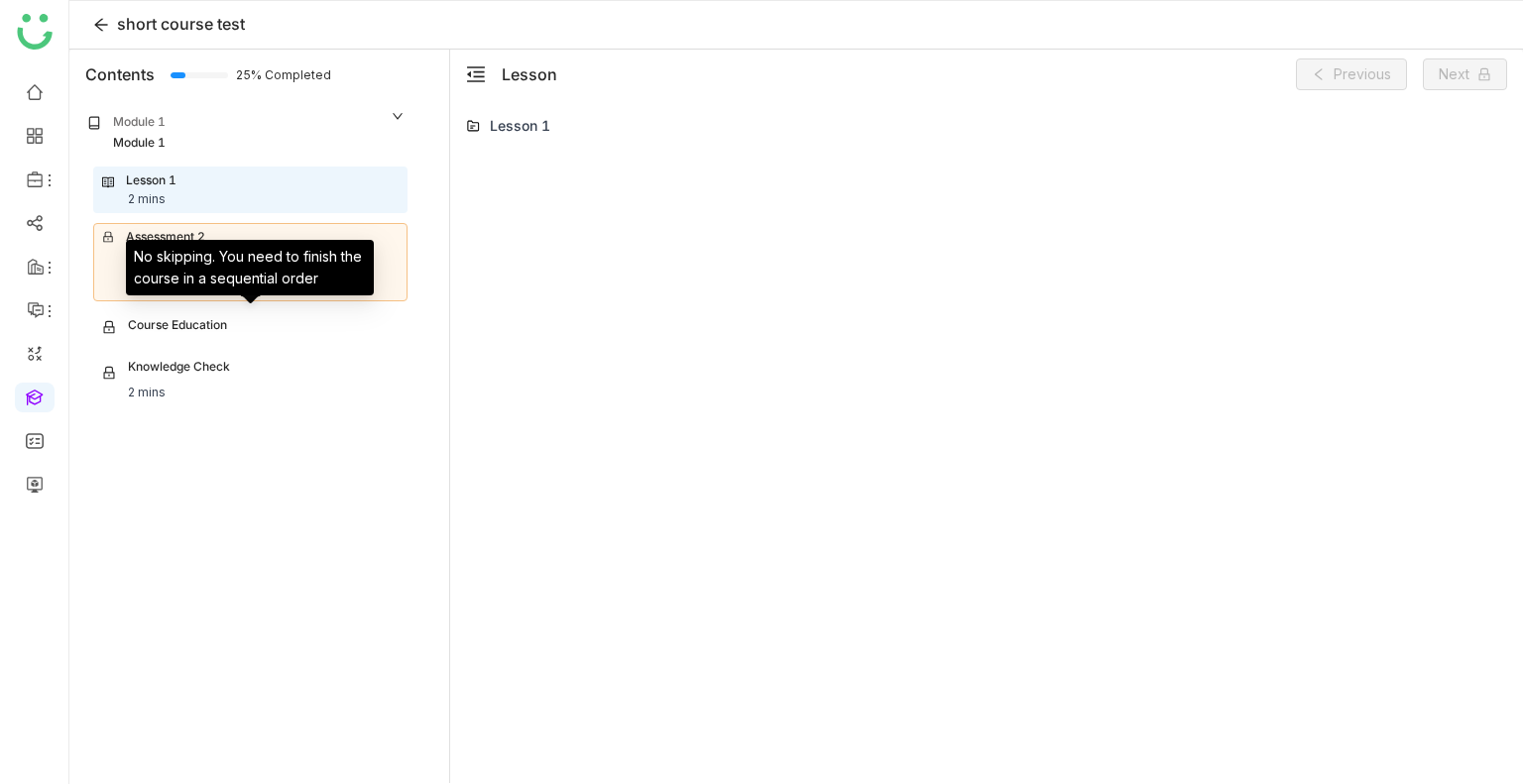 click on "Course Education" at bounding box center (250, 327) 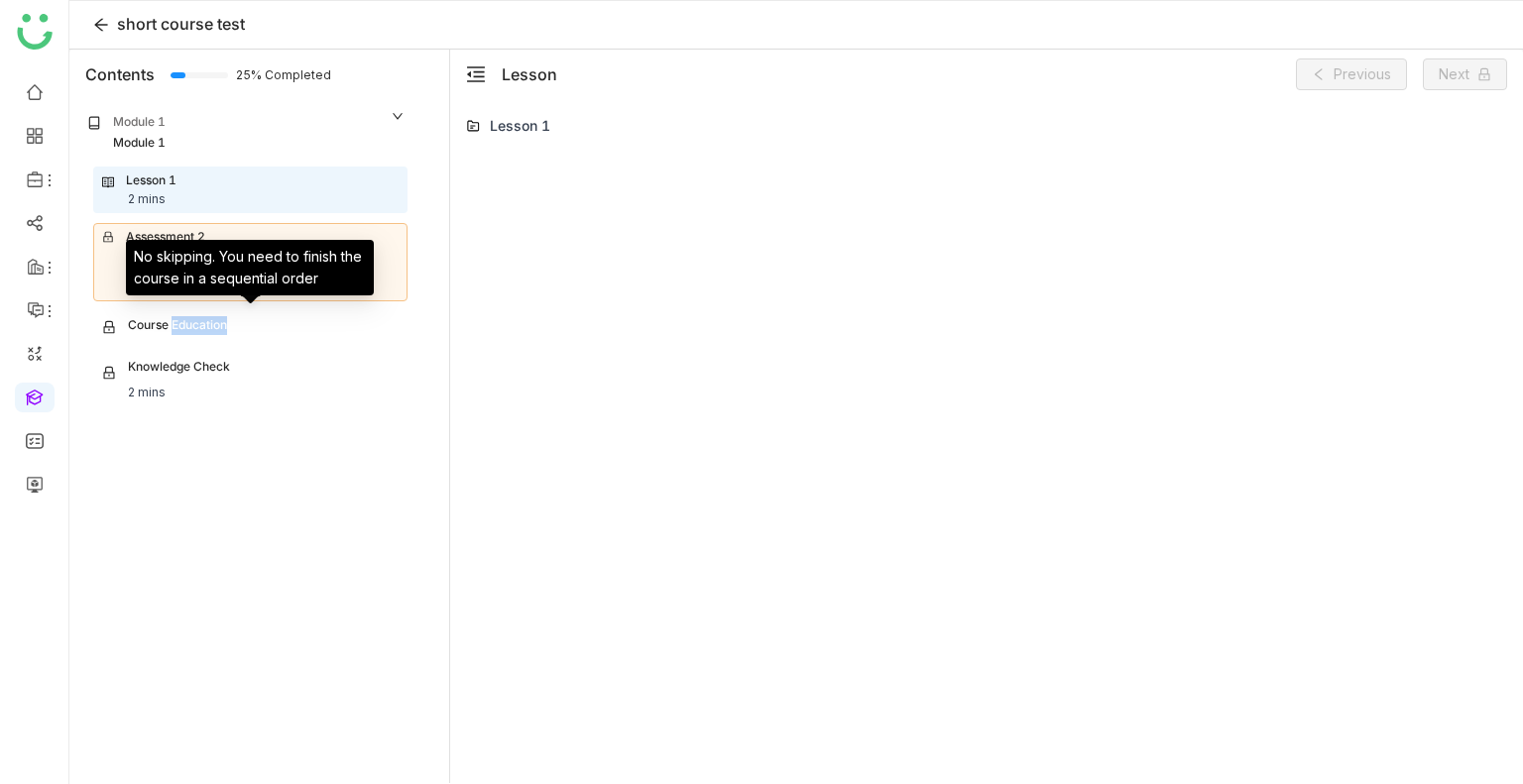 click on "Course Education" at bounding box center [250, 327] 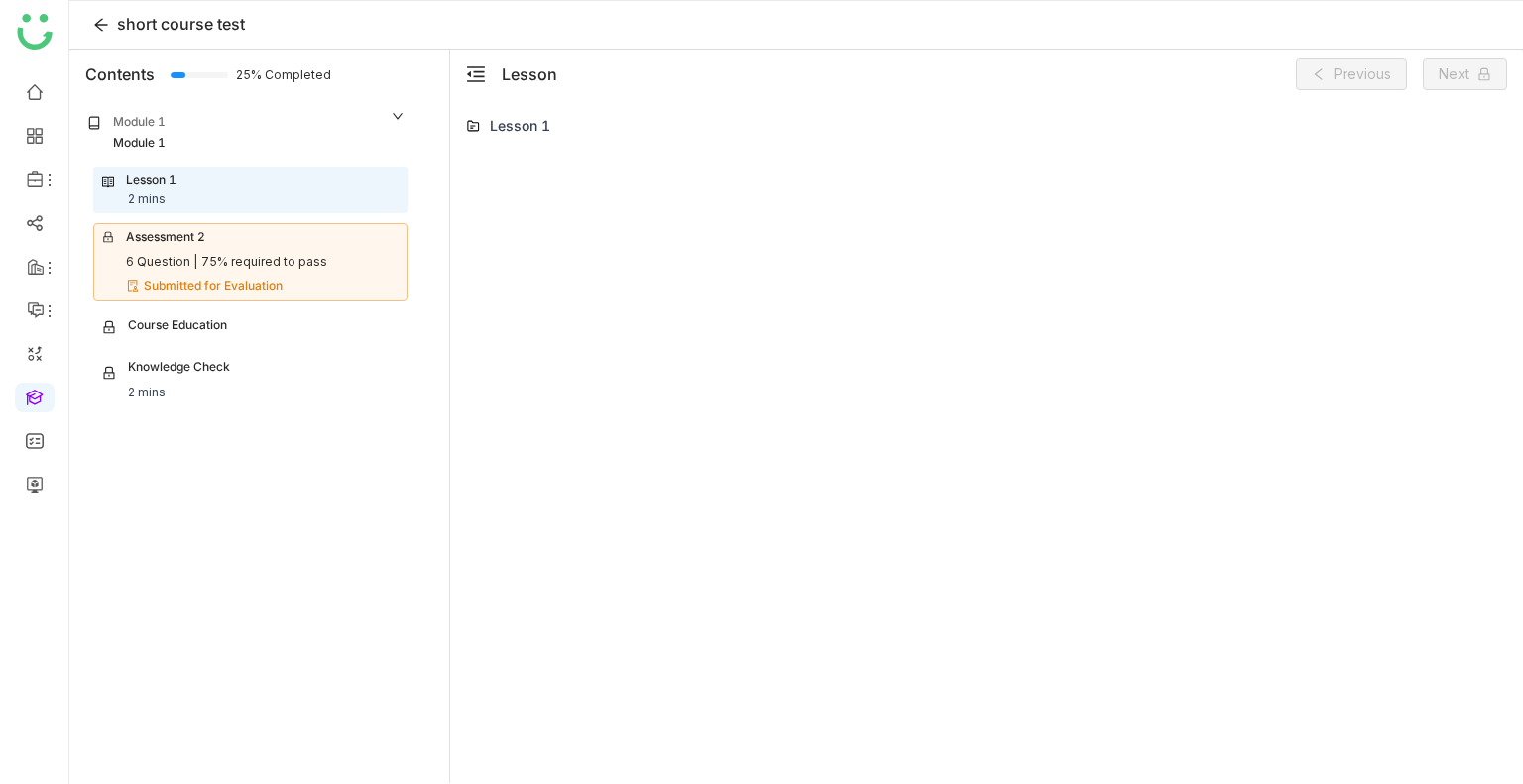 click on "Lesson 1 2 mins" at bounding box center [250, 190] 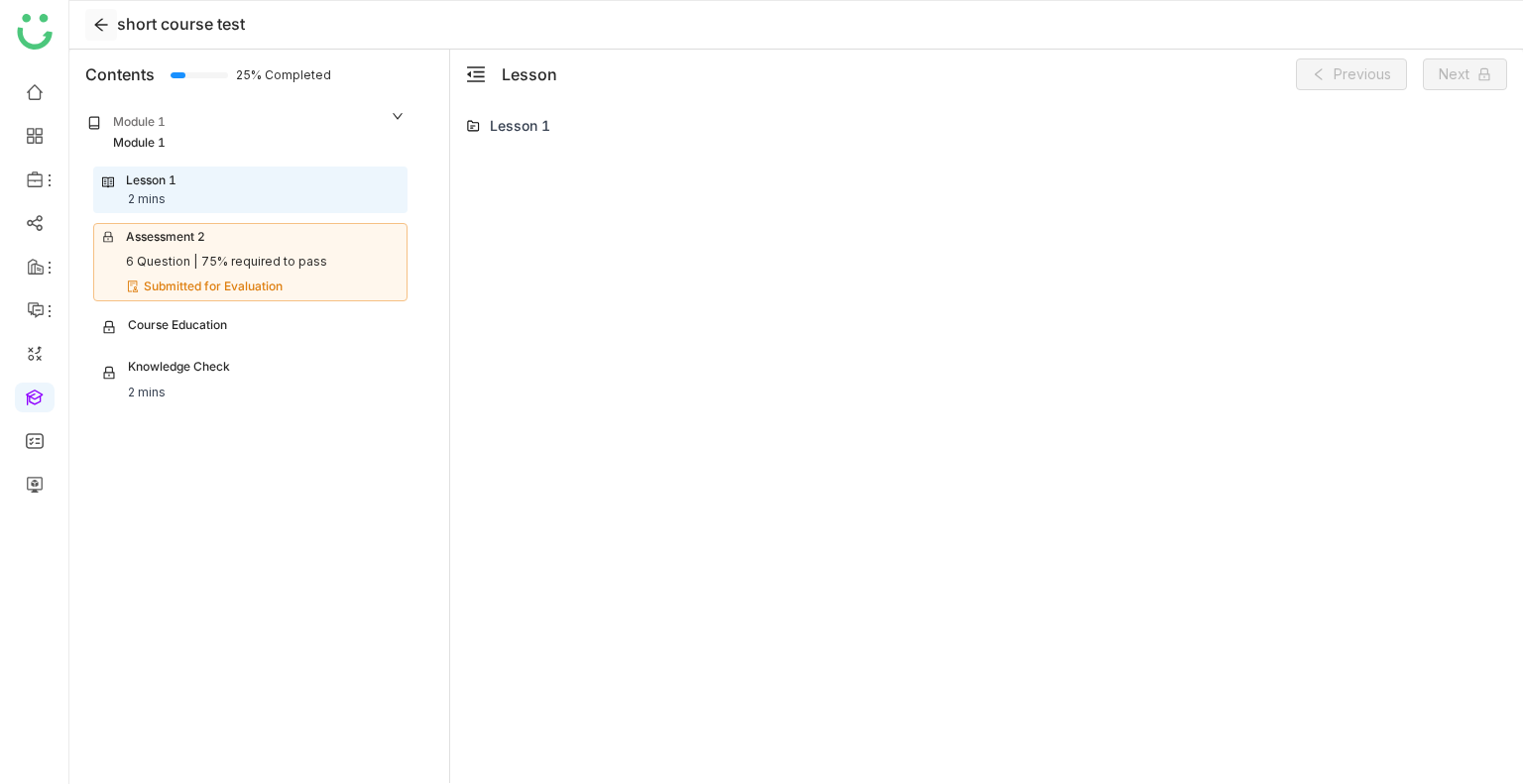 click 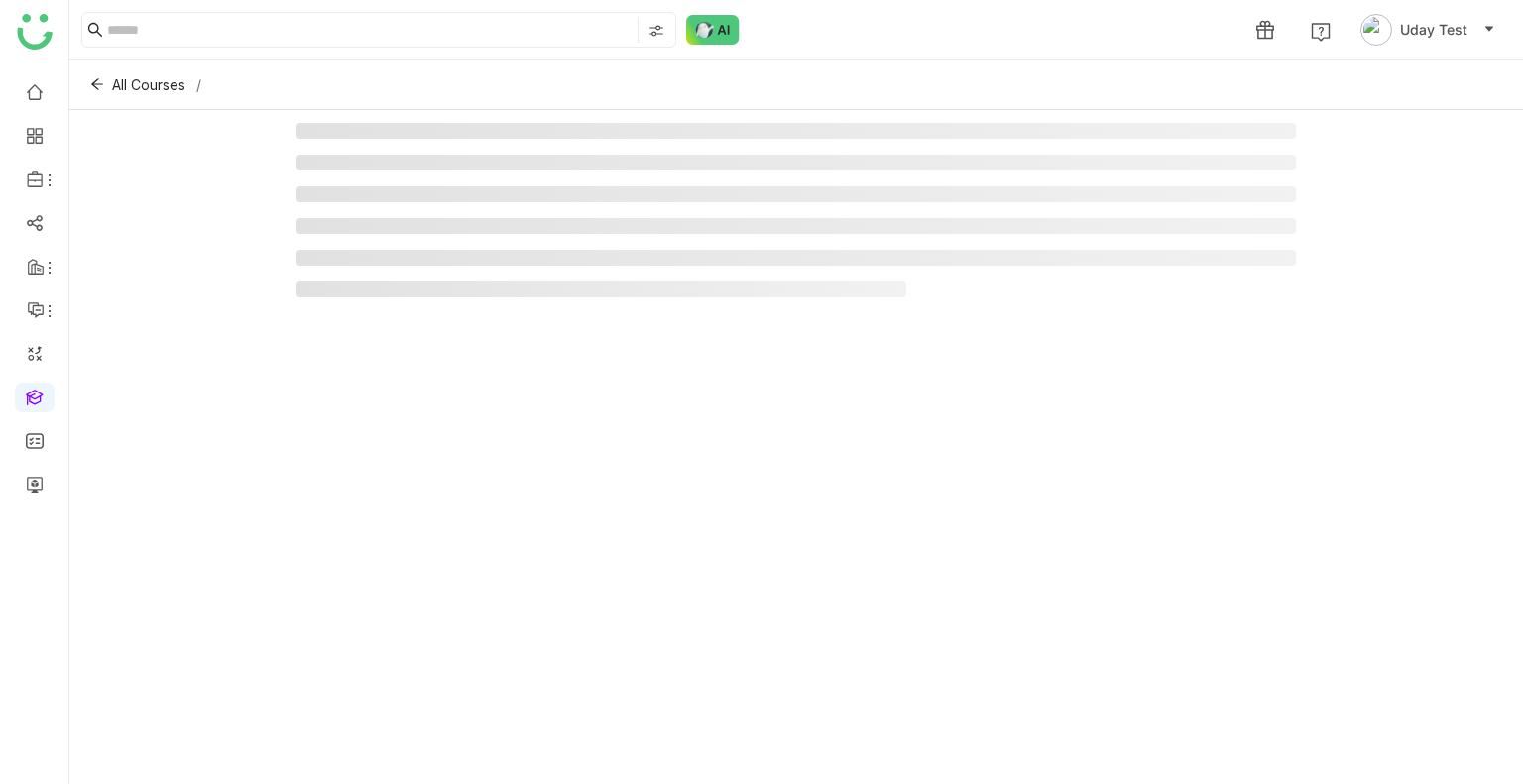 scroll, scrollTop: 0, scrollLeft: 0, axis: both 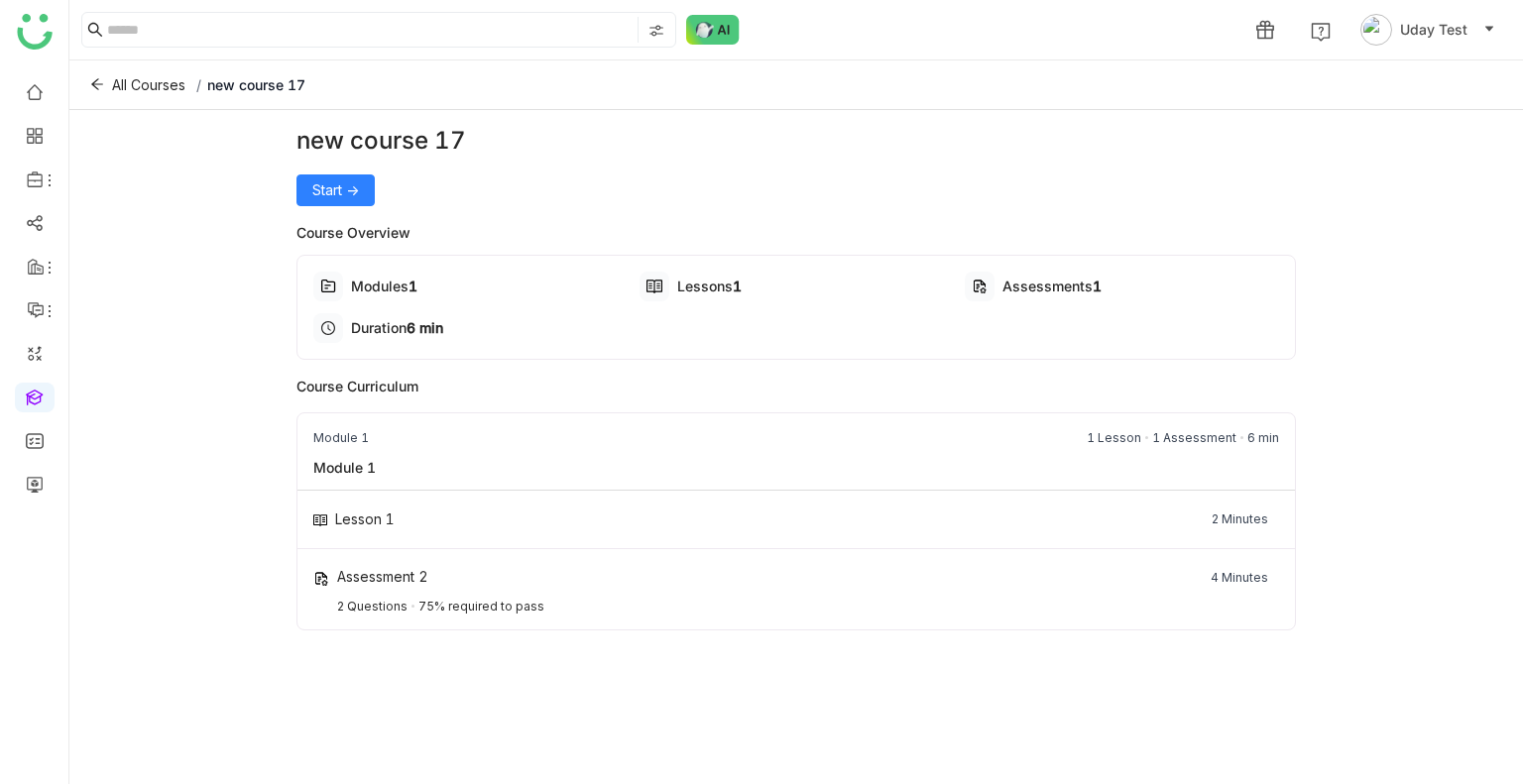 click on "new course 17   Start ->   Course Overview   Modules   1   Lessons   1   Assessments   1   Duration    6 min   Course Curriculum   Module 1   1 Lesson   1 Assessment    6 min   Module 1   Lesson 1   2 Minutes   Assessment 2   4 Minutes   2 Questions   75% required to pass" 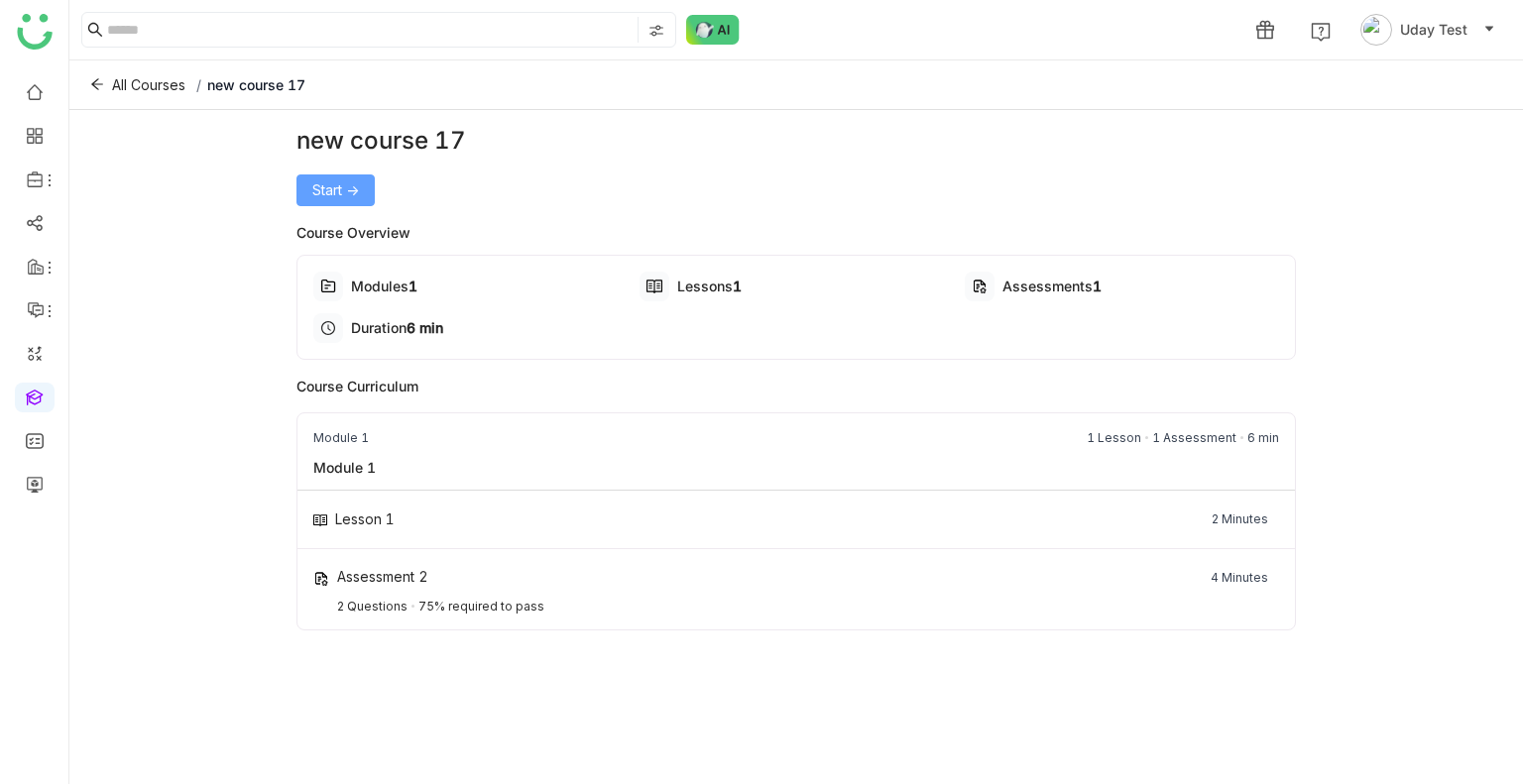 click on "Start ->" 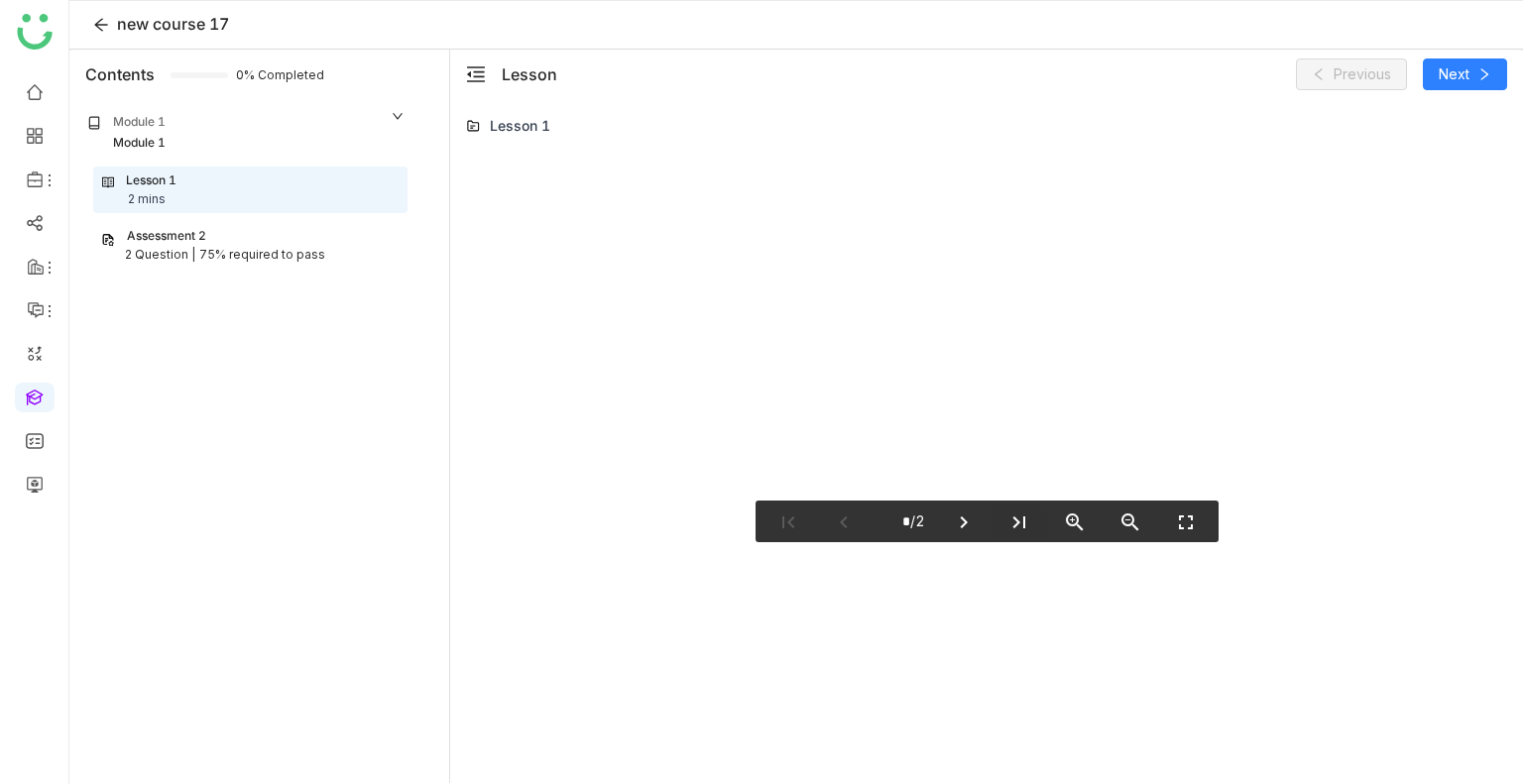 click on "last_page" at bounding box center (1019, 521) 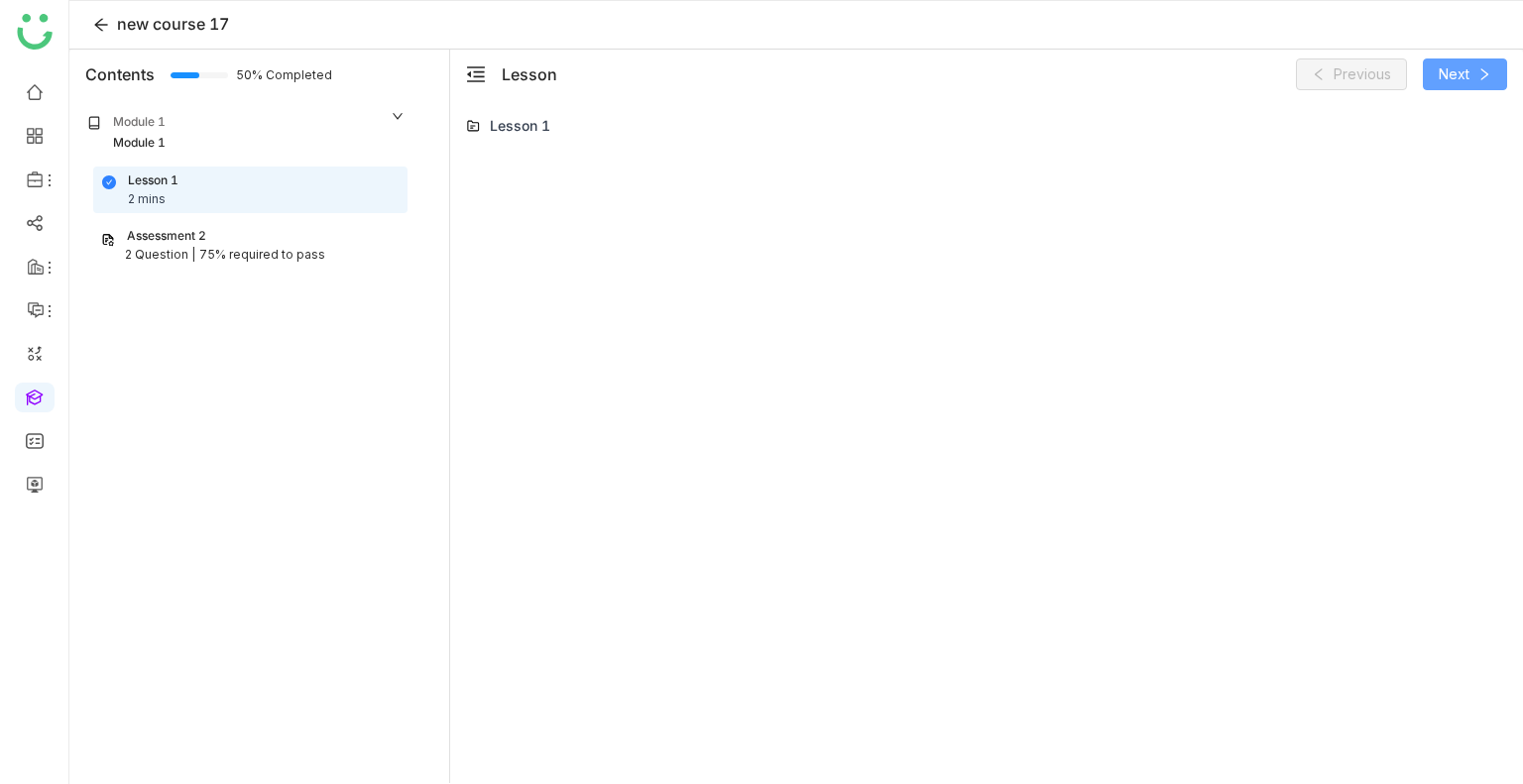 click on "Next" 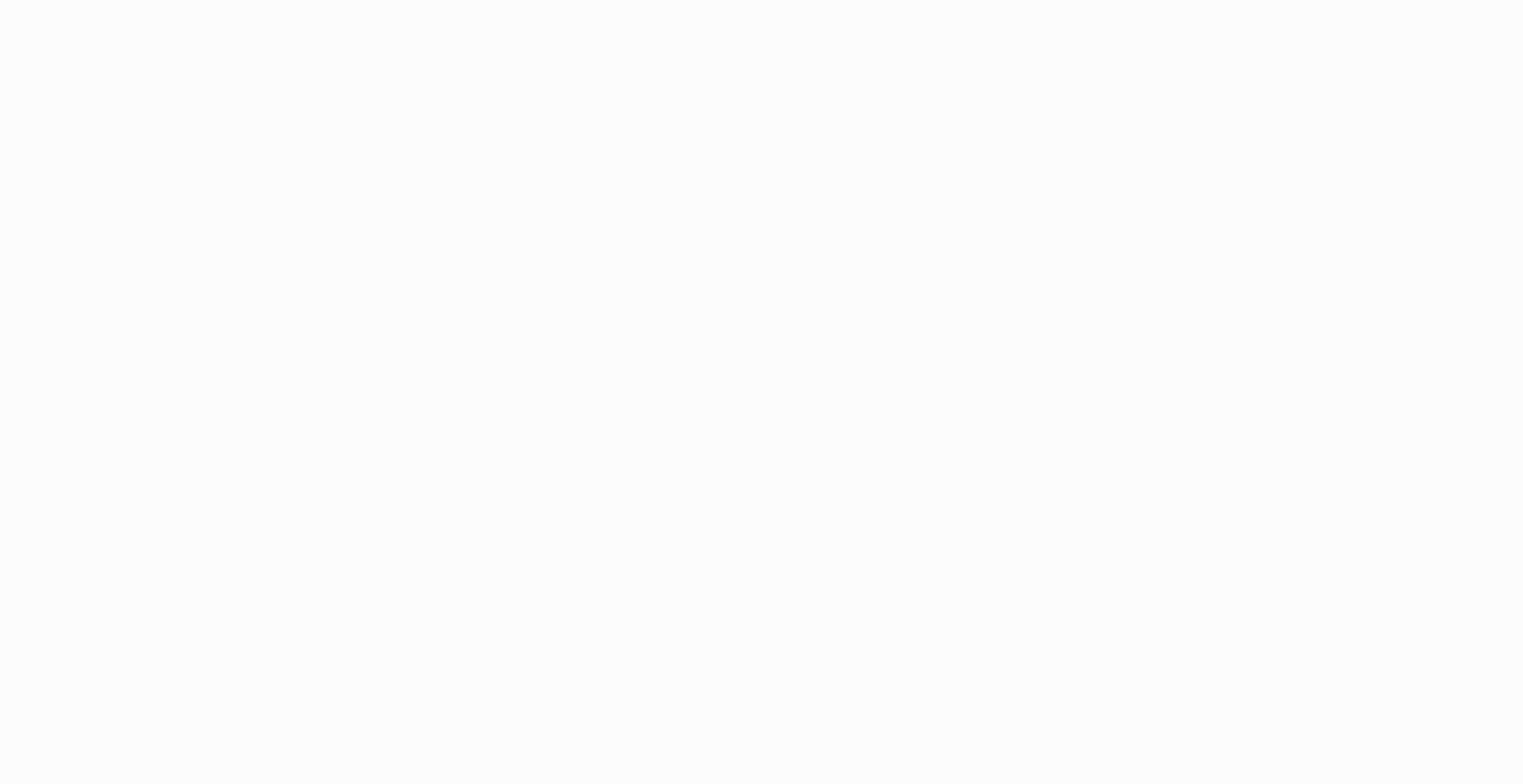 scroll, scrollTop: 0, scrollLeft: 0, axis: both 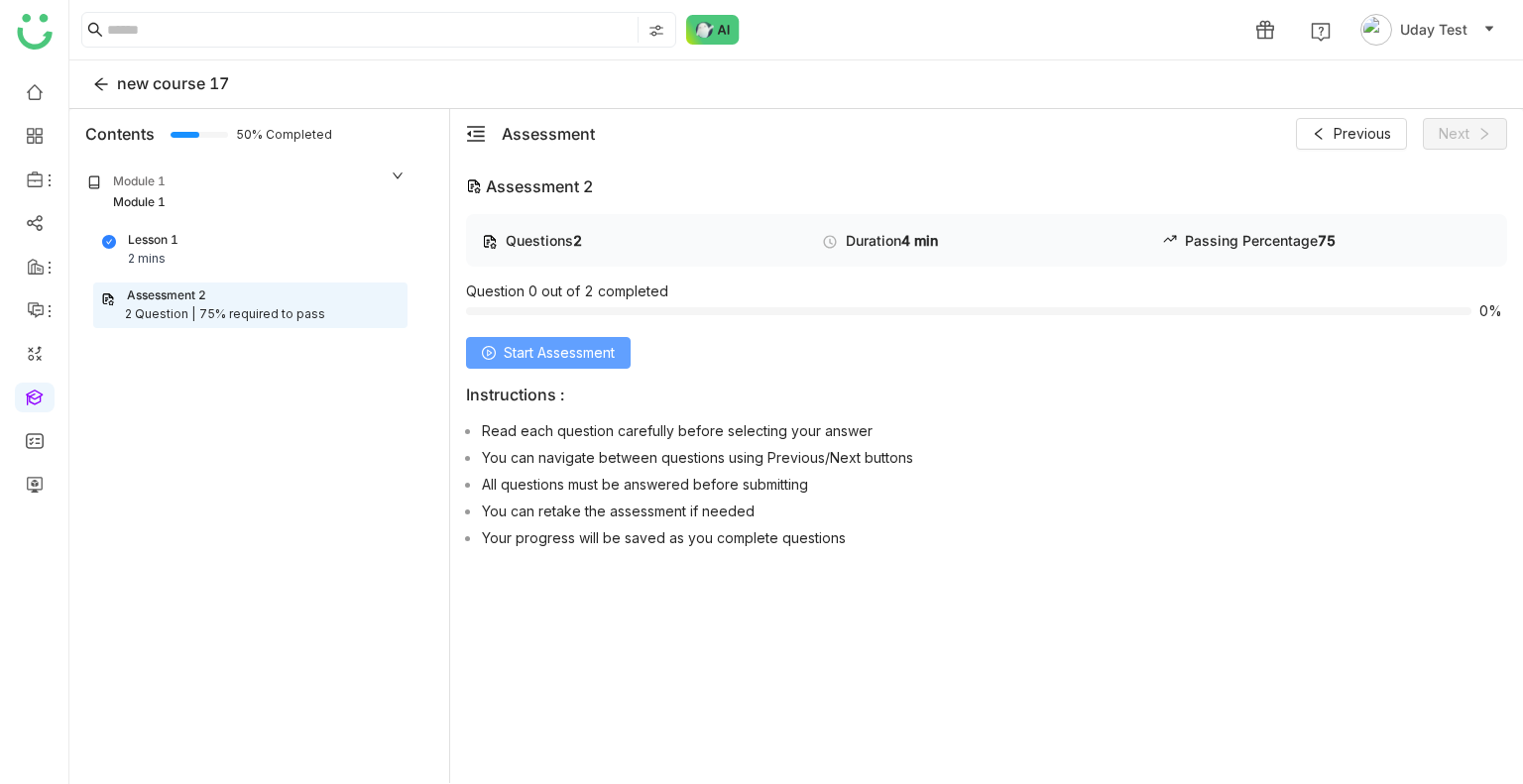 click on "Start Assessment" 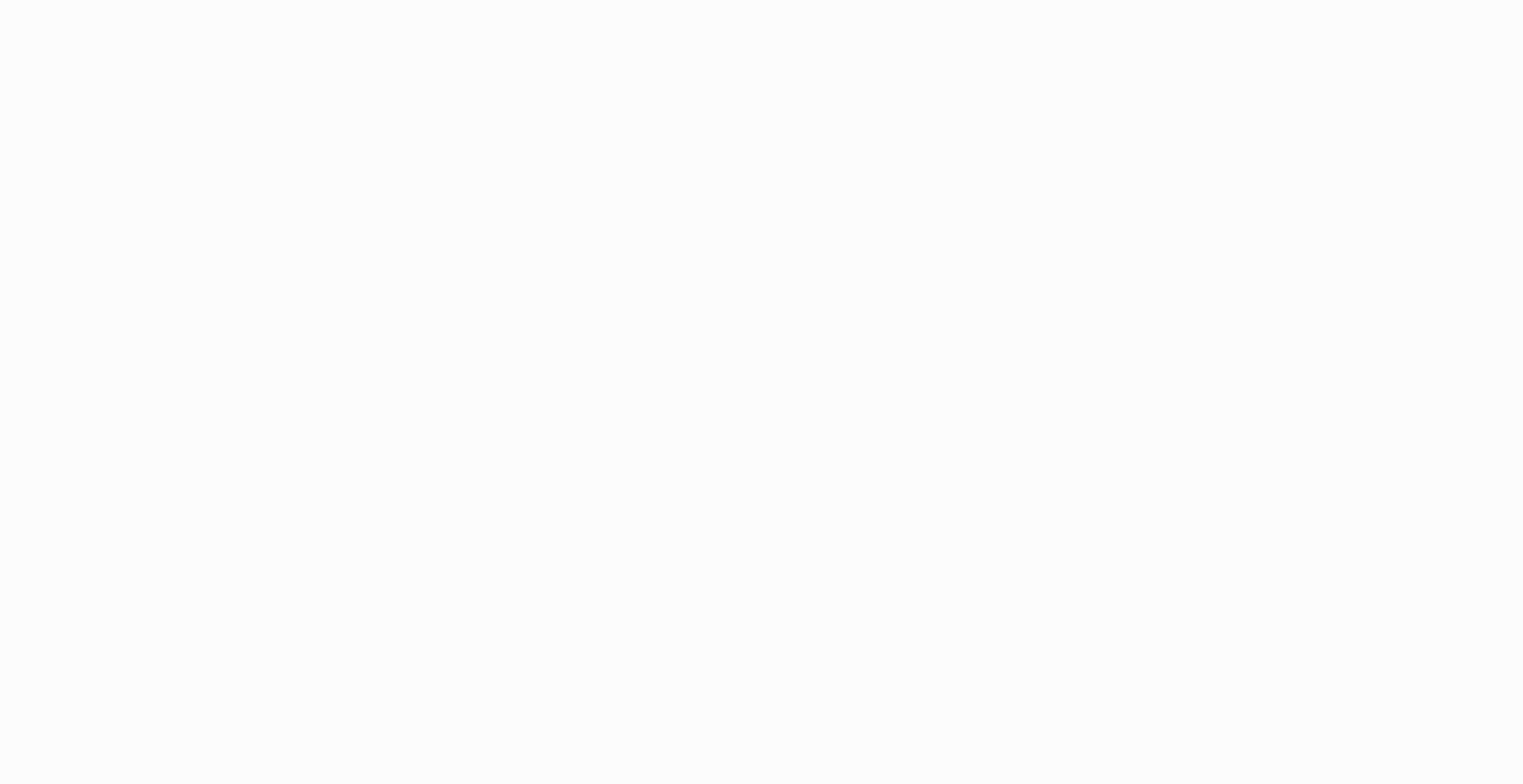 scroll, scrollTop: 0, scrollLeft: 0, axis: both 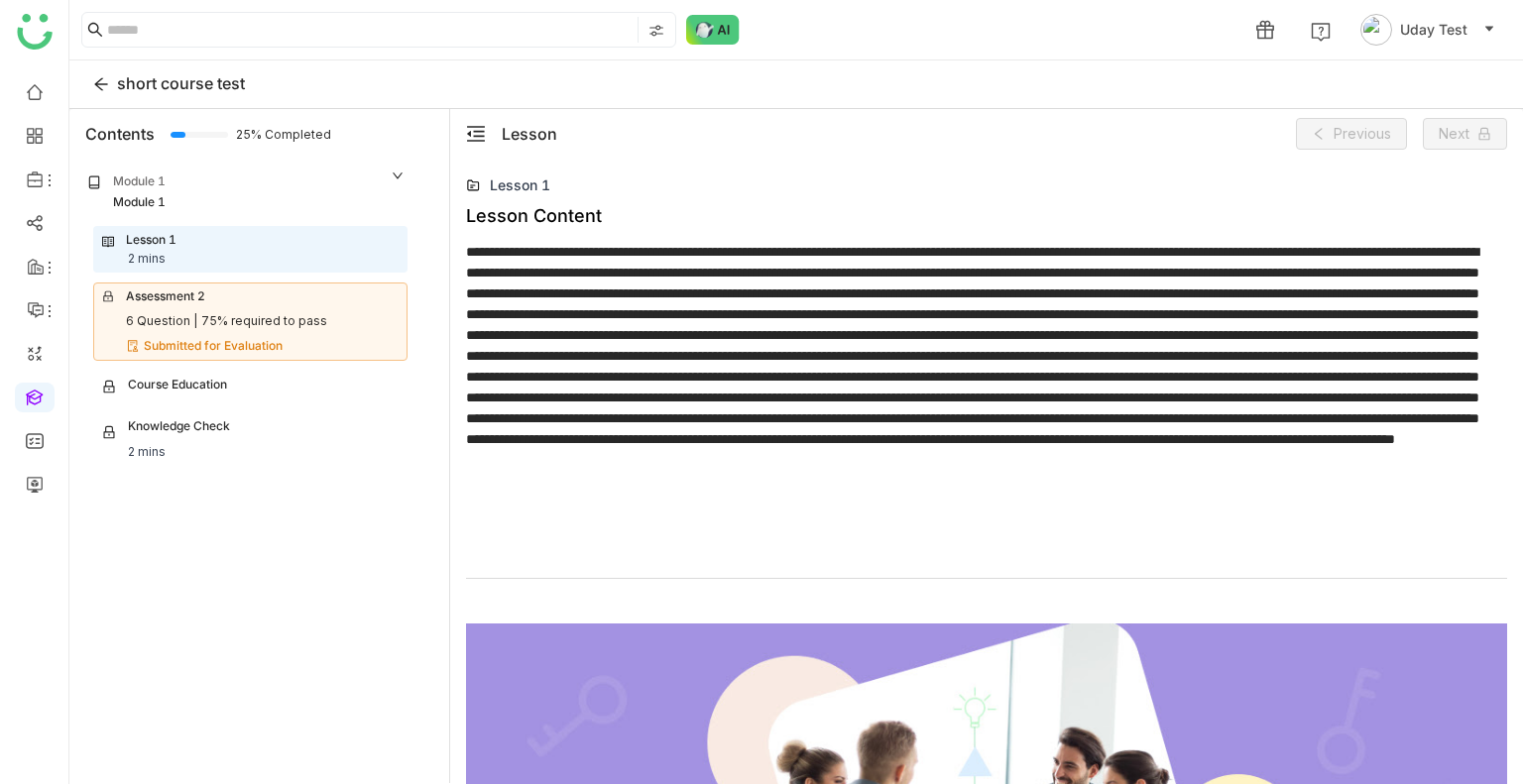 click on "Assessment 2" at bounding box center [166, 296] 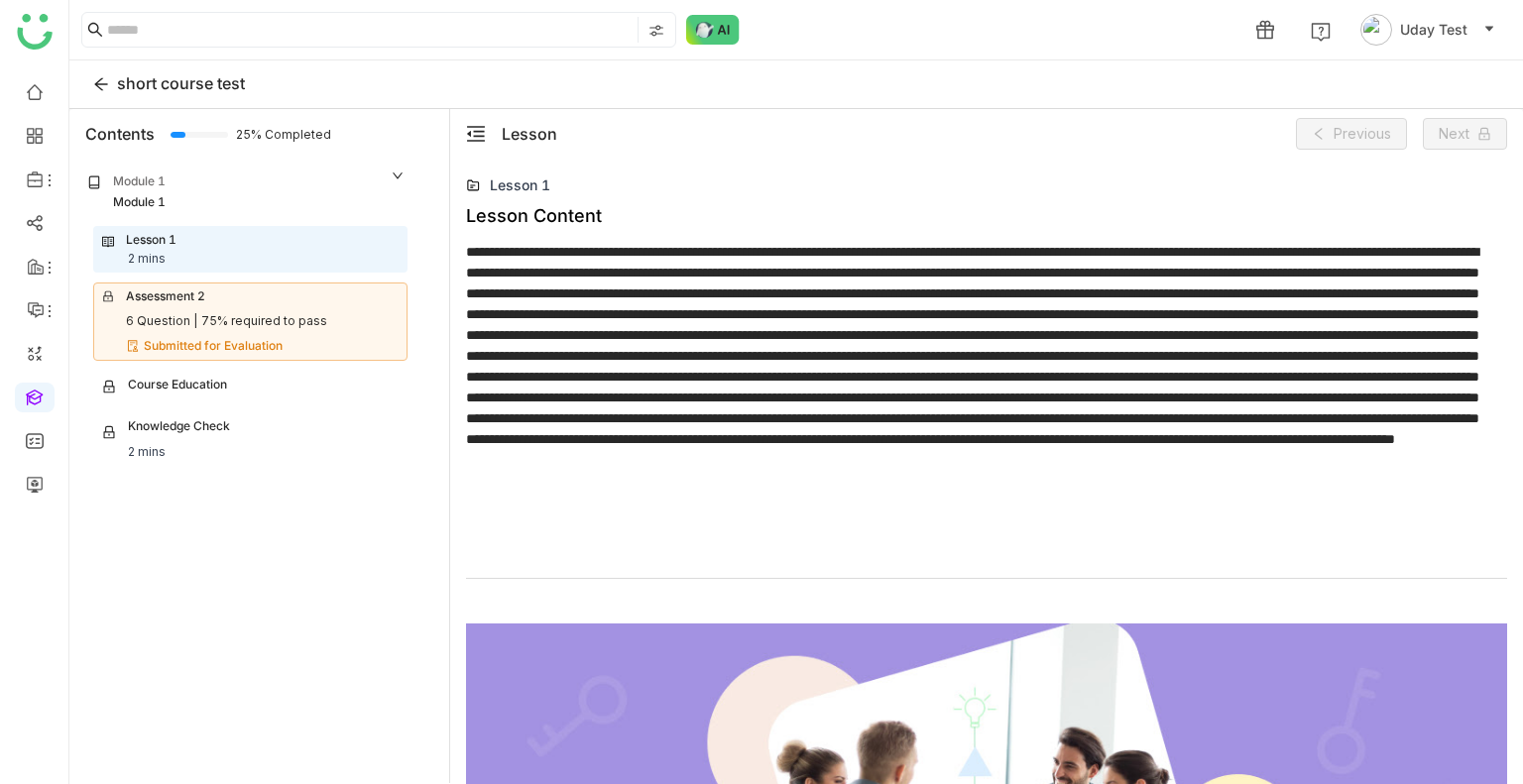 click on "Assessment 2" at bounding box center [166, 296] 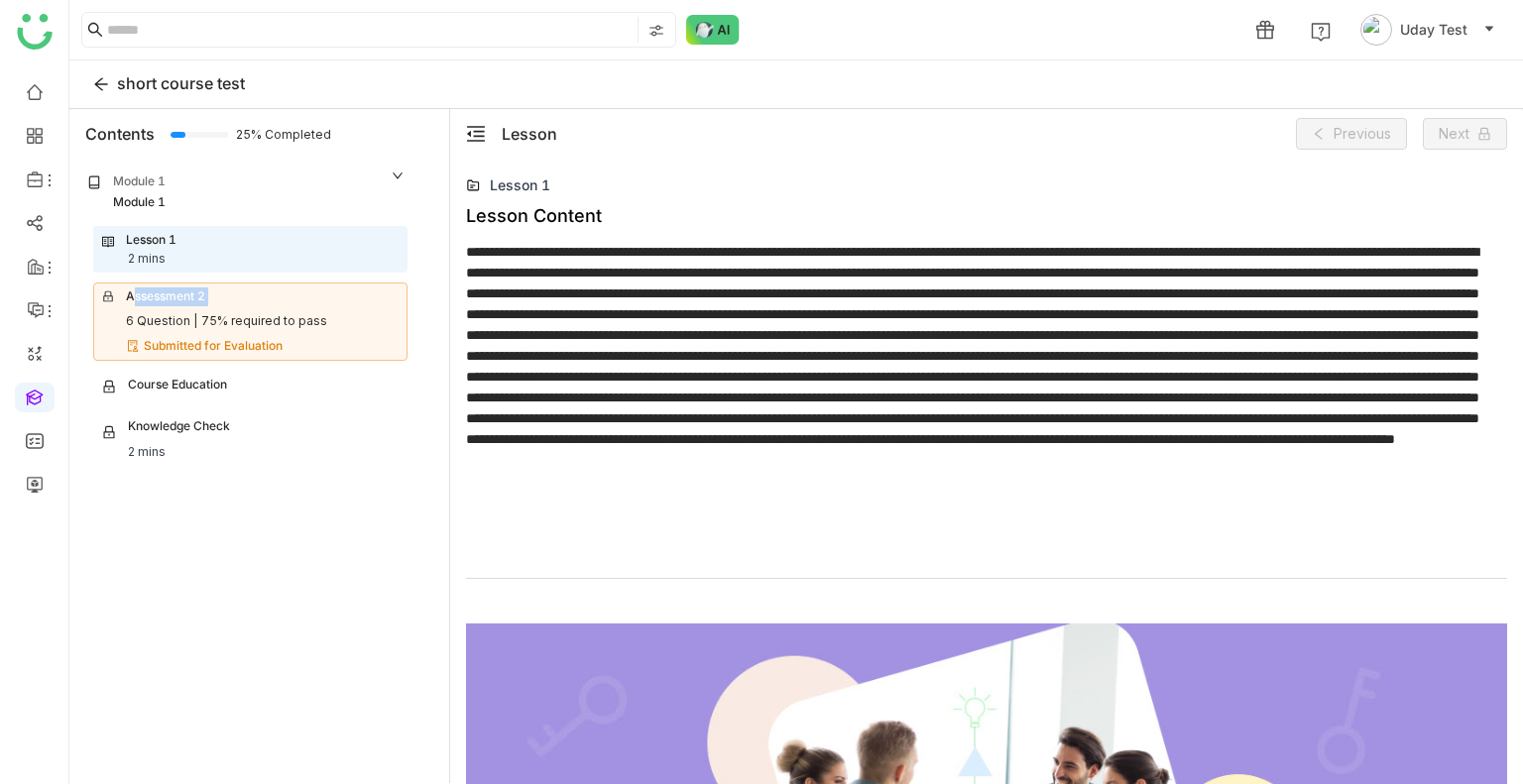 click on "Assessment 2" at bounding box center [166, 296] 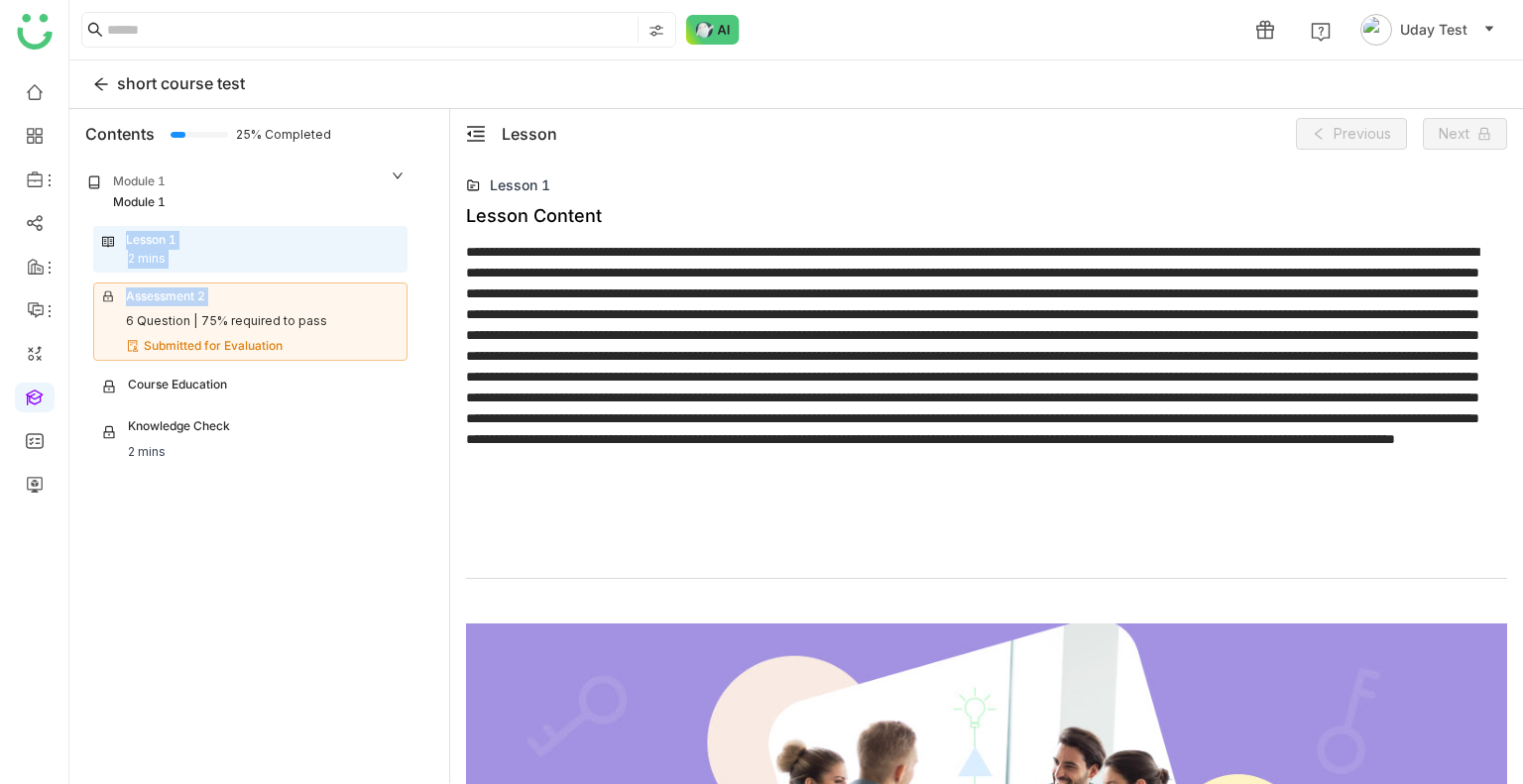 drag, startPoint x: 170, startPoint y: 304, endPoint x: 198, endPoint y: 237, distance: 72.61543 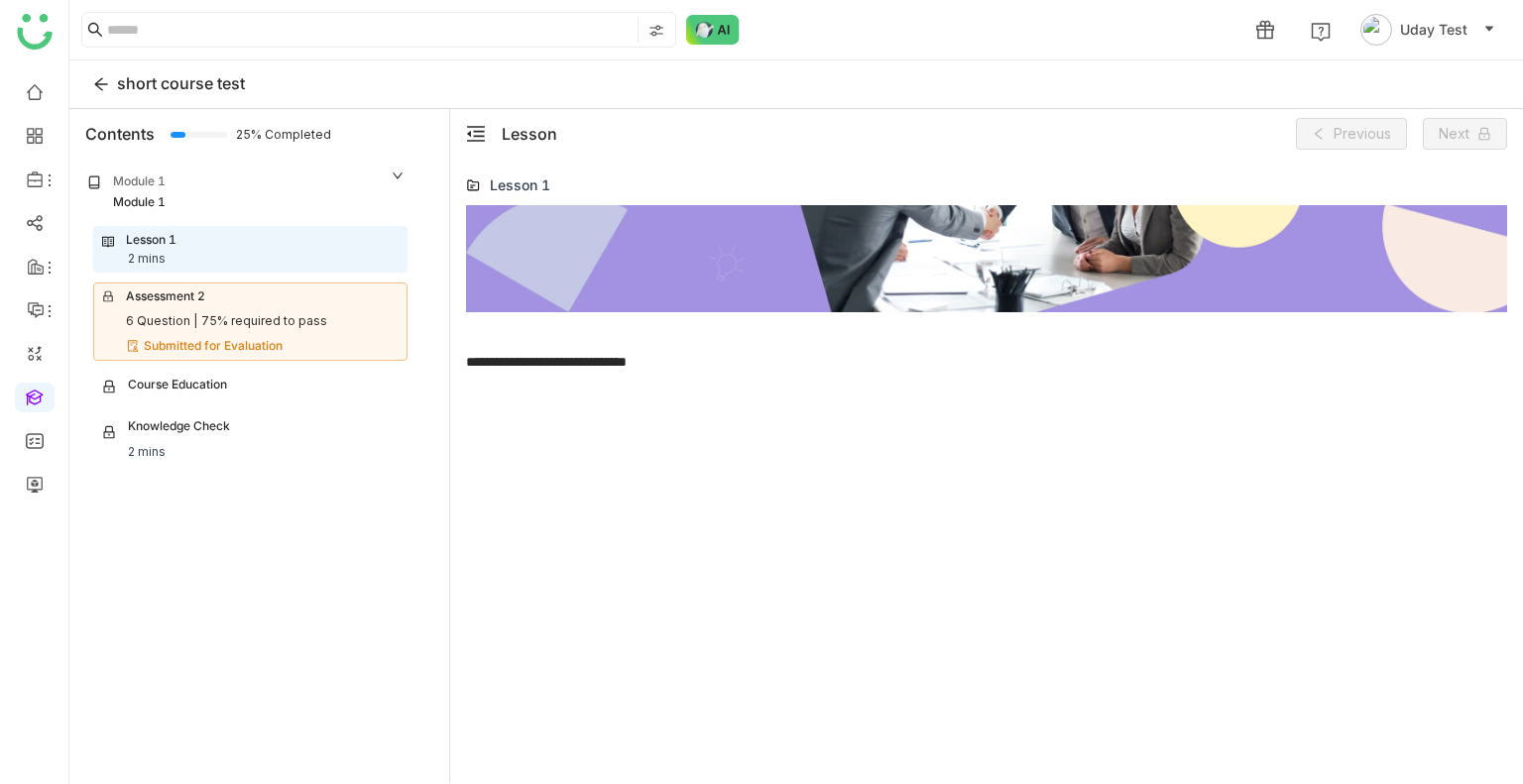 scroll, scrollTop: 813, scrollLeft: 0, axis: vertical 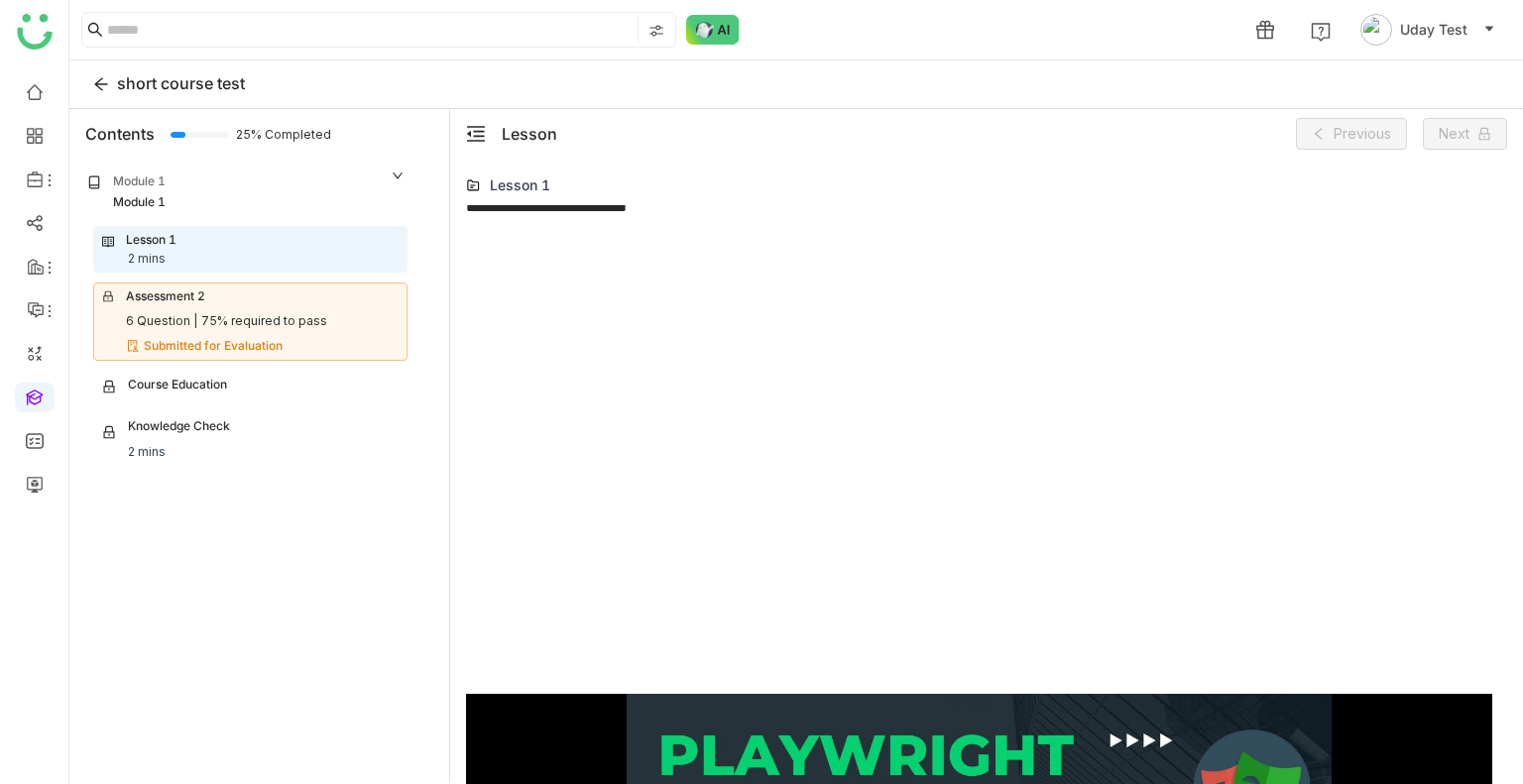 type on "*" 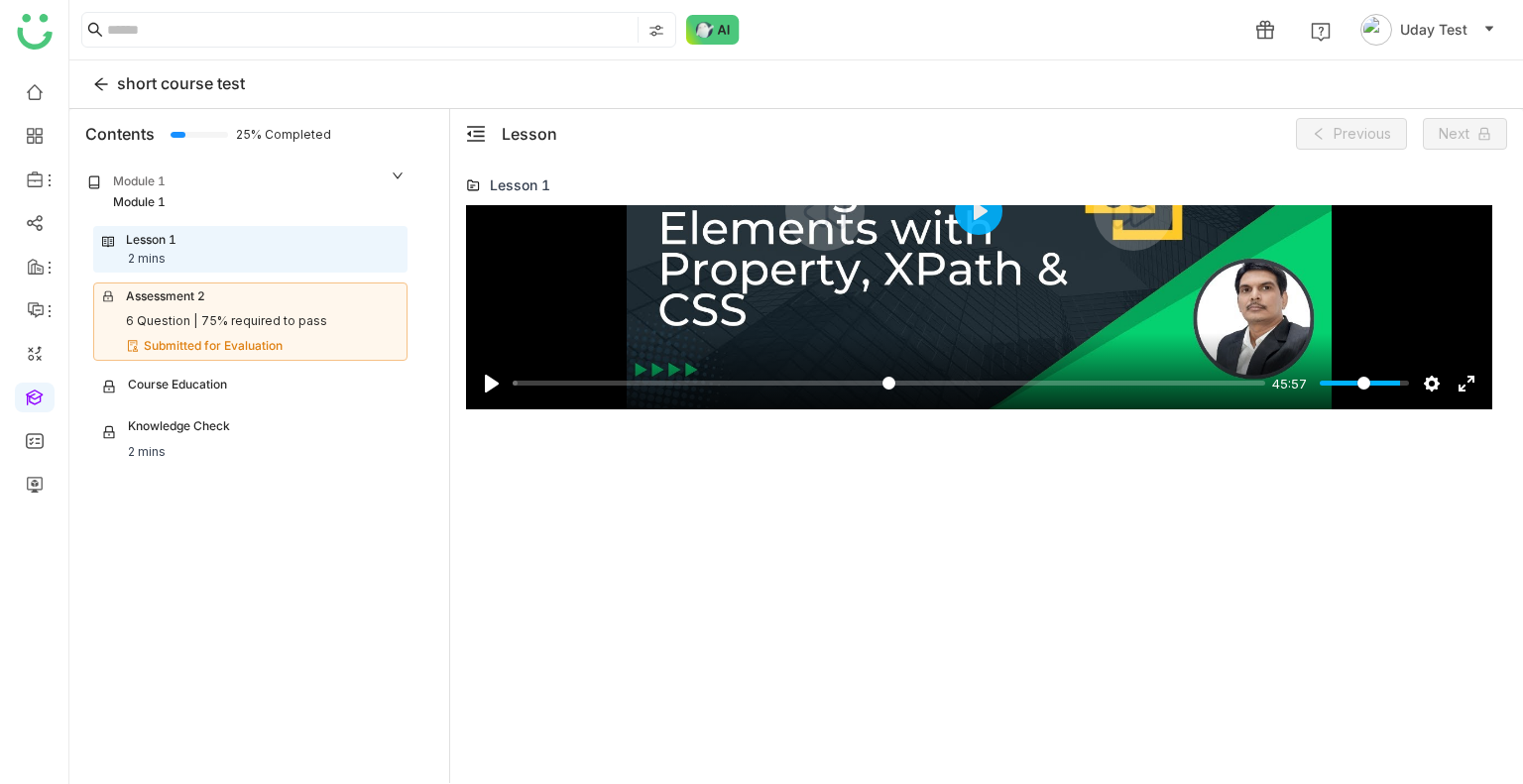 scroll, scrollTop: 1990, scrollLeft: 0, axis: vertical 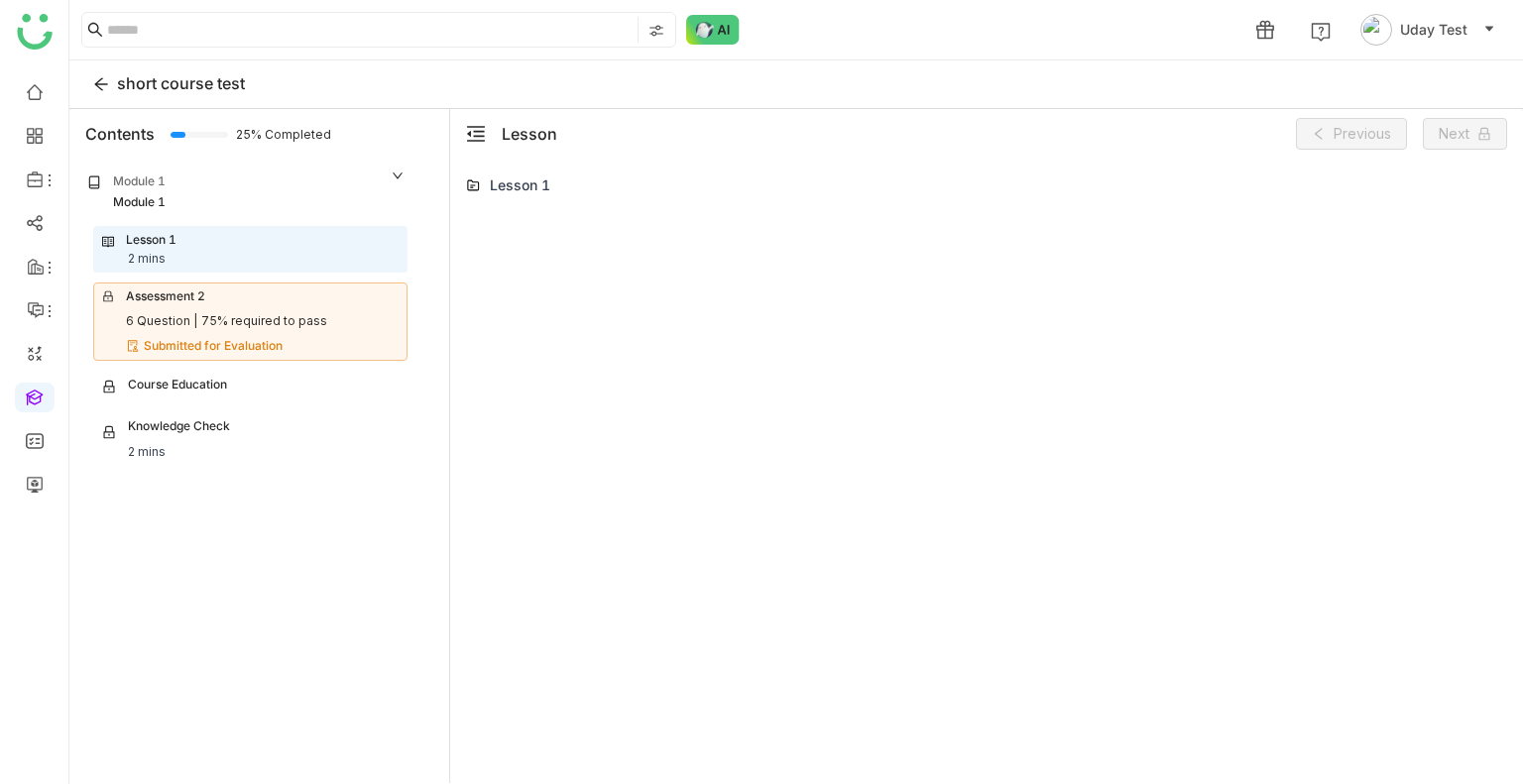 click on "Assessment 2   6 Question |   75% required to pass   Submitted for Evaluation" at bounding box center (250, 321) 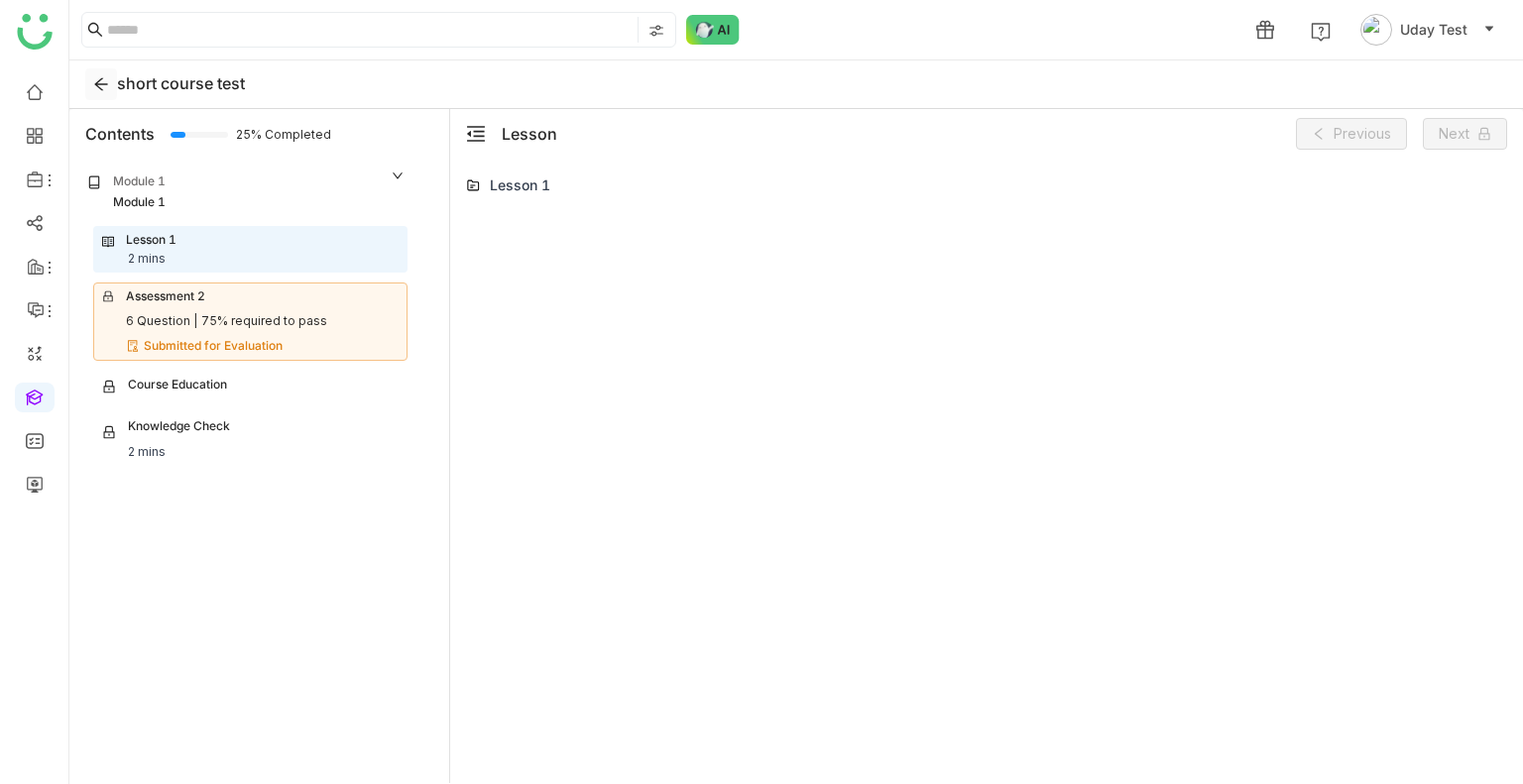click 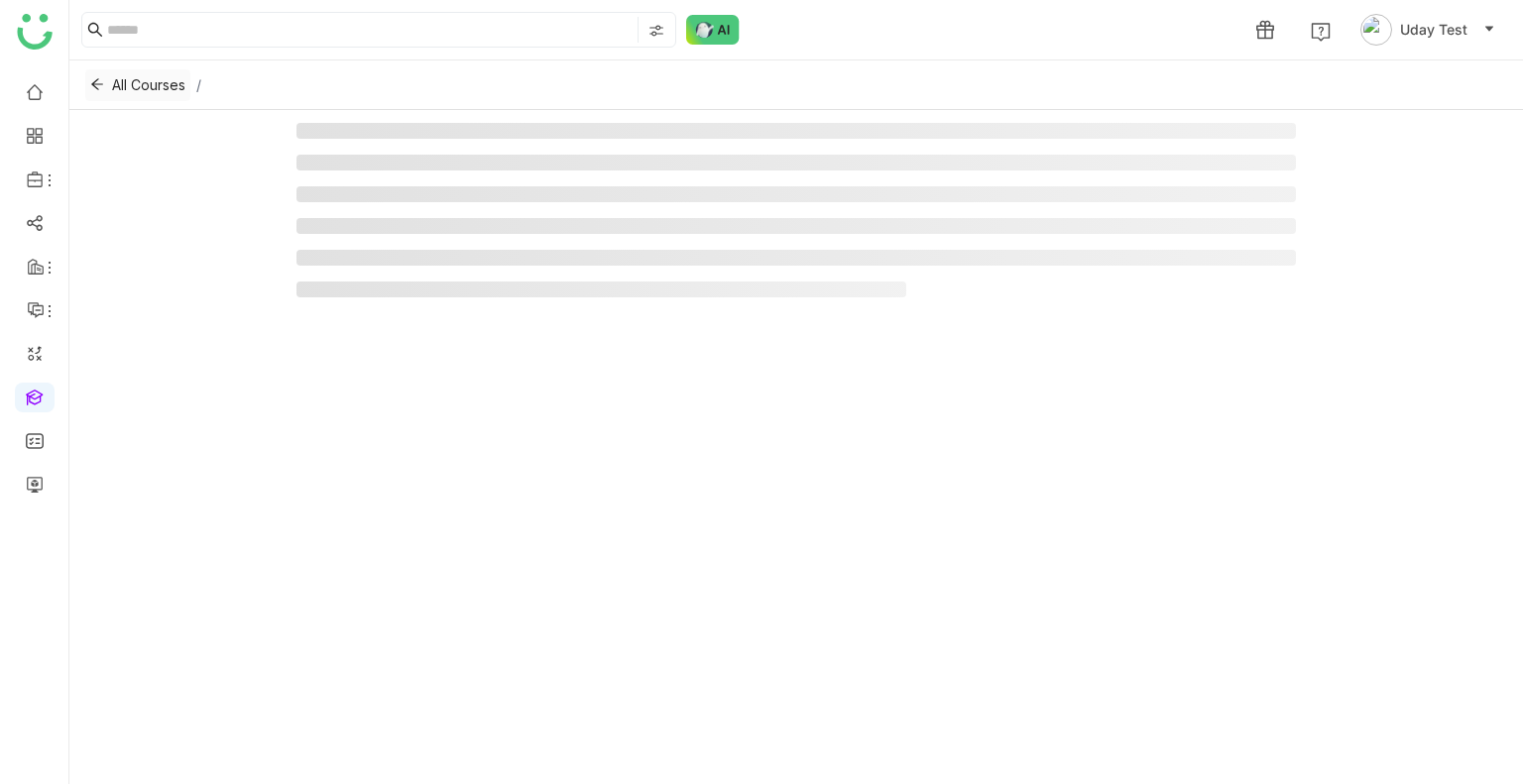 click 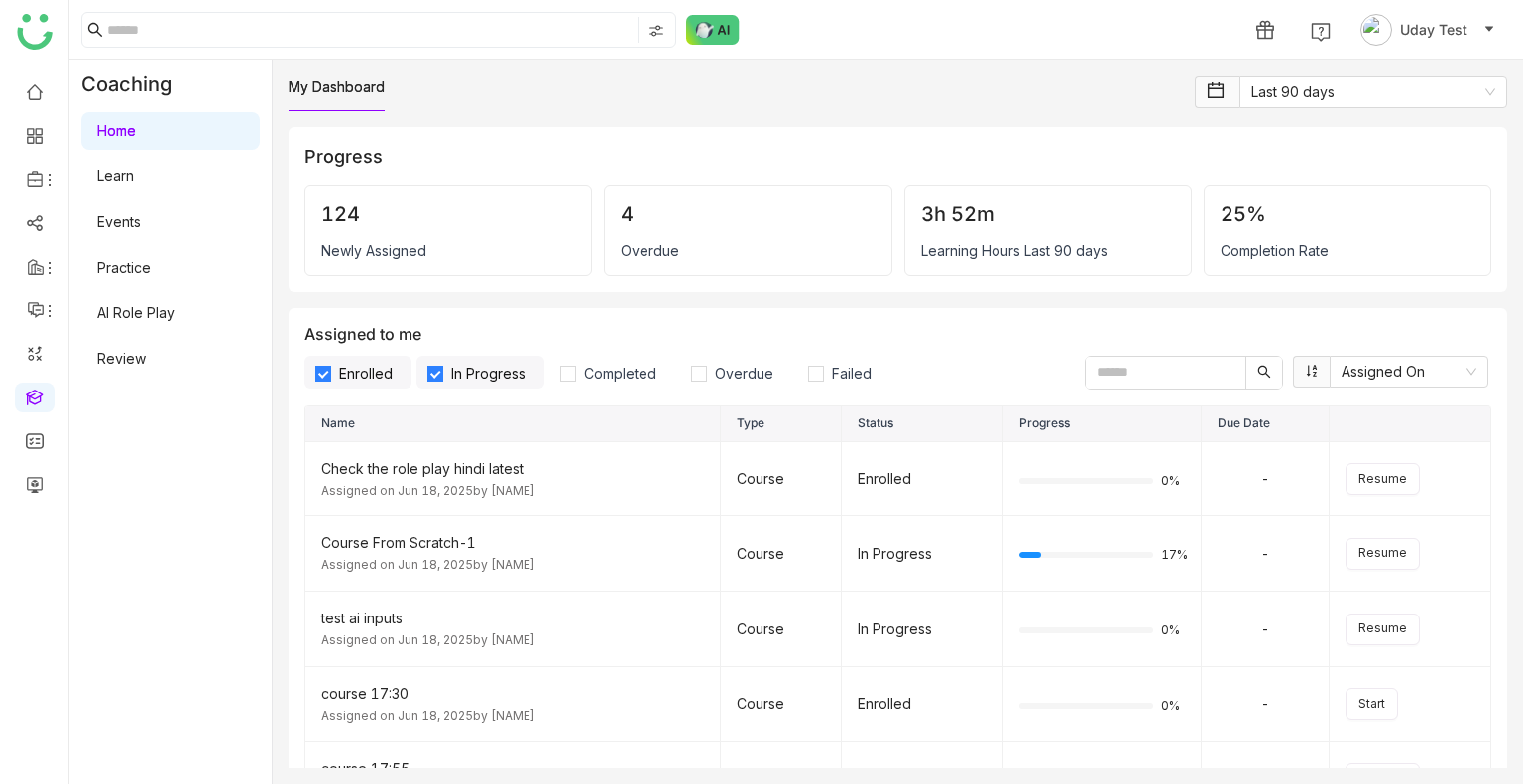 click on "Learn" at bounding box center (115, 175) 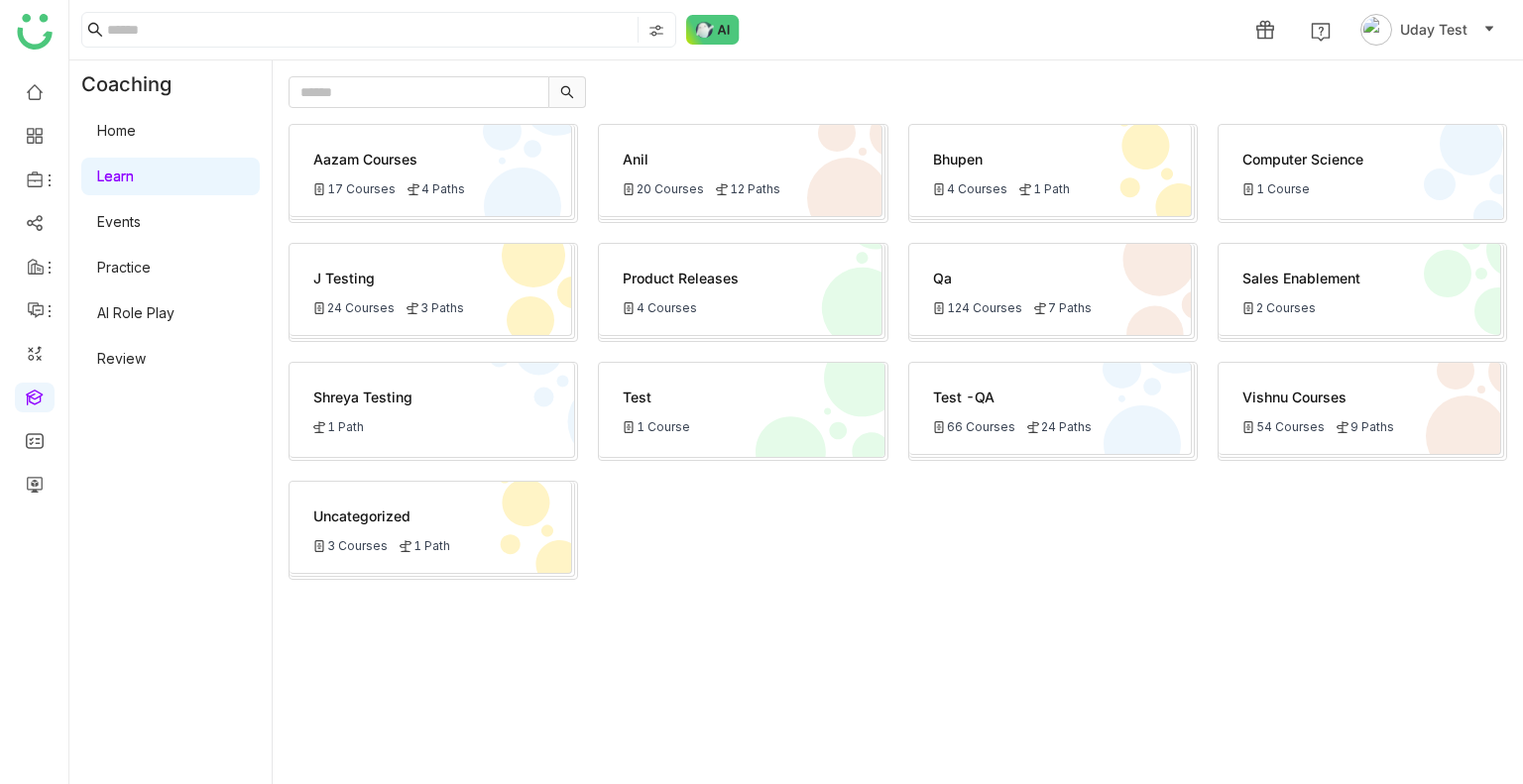 click on "Test -QA
66 Courses
24 Paths" 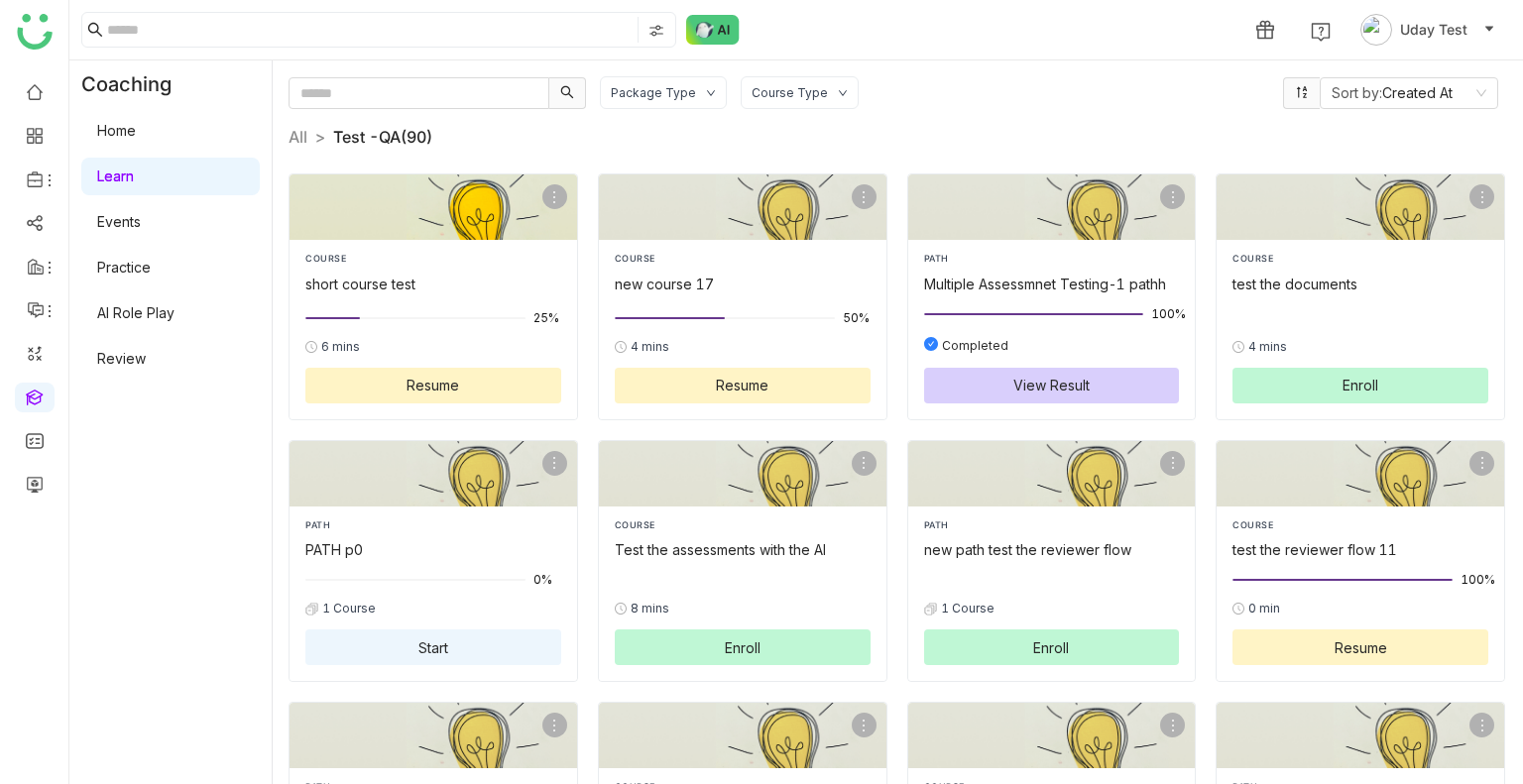 click 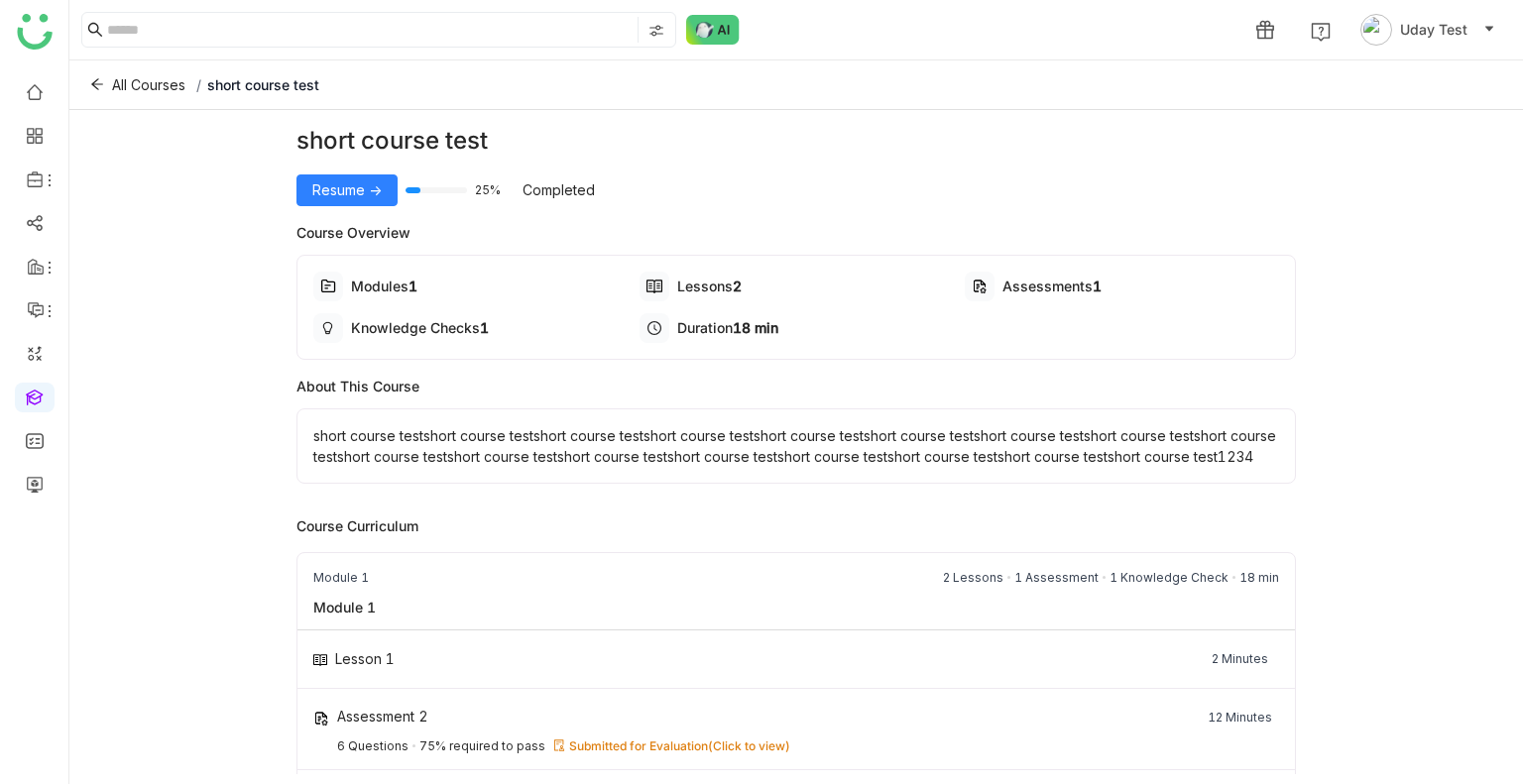 scroll, scrollTop: 143, scrollLeft: 0, axis: vertical 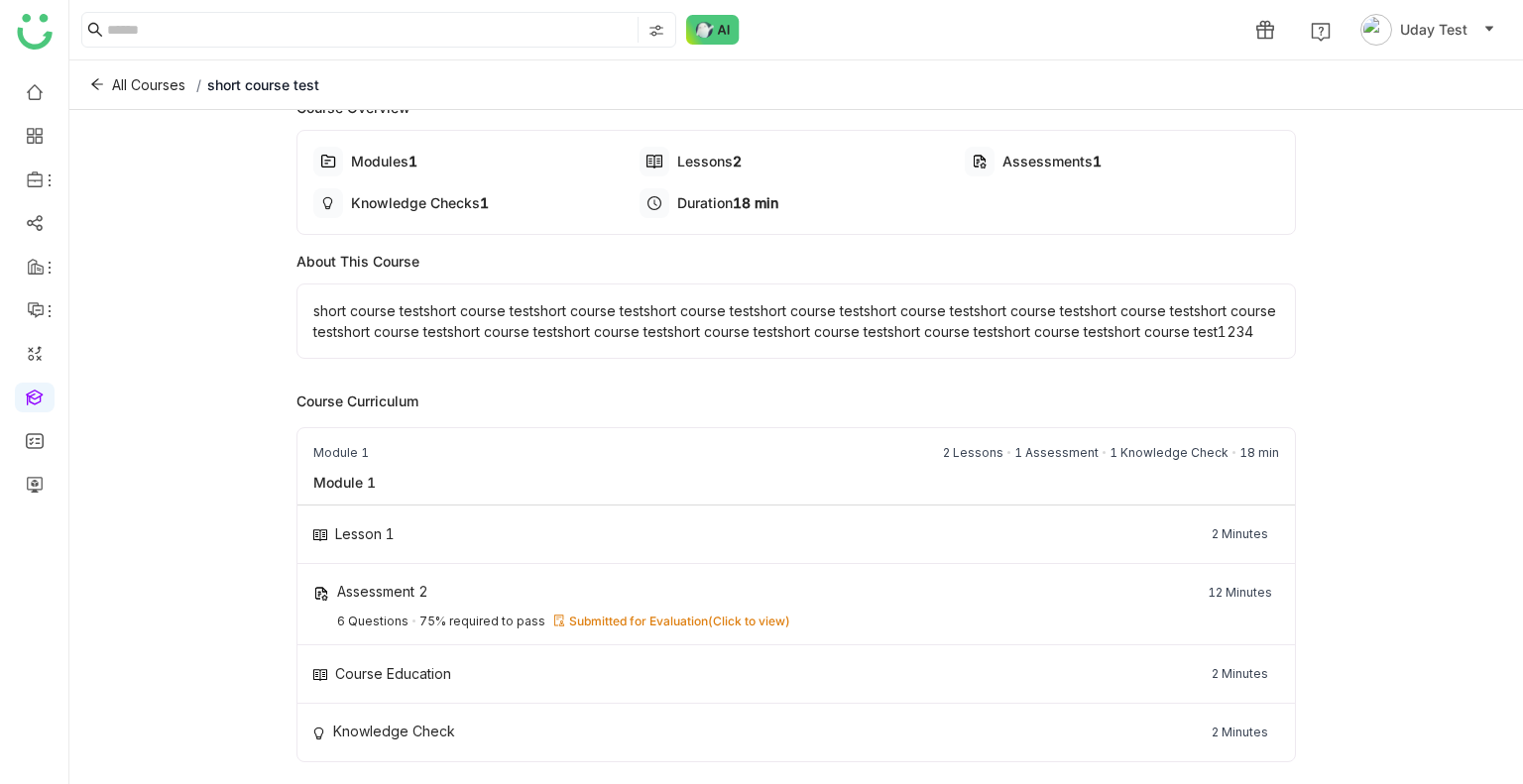 click on "(Click to view)" at bounding box center [749, 620] 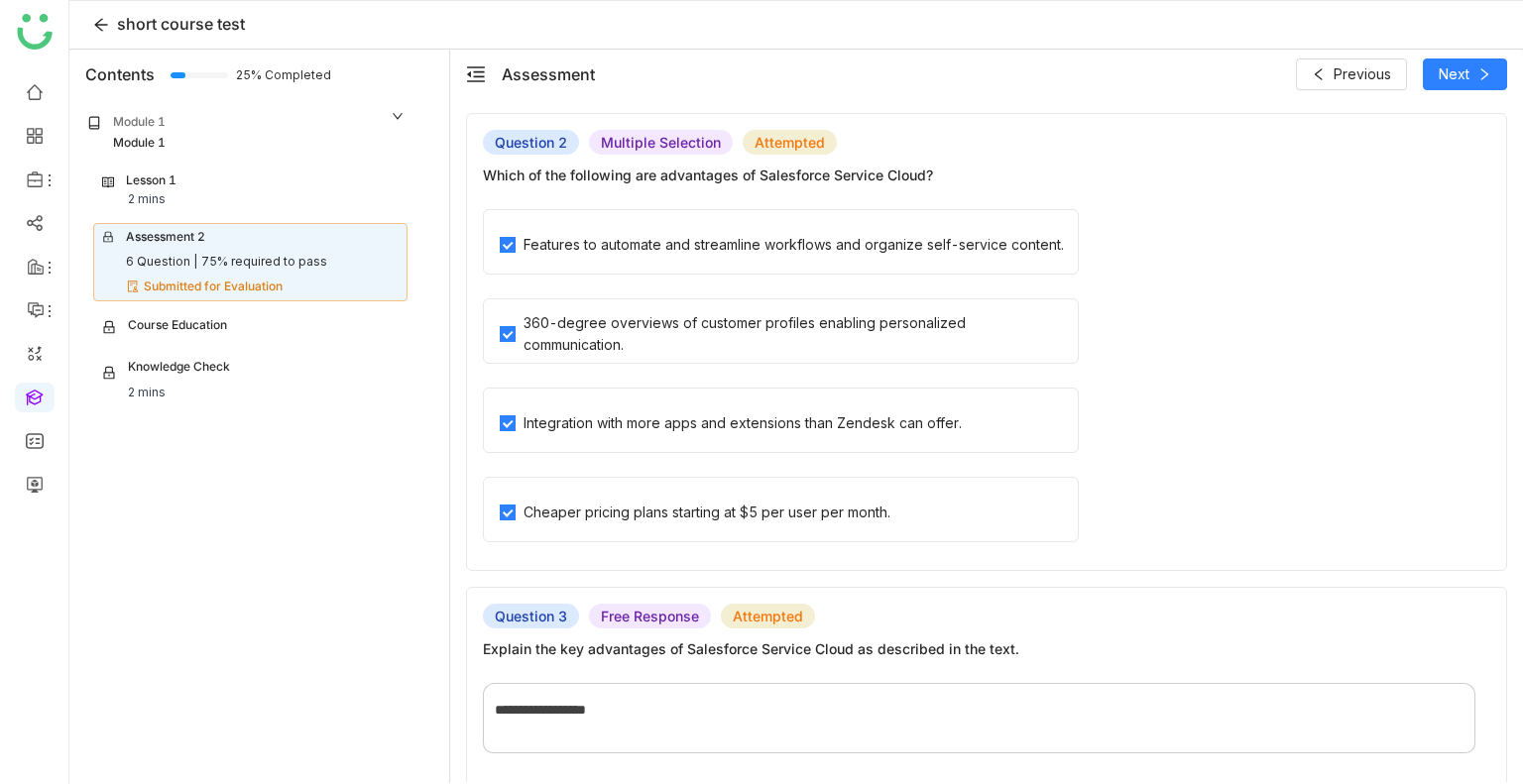 scroll, scrollTop: 0, scrollLeft: 0, axis: both 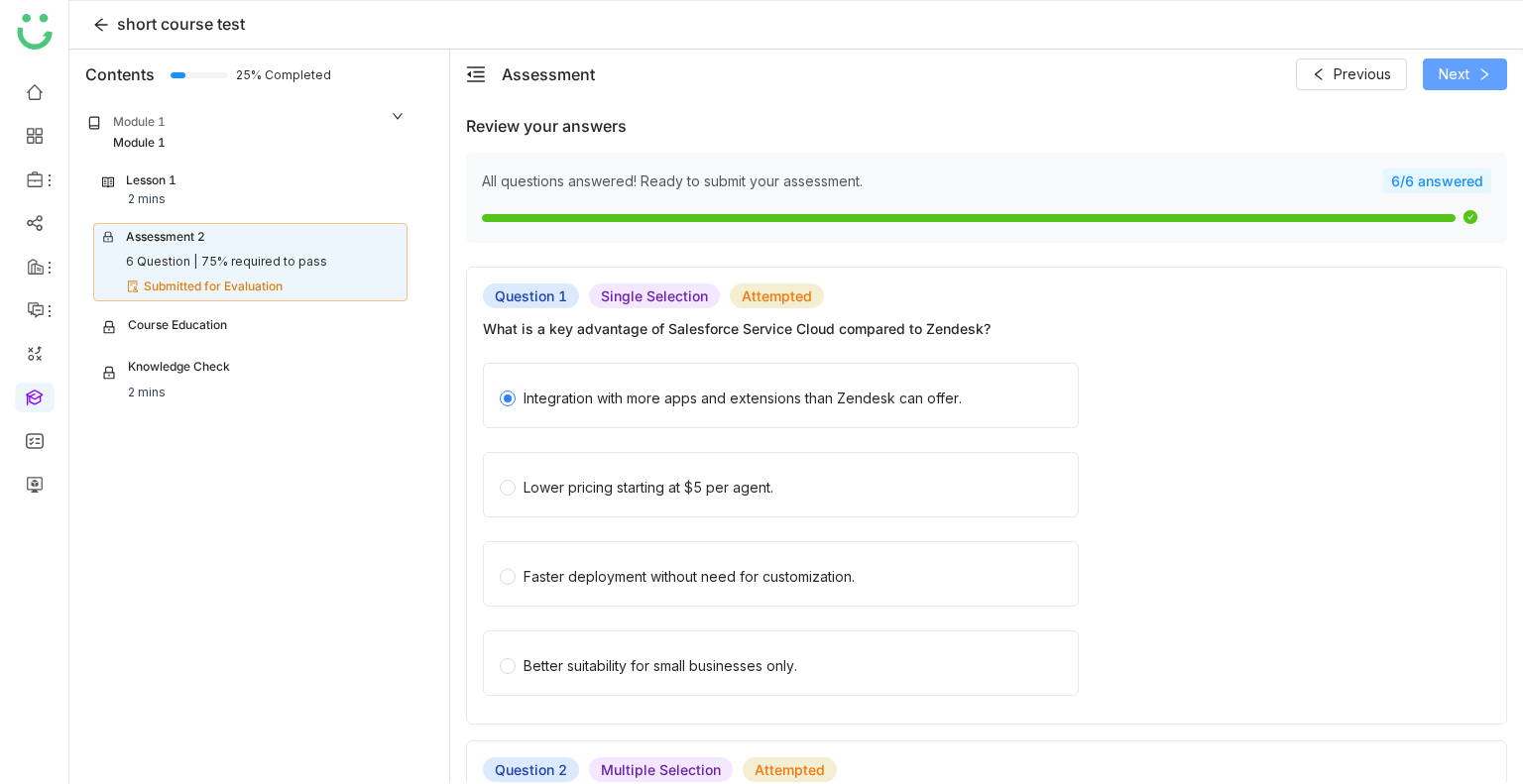 click on "Next" 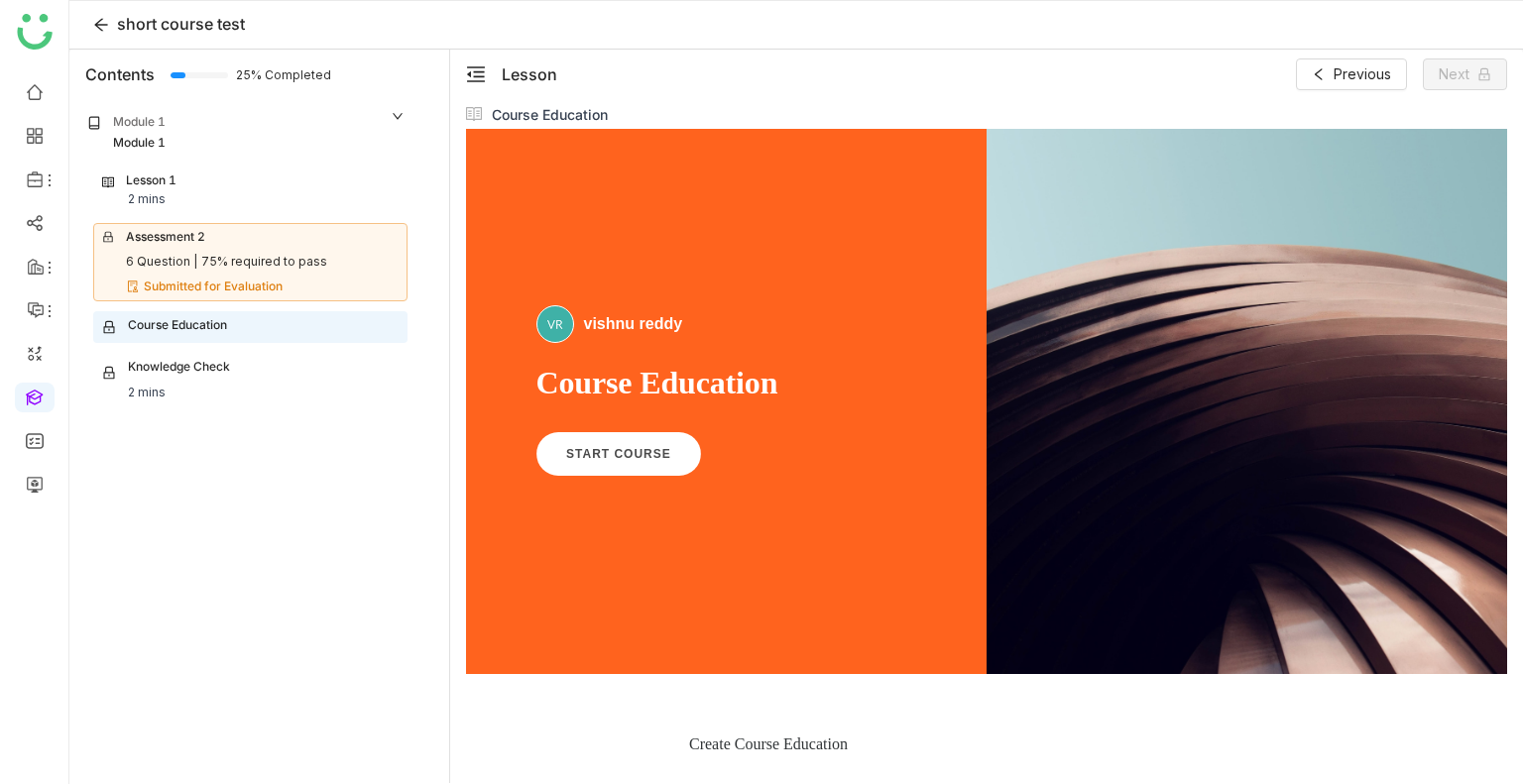 scroll, scrollTop: 0, scrollLeft: 0, axis: both 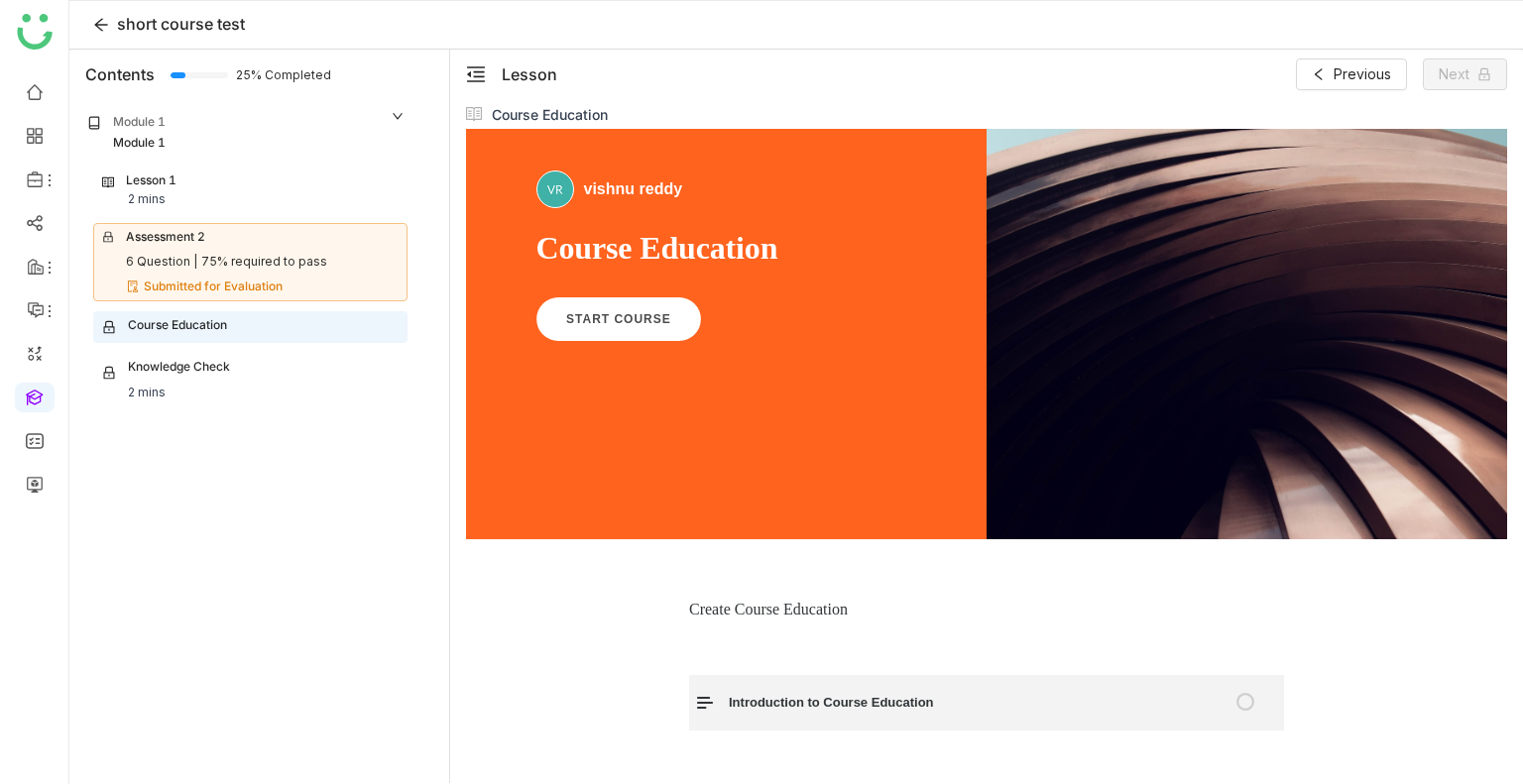 click 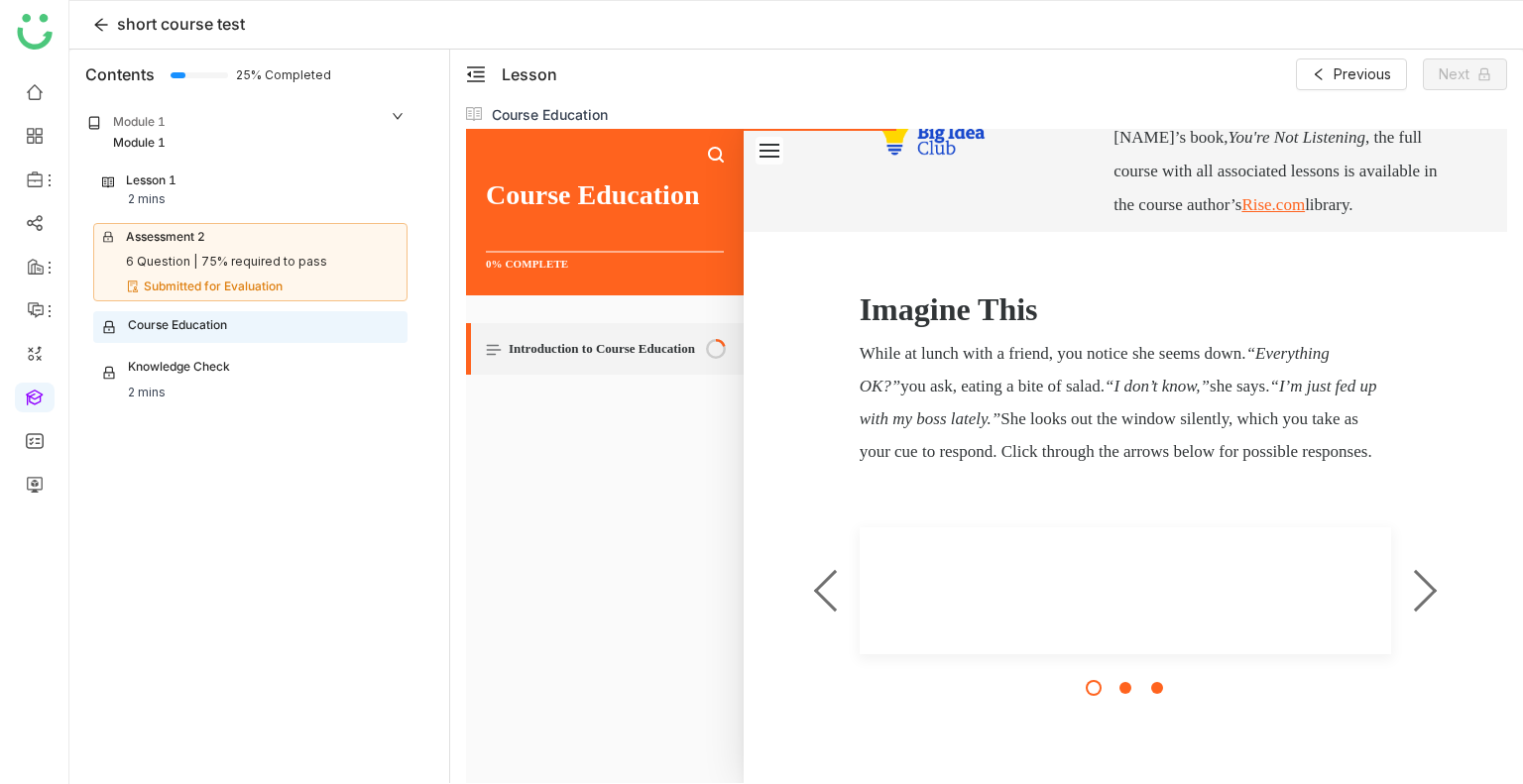 scroll, scrollTop: 759, scrollLeft: 0, axis: vertical 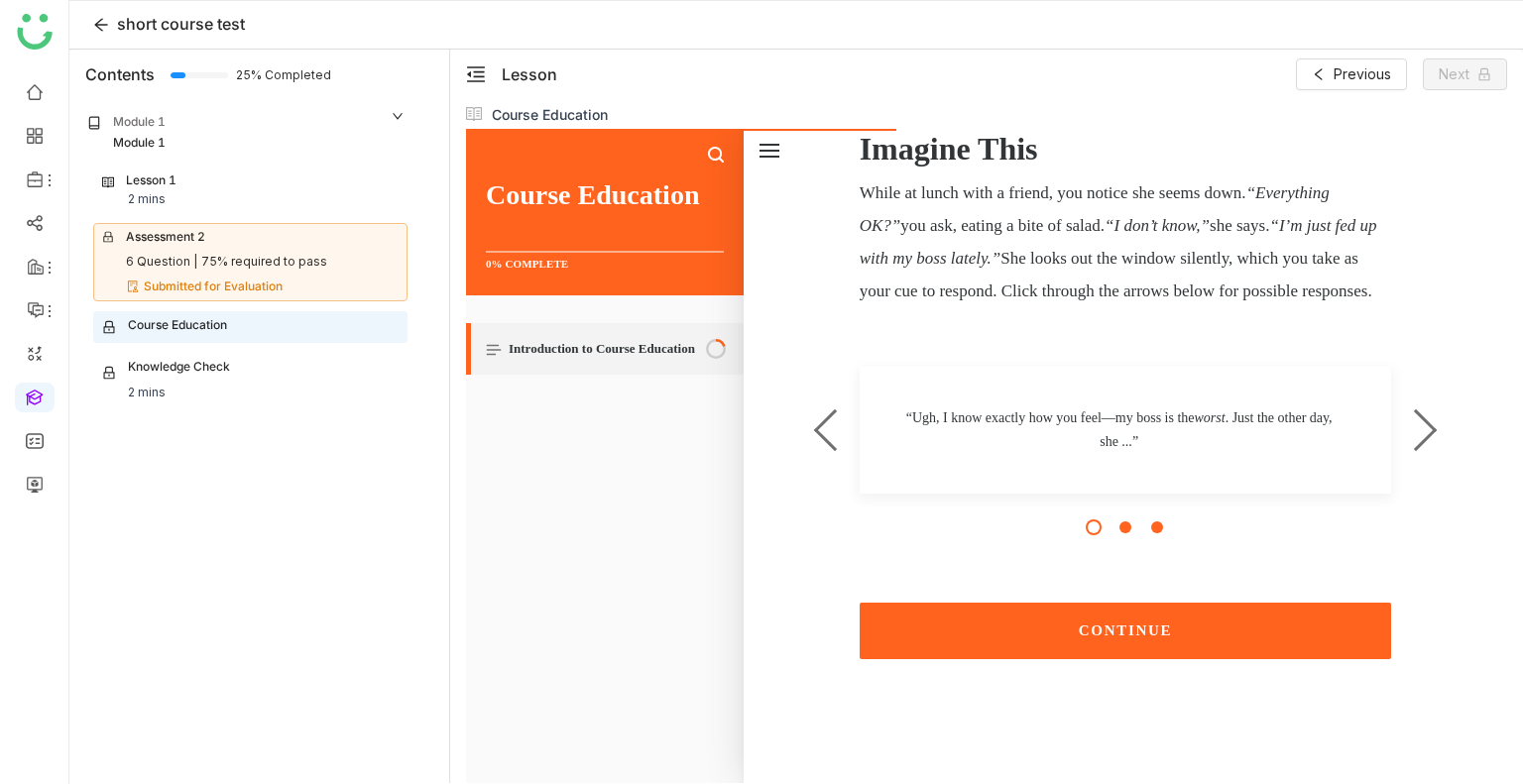 click at bounding box center [1411, 430] 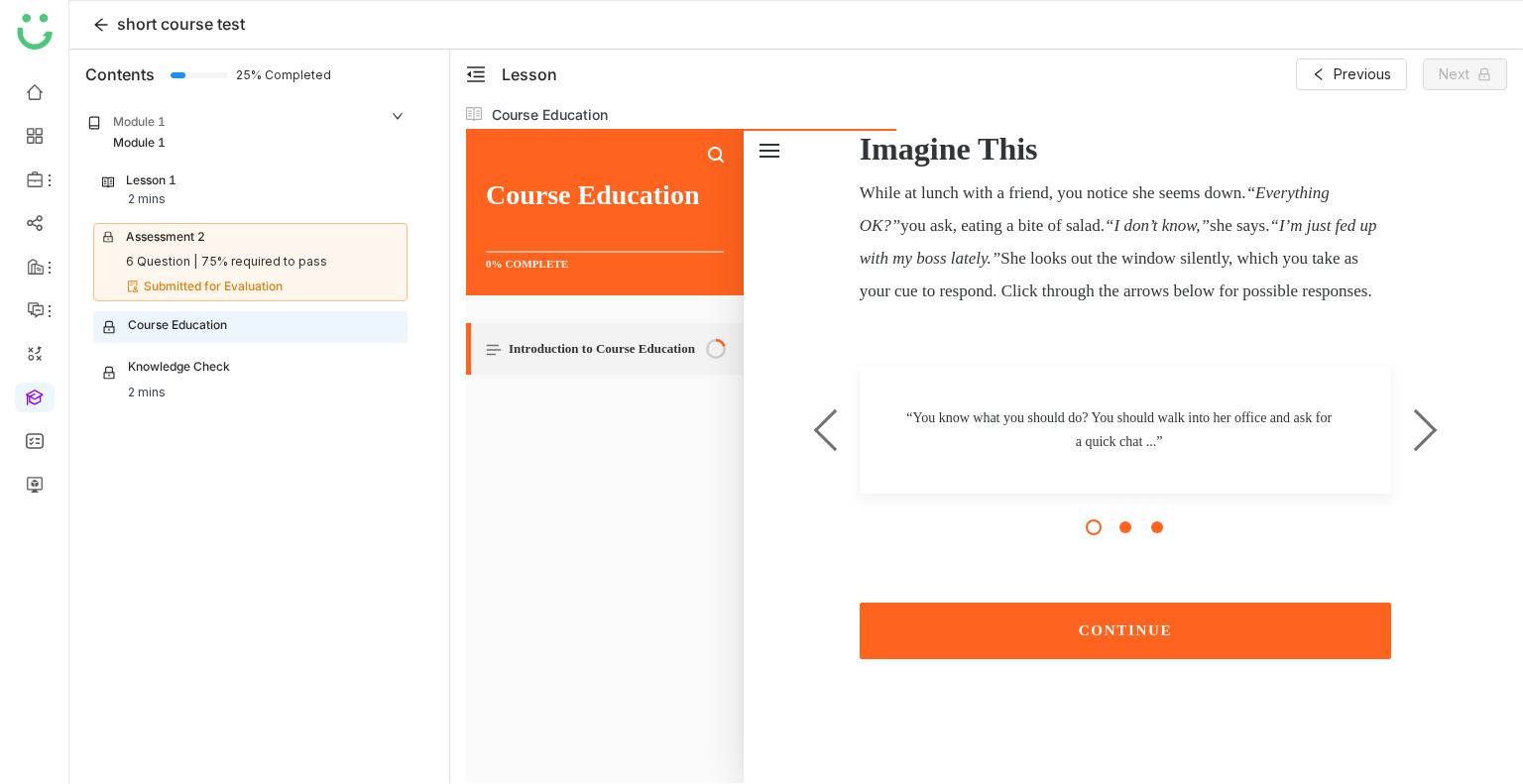 click at bounding box center [1411, 430] 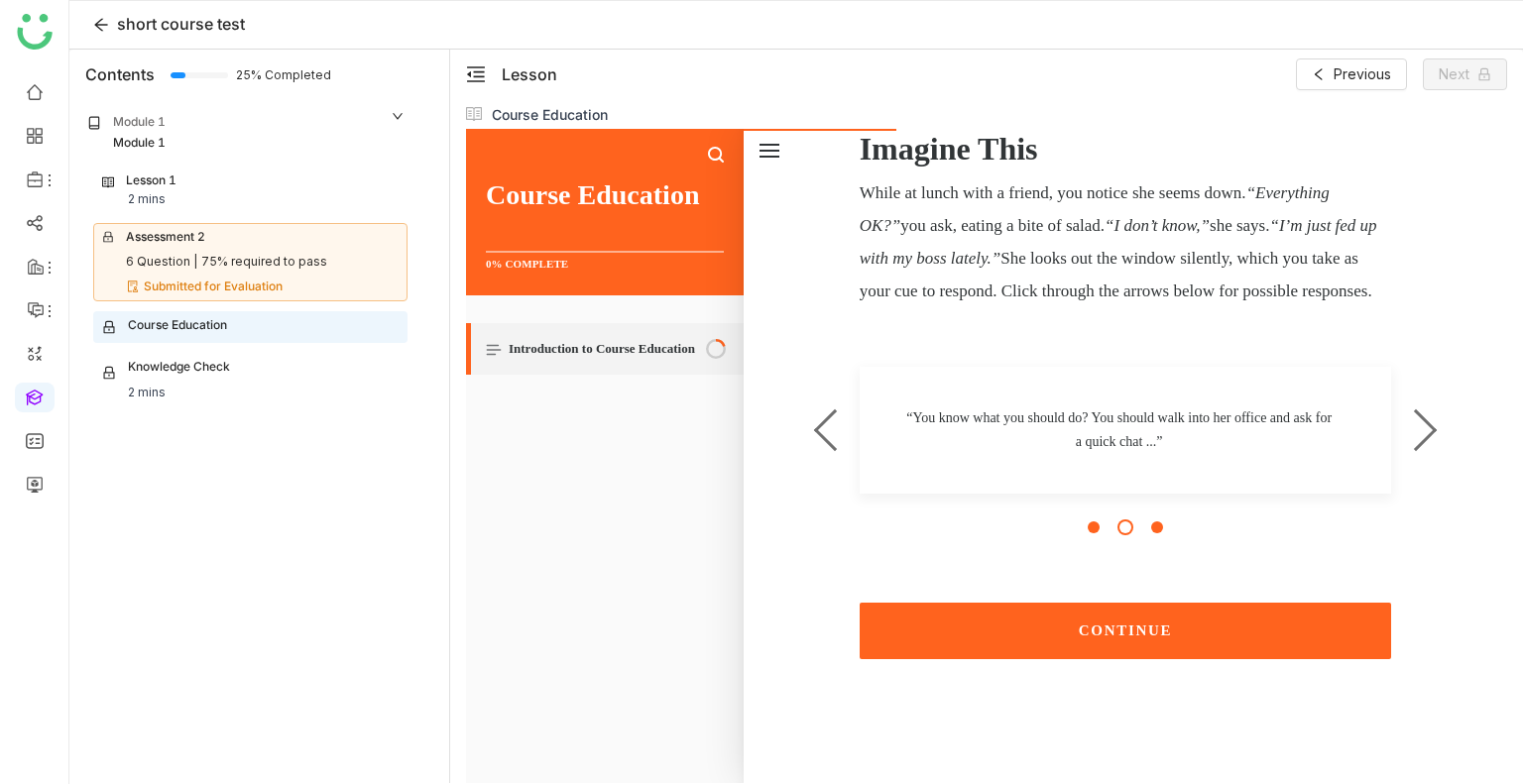 click at bounding box center (1411, 430) 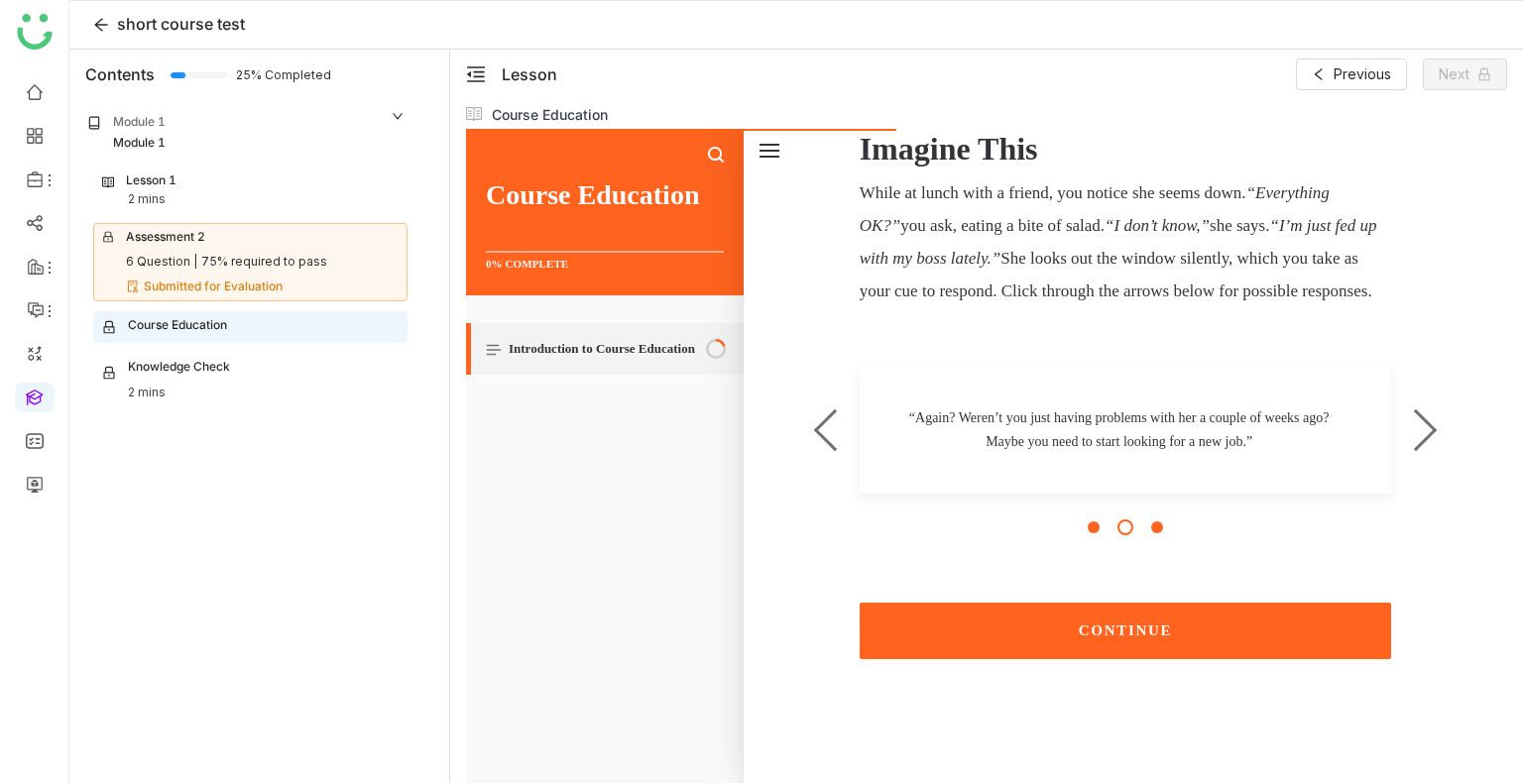 click at bounding box center [1411, 430] 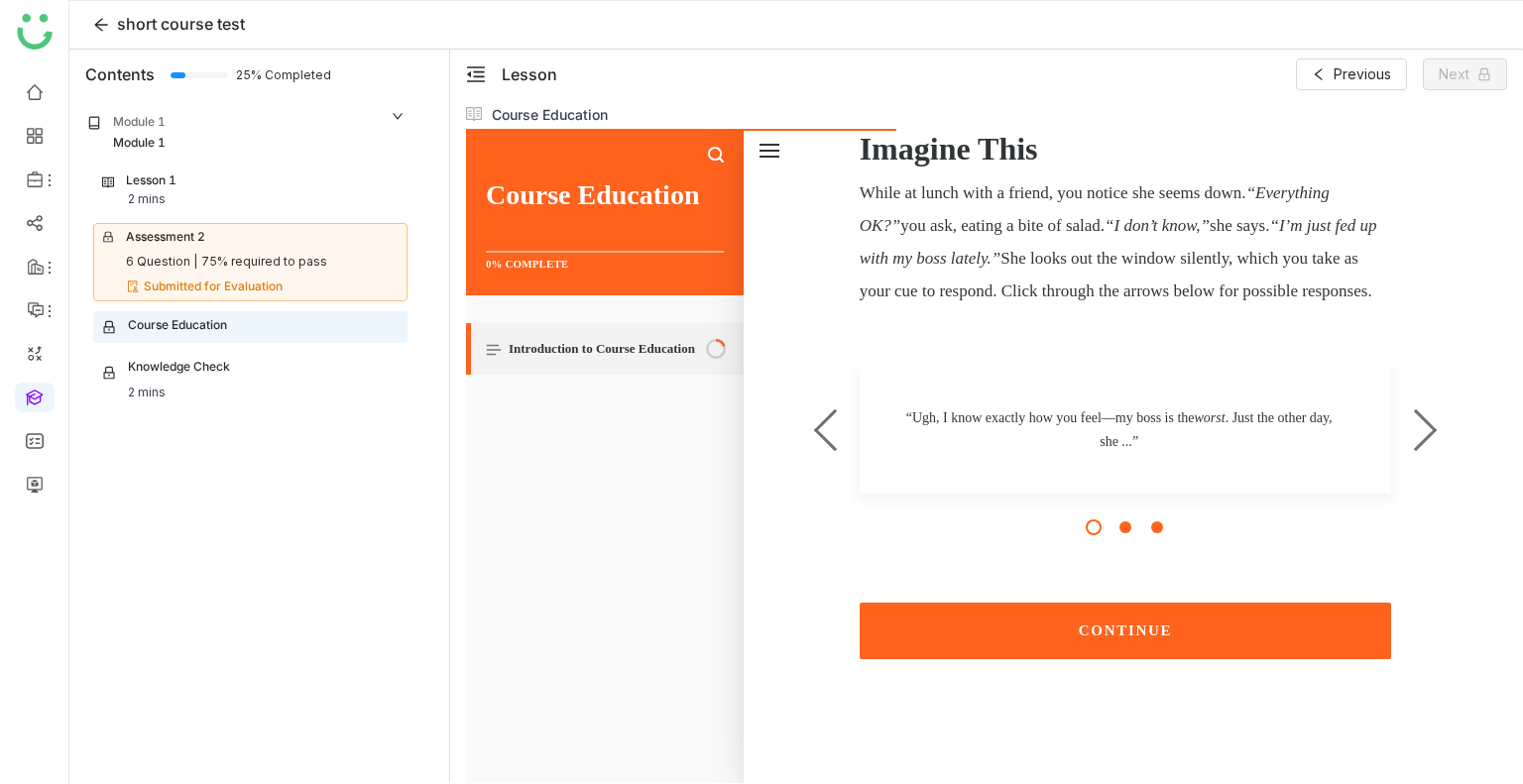 click on "CONTINUE" at bounding box center (1125, 630) 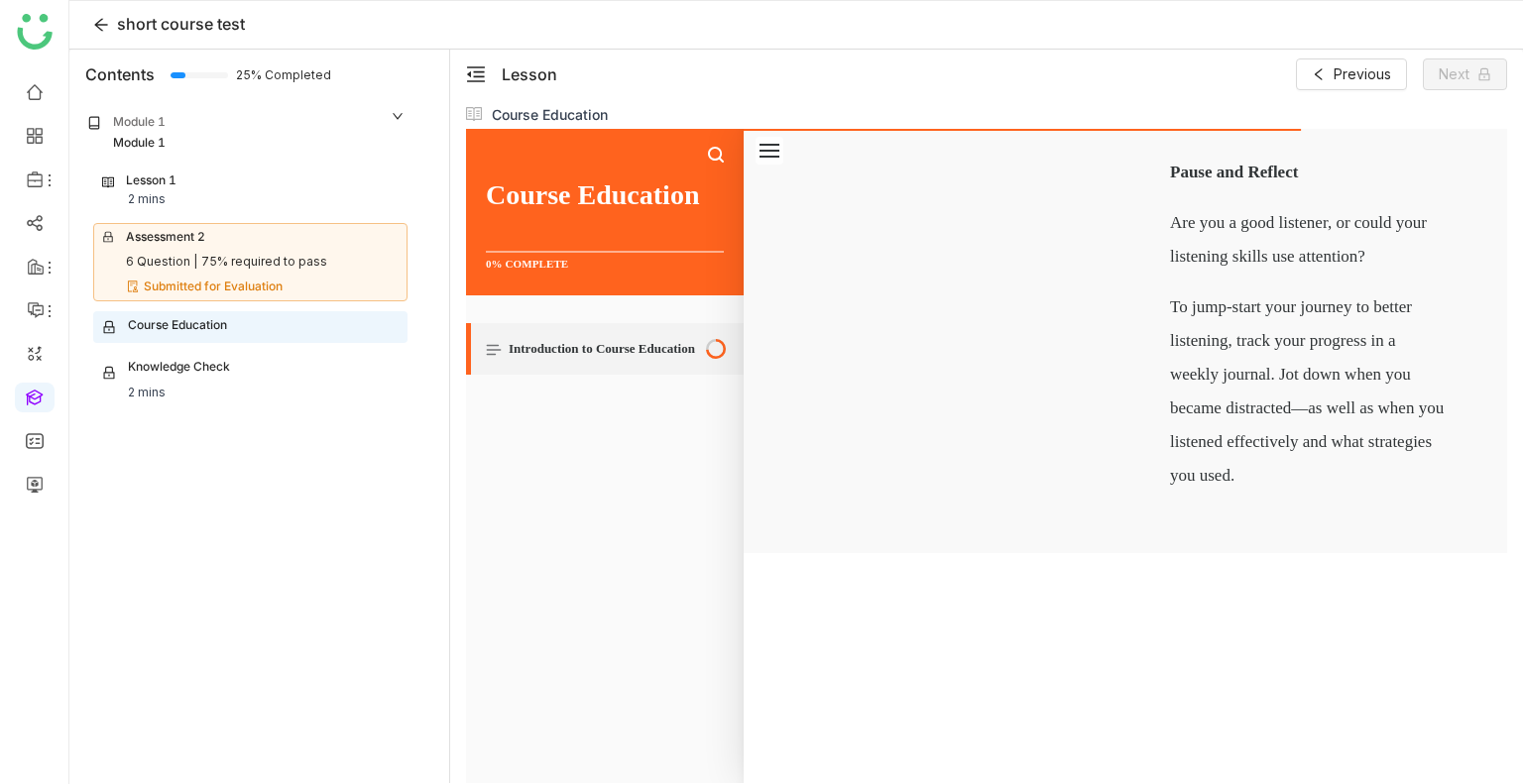 scroll, scrollTop: 3561, scrollLeft: 0, axis: vertical 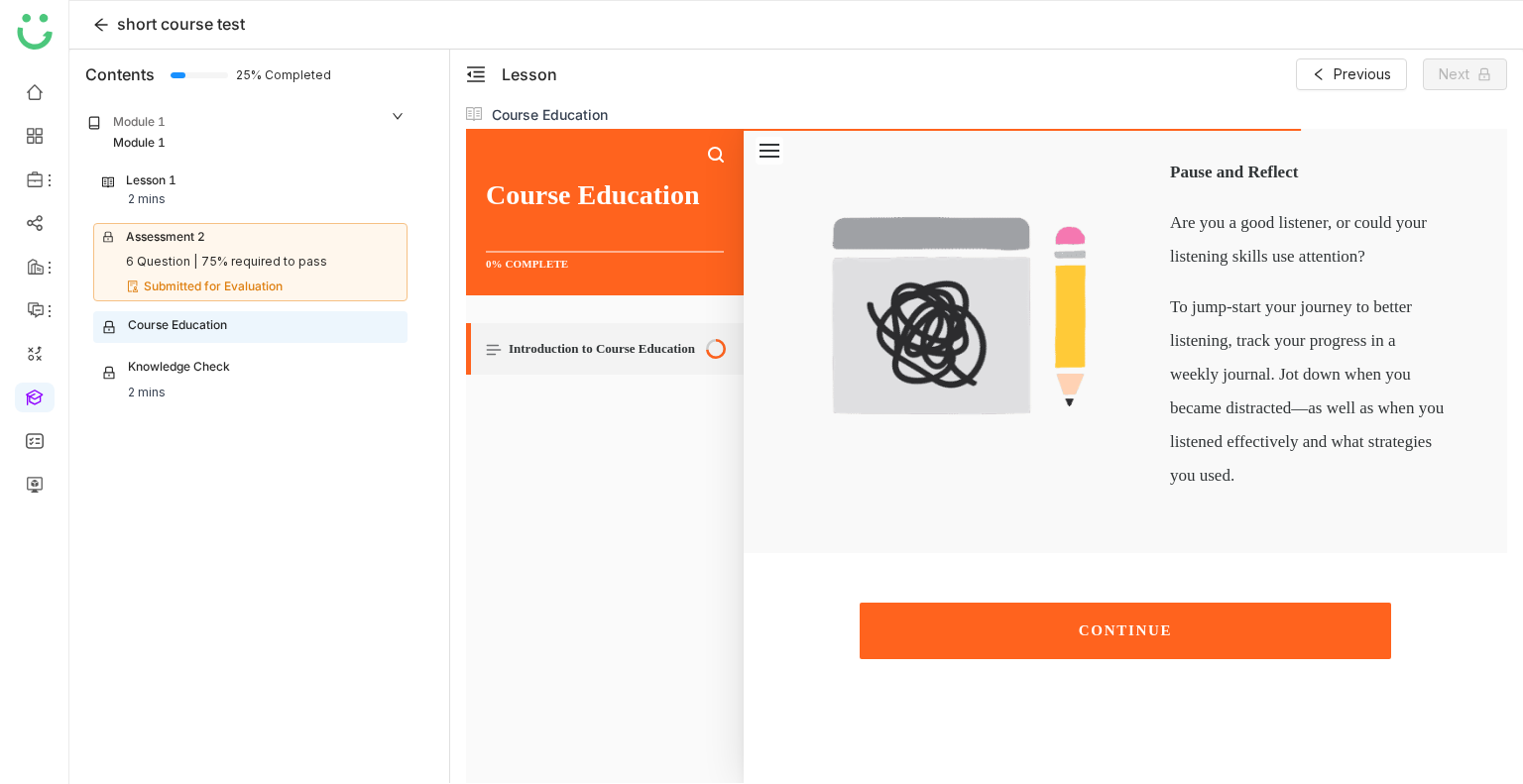 click on "CONTINUE" at bounding box center [1125, 630] 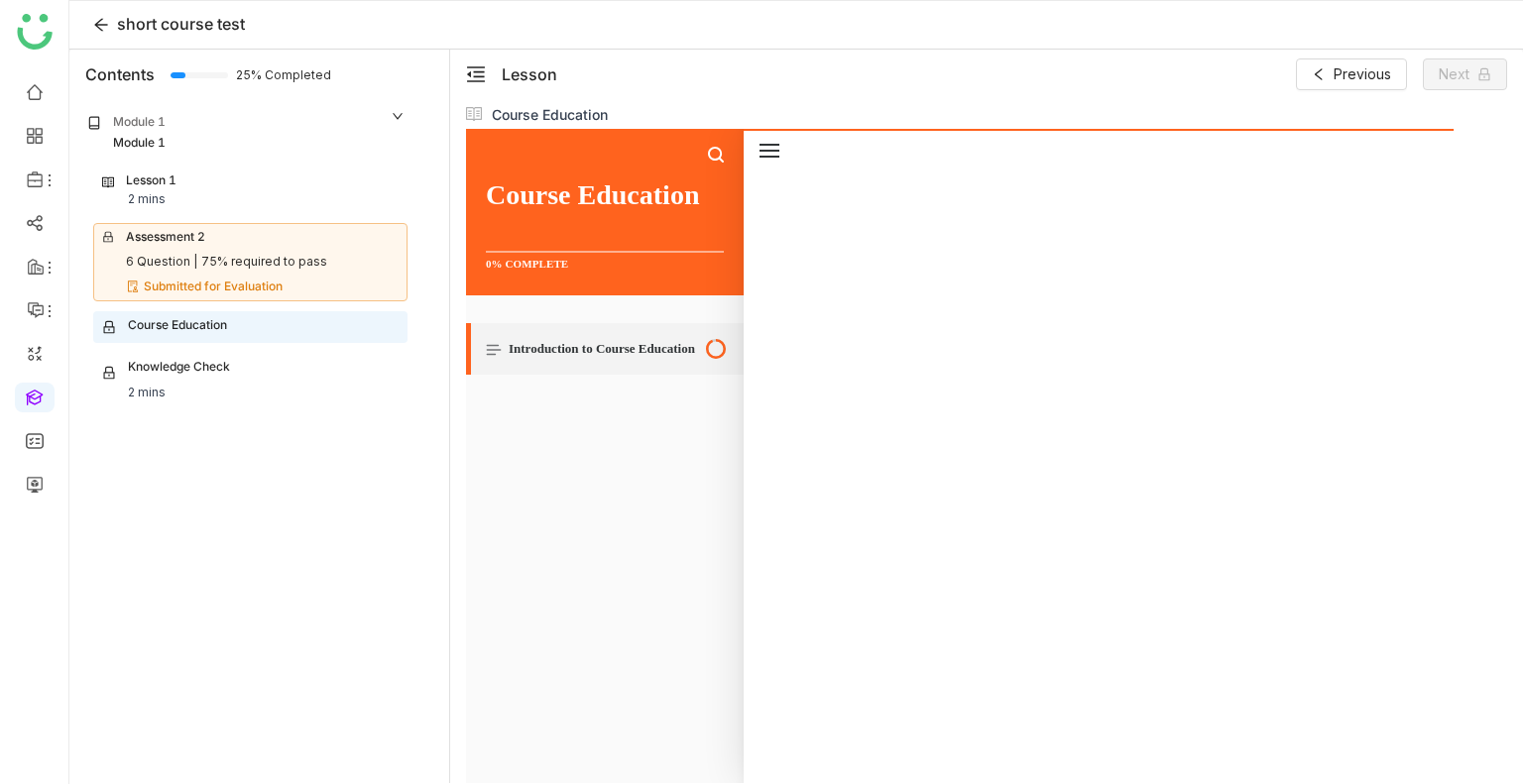 scroll, scrollTop: 4576, scrollLeft: 0, axis: vertical 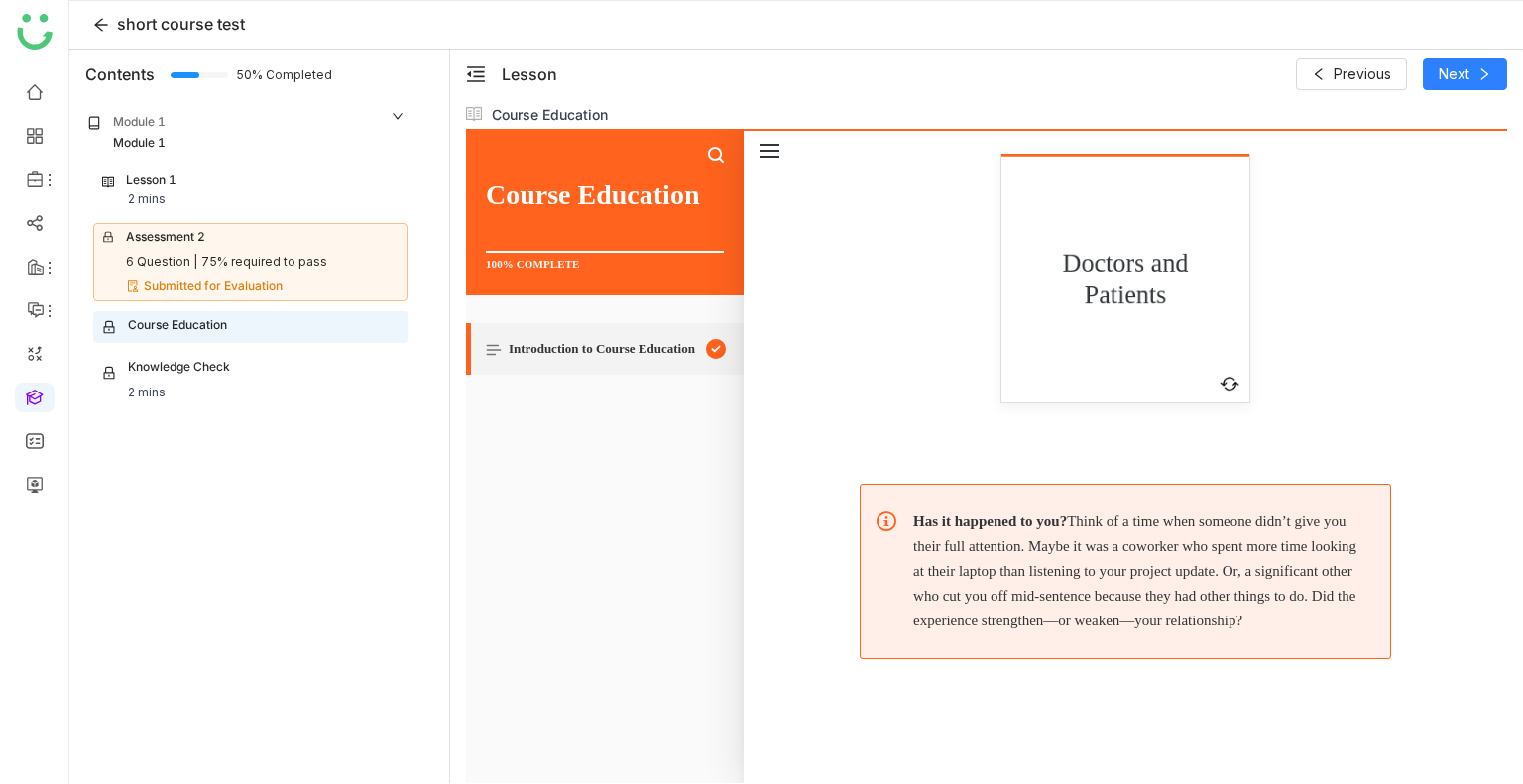 click on "75% required to pass" at bounding box center [264, 262] 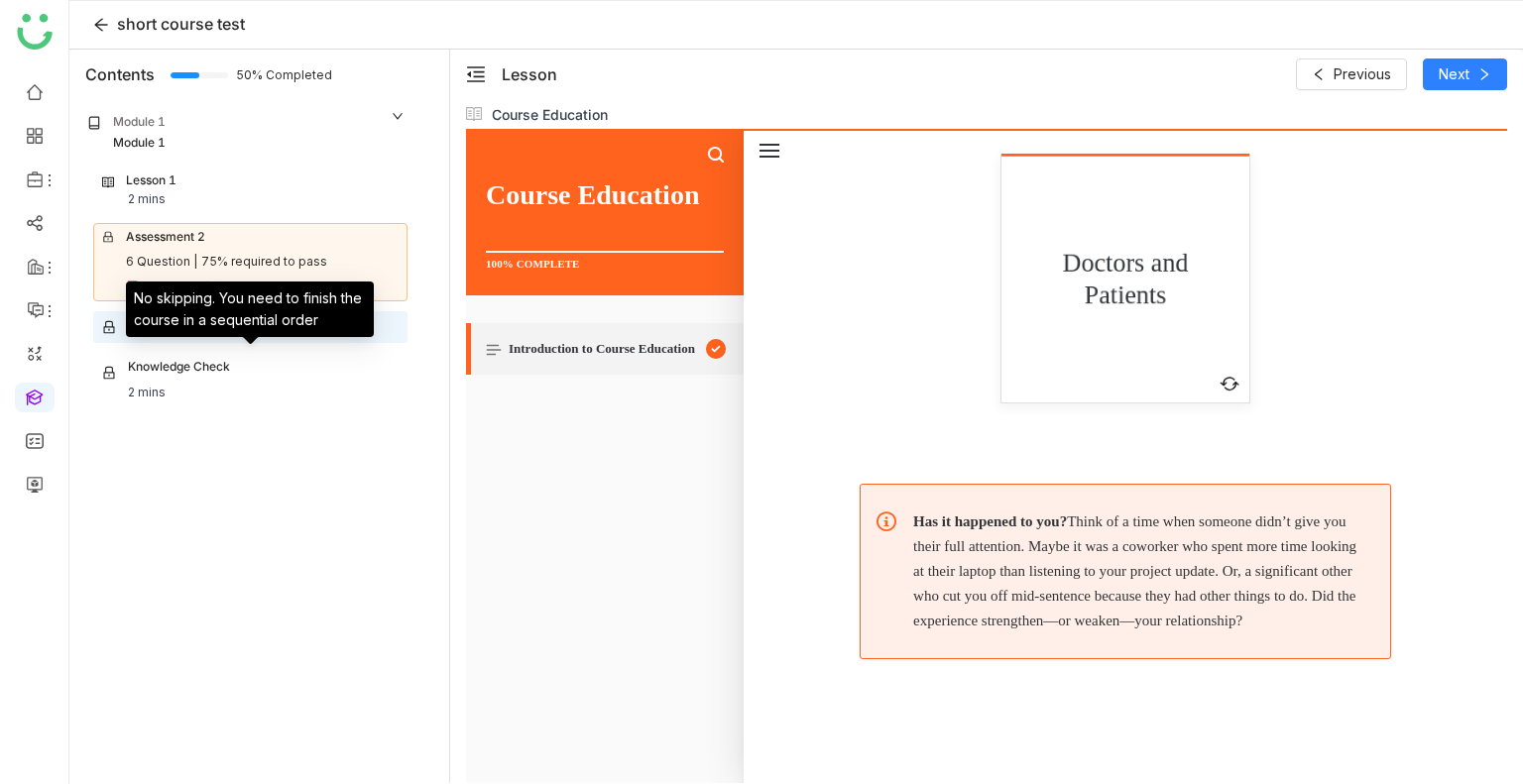 click on "Knowledge Check" at bounding box center [178, 371] 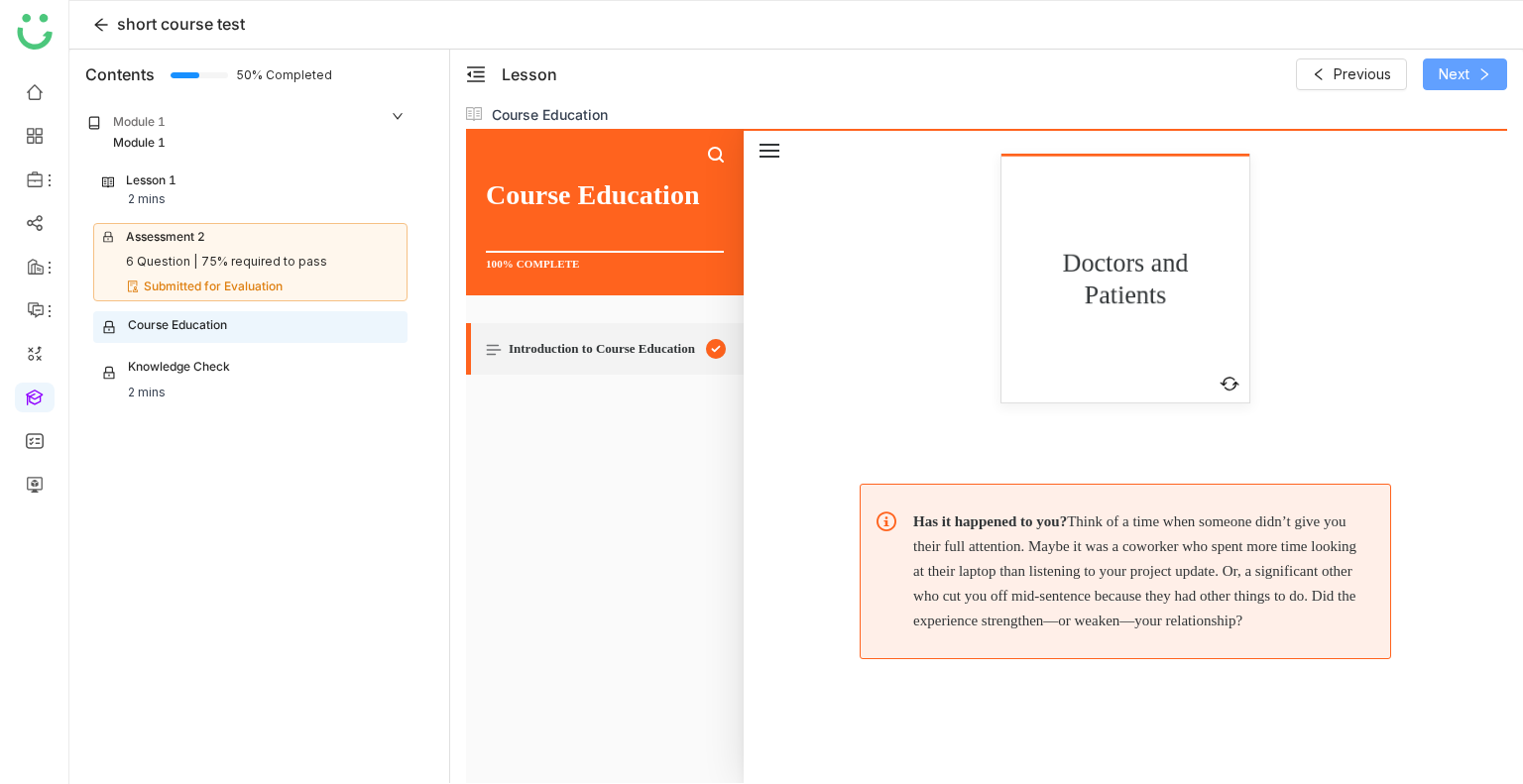 click 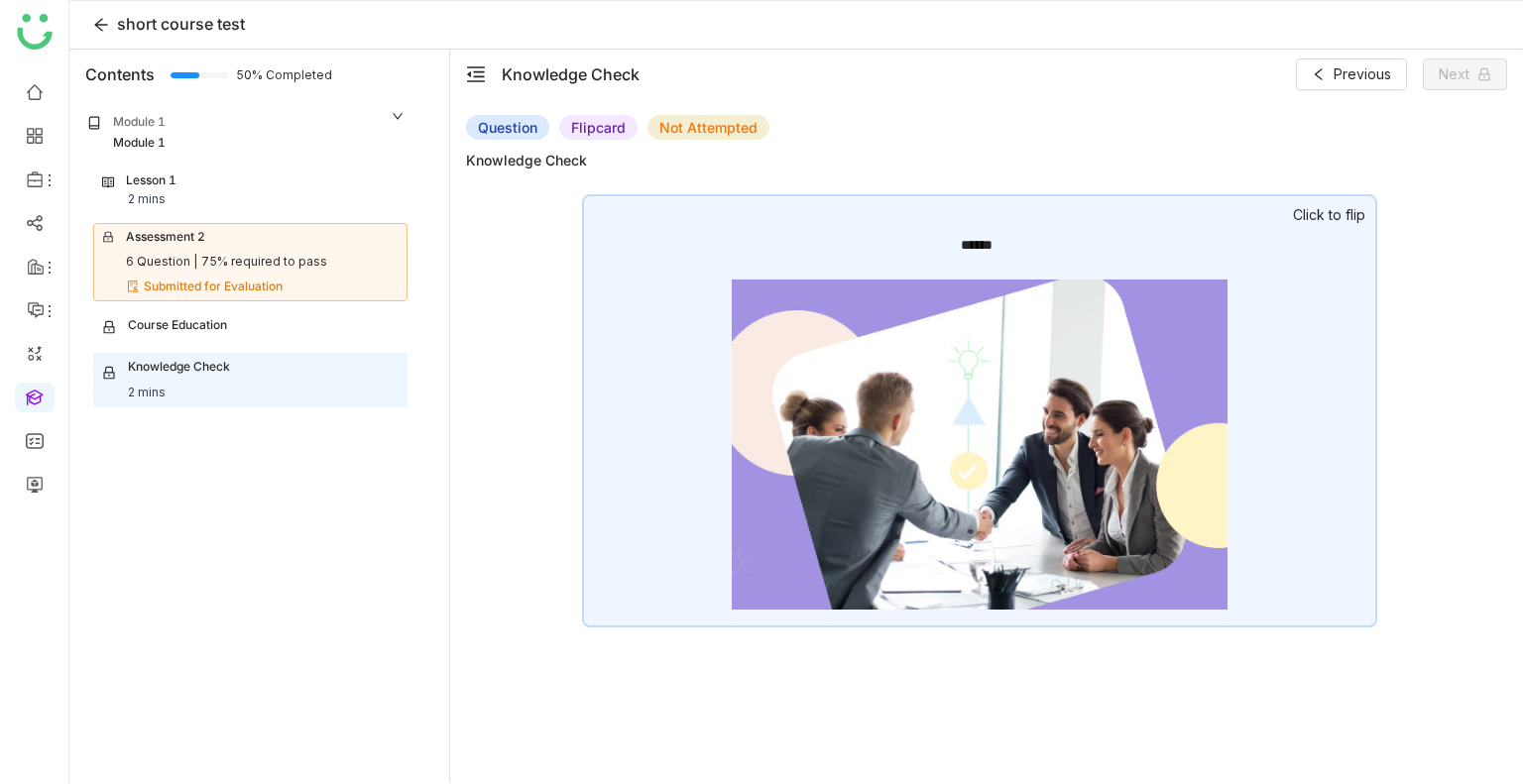 click 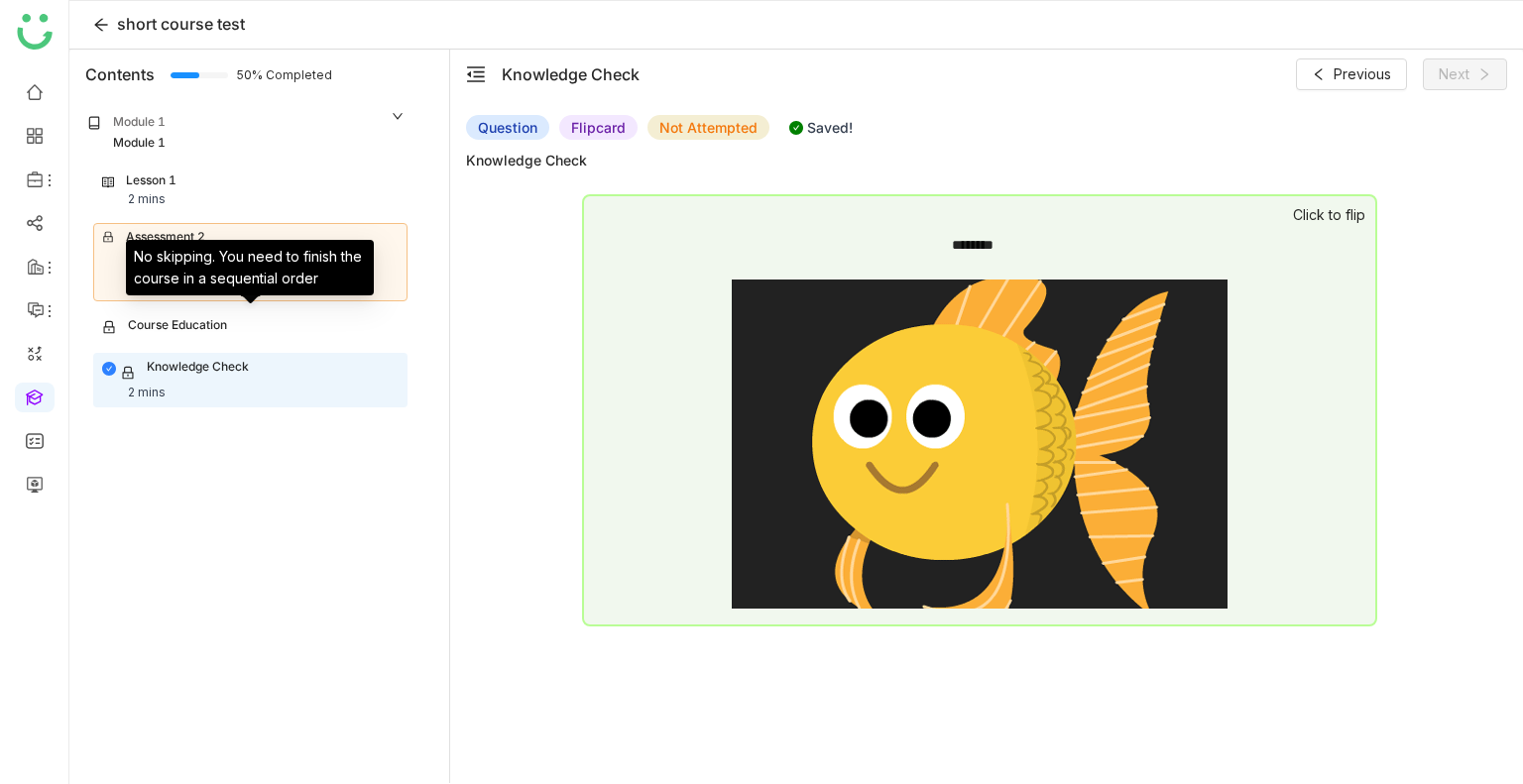 click on "Course Education" at bounding box center (250, 327) 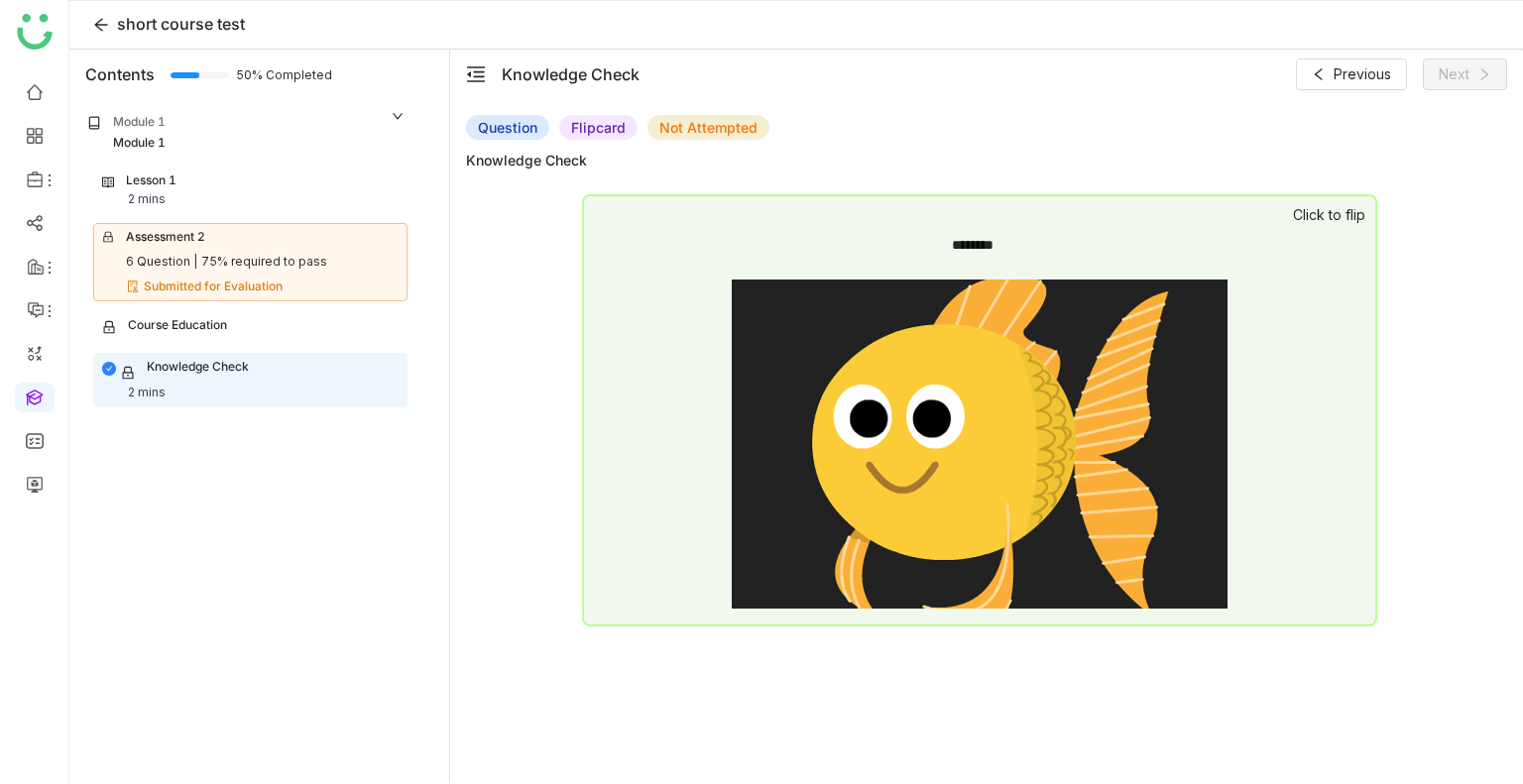 click on "Lesson 1" at bounding box center [151, 180] 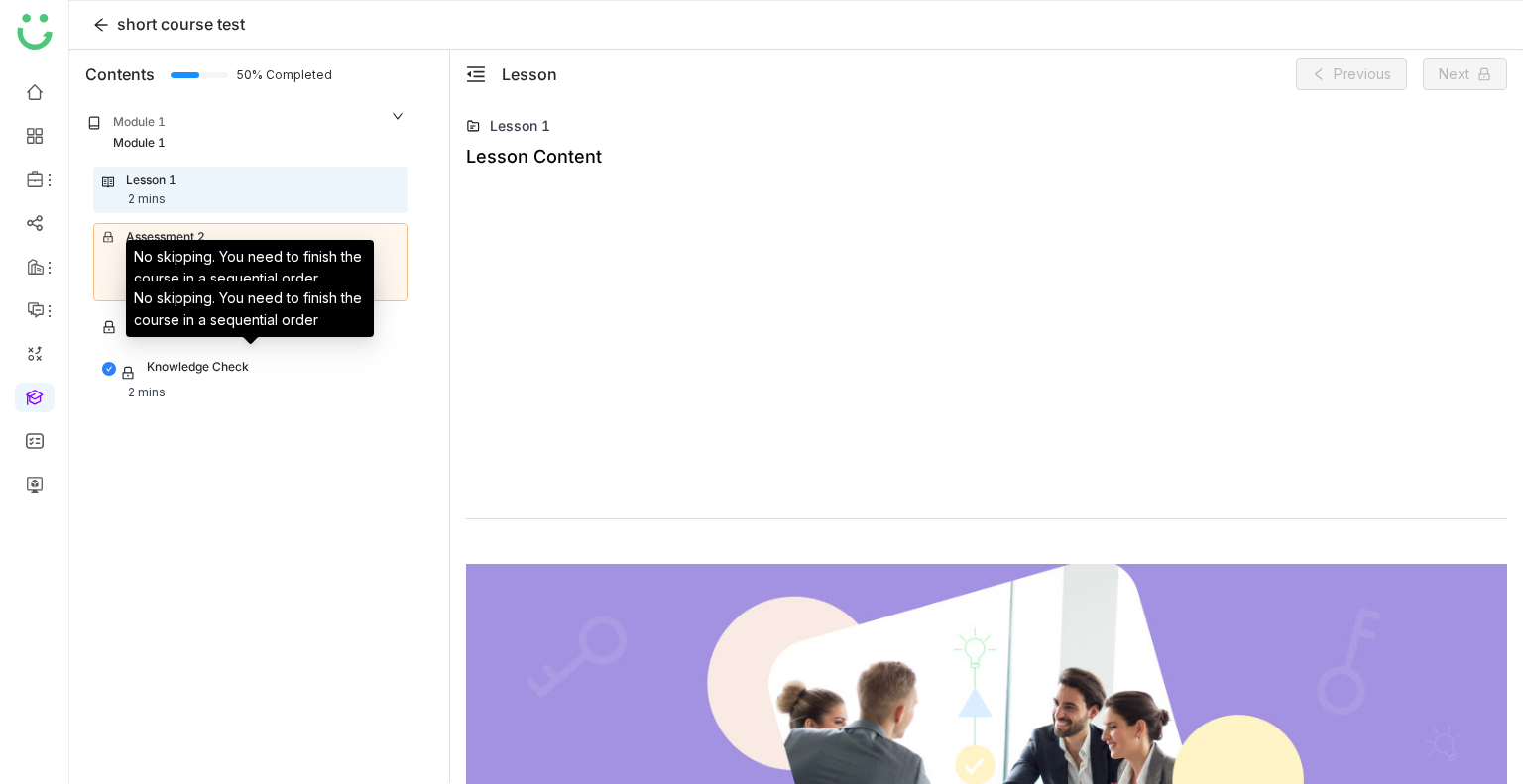 click on "Knowledge Check" at bounding box center [197, 371] 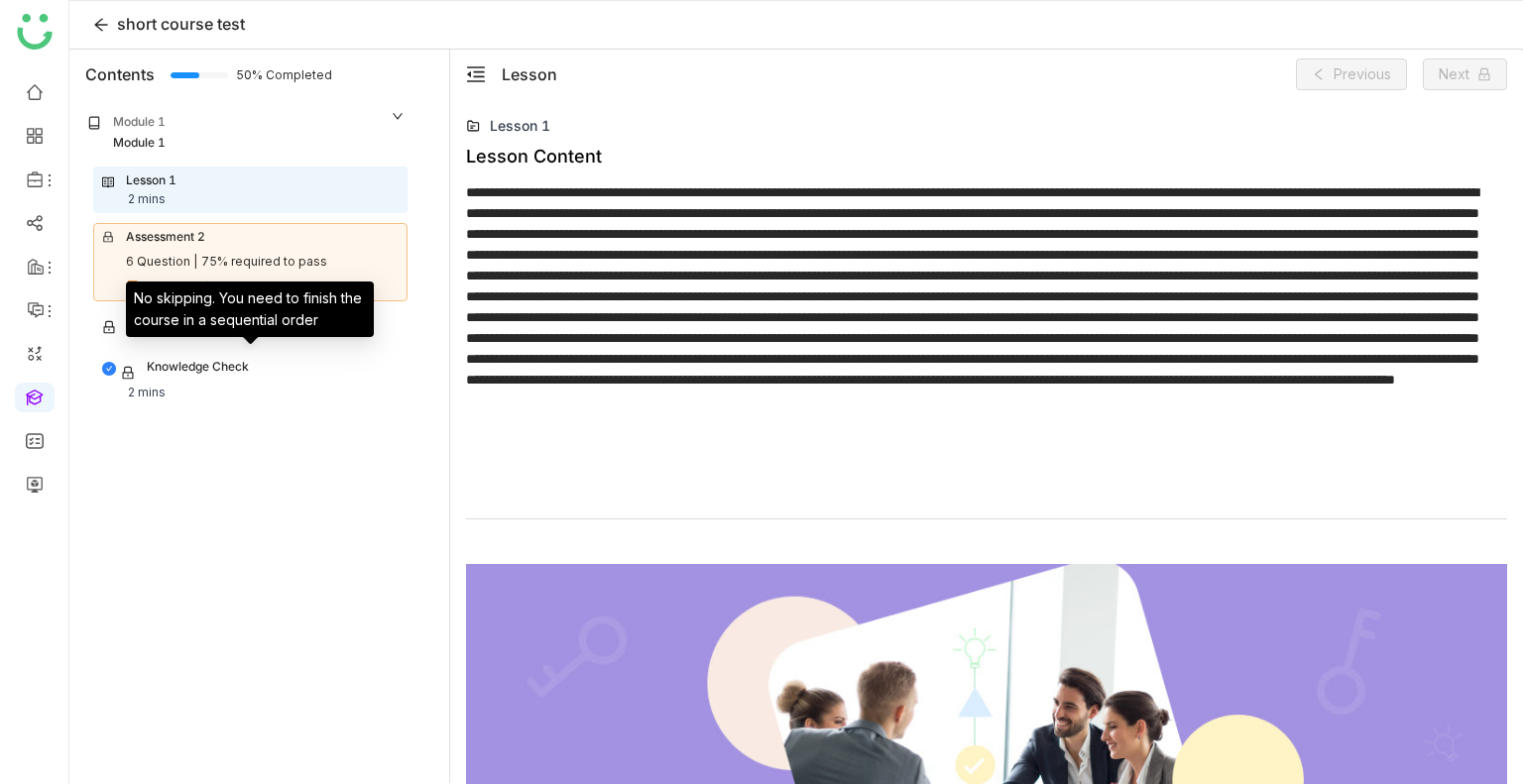 click on "Knowledge Check" at bounding box center [197, 371] 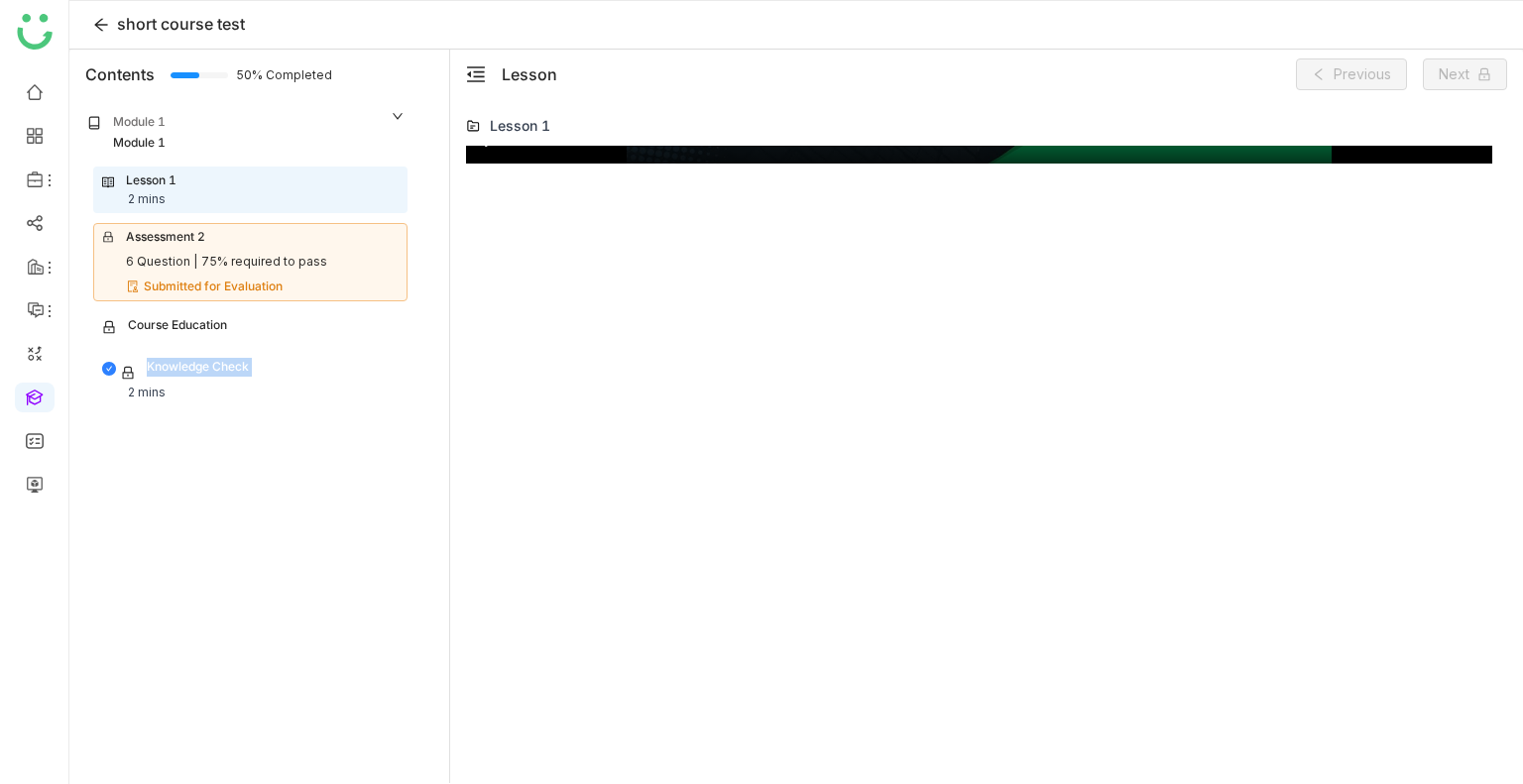 scroll, scrollTop: 1931, scrollLeft: 0, axis: vertical 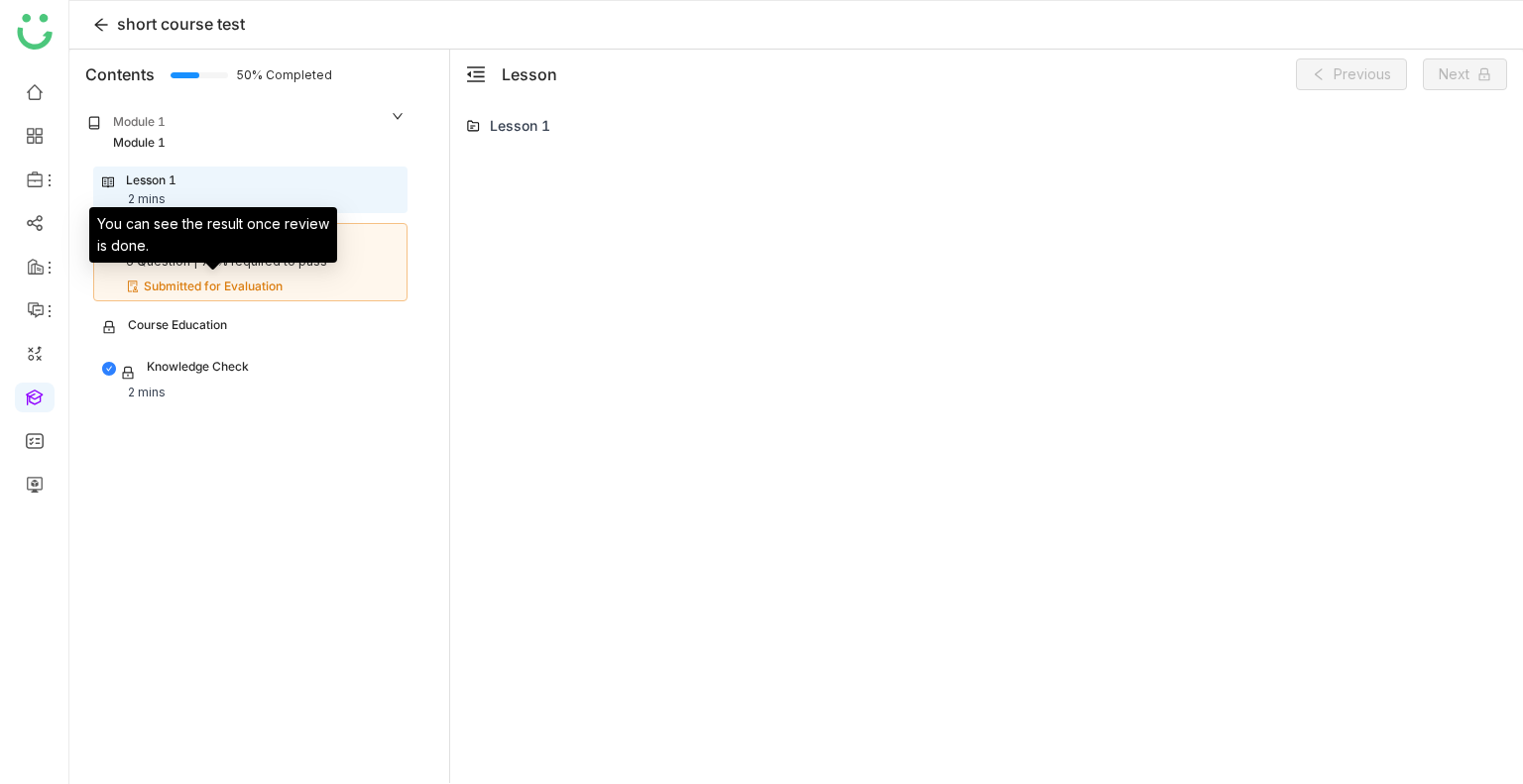 click on "Submitted for Evaluation" at bounding box center [213, 286] 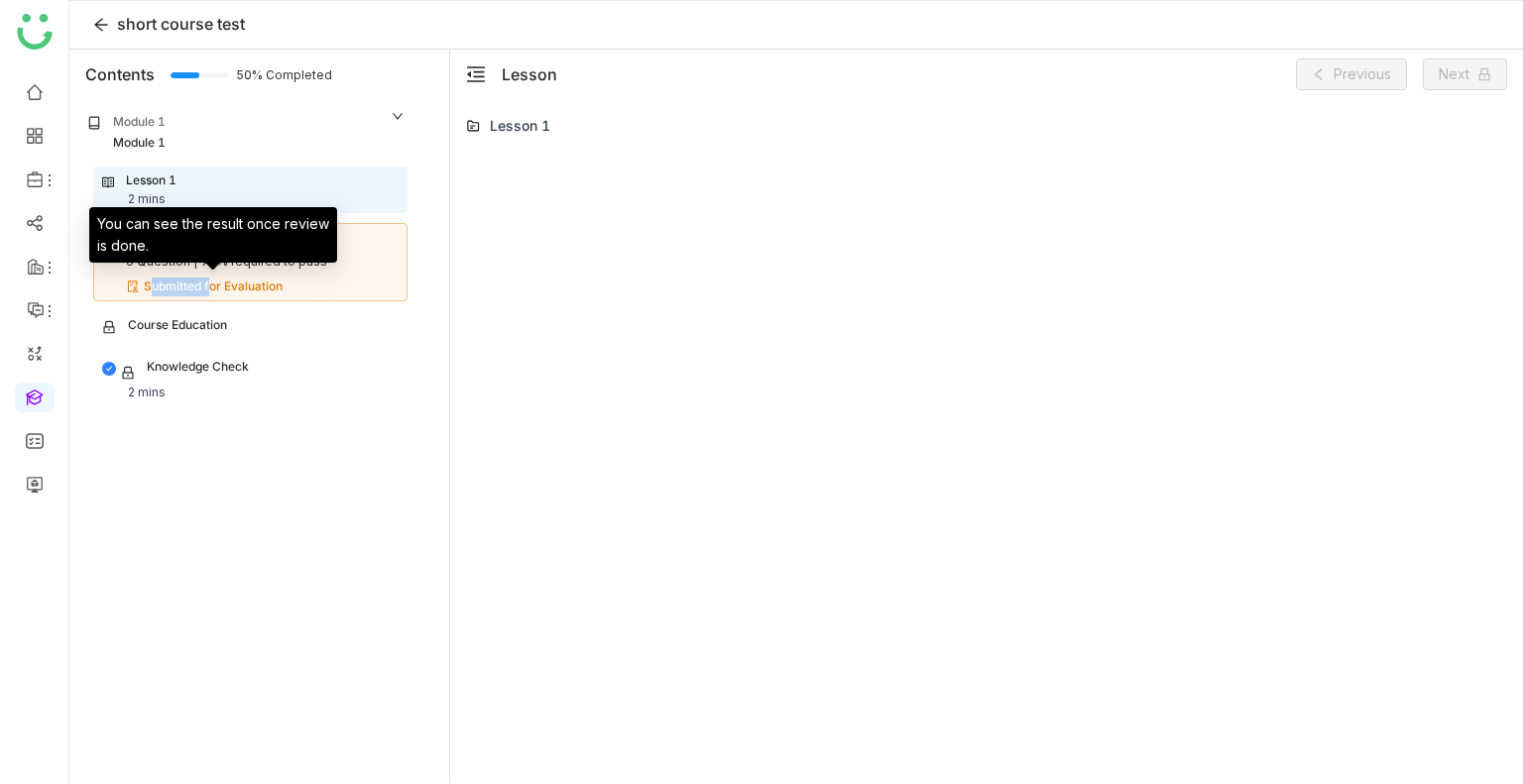 click on "Submitted for Evaluation" at bounding box center [213, 286] 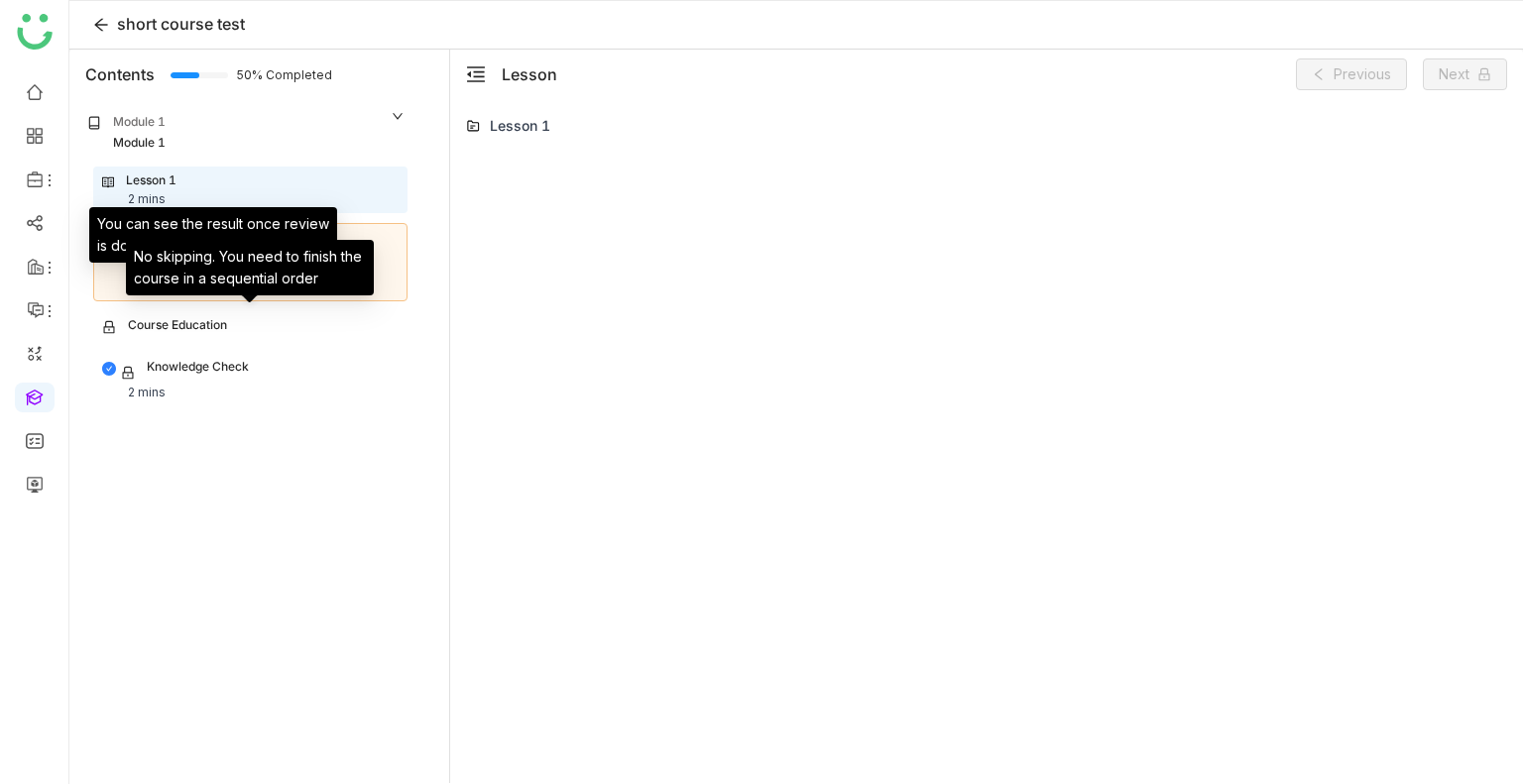 click on "Course Education" at bounding box center [177, 327] 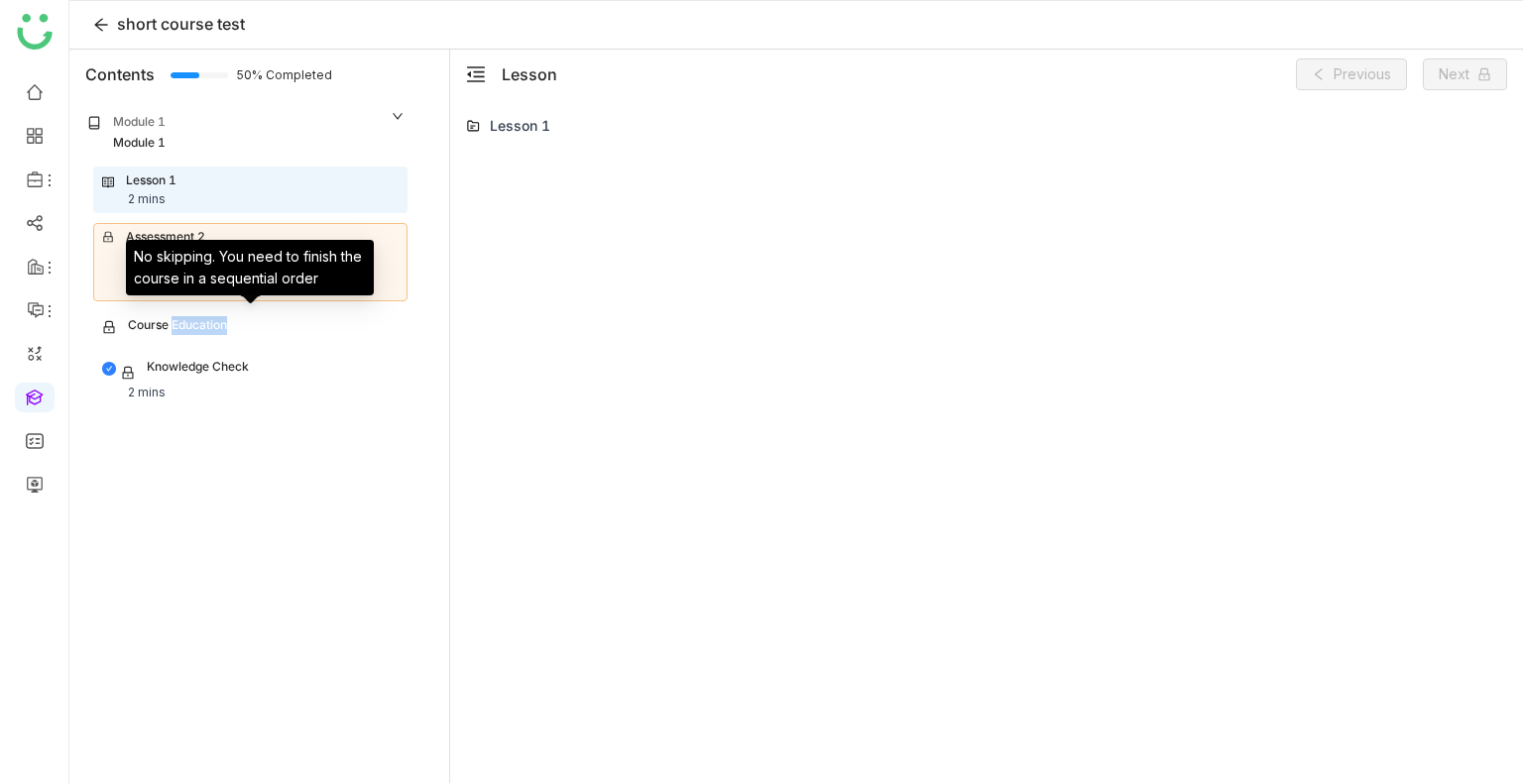click on "Course Education" at bounding box center [177, 327] 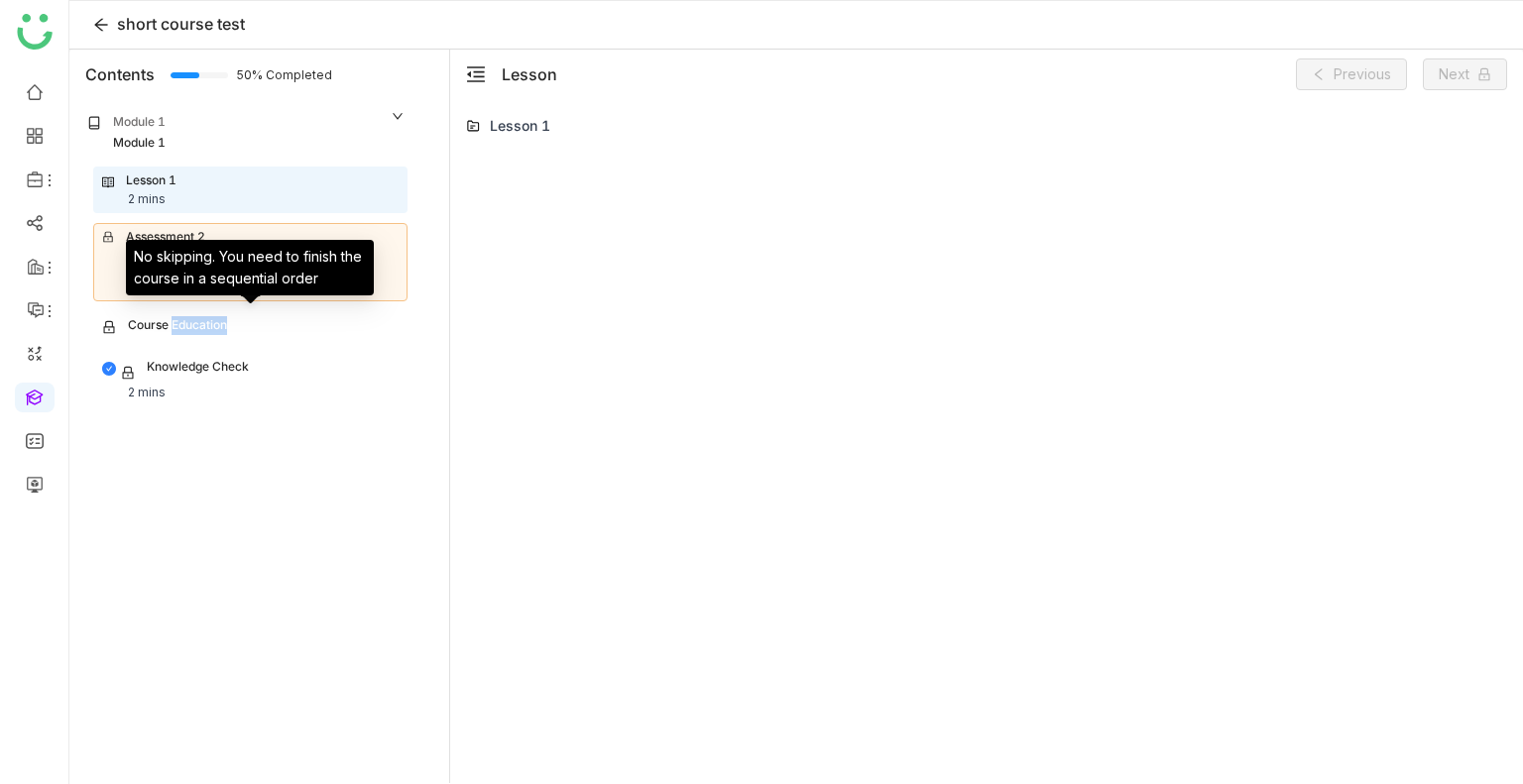 click on "Course Education" at bounding box center (250, 327) 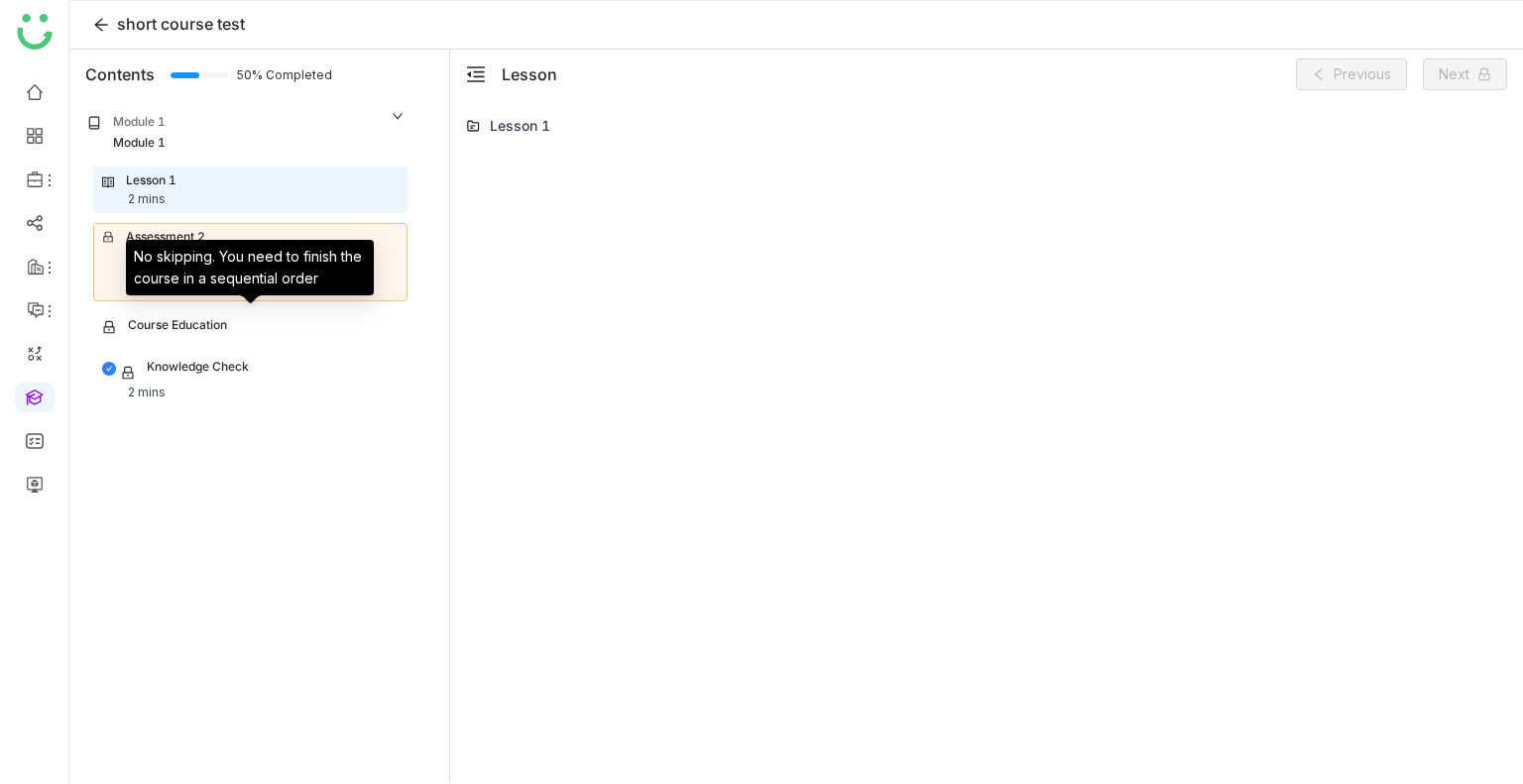 click on "Course Education" at bounding box center [250, 327] 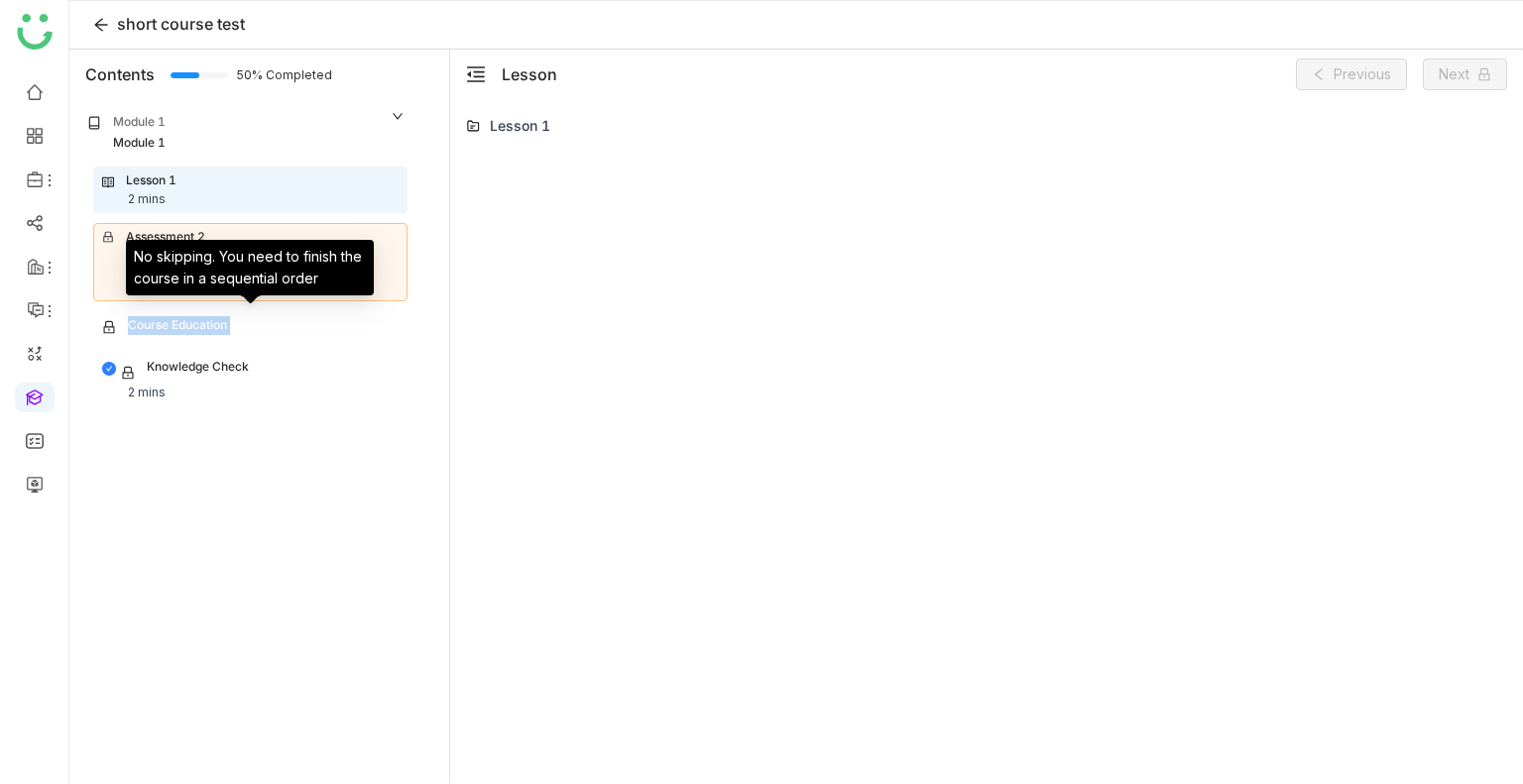 click on "Course Education" at bounding box center [250, 327] 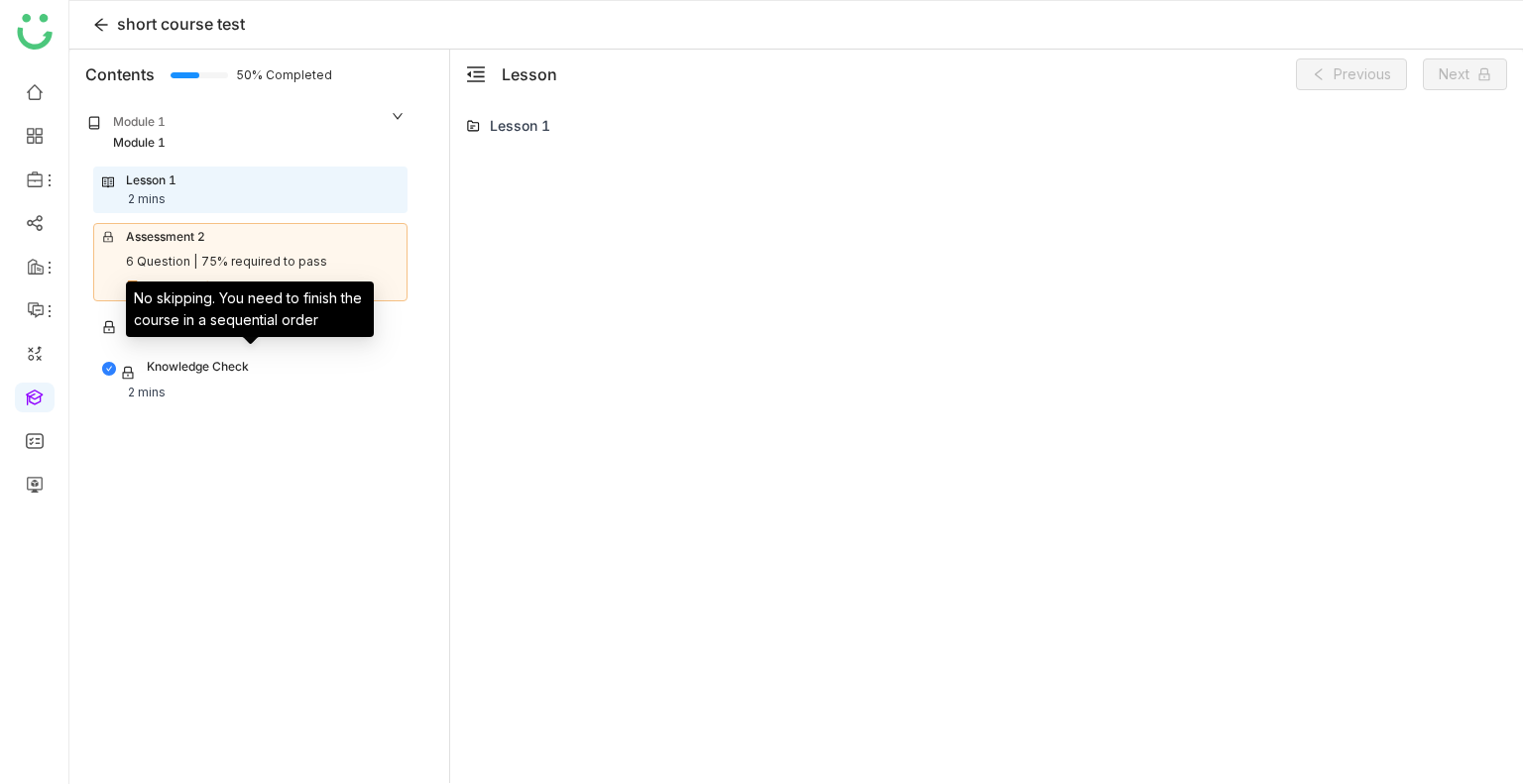 click on "Knowledge Check" at bounding box center [197, 371] 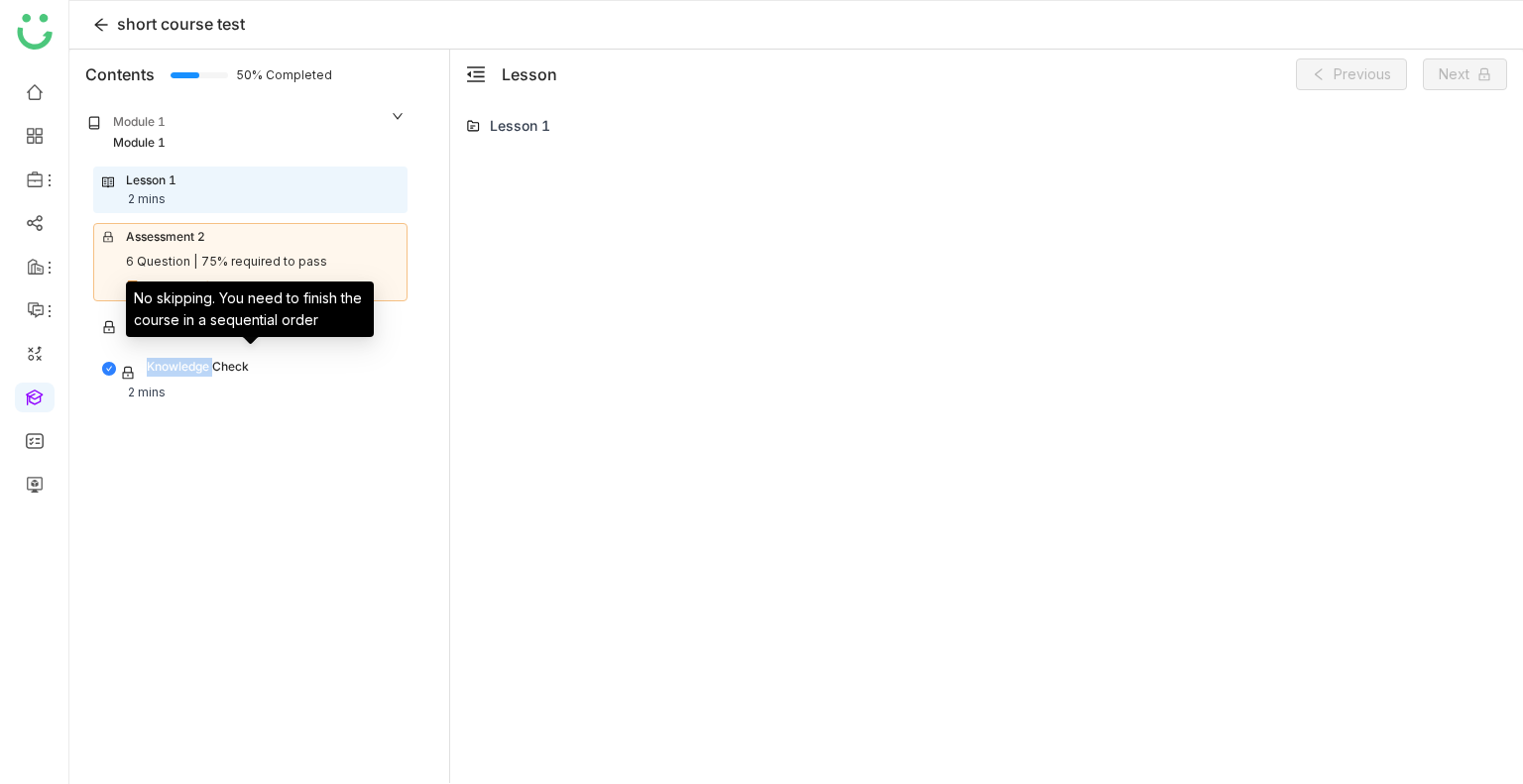 click on "Knowledge Check" at bounding box center [197, 371] 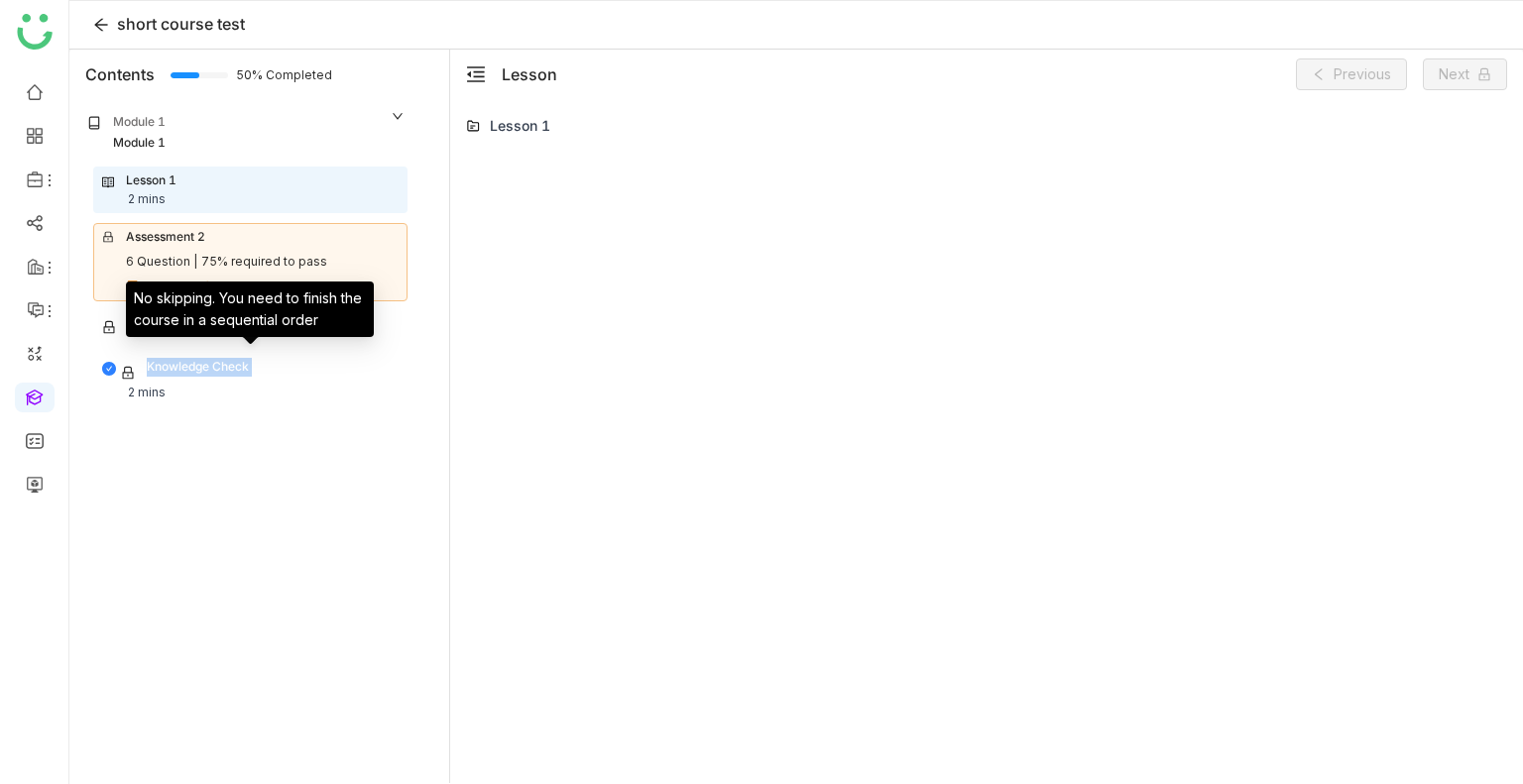 click on "Knowledge Check" at bounding box center [197, 371] 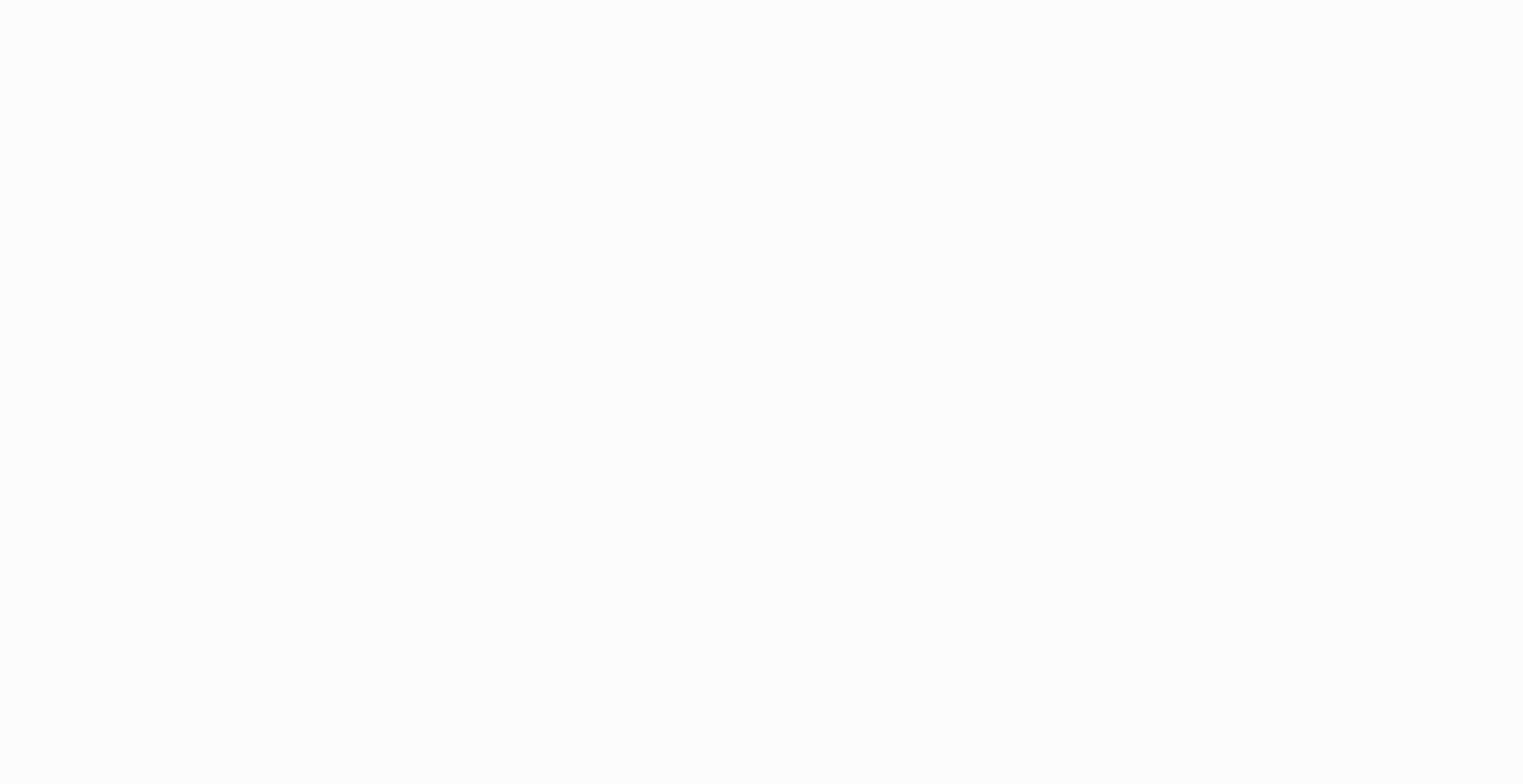 scroll, scrollTop: 0, scrollLeft: 0, axis: both 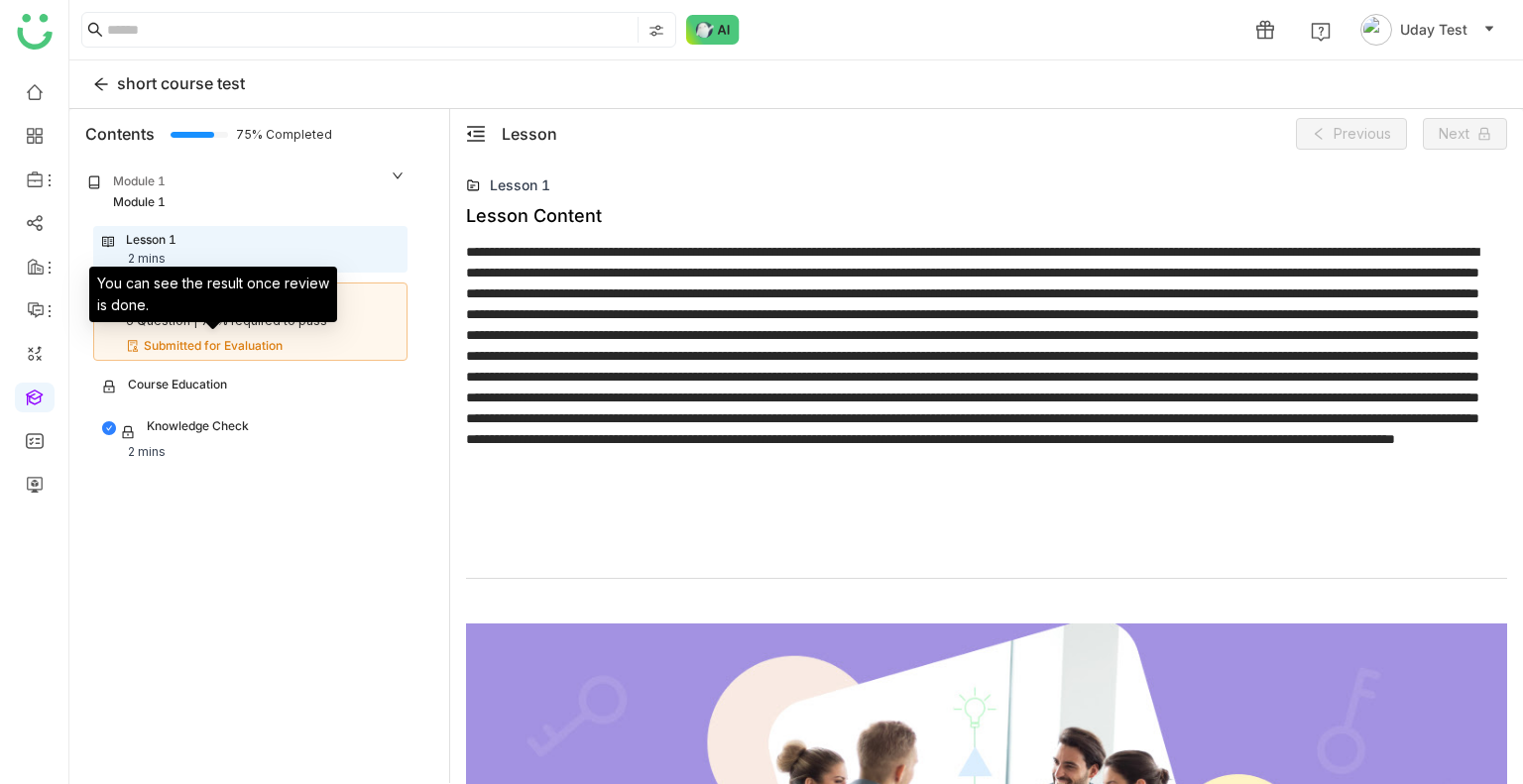 click on "Submitted for Evaluation" at bounding box center [213, 346] 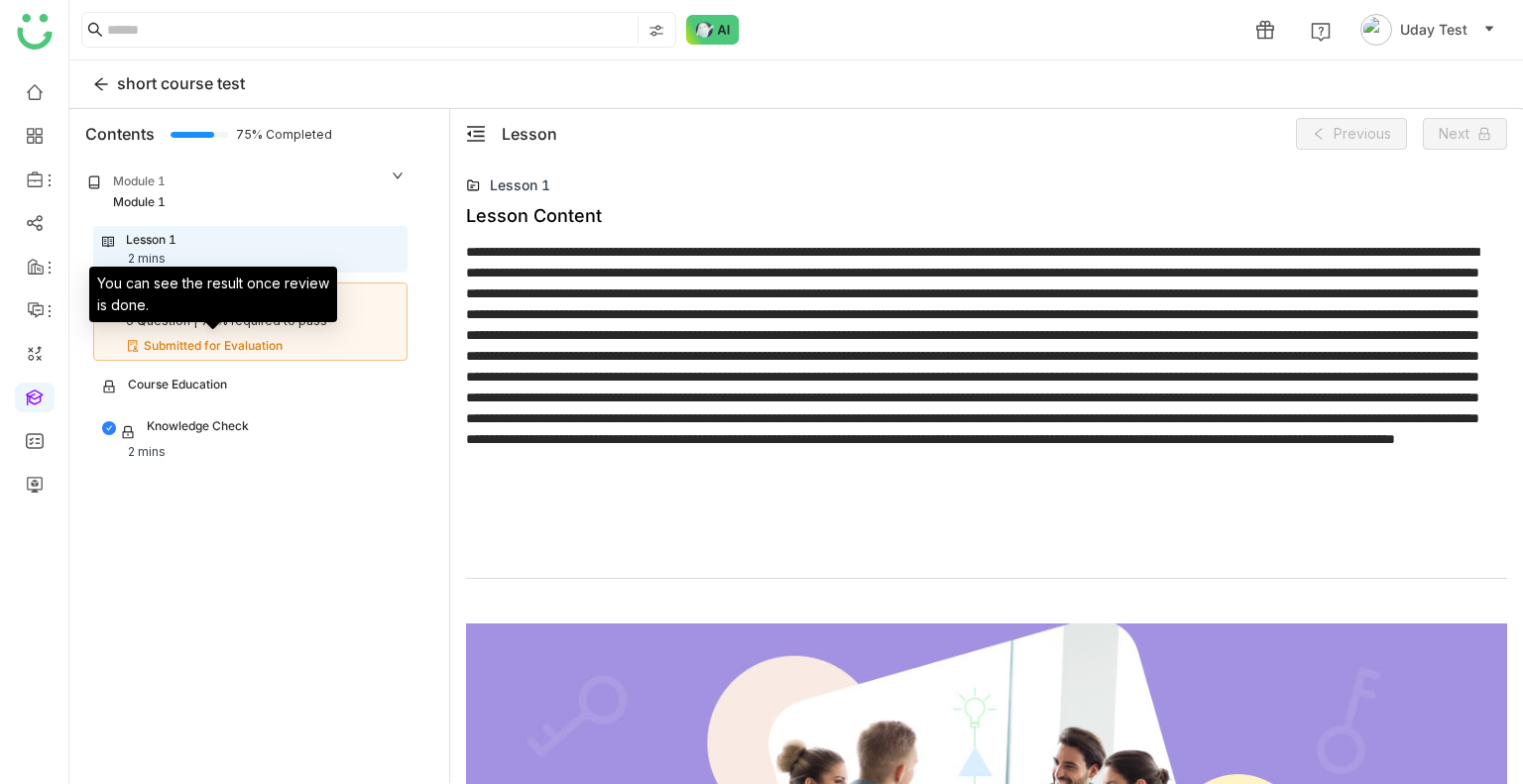 click on "Submitted for Evaluation" at bounding box center [213, 346] 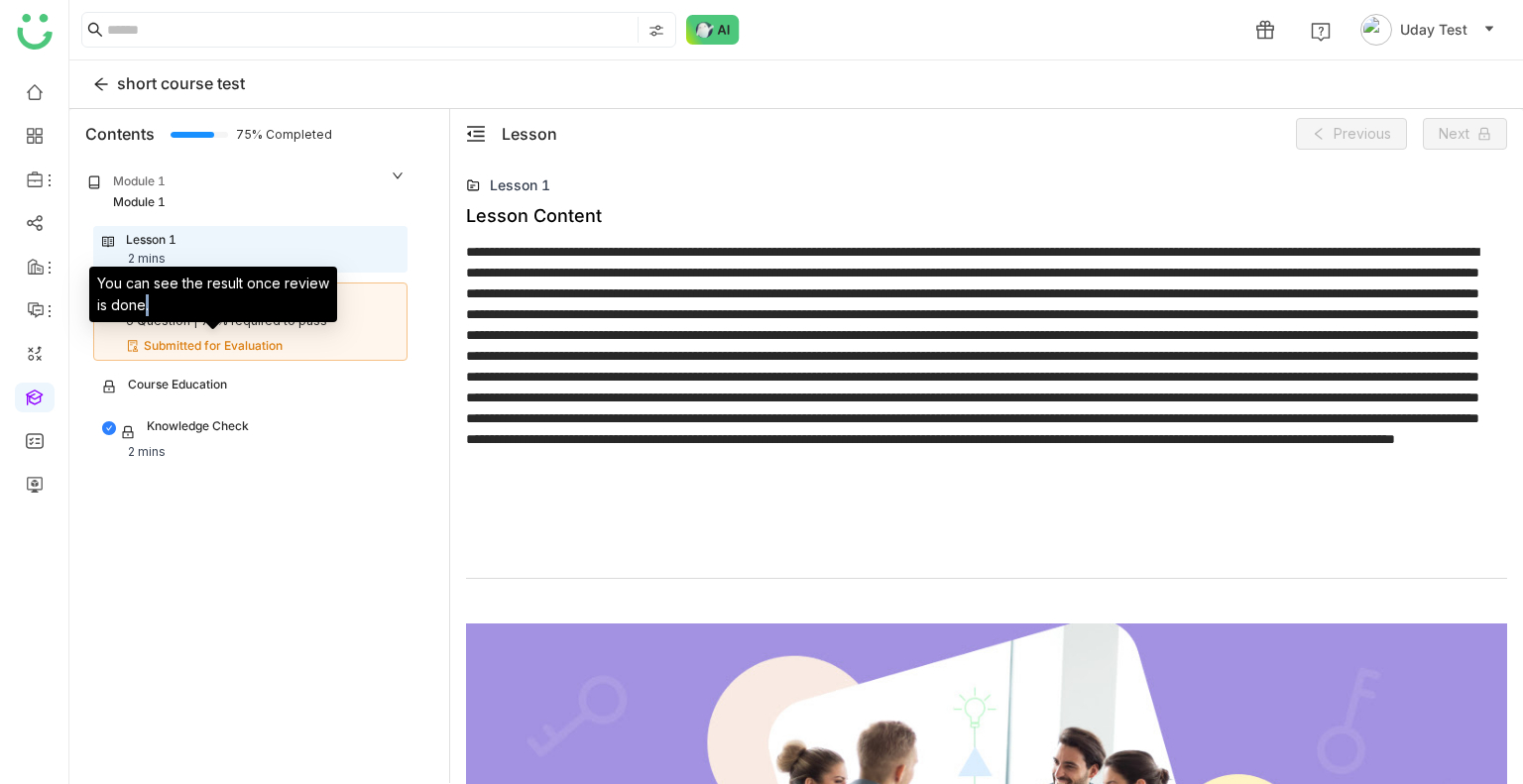 click on "You can see the result once review is done." at bounding box center (213, 301) 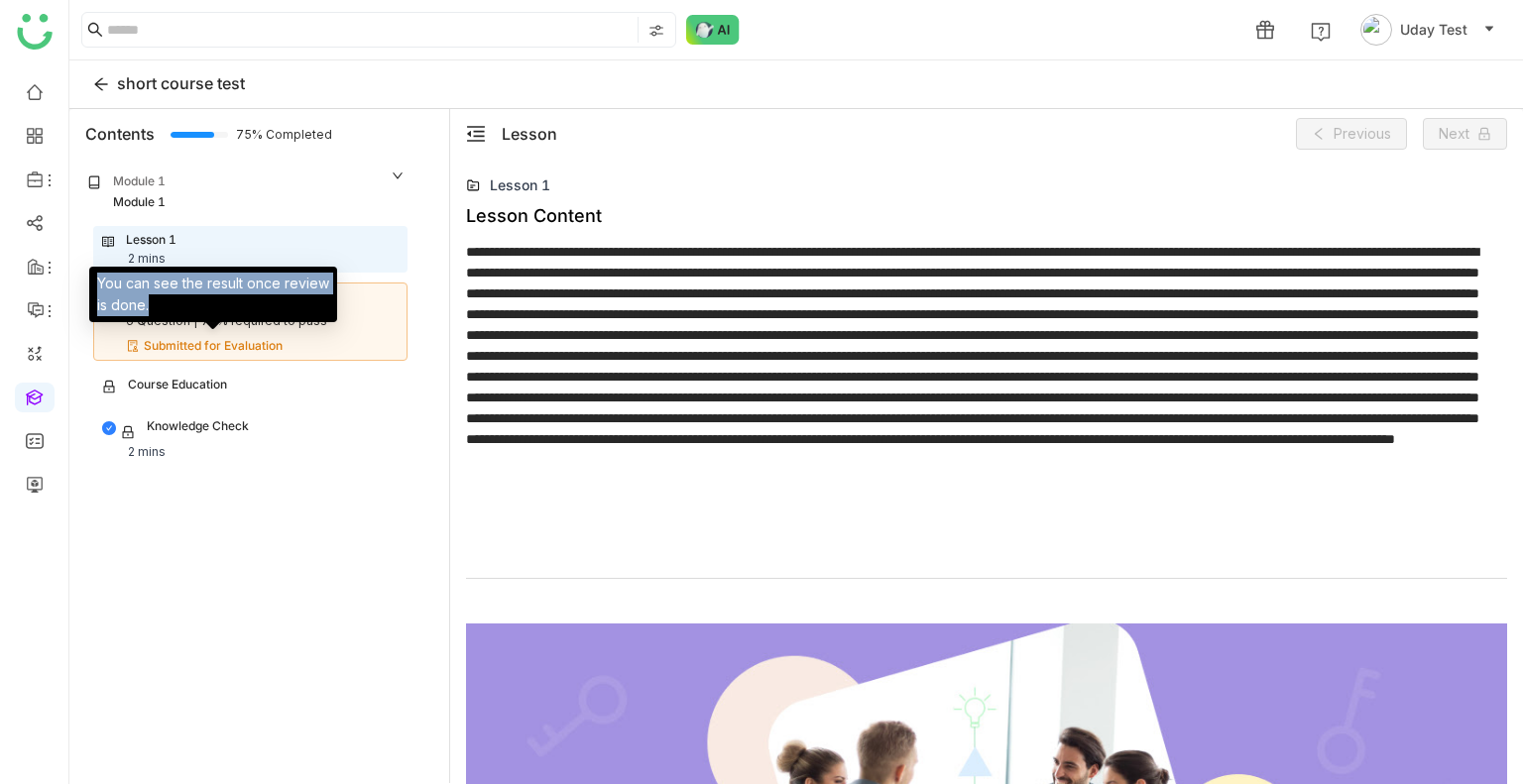click on "You can see the result once review is done." at bounding box center [213, 301] 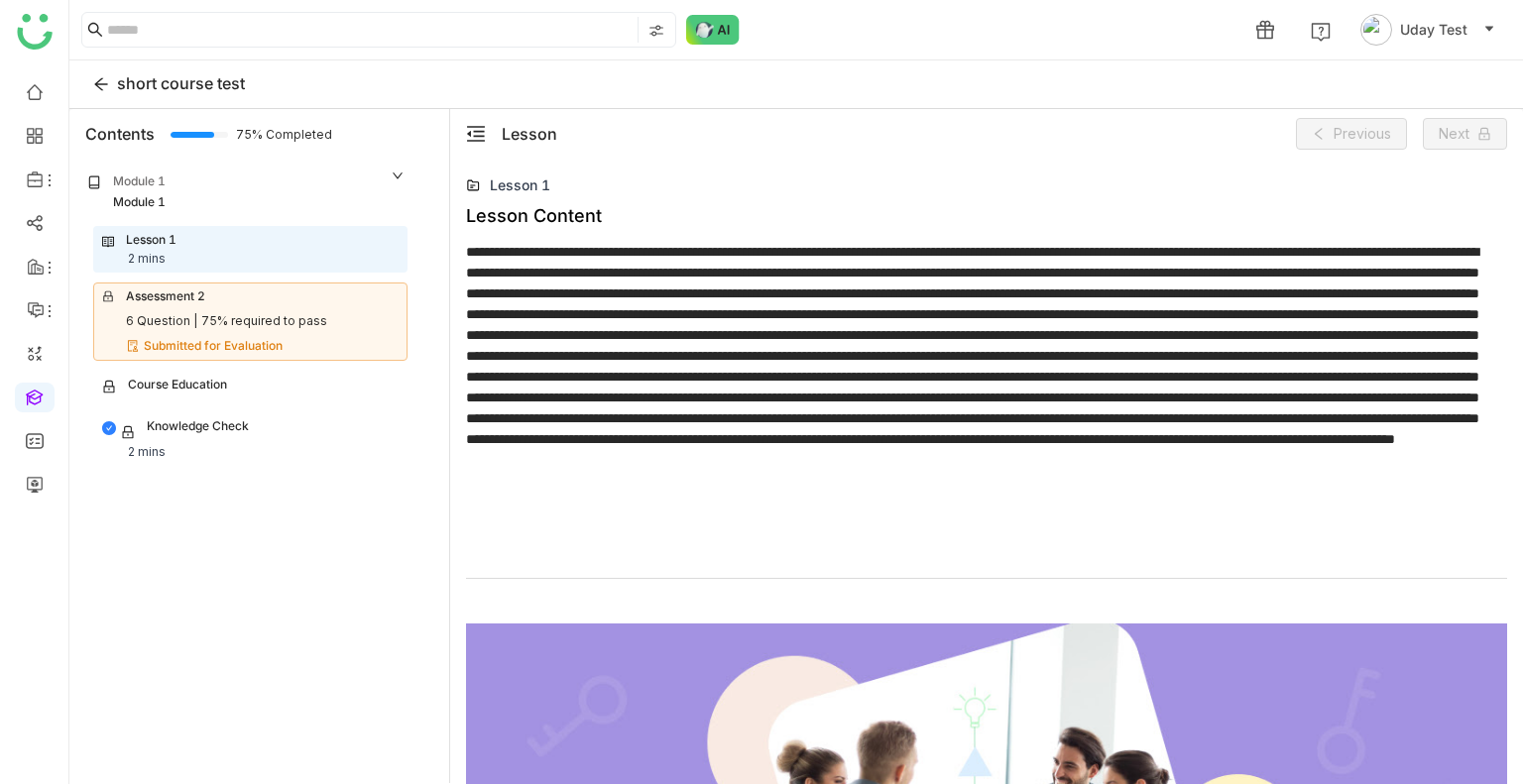 click on "Course Education" at bounding box center (177, 387) 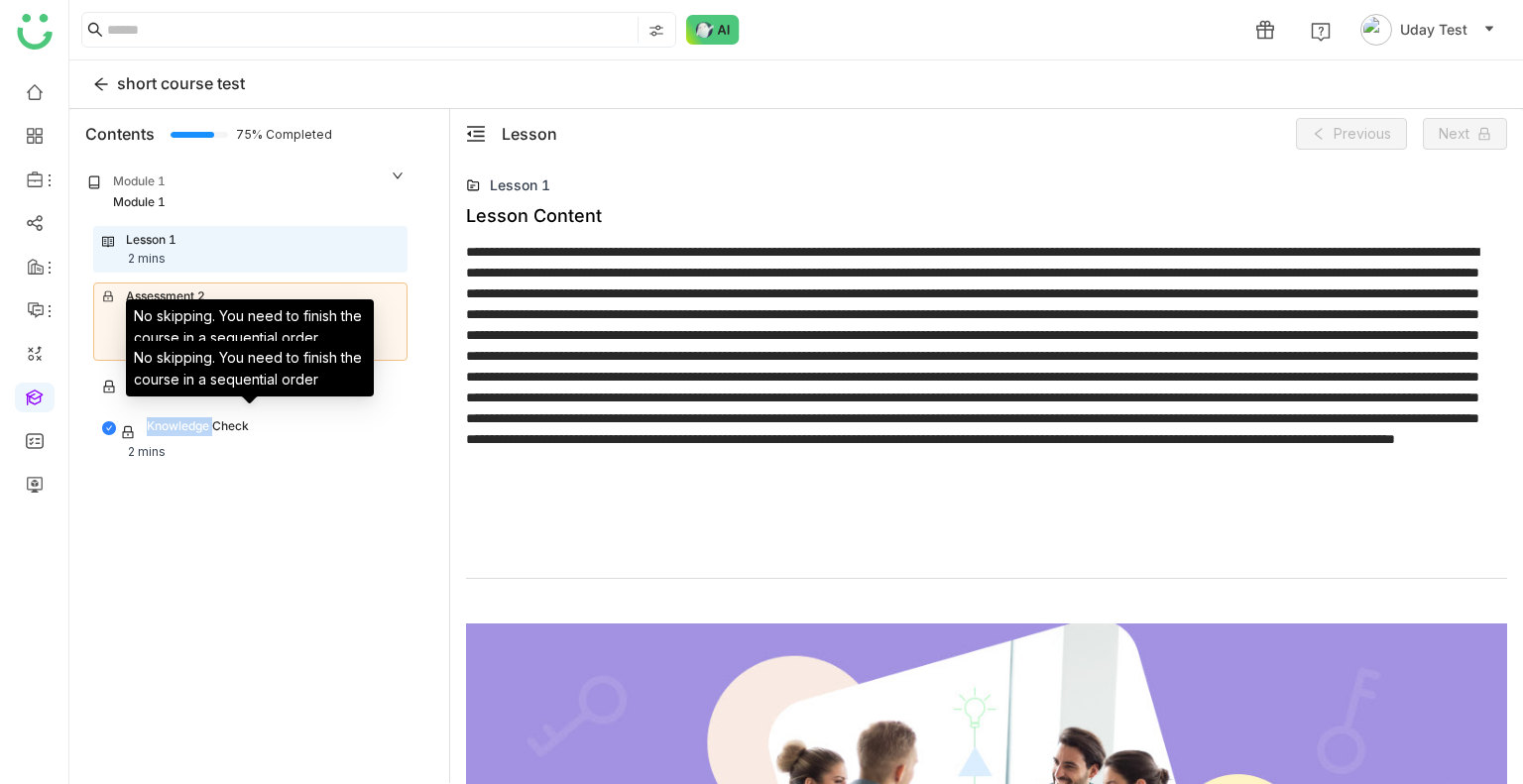 click on "Knowledge Check" at bounding box center [197, 430] 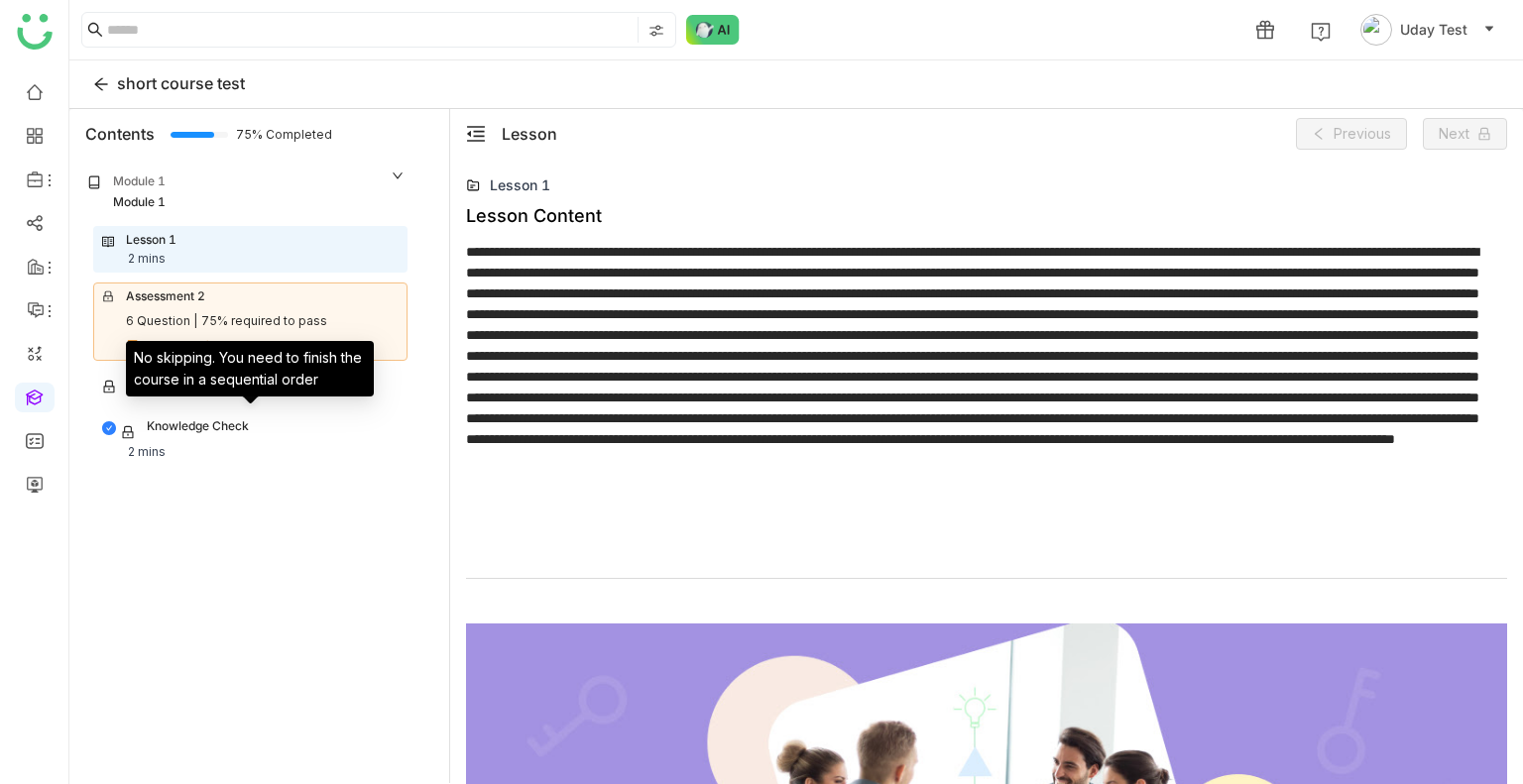 click on "Course Education" at bounding box center [165, 387] 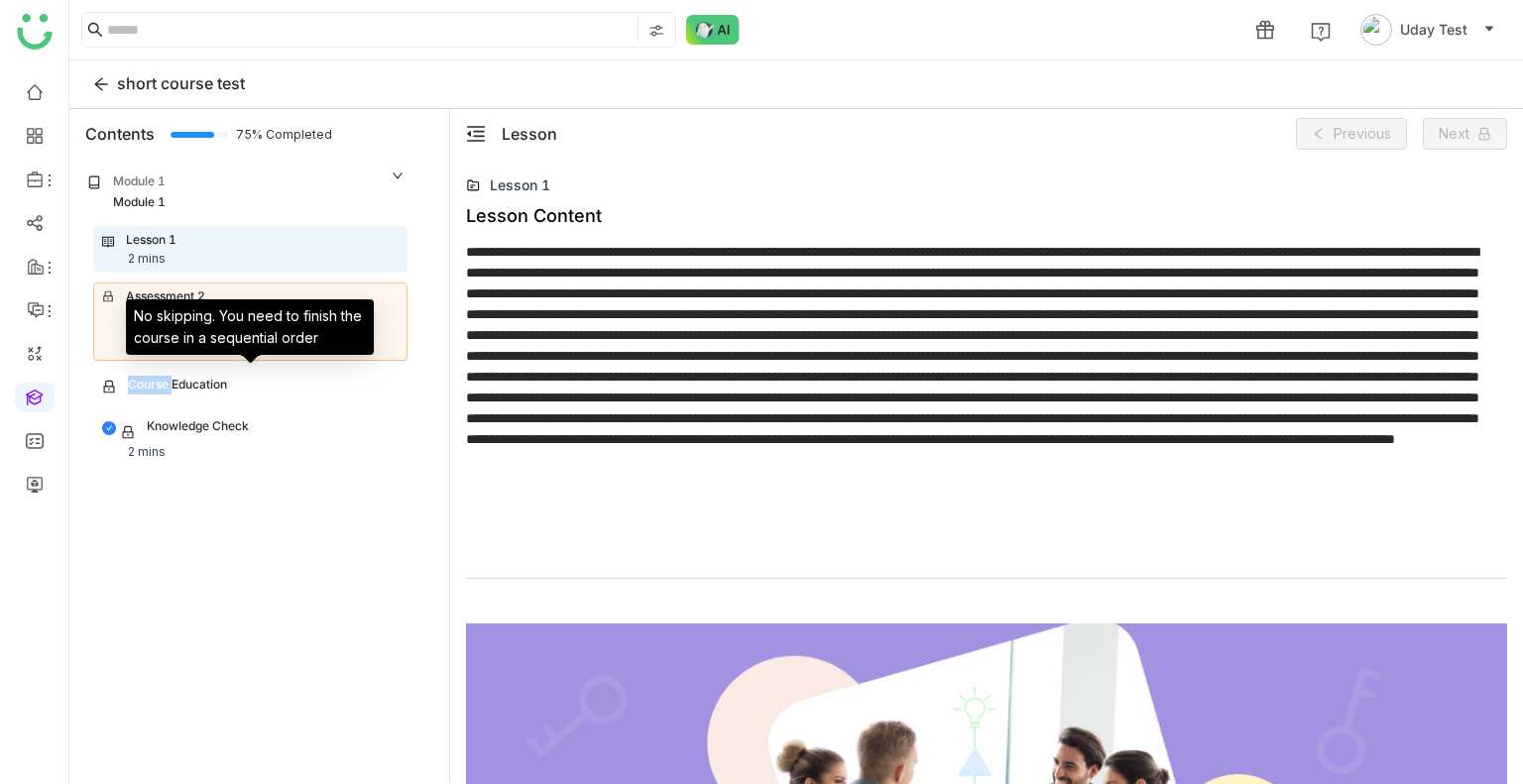 click on "Course Education" at bounding box center (165, 387) 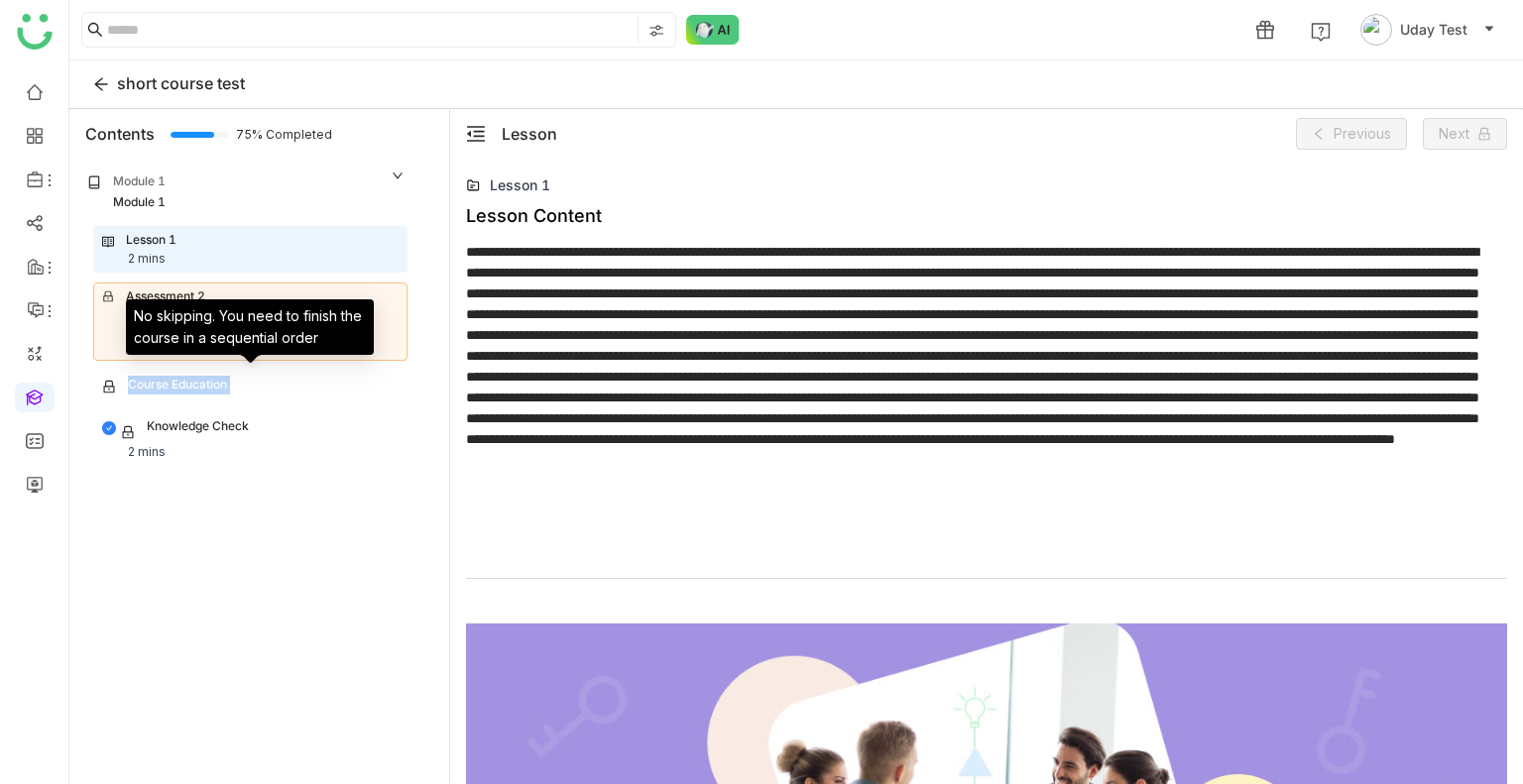 click on "Course Education" at bounding box center (165, 387) 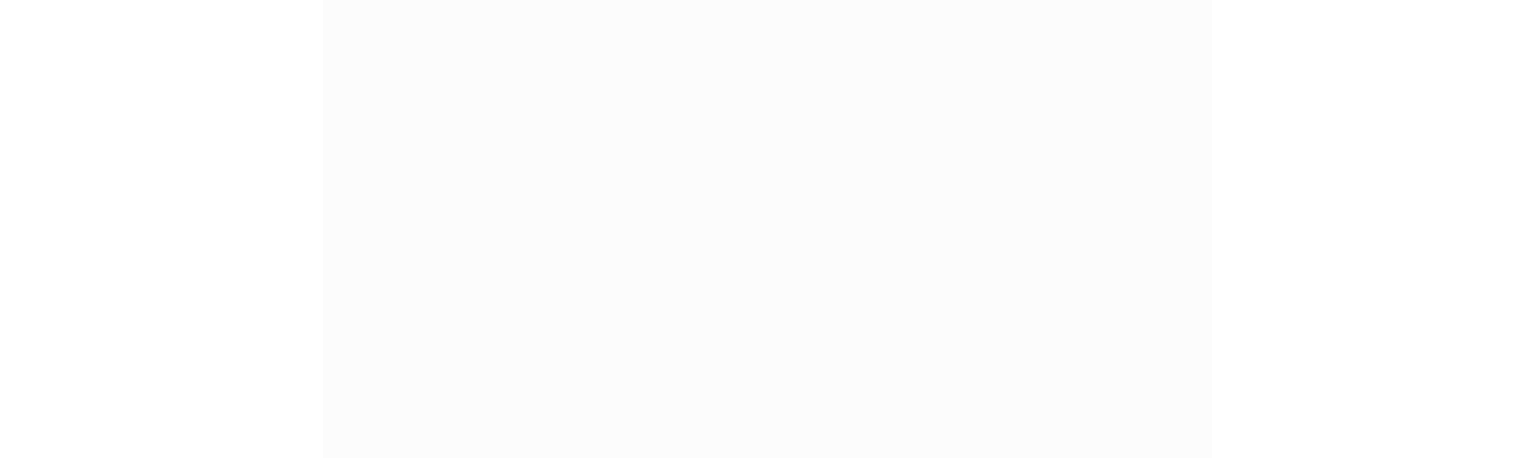 scroll, scrollTop: 0, scrollLeft: 0, axis: both 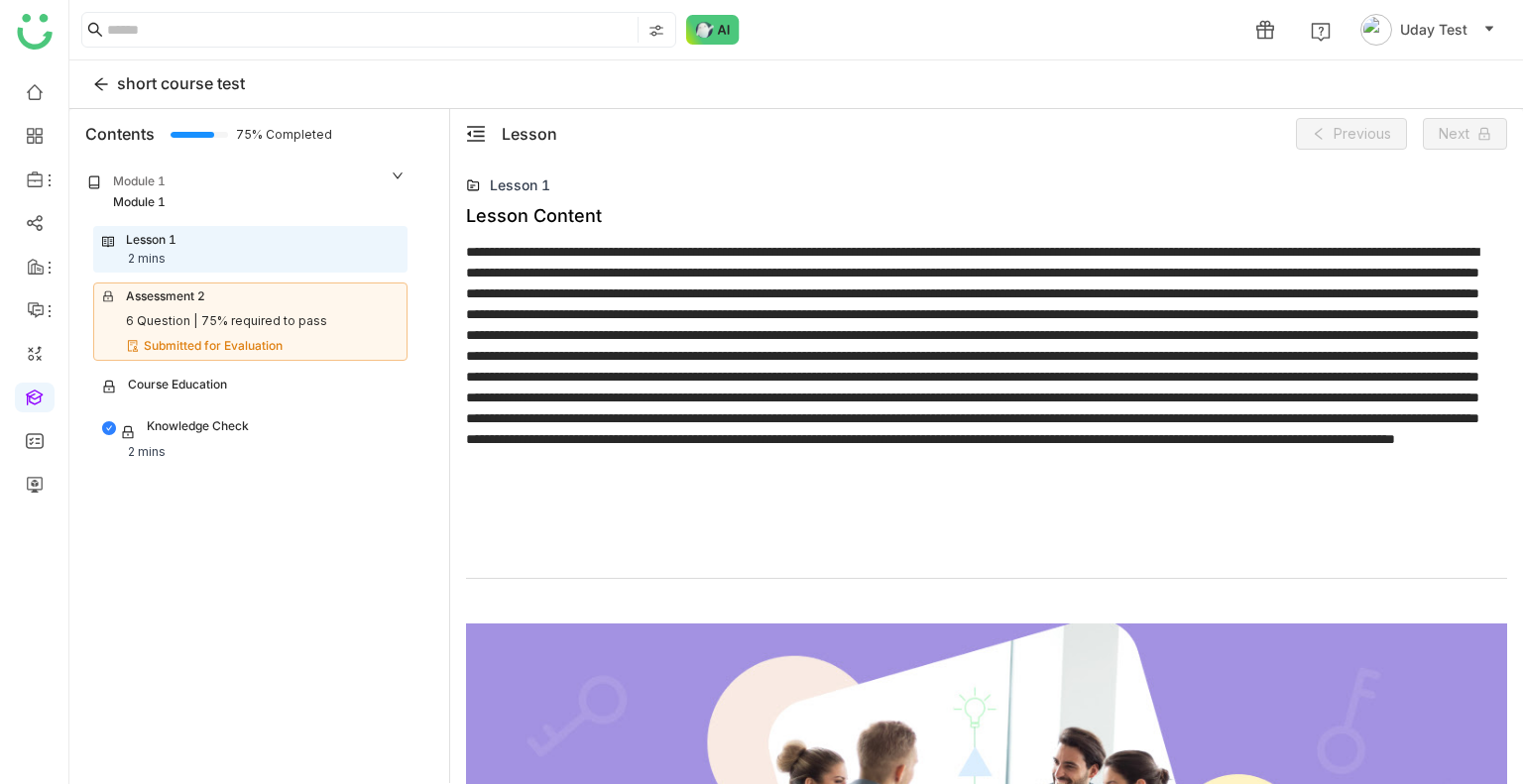 click on "Assessment 2" at bounding box center [166, 296] 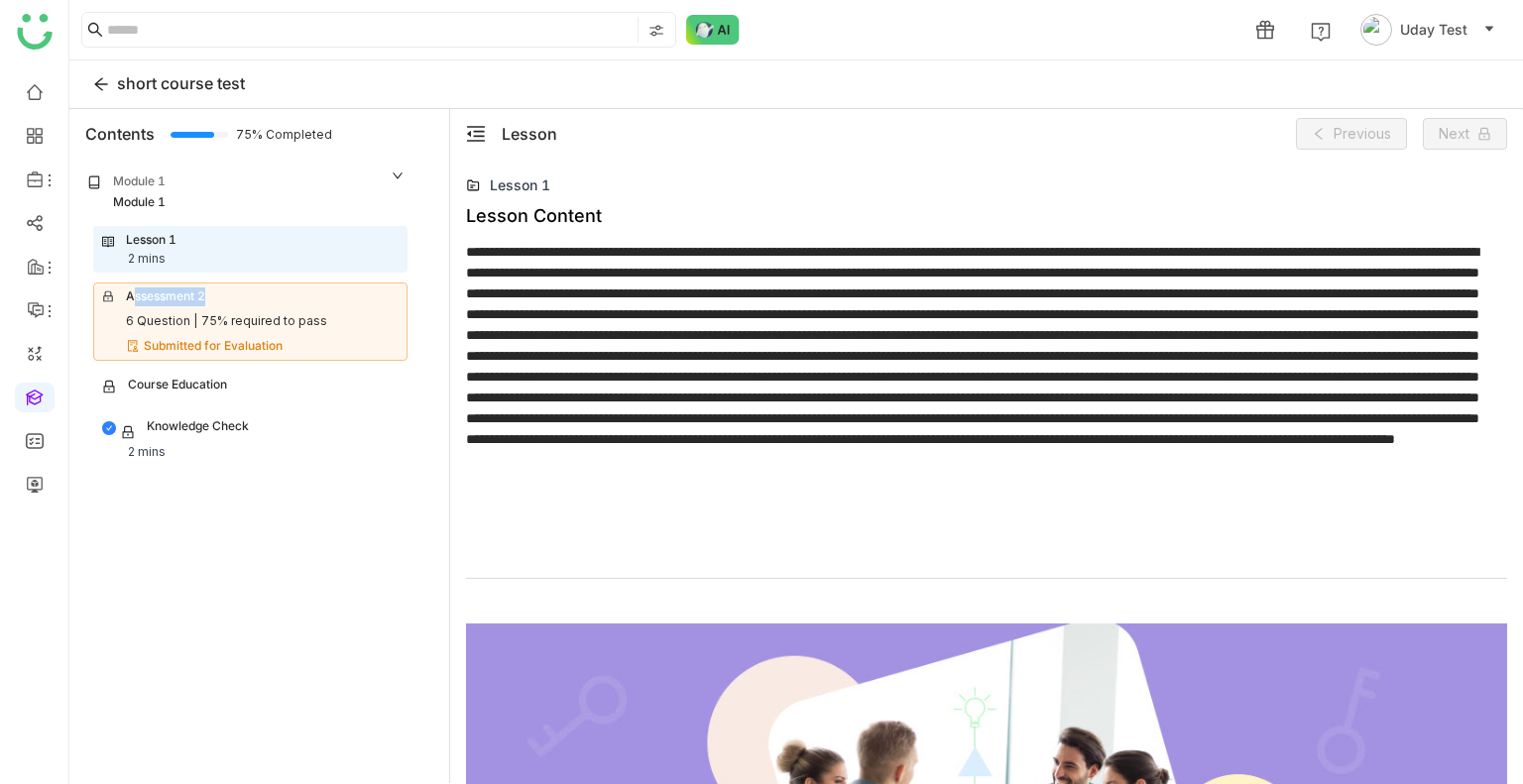 click on "Assessment 2" at bounding box center [166, 296] 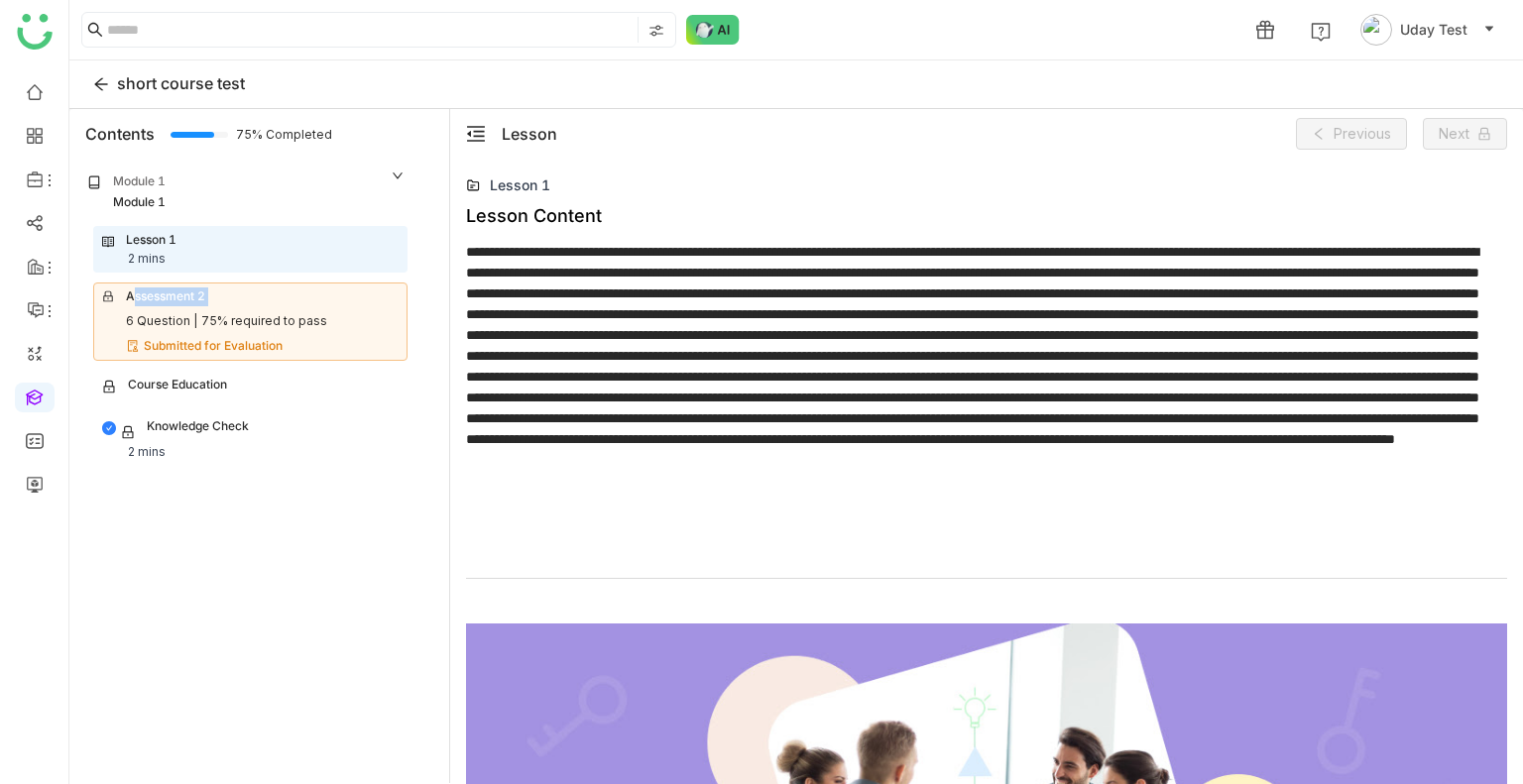 click on "Assessment 2" at bounding box center (166, 296) 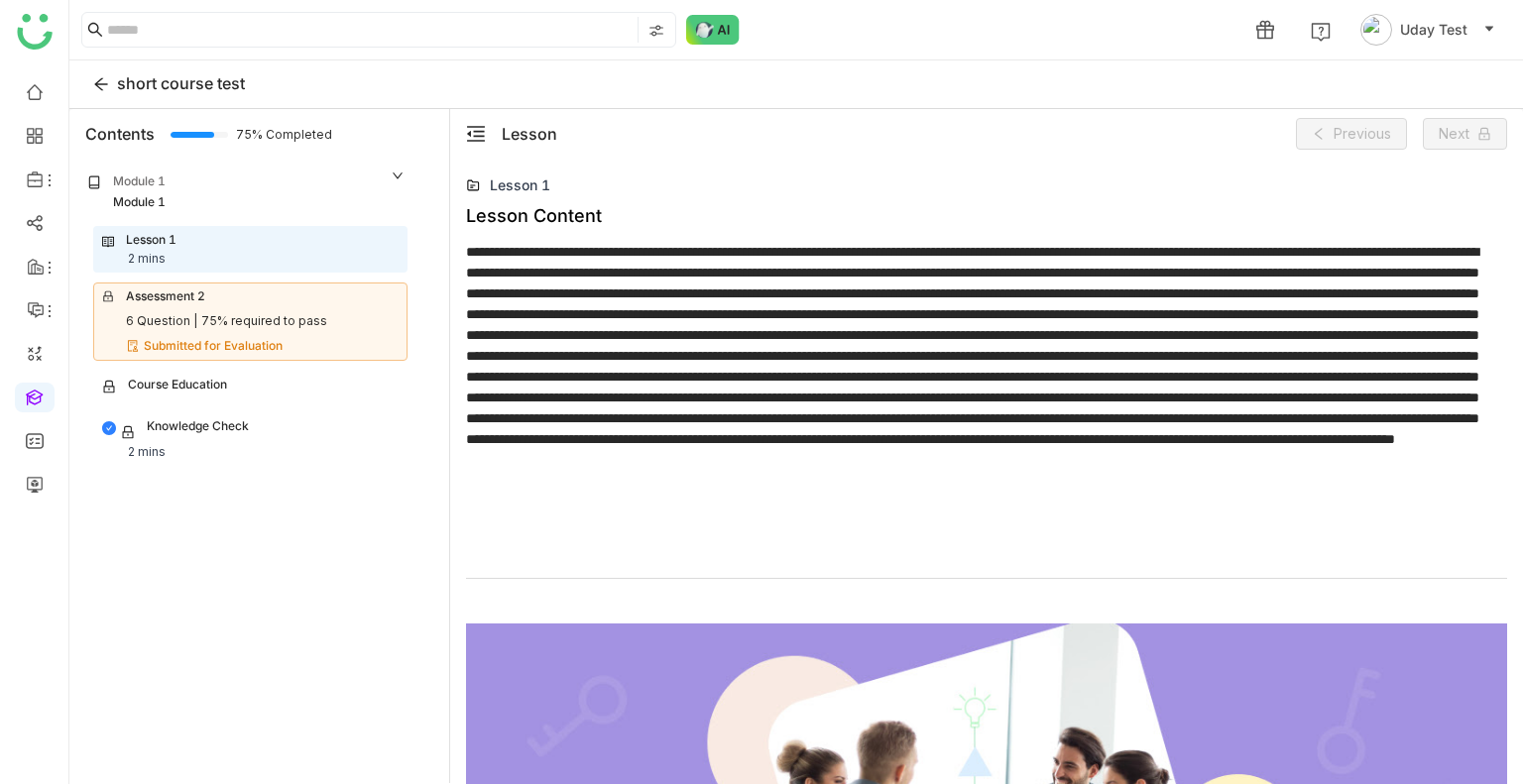 click on "Submitted for Evaluation" at bounding box center (263, 346) 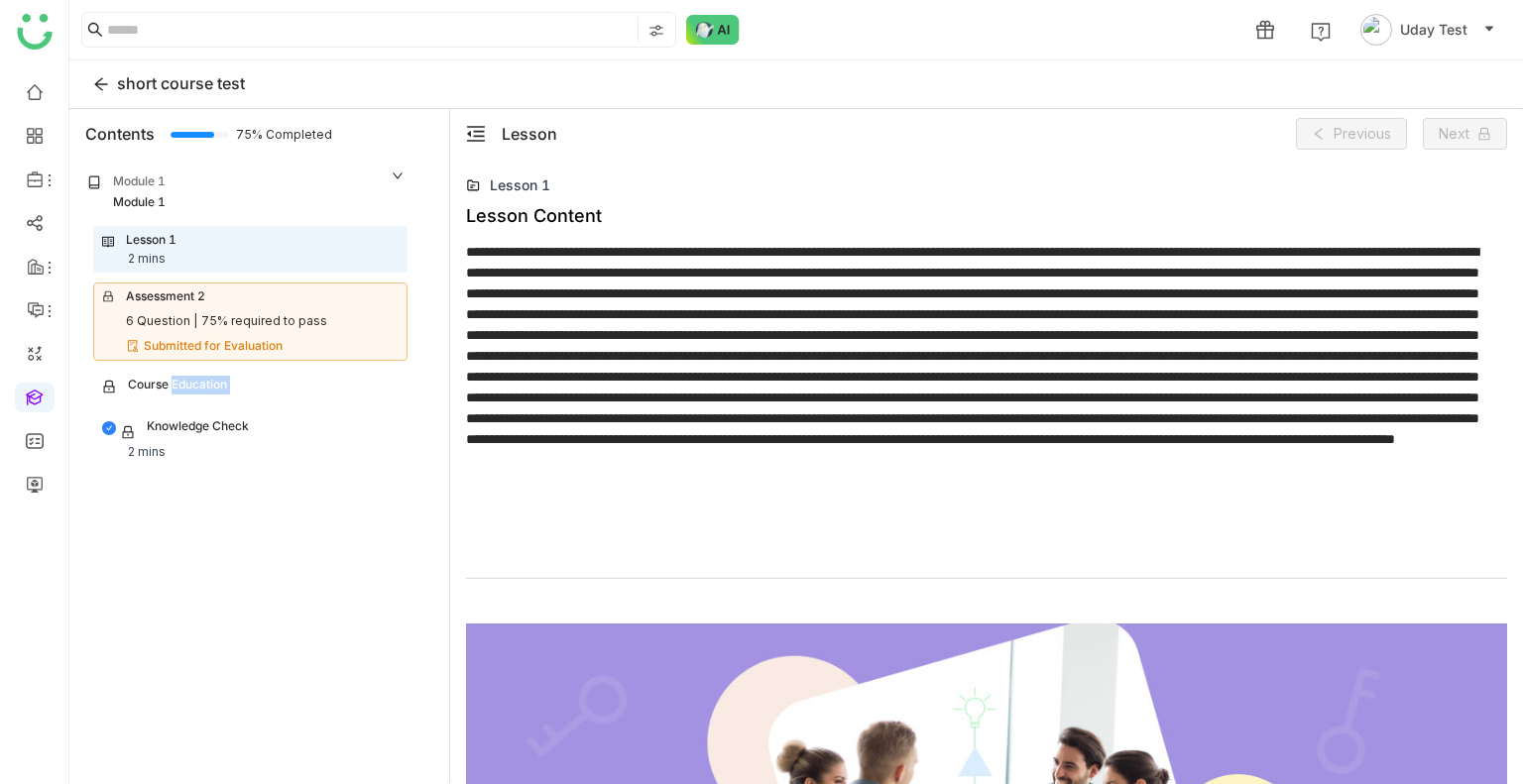 drag, startPoint x: 224, startPoint y: 365, endPoint x: 260, endPoint y: 391, distance: 44.407207 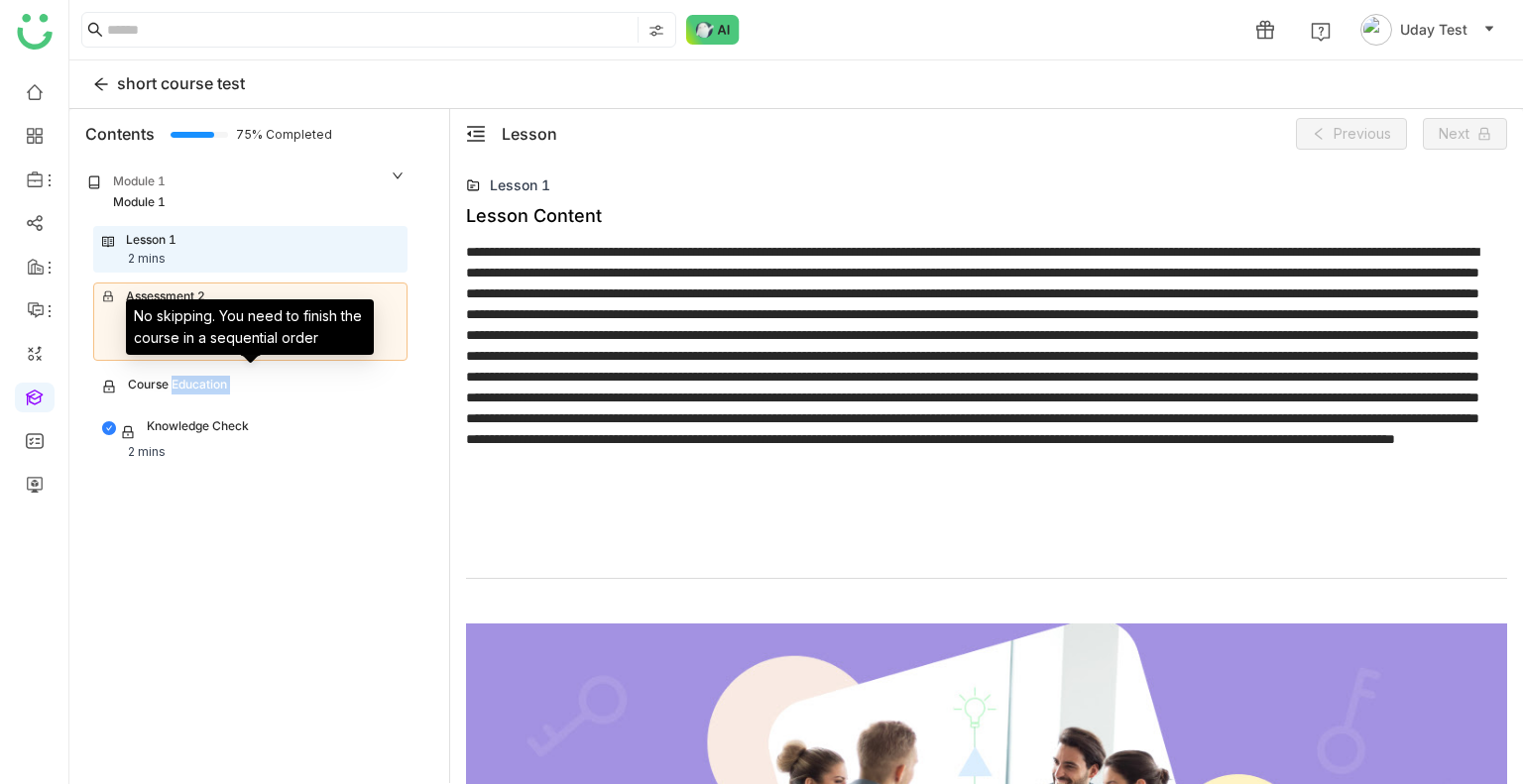 click on "Course Education" at bounding box center (250, 387) 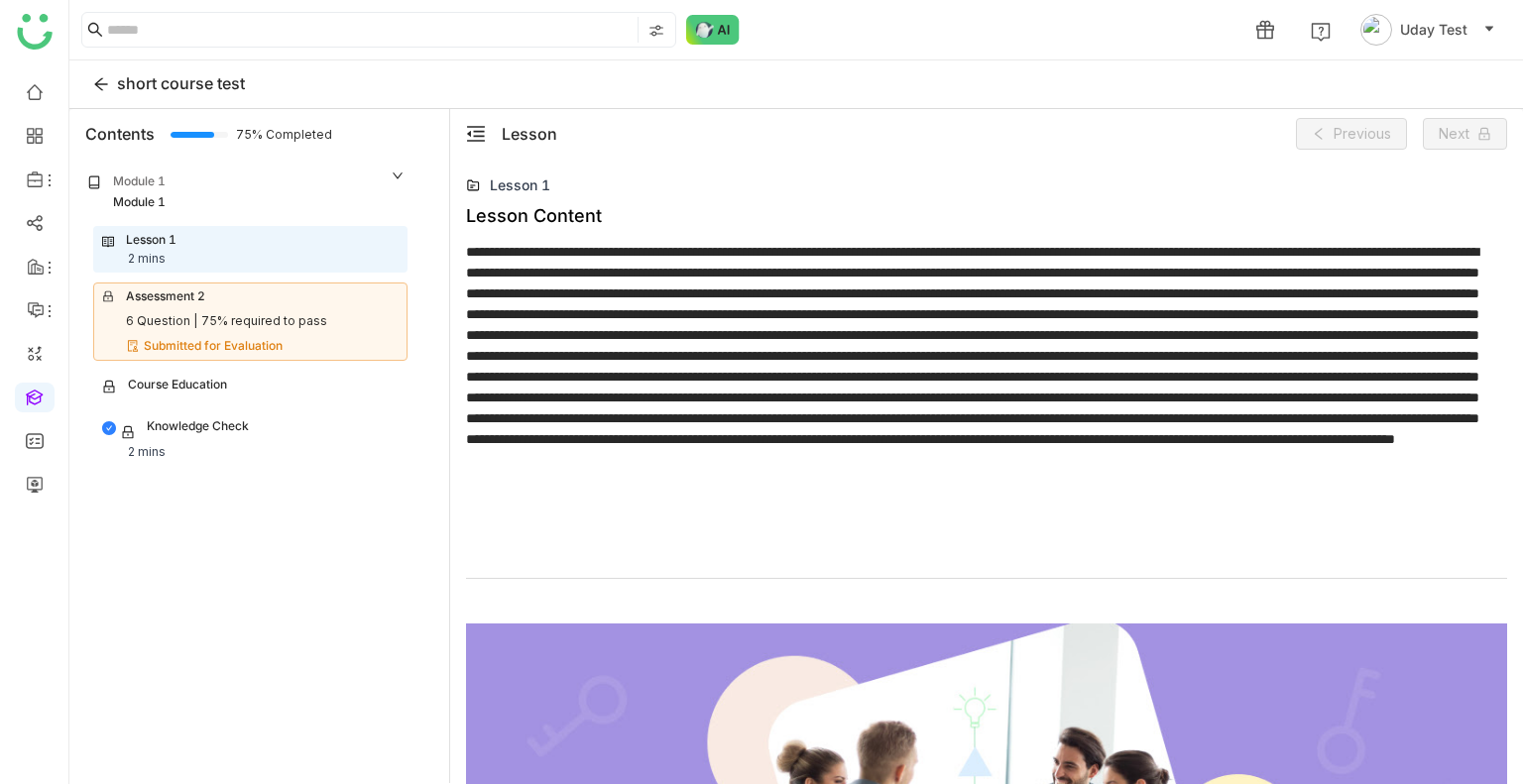 click on "Course Education" at bounding box center [250, 387] 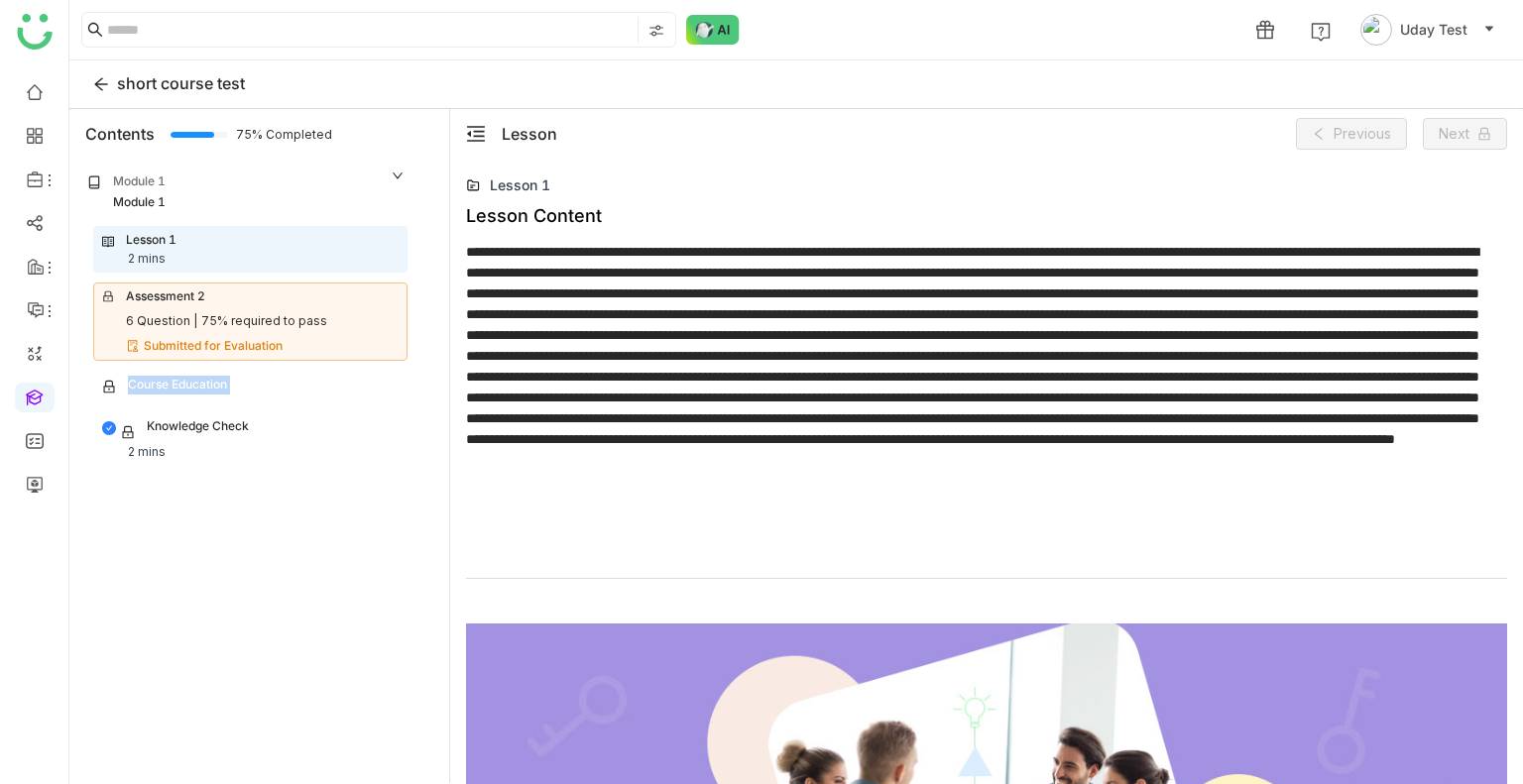 click on "Course Education" at bounding box center (250, 387) 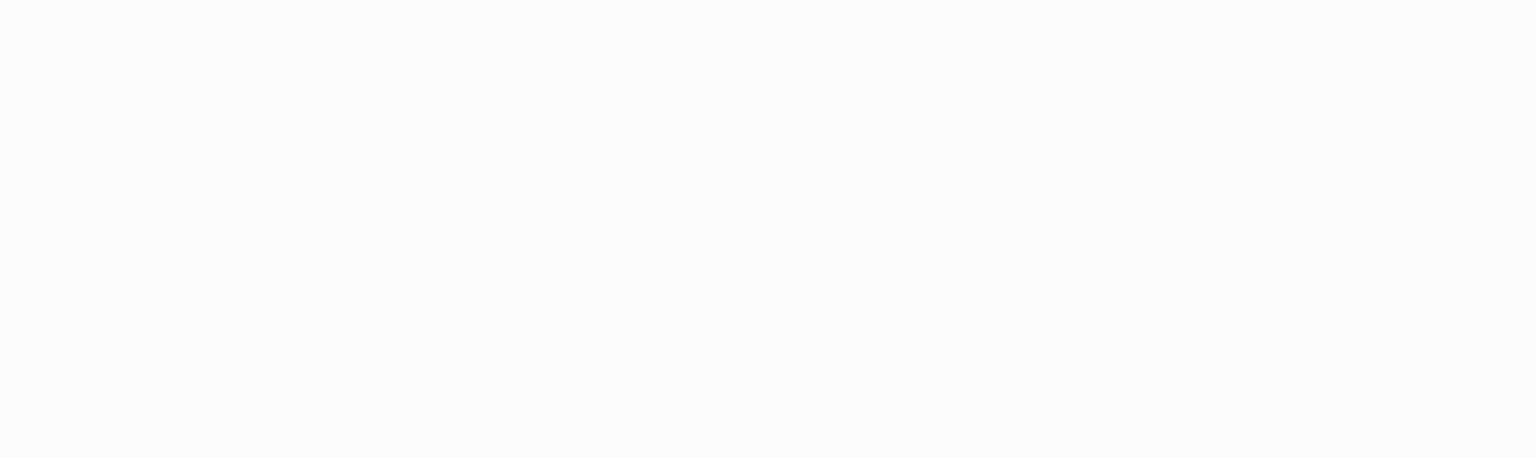 scroll, scrollTop: 0, scrollLeft: 0, axis: both 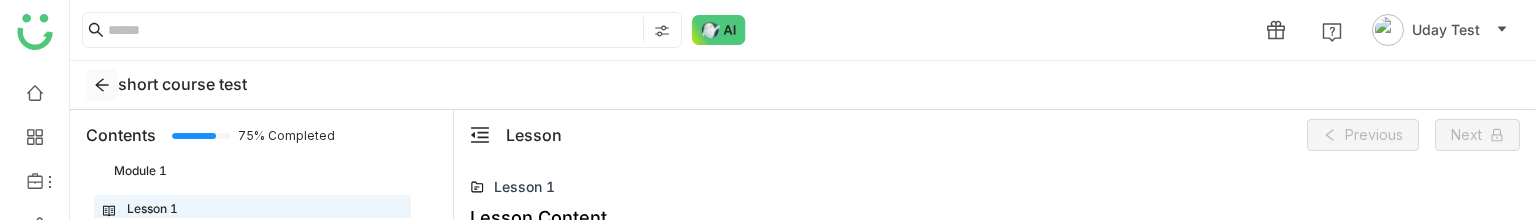 click 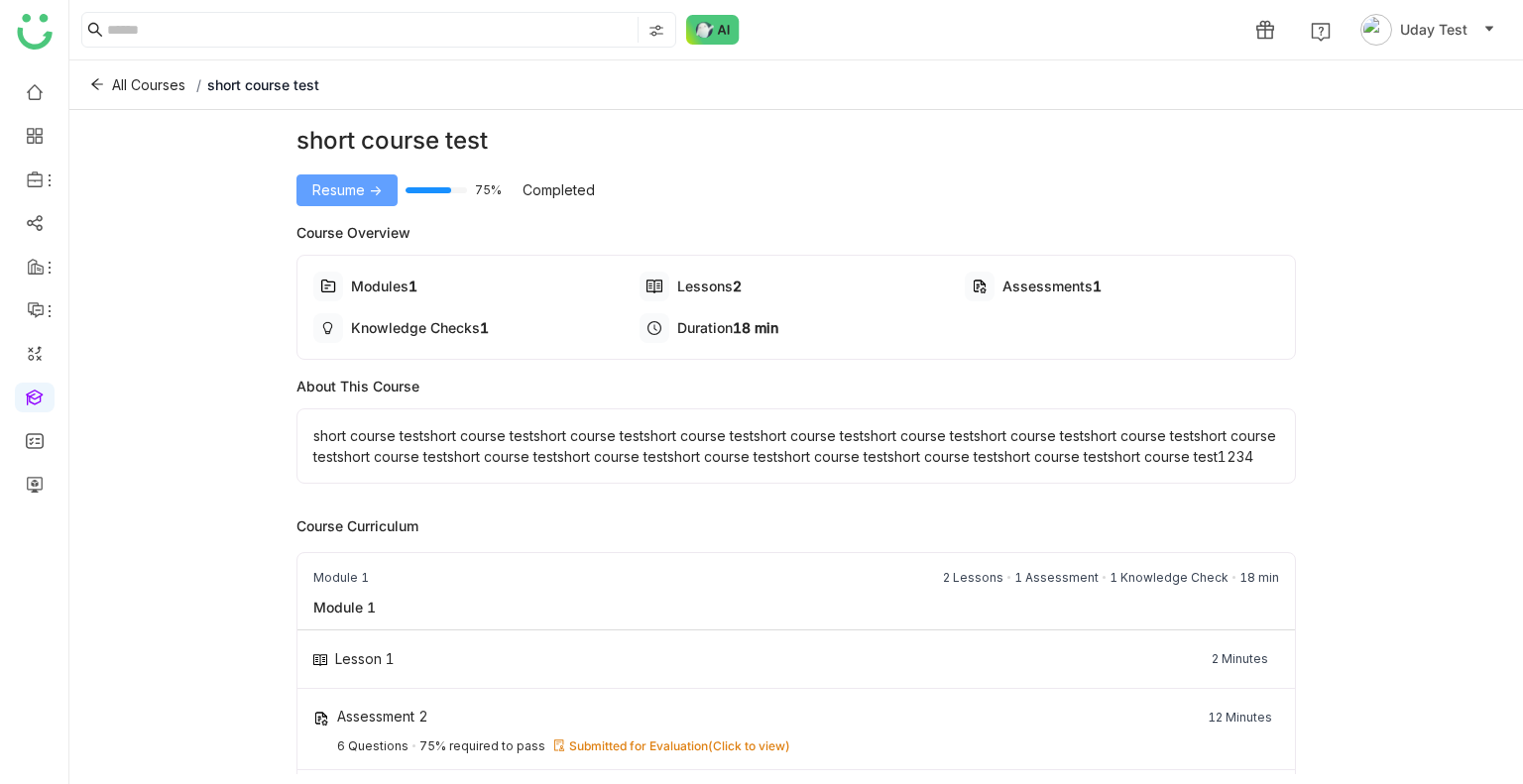 click on "Resume ->" 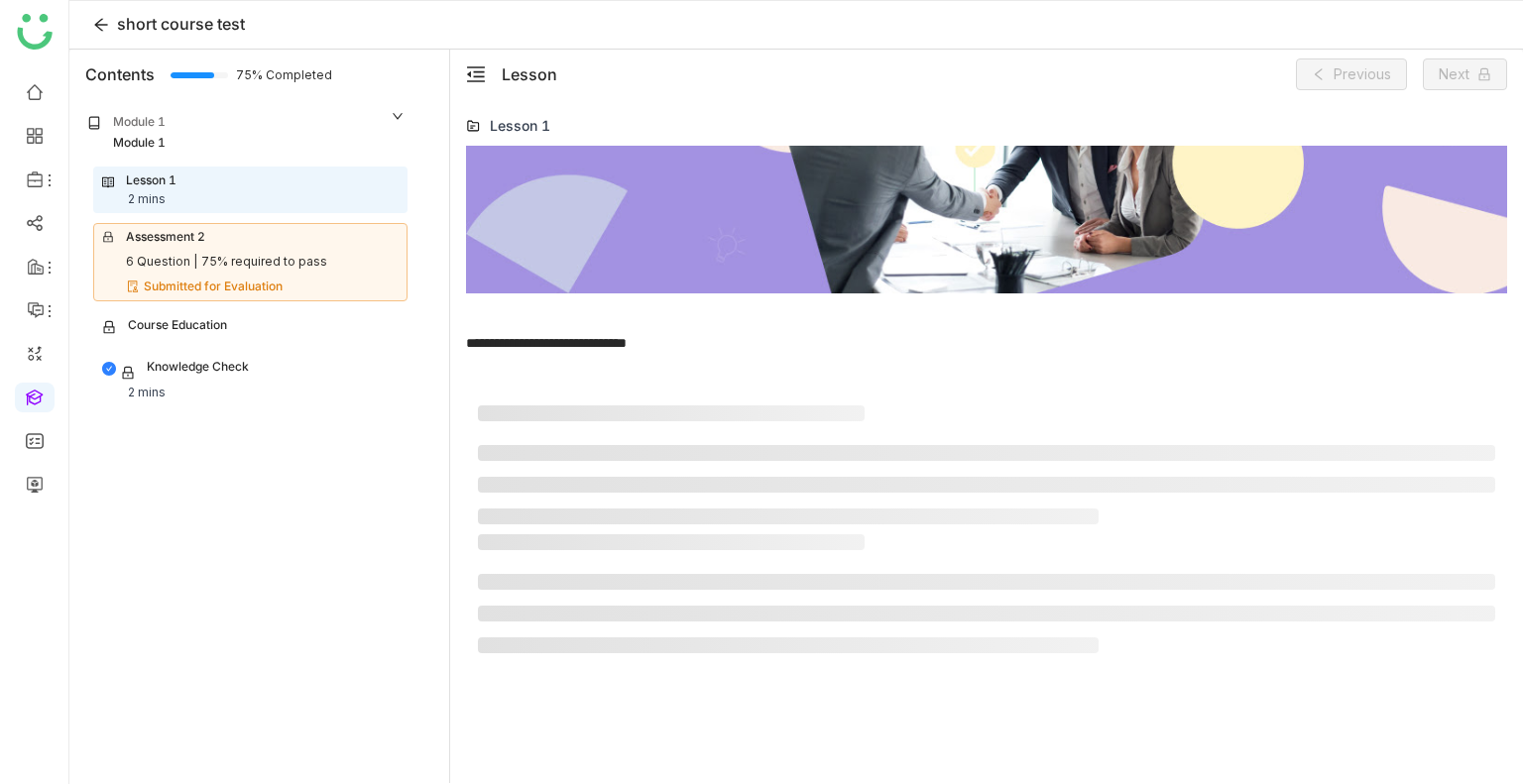 scroll, scrollTop: 650, scrollLeft: 0, axis: vertical 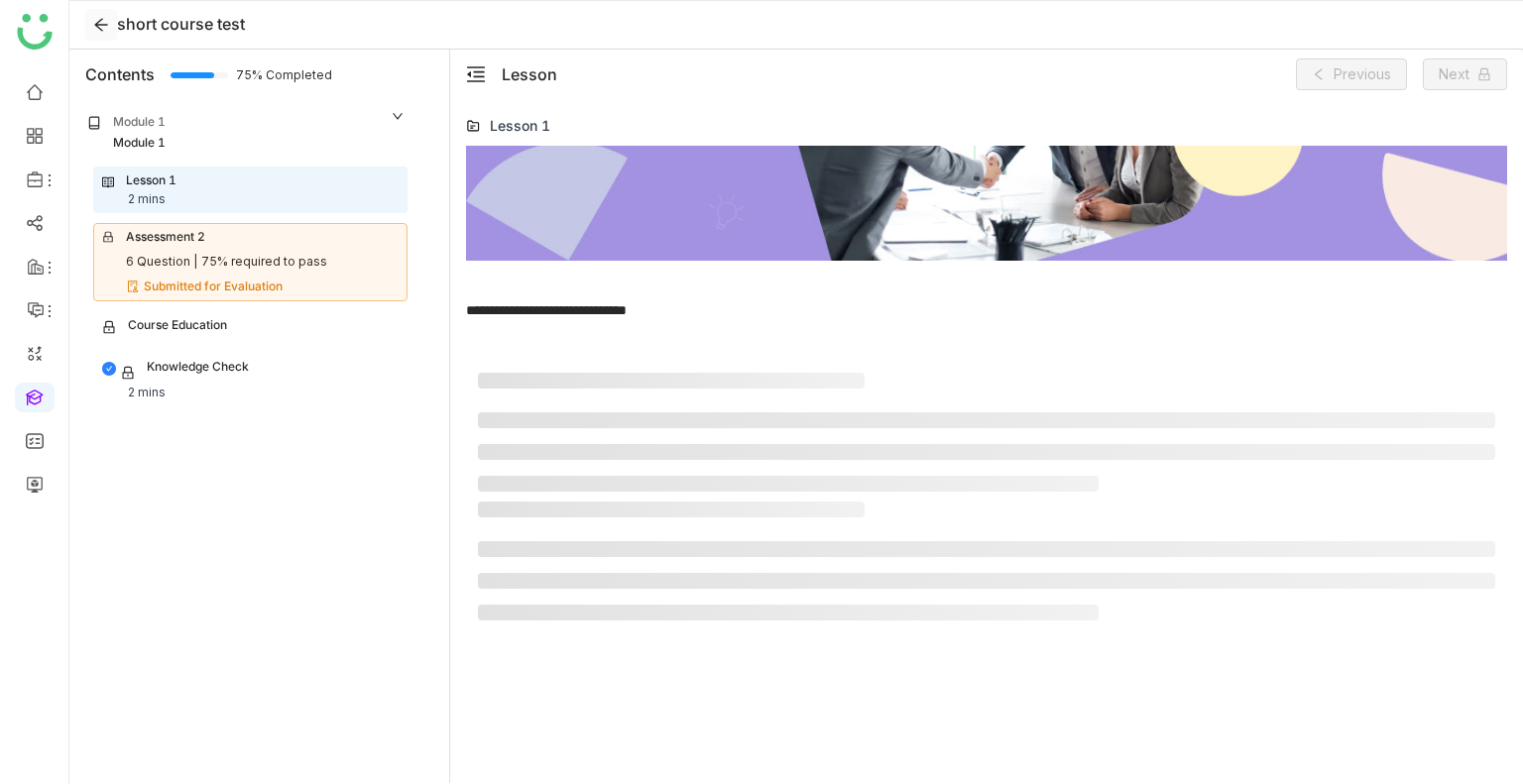 click 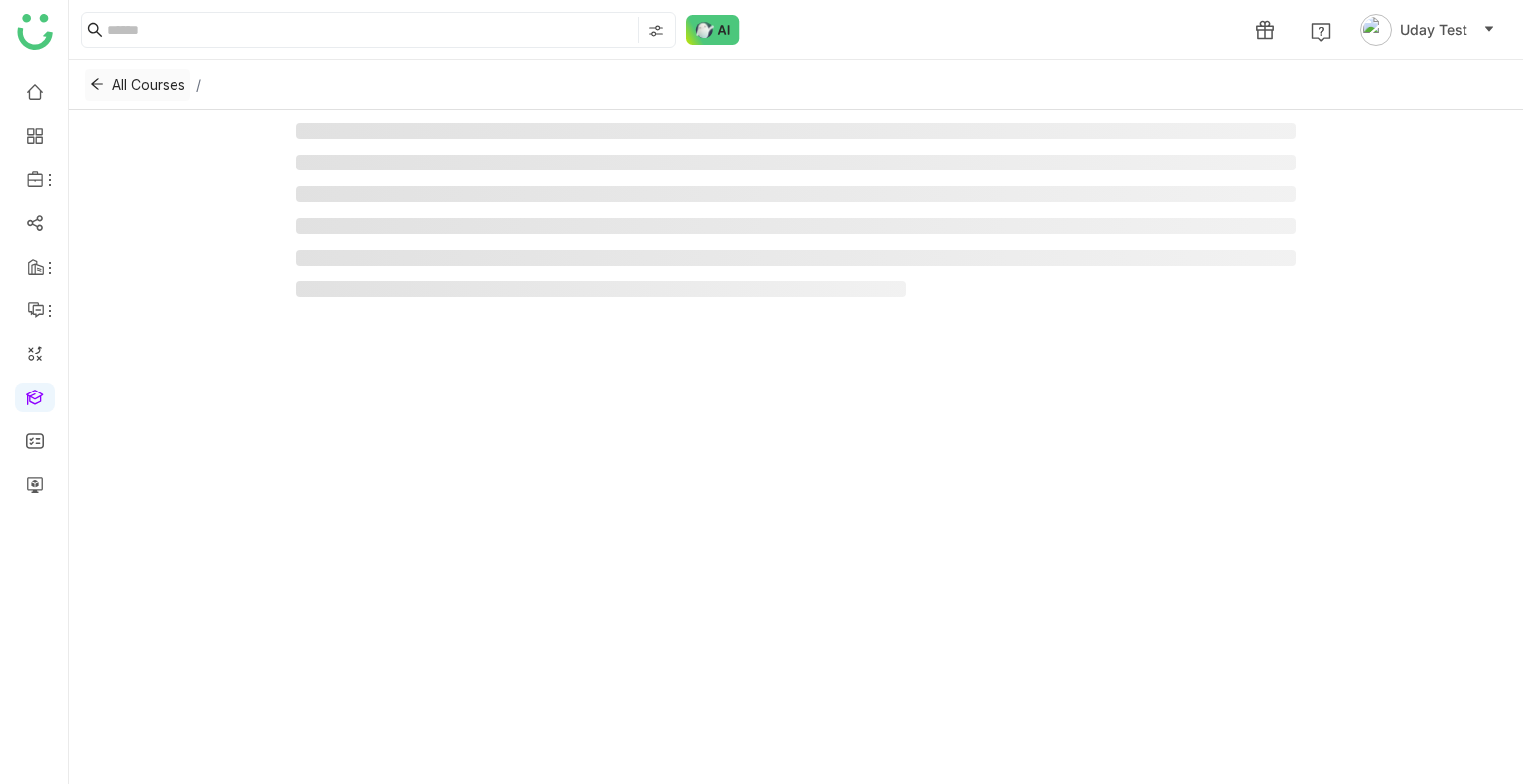 click 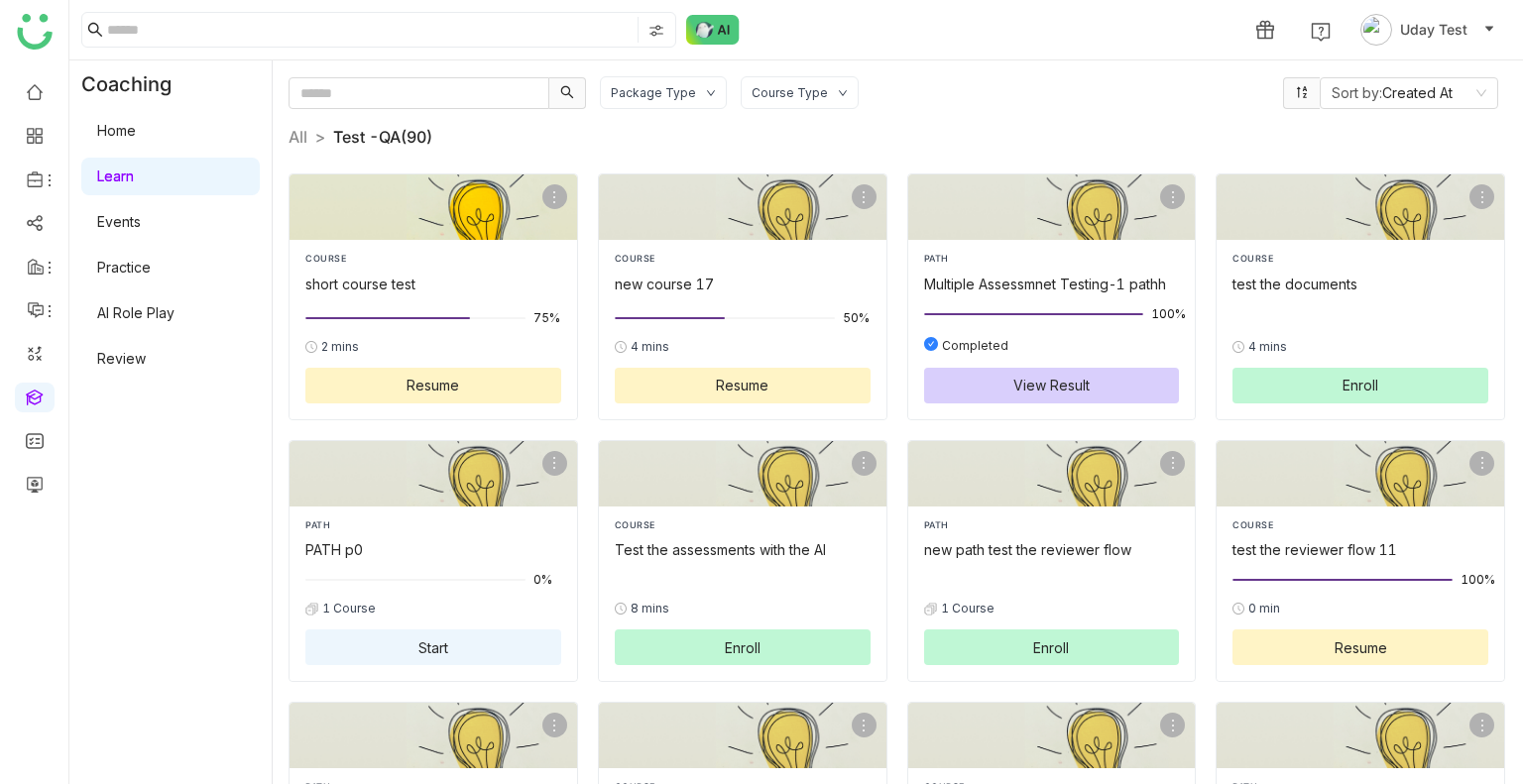 click 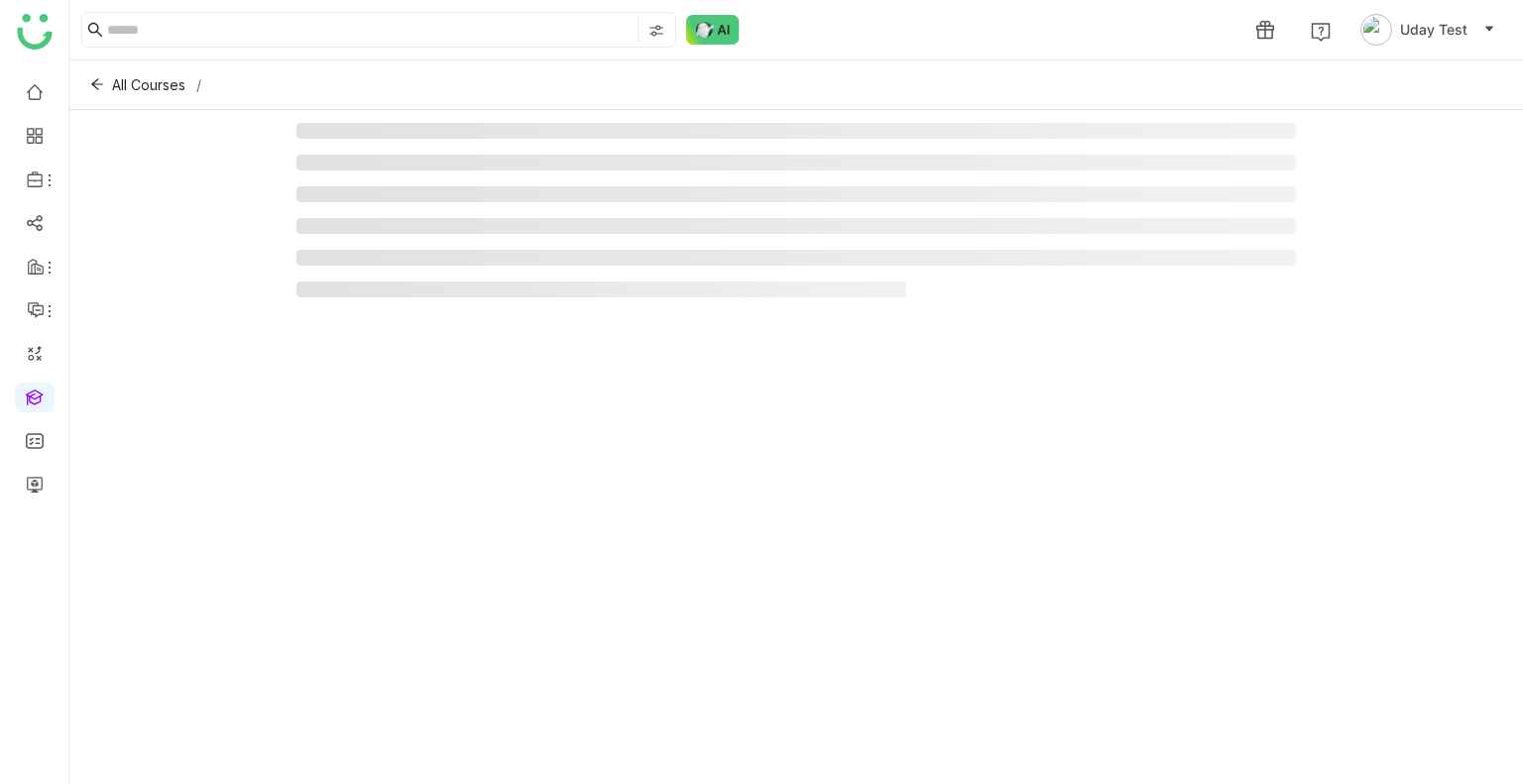 click 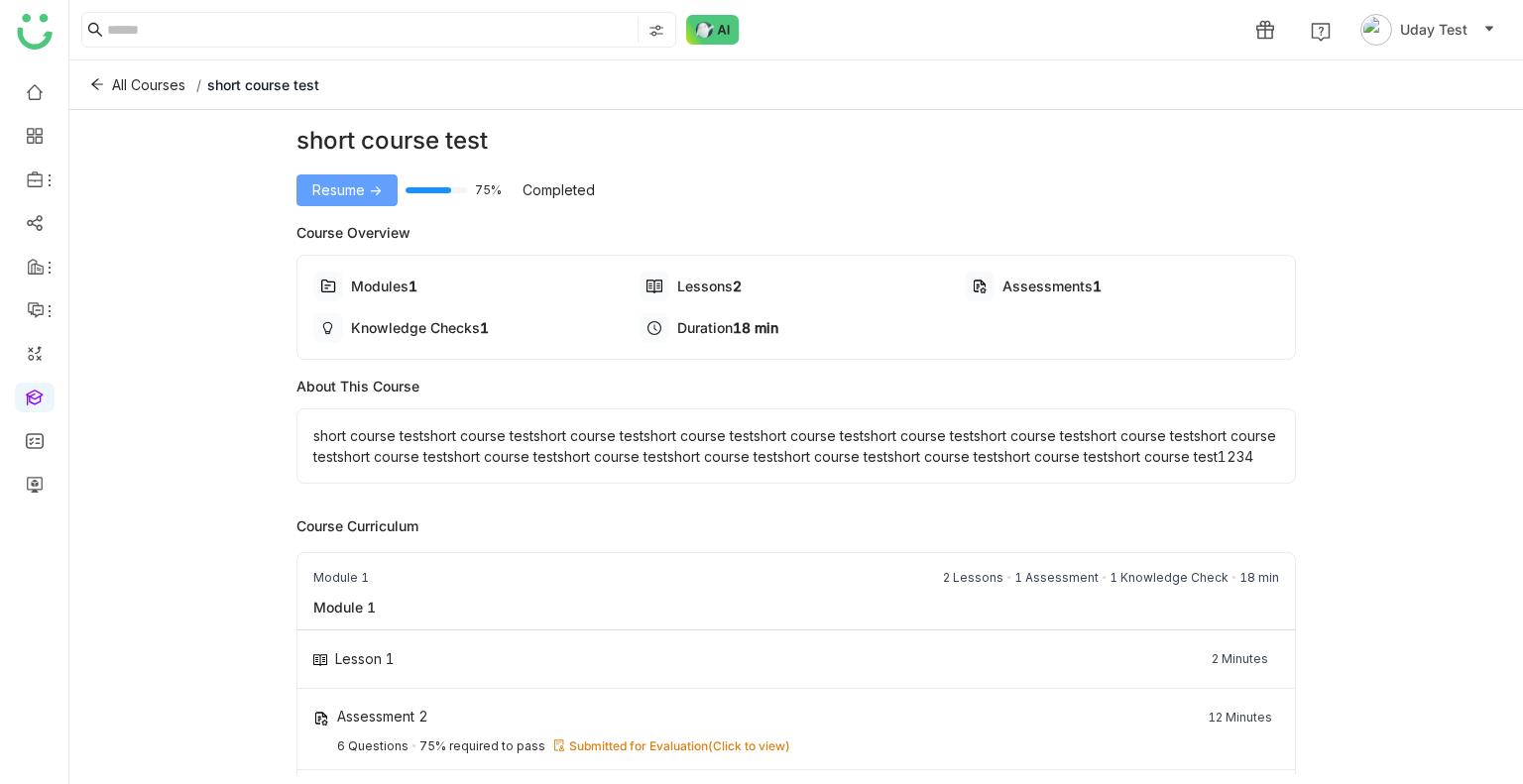 click on "Resume ->" 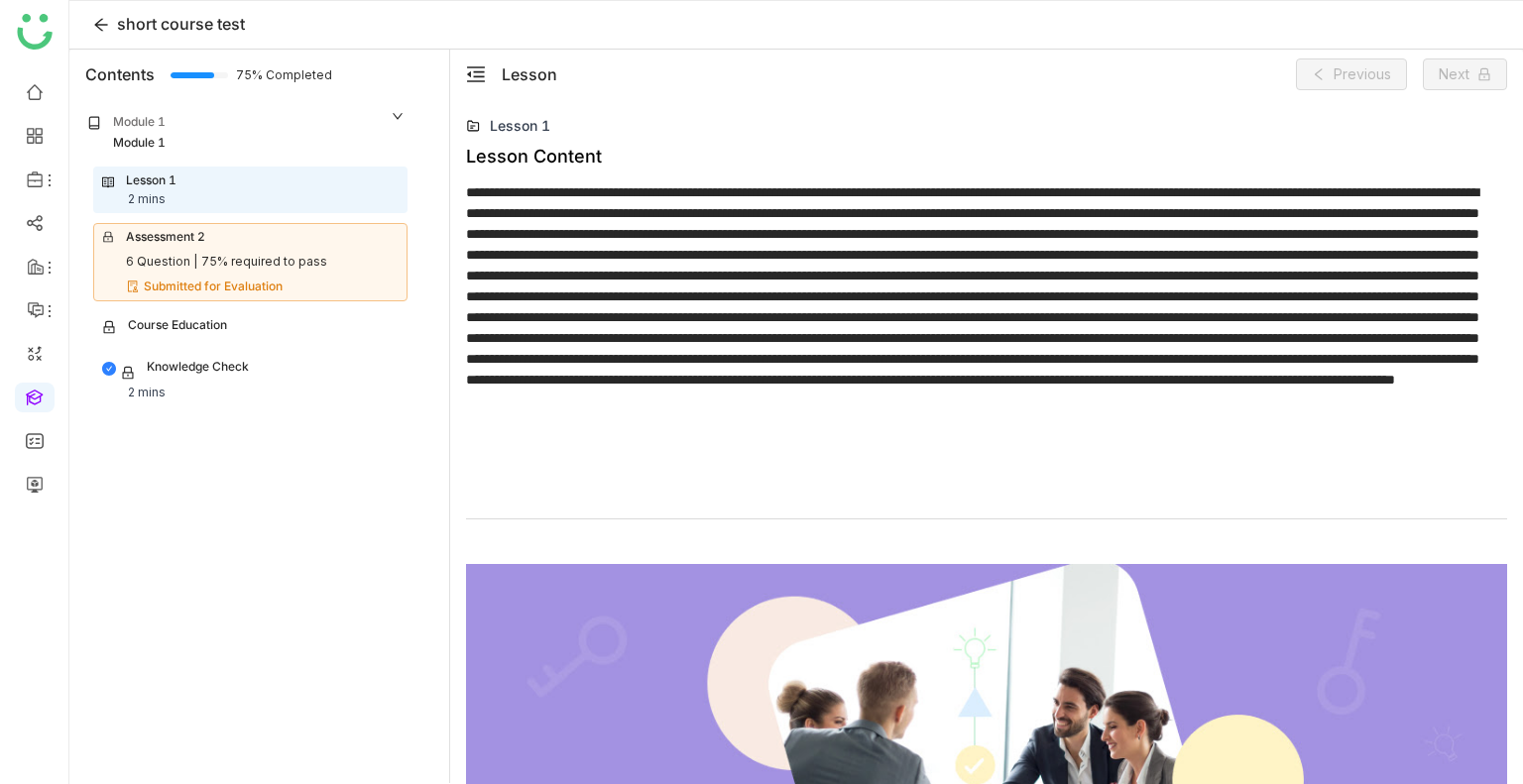 click on "75% required to pass" at bounding box center (264, 262) 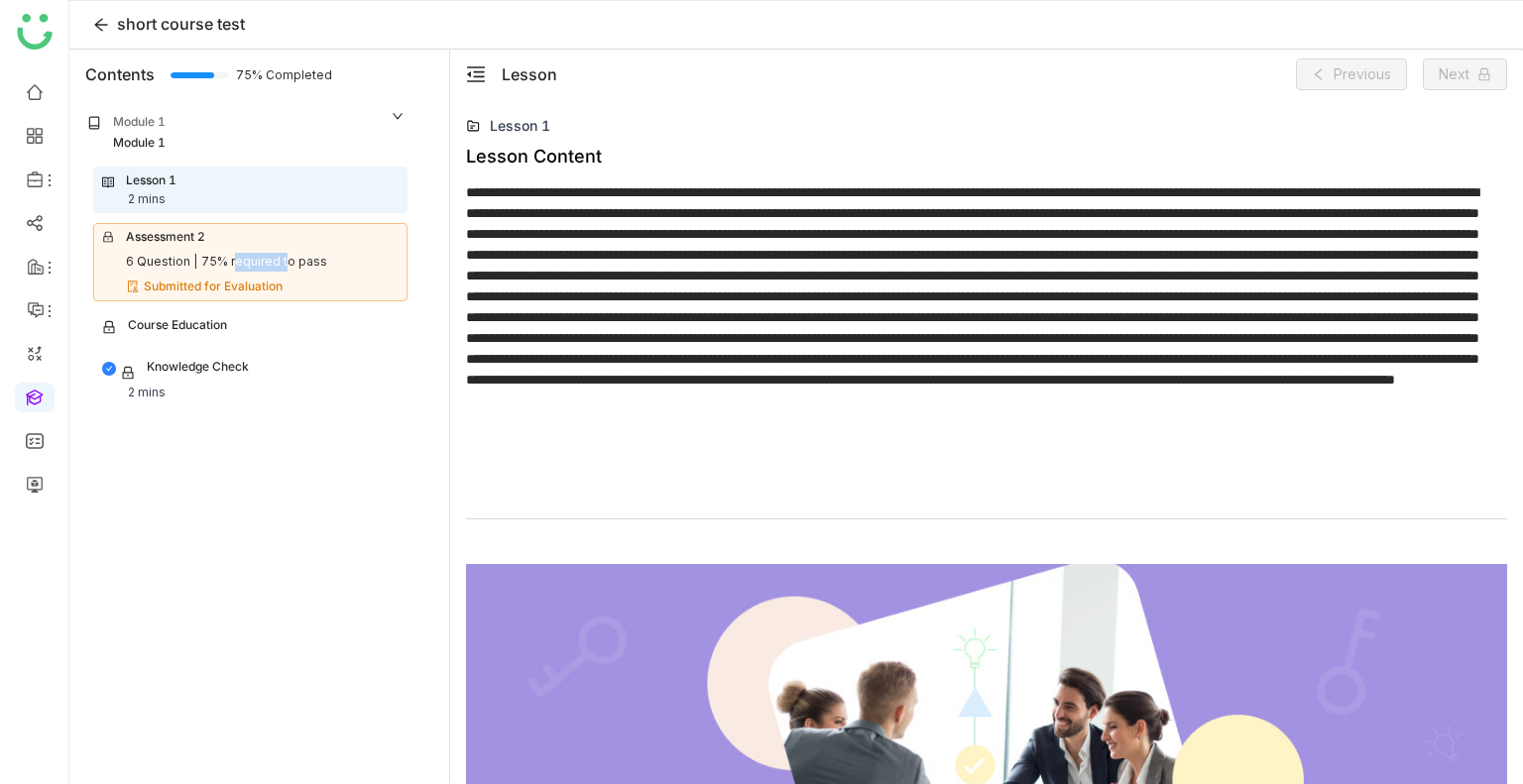 click on "75% required to pass" at bounding box center (264, 262) 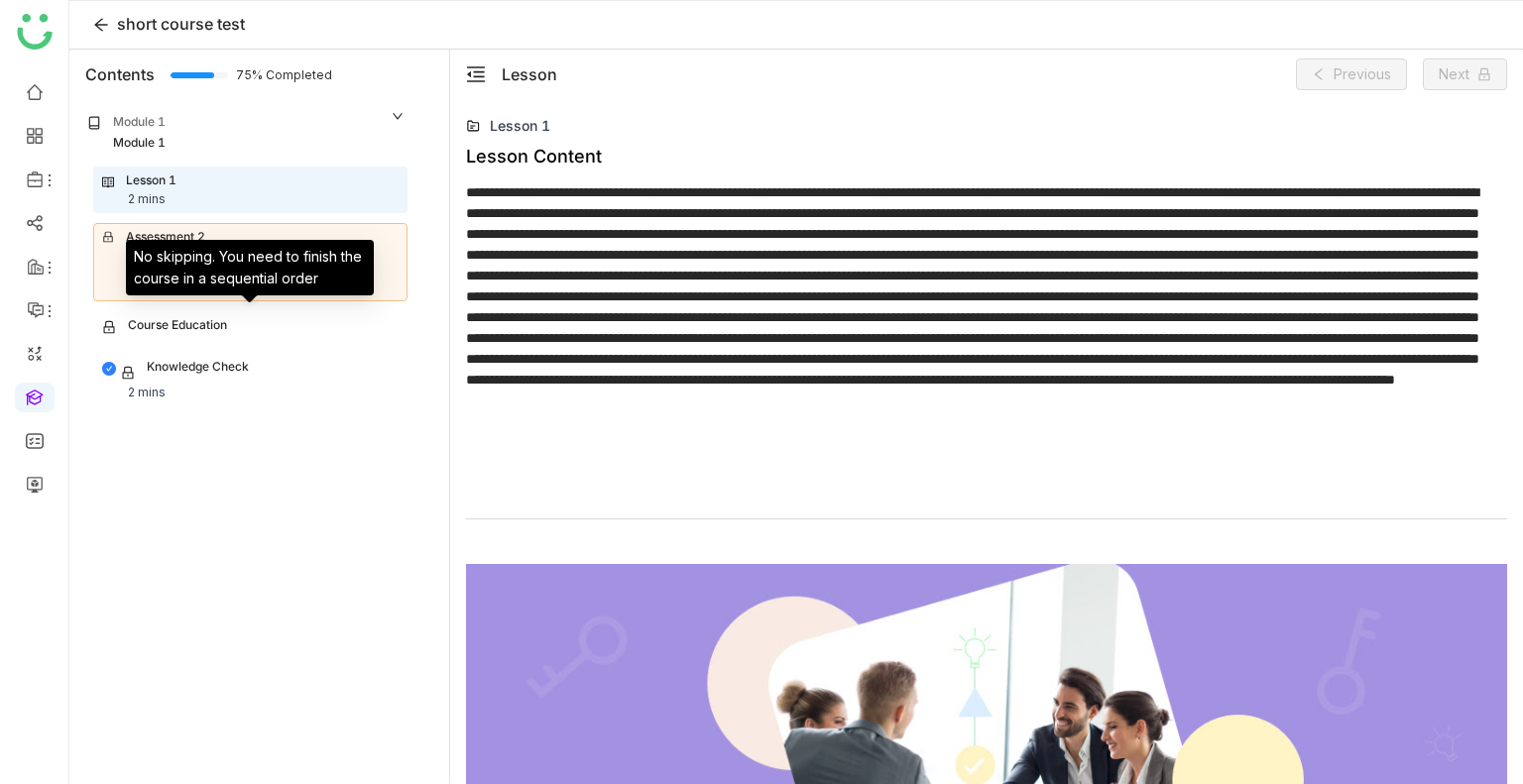 click on "Course Education" at bounding box center (177, 327) 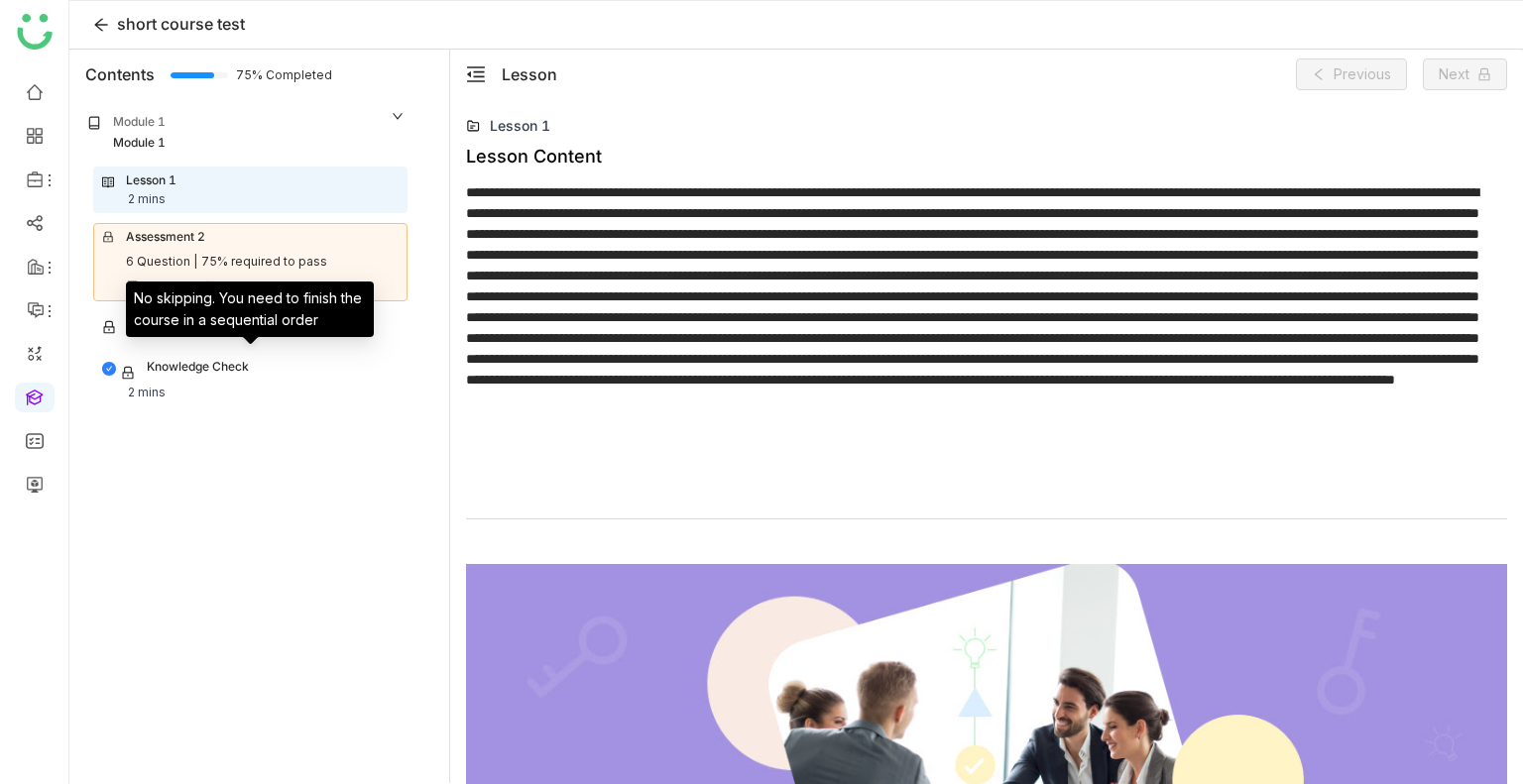 click on "Knowledge Check" at bounding box center [197, 371] 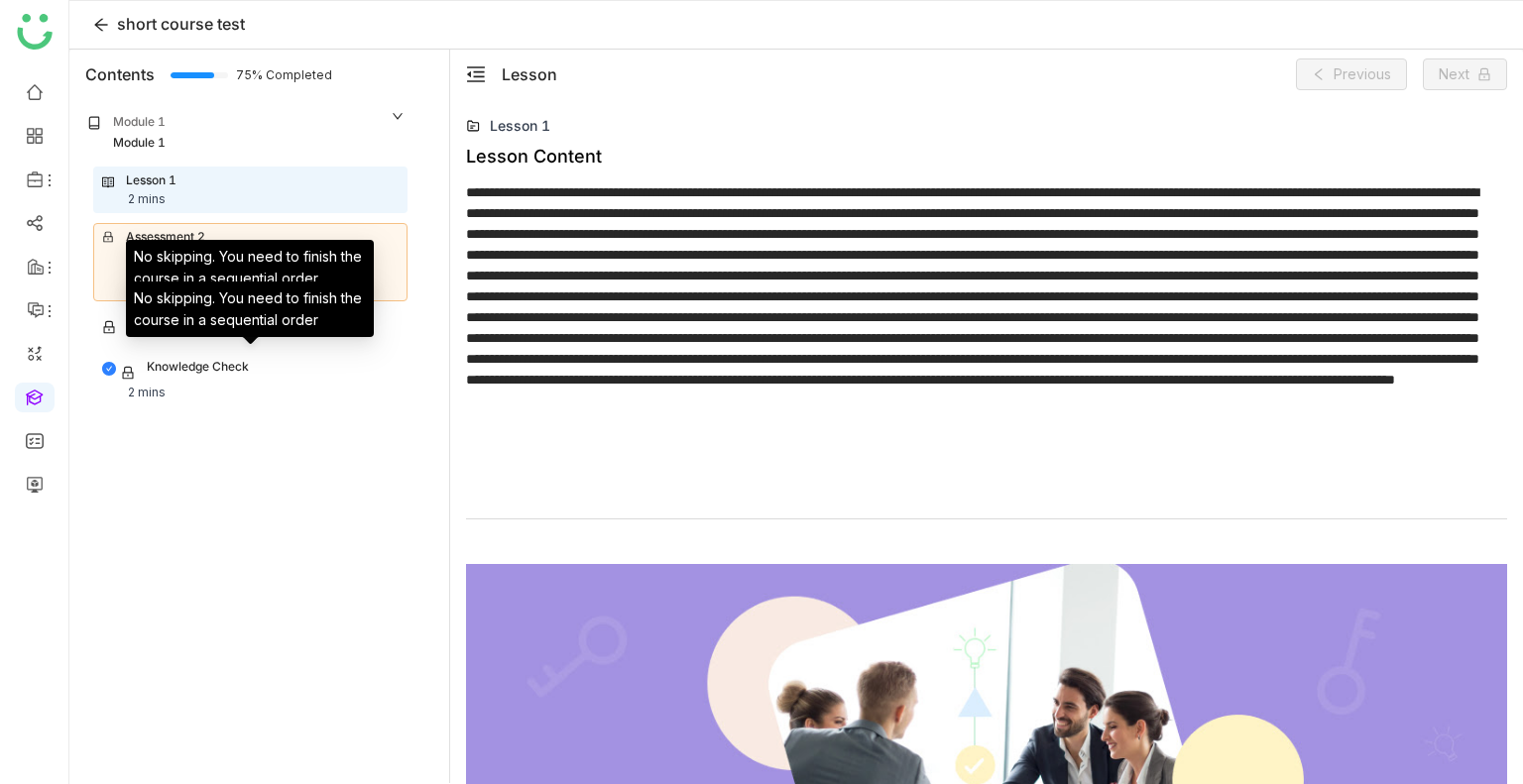 click on "Knowledge Check" at bounding box center [197, 371] 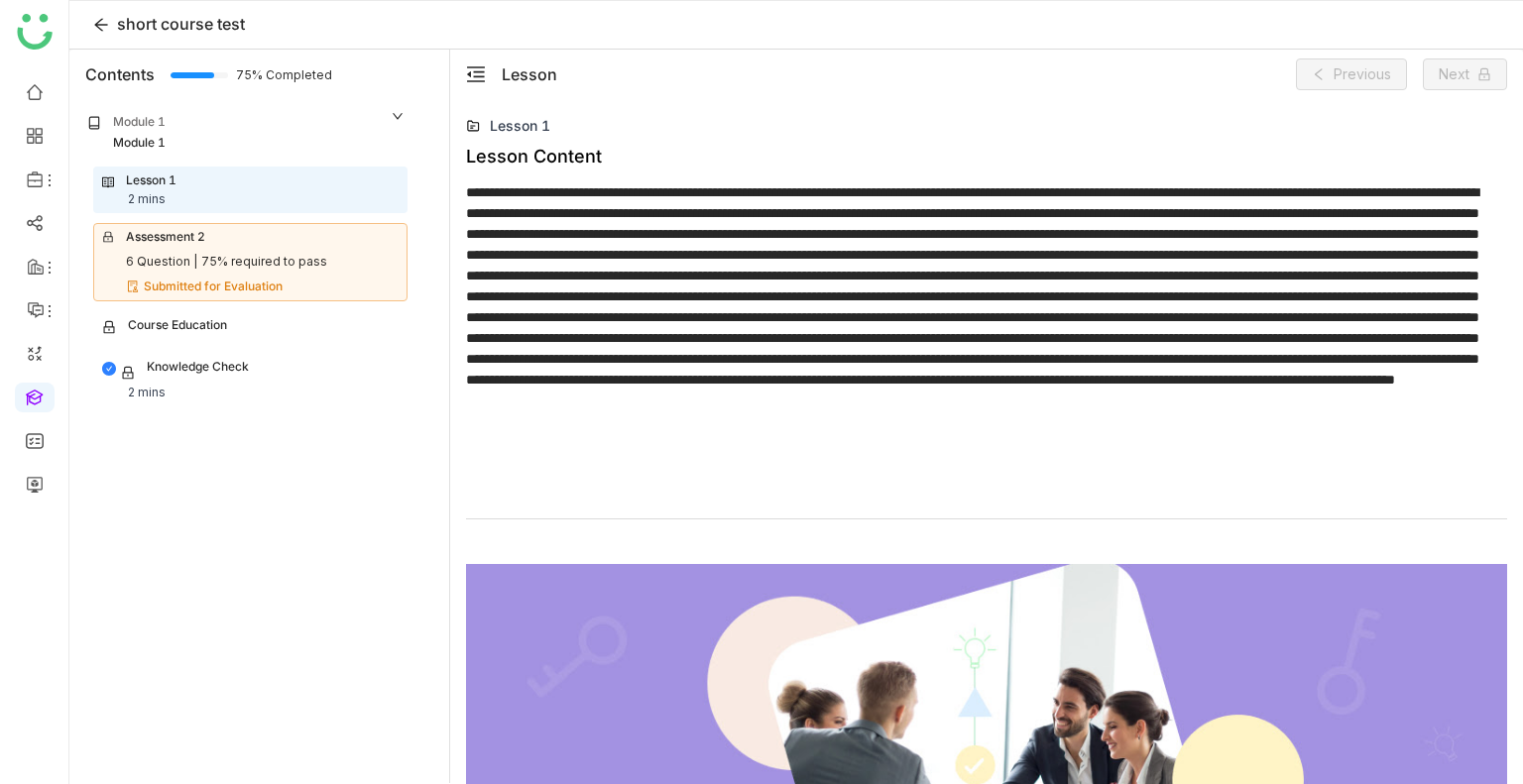 click on "Assessment 2" at bounding box center (166, 237) 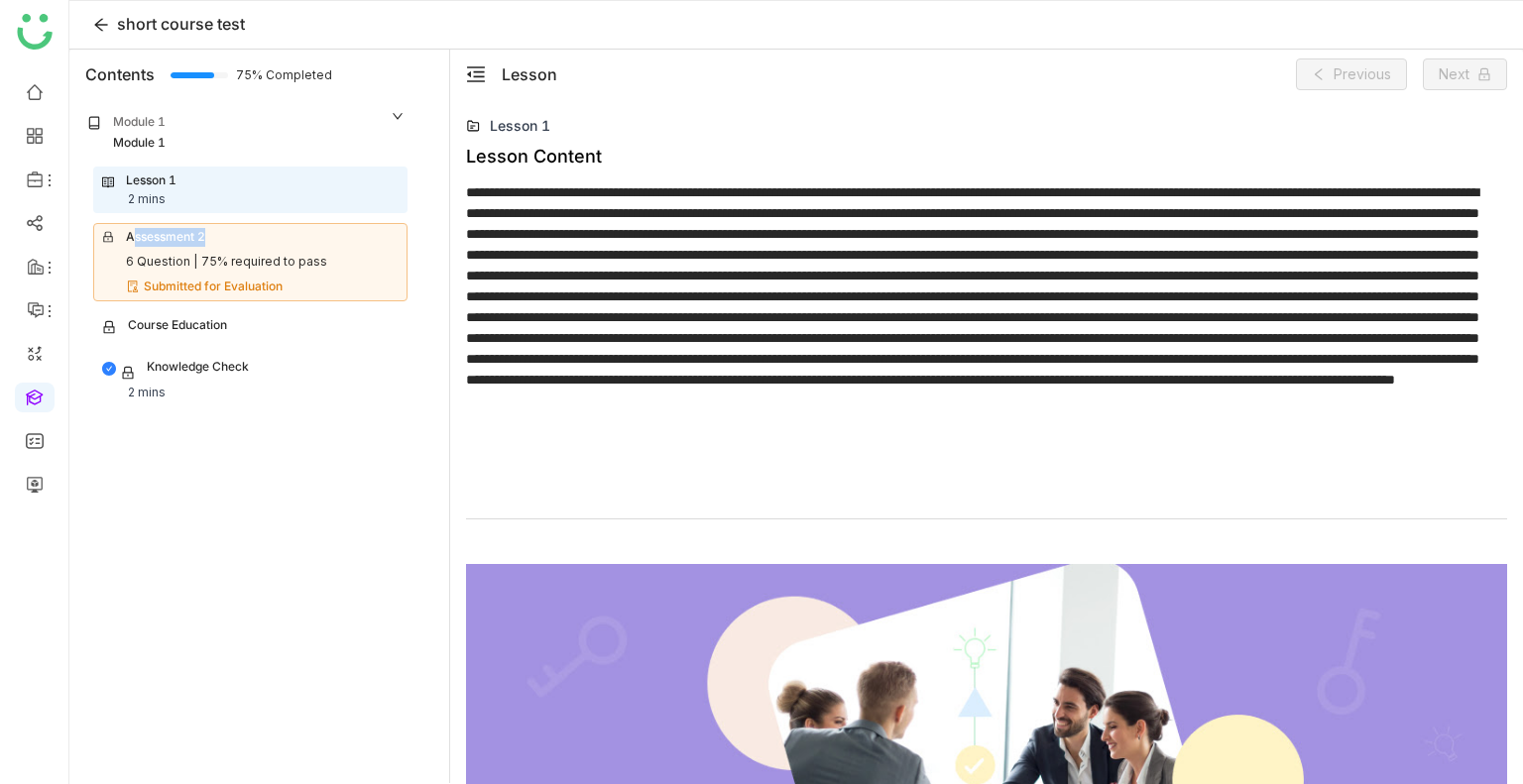 click on "Assessment 2" at bounding box center (166, 237) 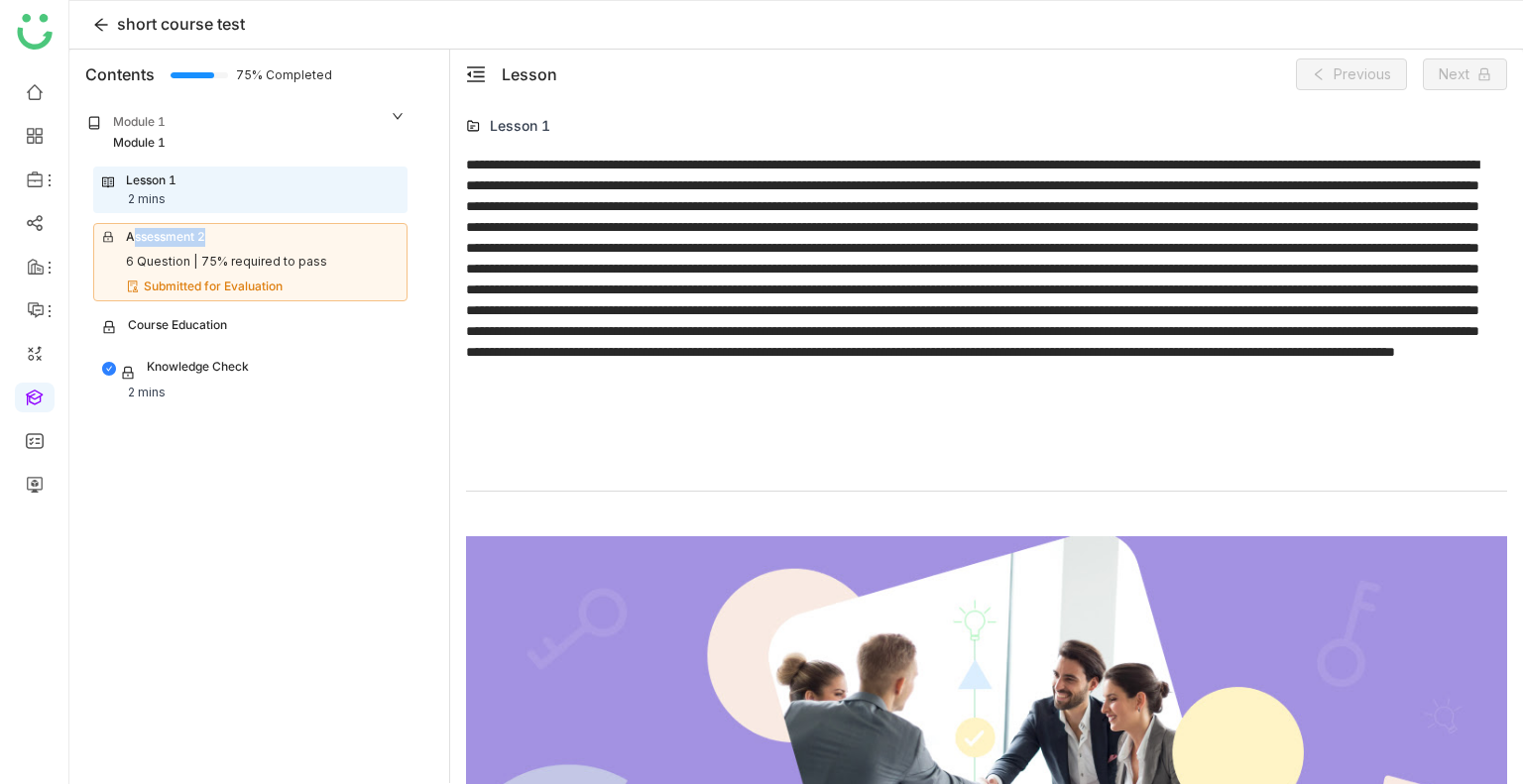 scroll, scrollTop: 32, scrollLeft: 0, axis: vertical 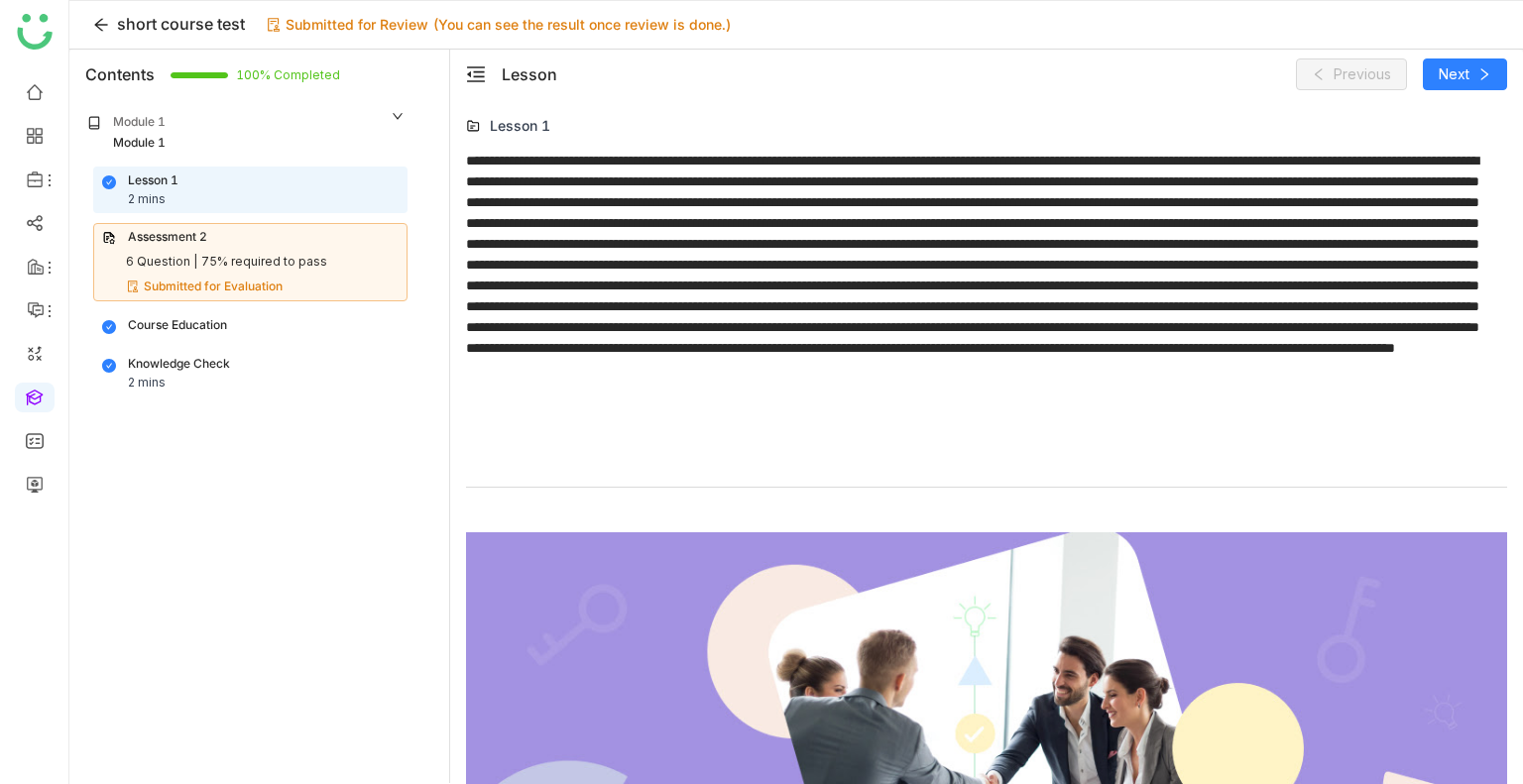 click 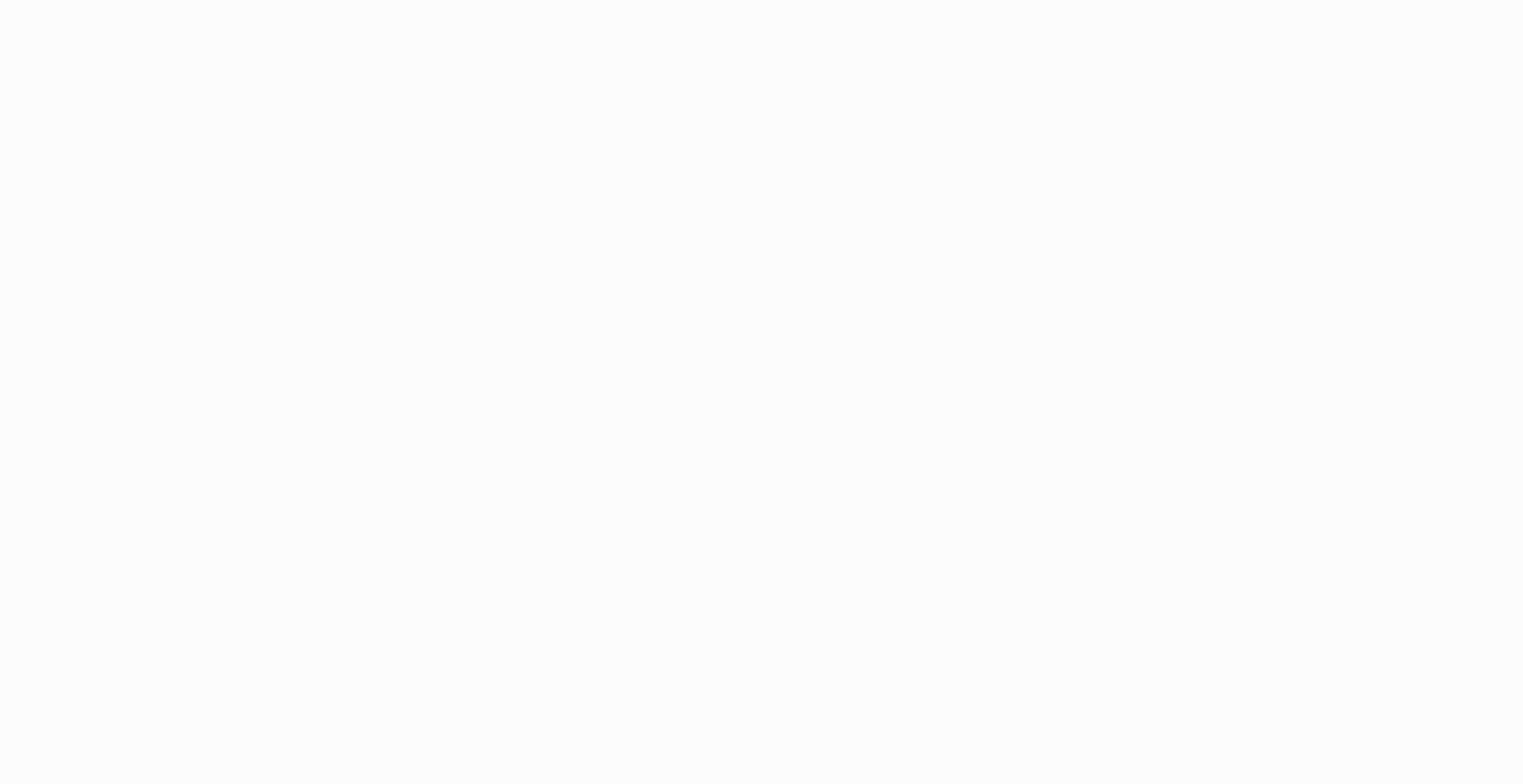 scroll, scrollTop: 0, scrollLeft: 0, axis: both 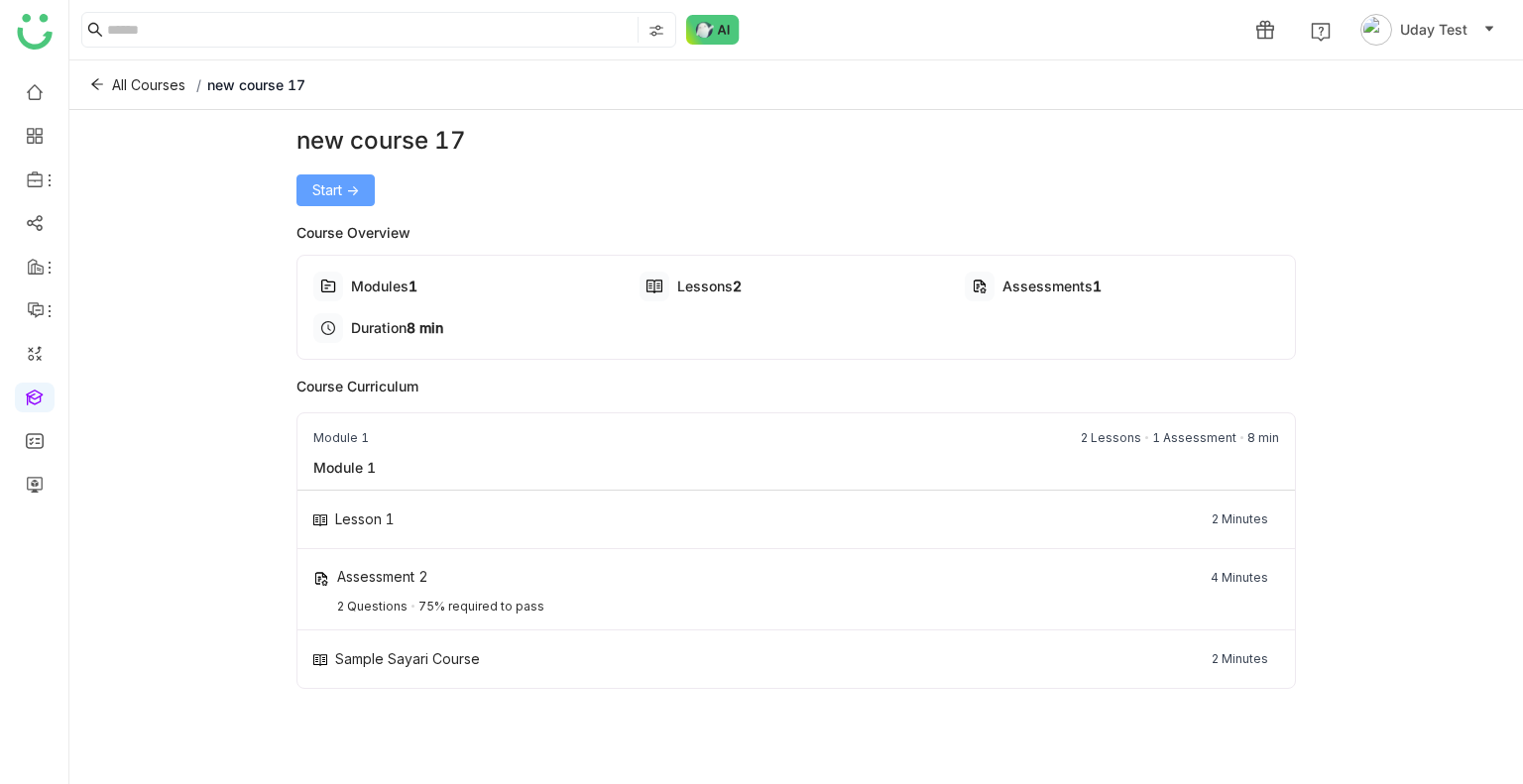 click on "Start ->" 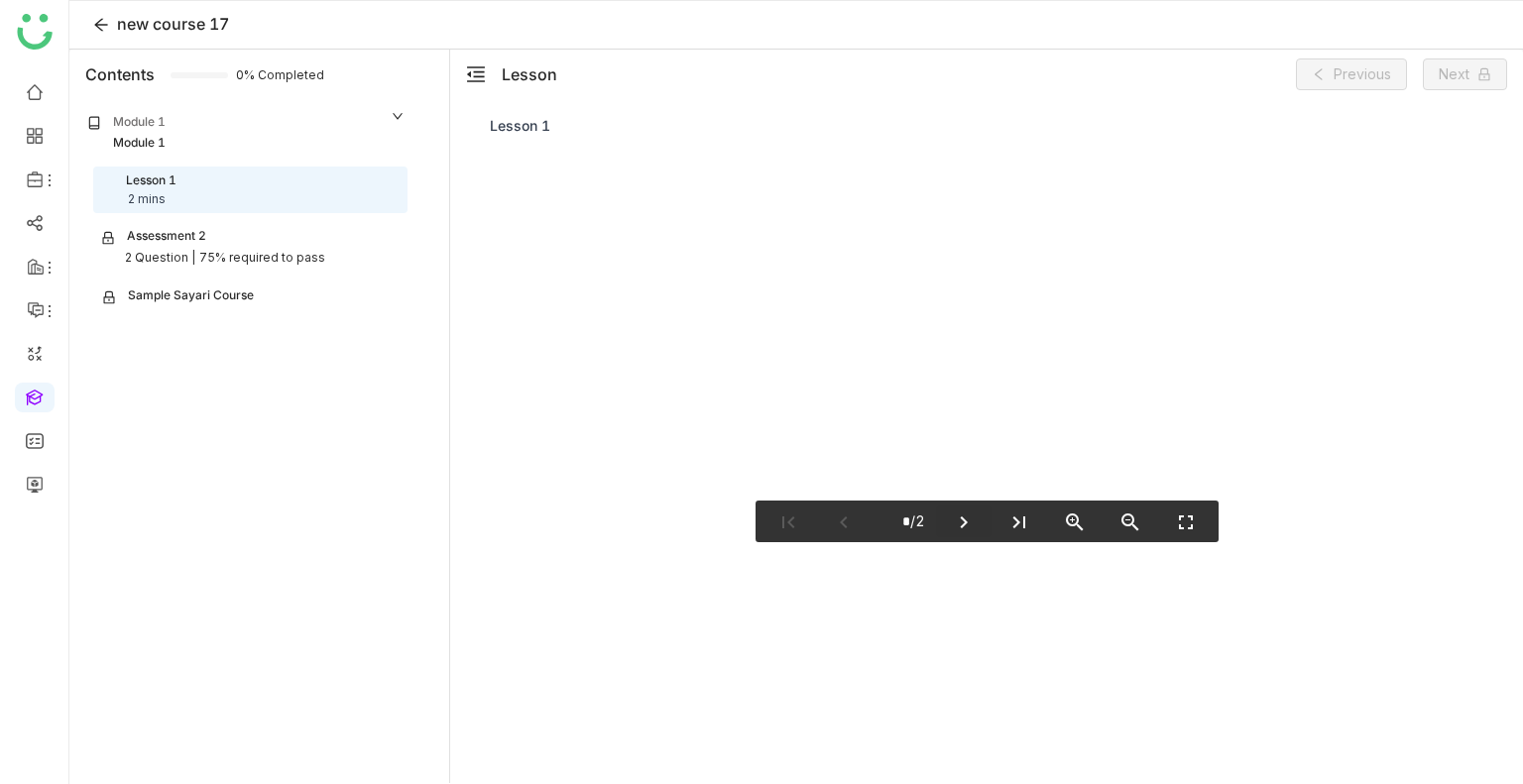 type on "*" 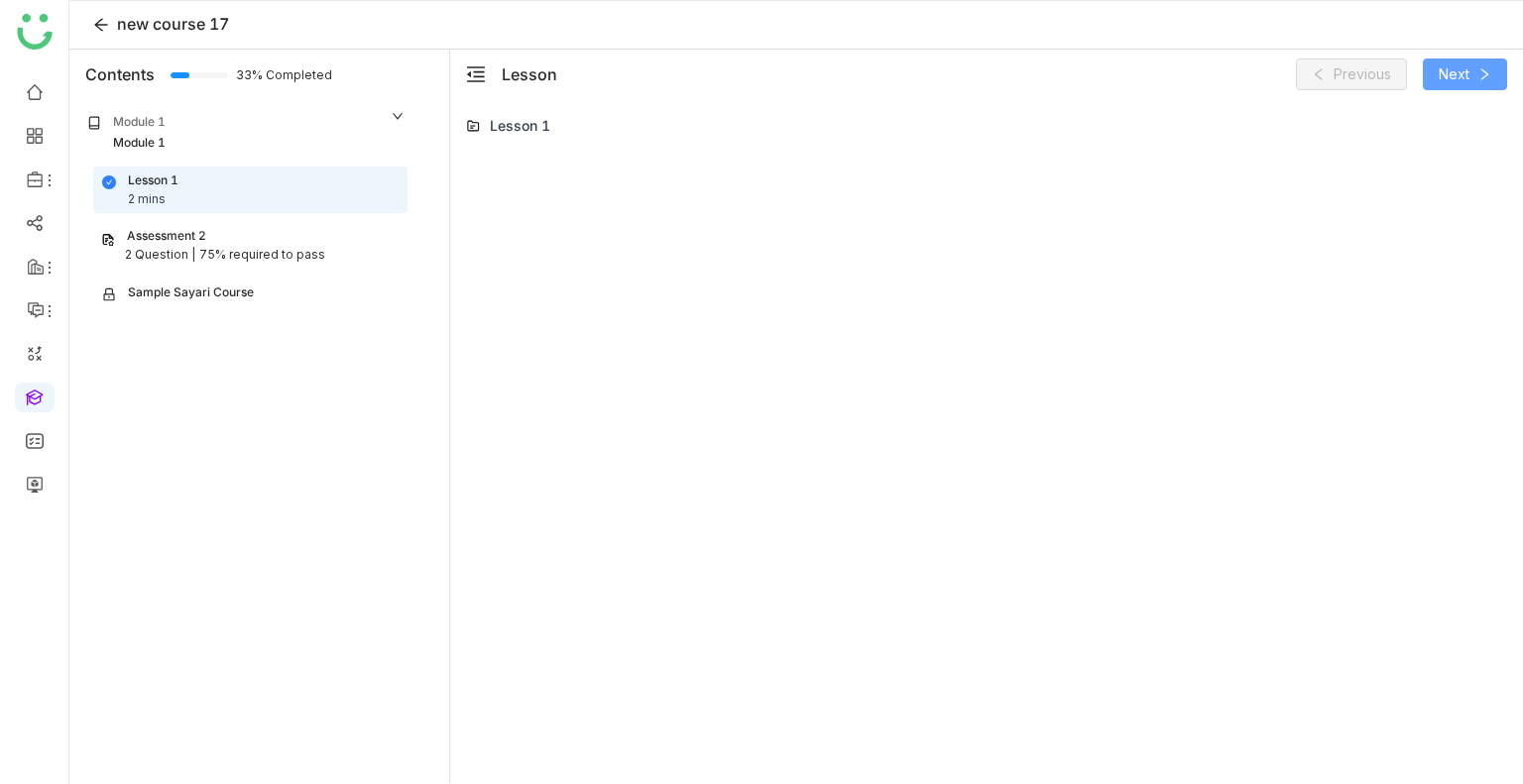 click on "Next" 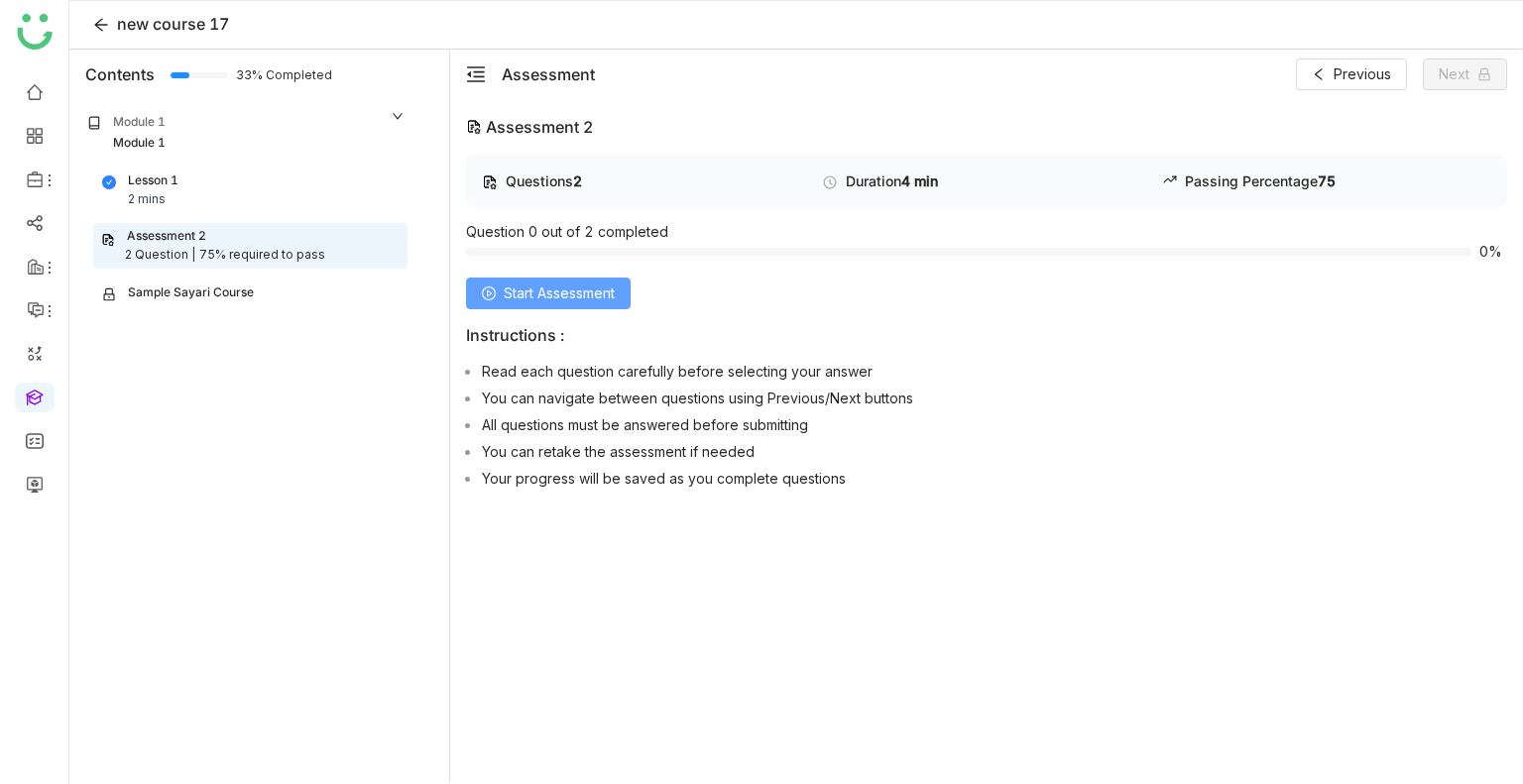 click on "Start Assessment" 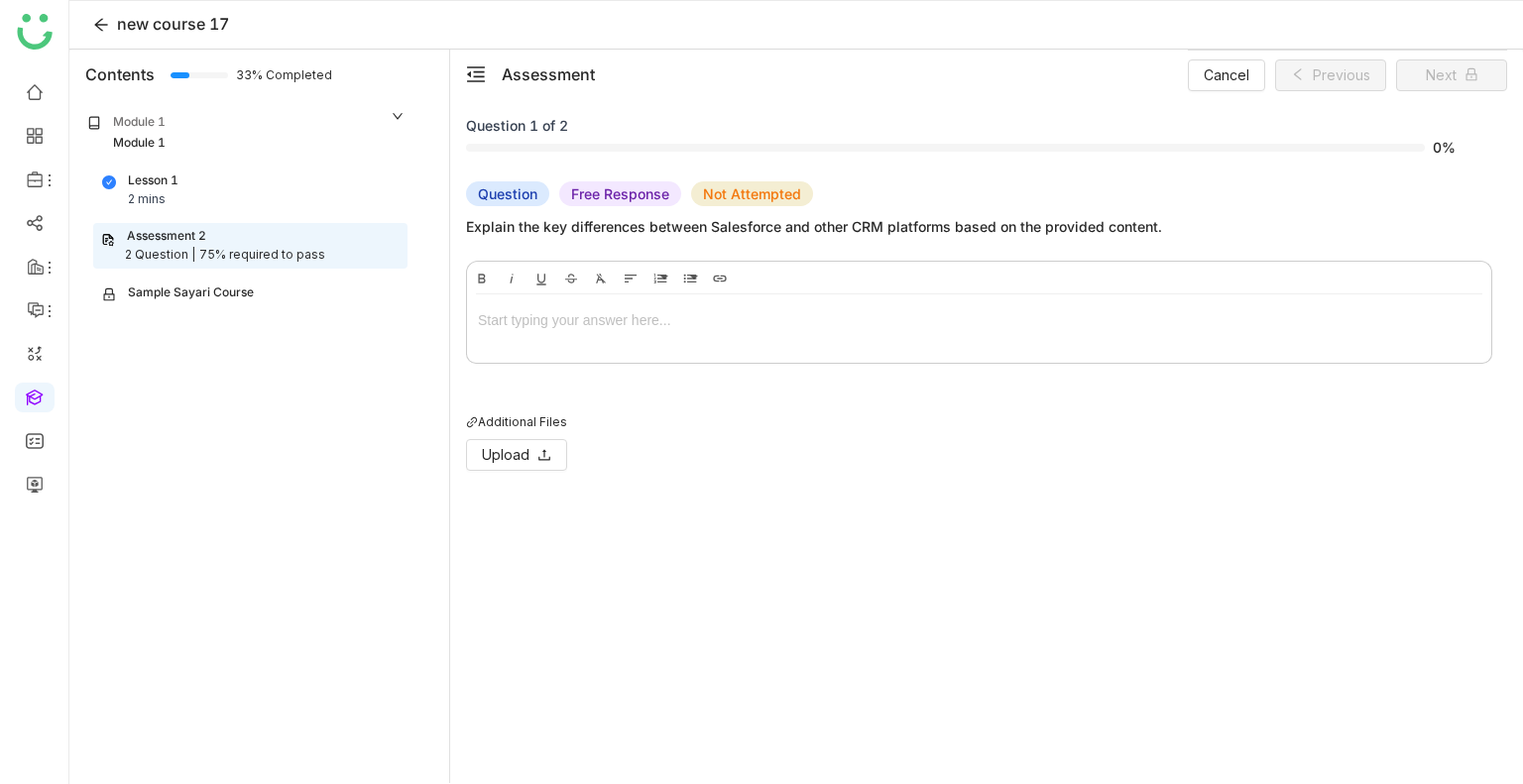 click at bounding box center [979, 320] 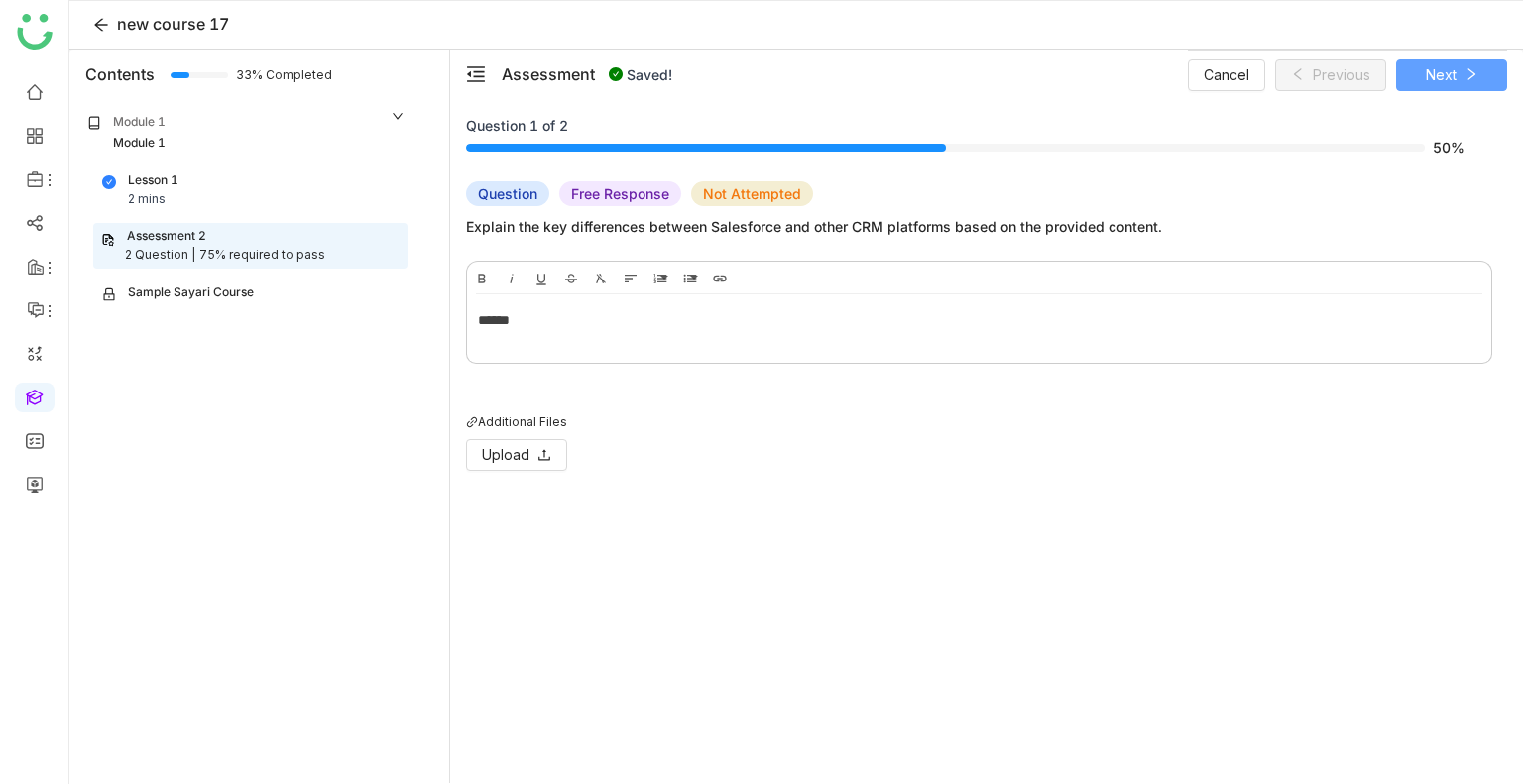 click on "Next" at bounding box center (1441, 75) 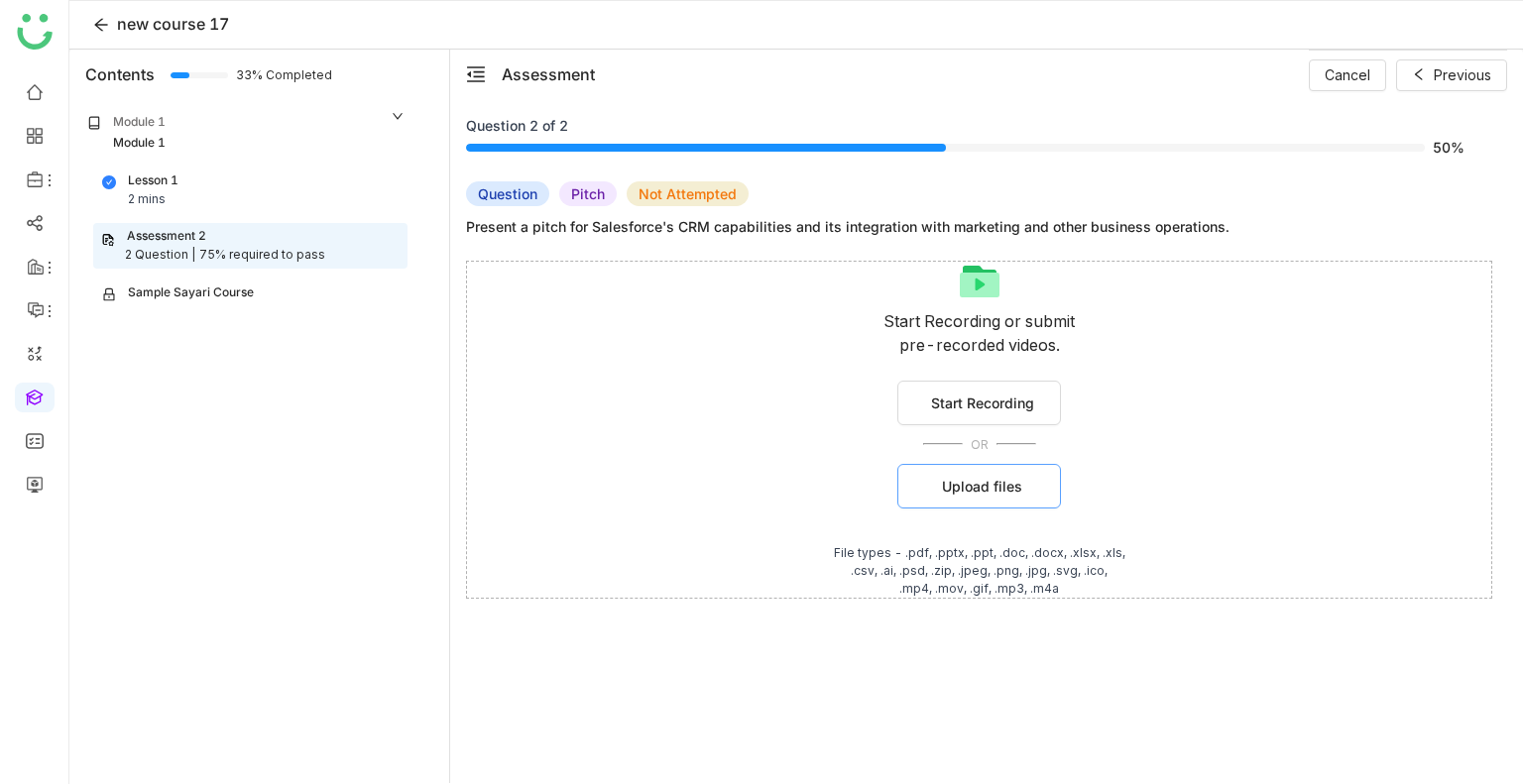 click on "Upload files" 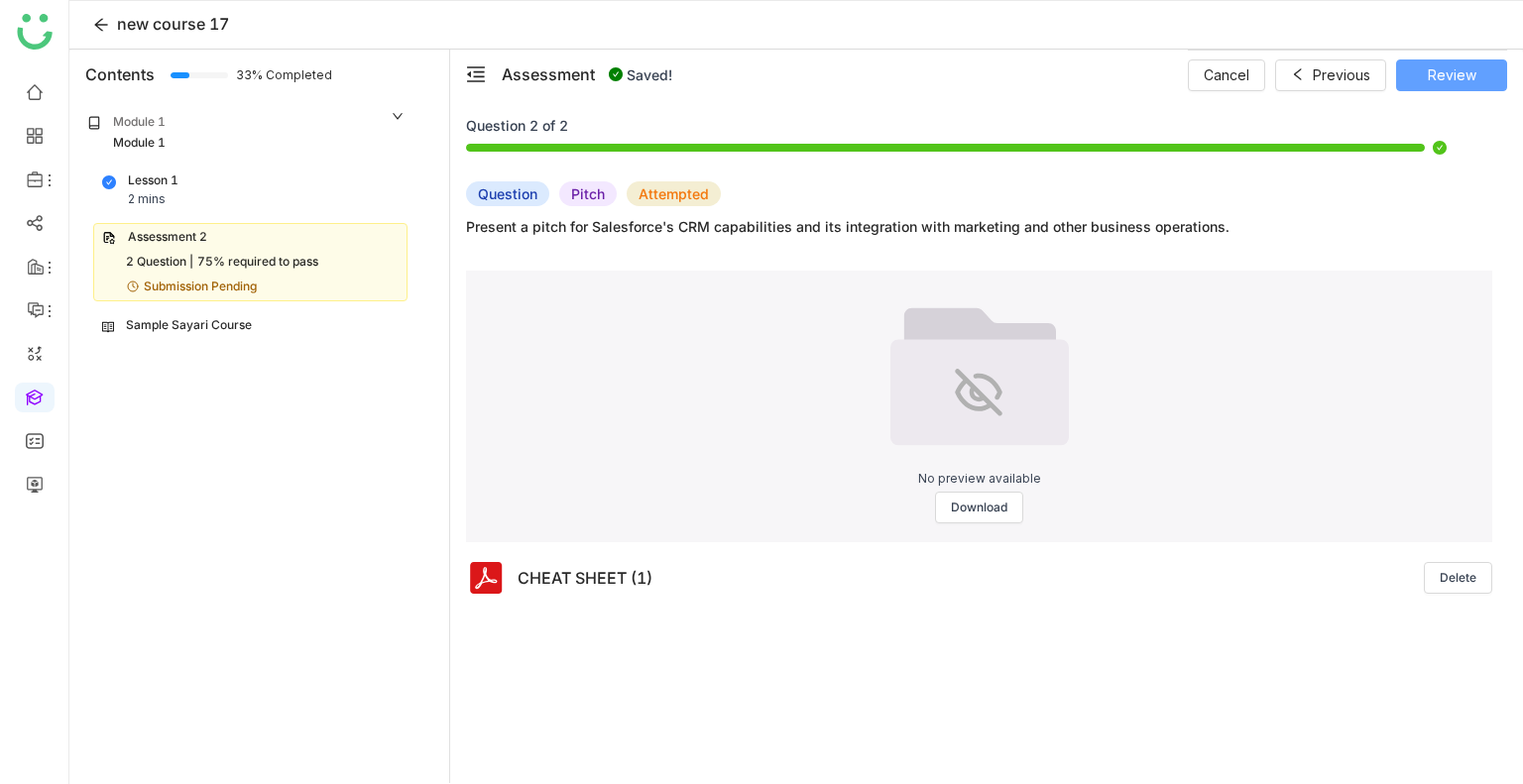 click on "Review" at bounding box center (1452, 75) 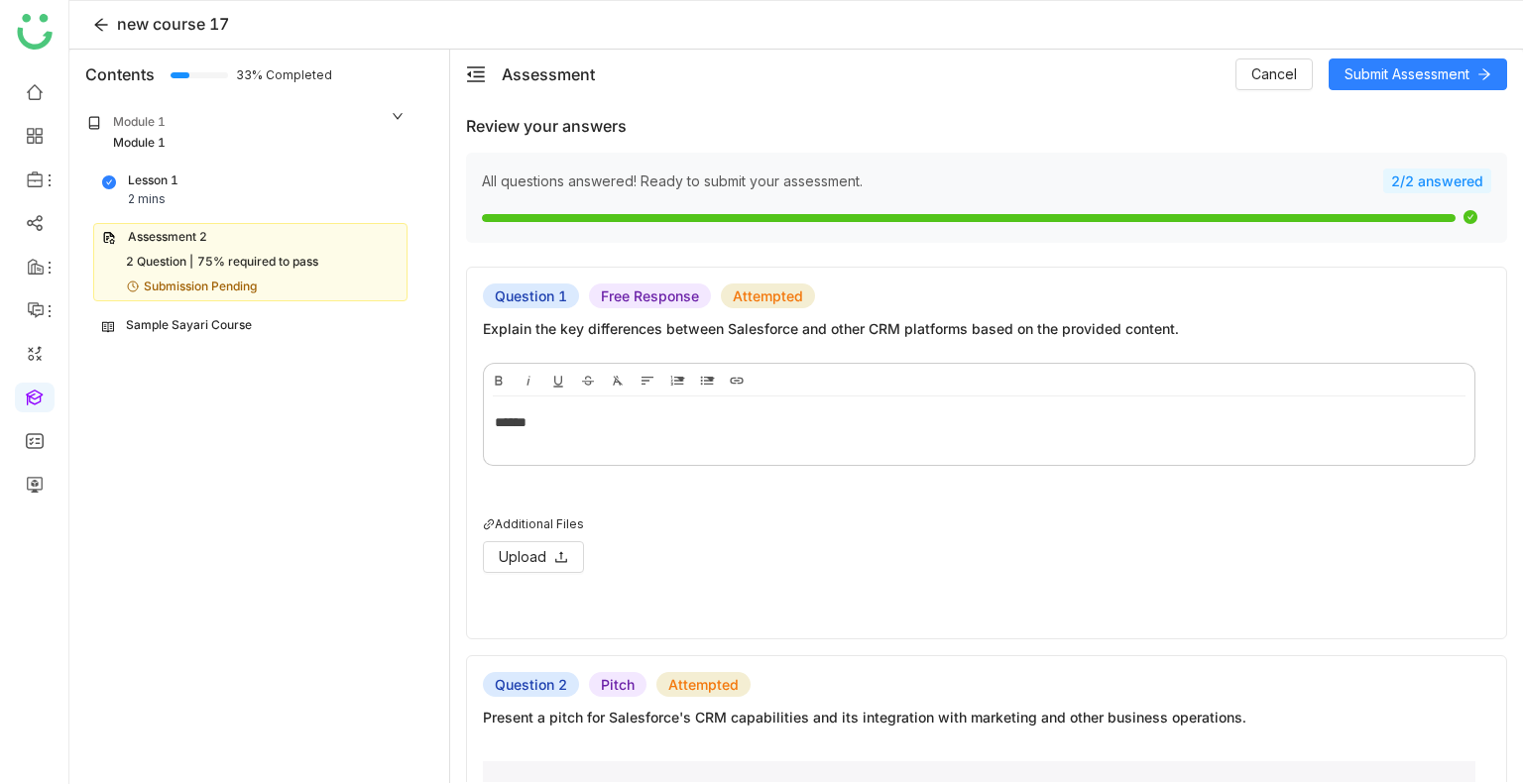 click on "Sample Sayari Course" at bounding box center [188, 325] 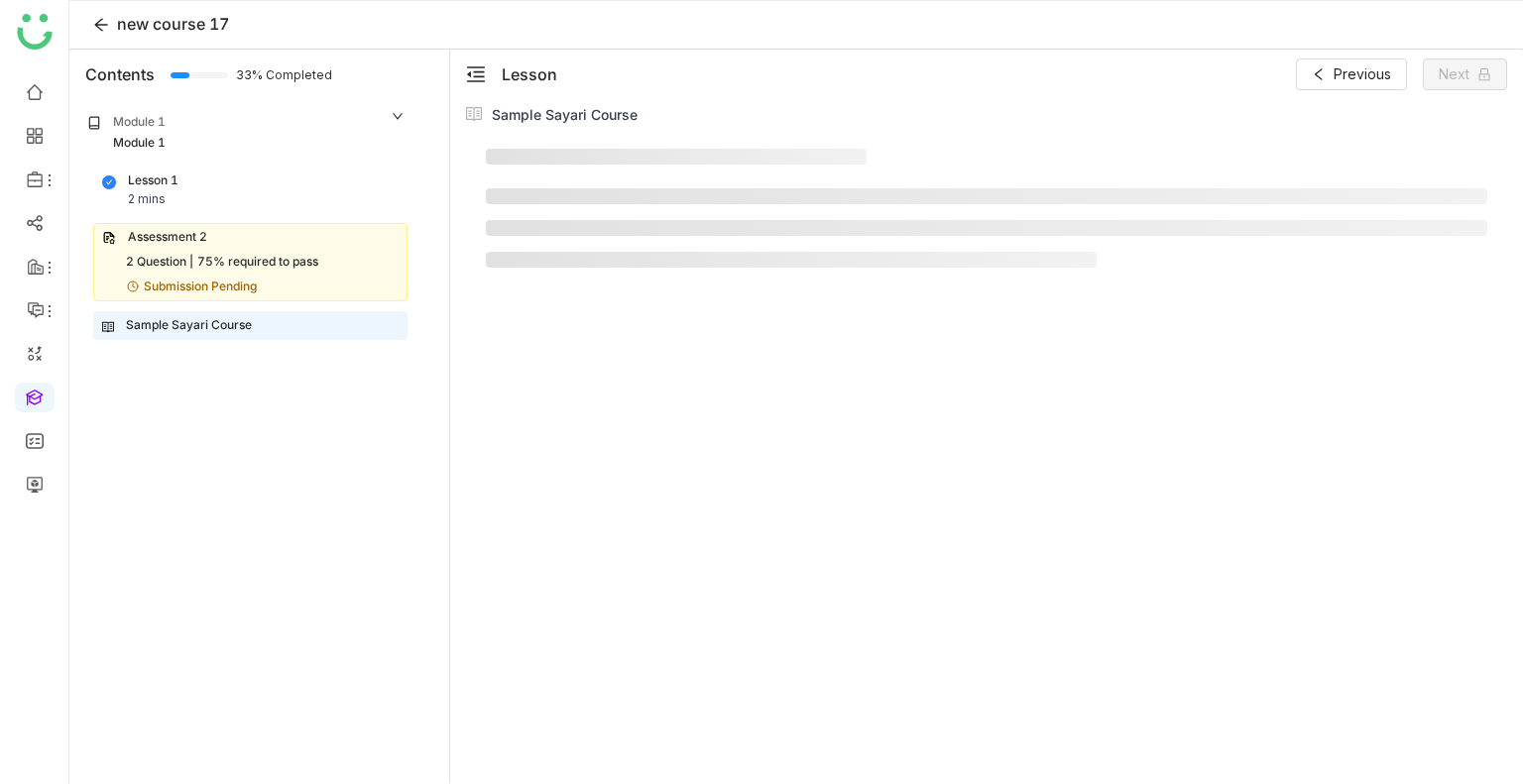 scroll, scrollTop: 0, scrollLeft: 0, axis: both 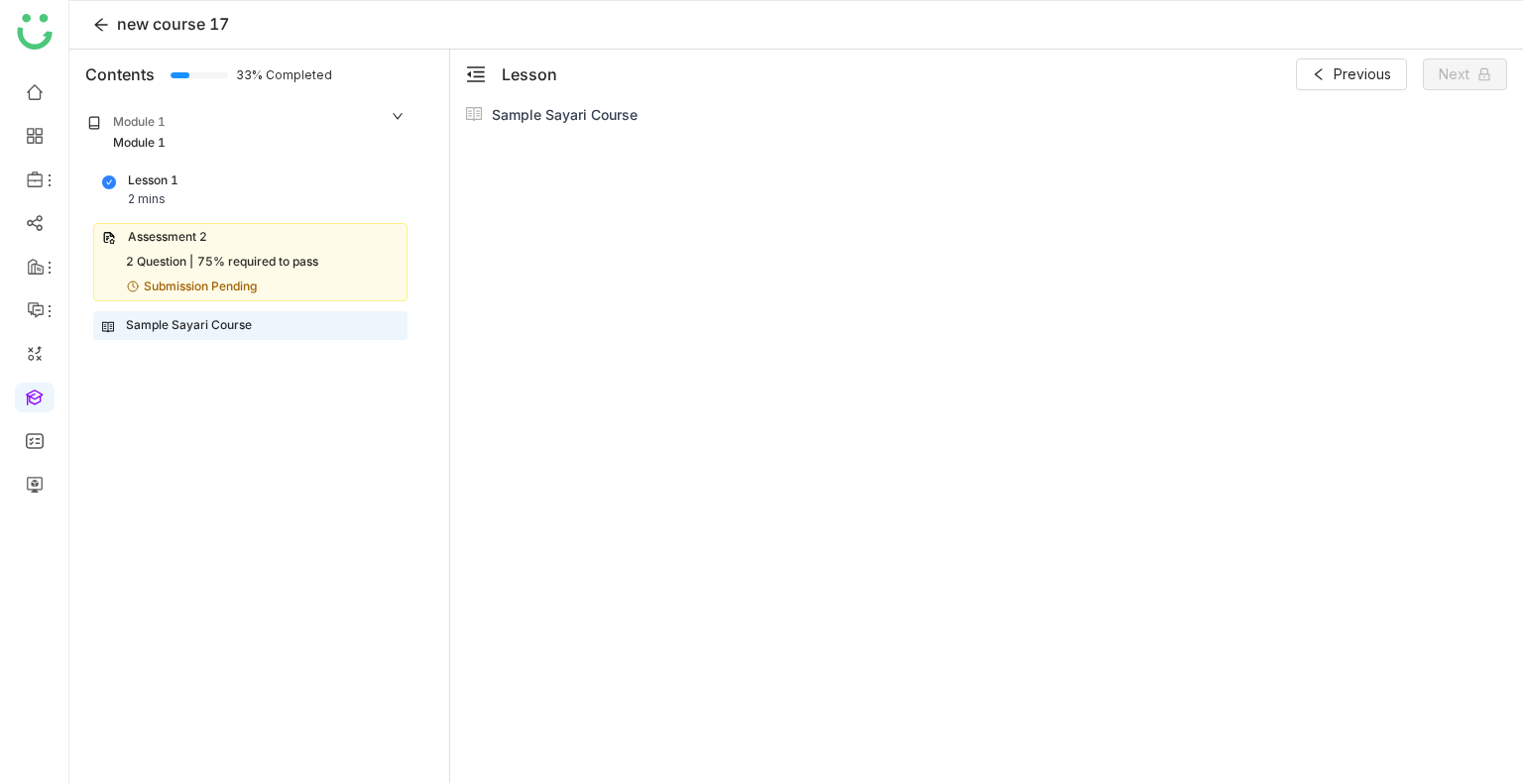 click on "75% required to pass" at bounding box center [258, 262] 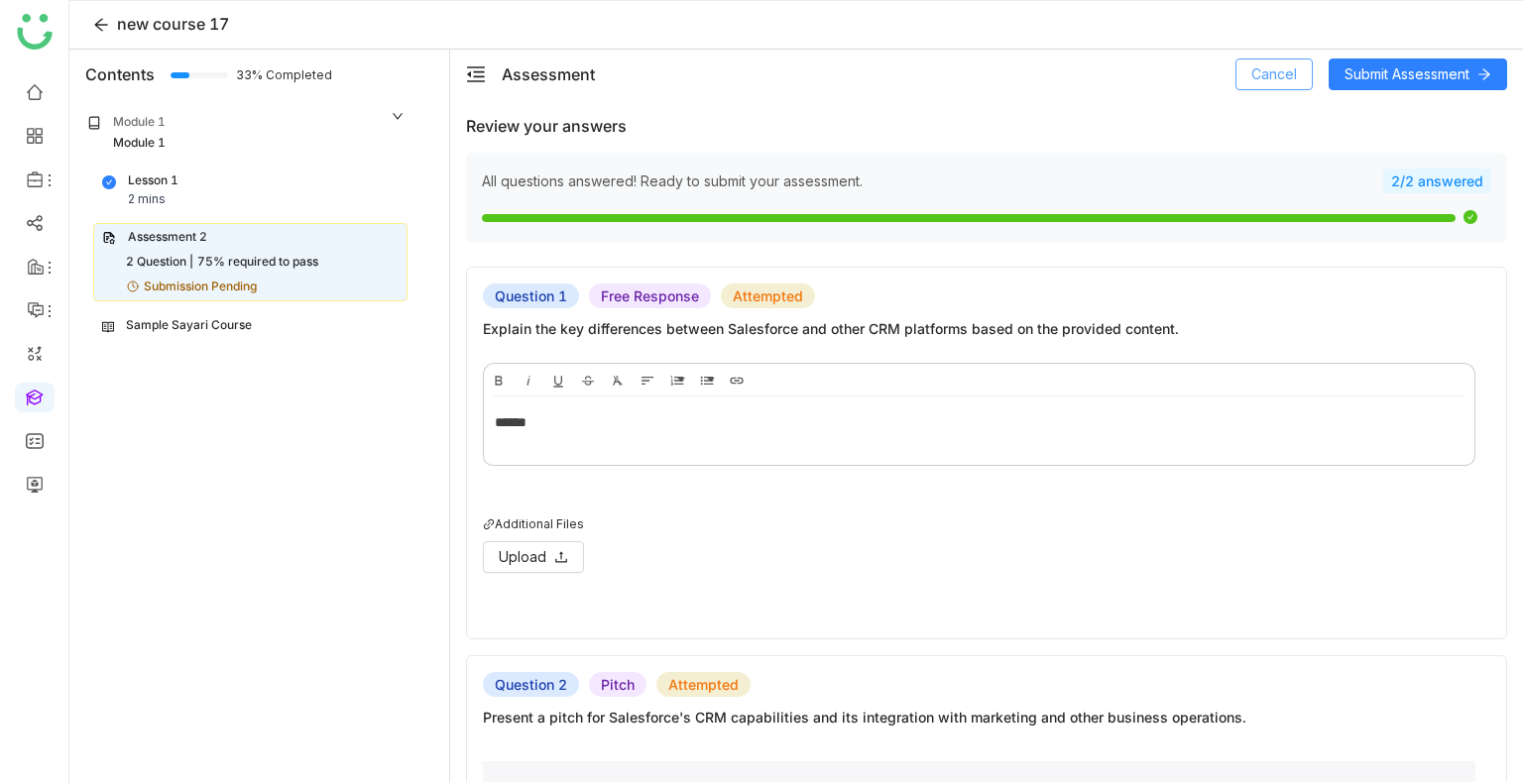 click on "Cancel" at bounding box center [1274, 74] 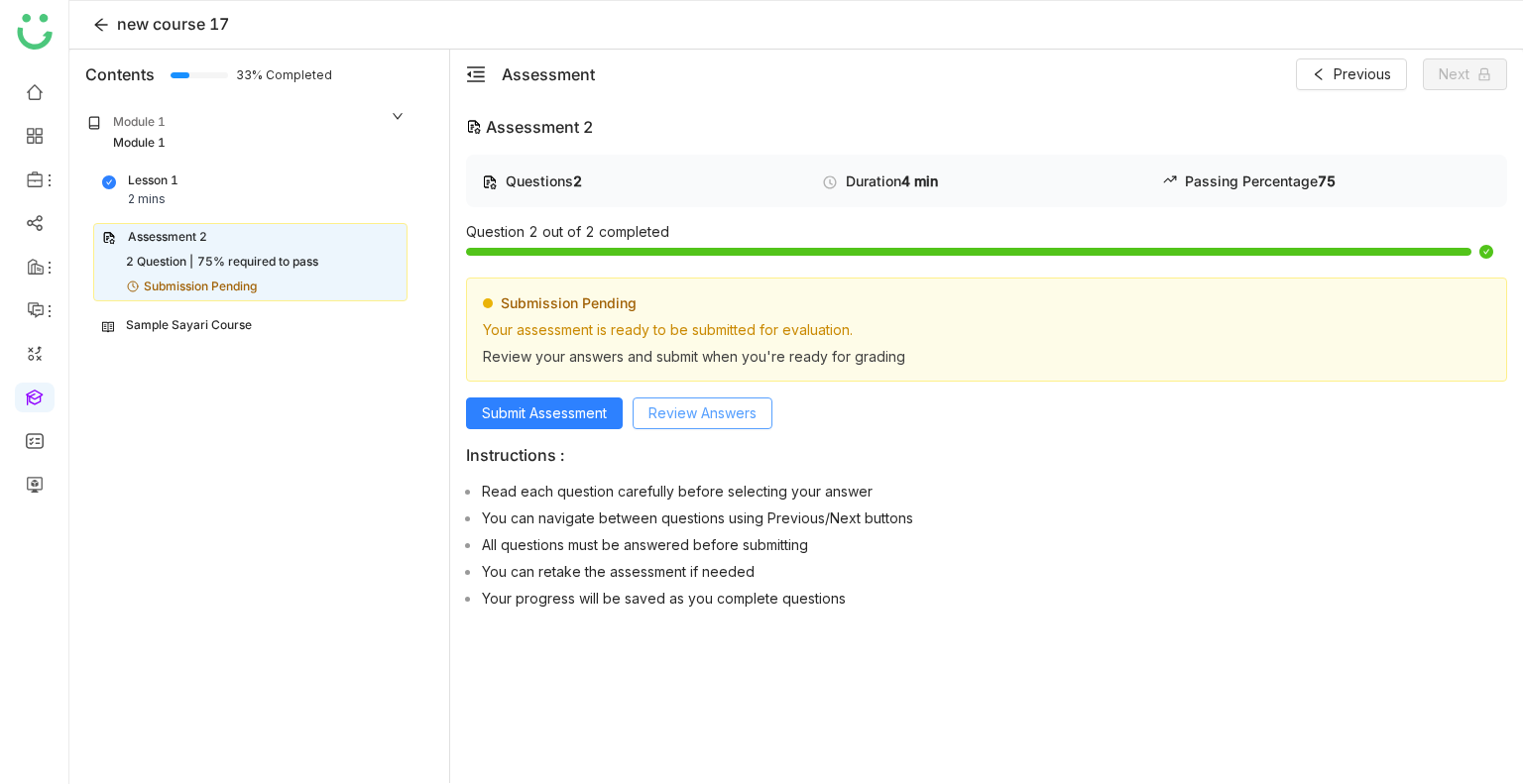 click on "Review Answers" 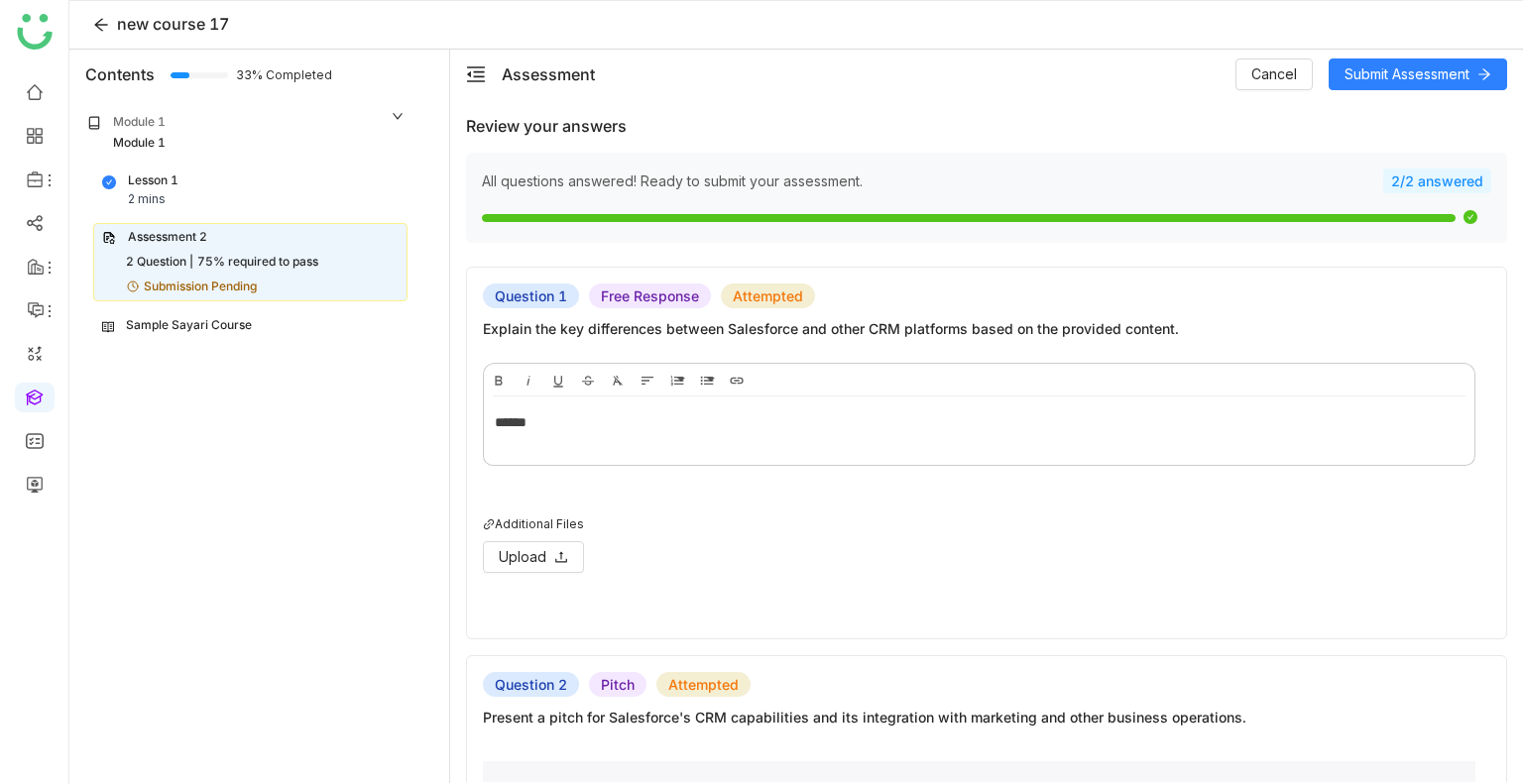 scroll, scrollTop: 337, scrollLeft: 0, axis: vertical 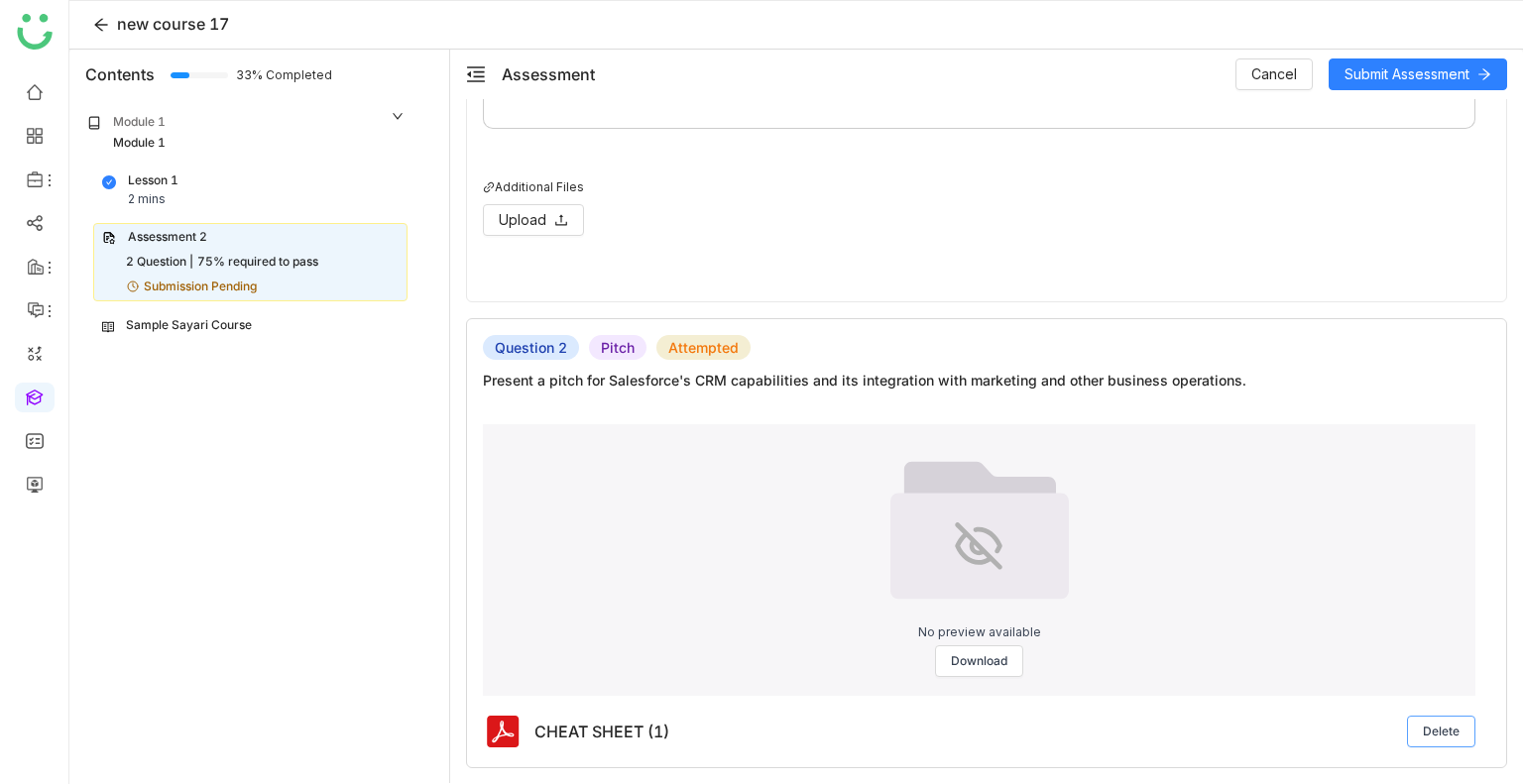 click on "Delete" 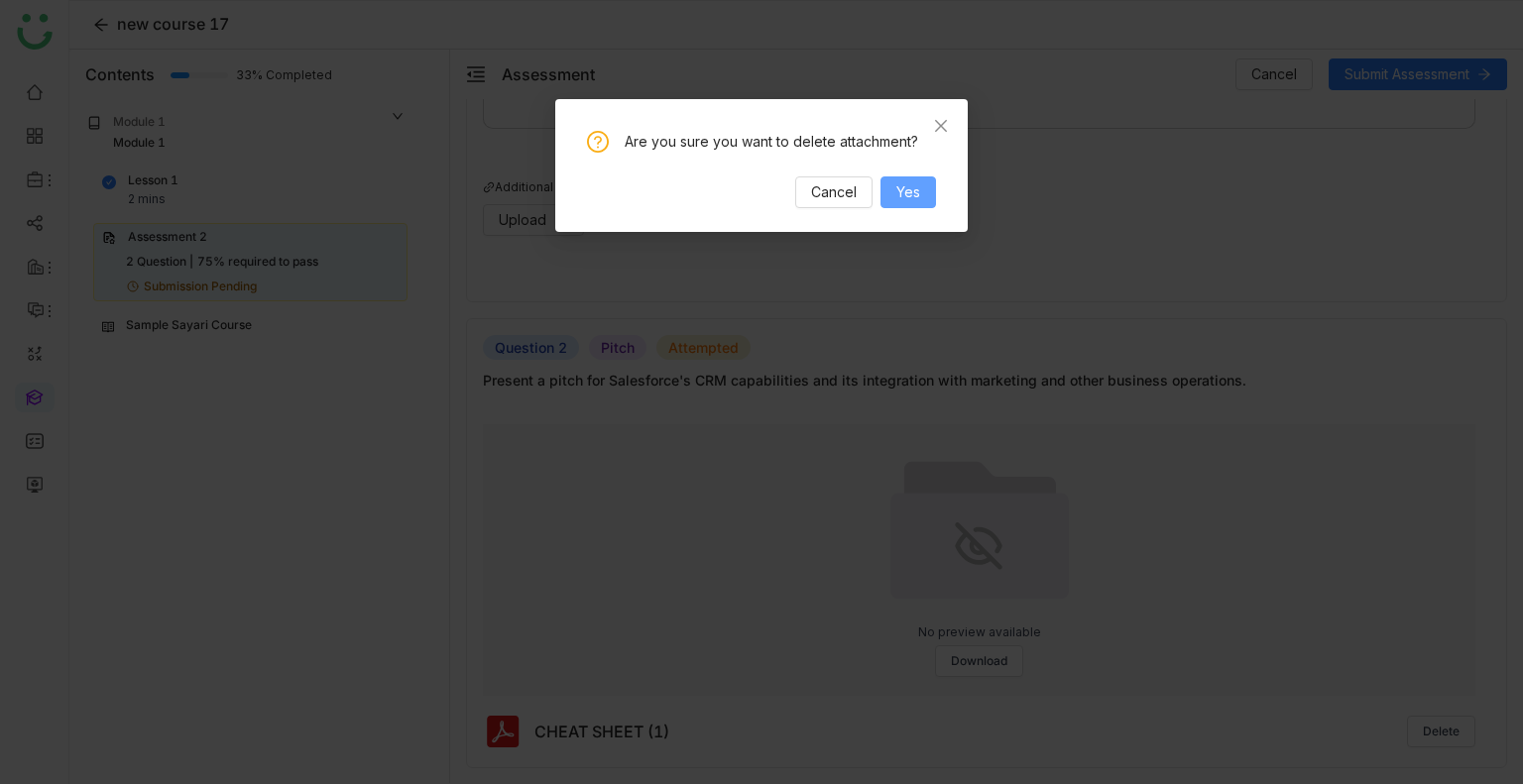 click on "Yes" at bounding box center [908, 192] 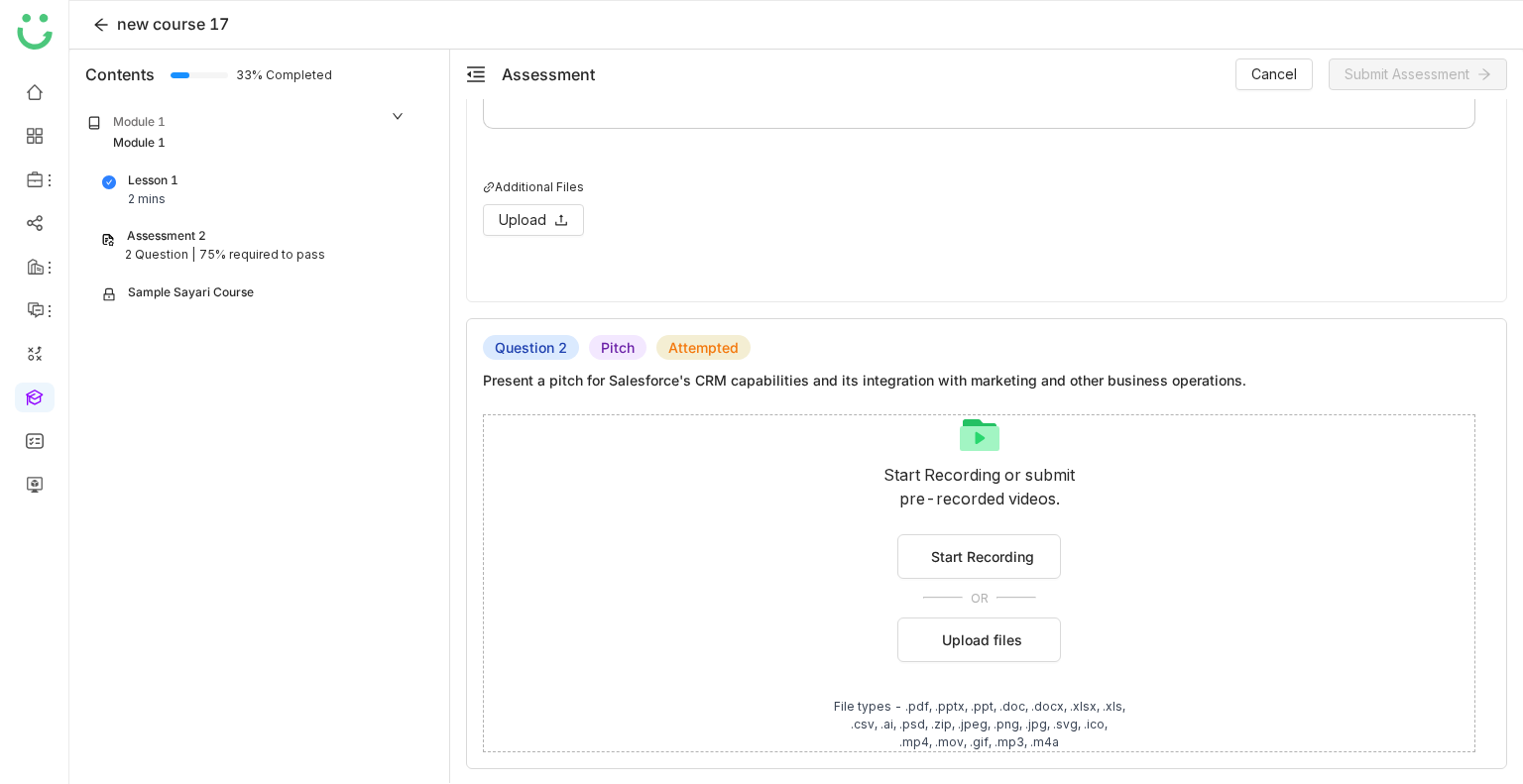 click on "Start Recording or submit   pre-recorded videos.  Start Recording OR  Upload files File types - .pdf, .pptx, .ppt, .doc, .docx, .xlsx, .xls,   .csv, .ai, .psd, .zip, .jpeg, .png, .jpg, .svg, .ico,   .mp4, .mov, .gif, .mp3, .m4a" 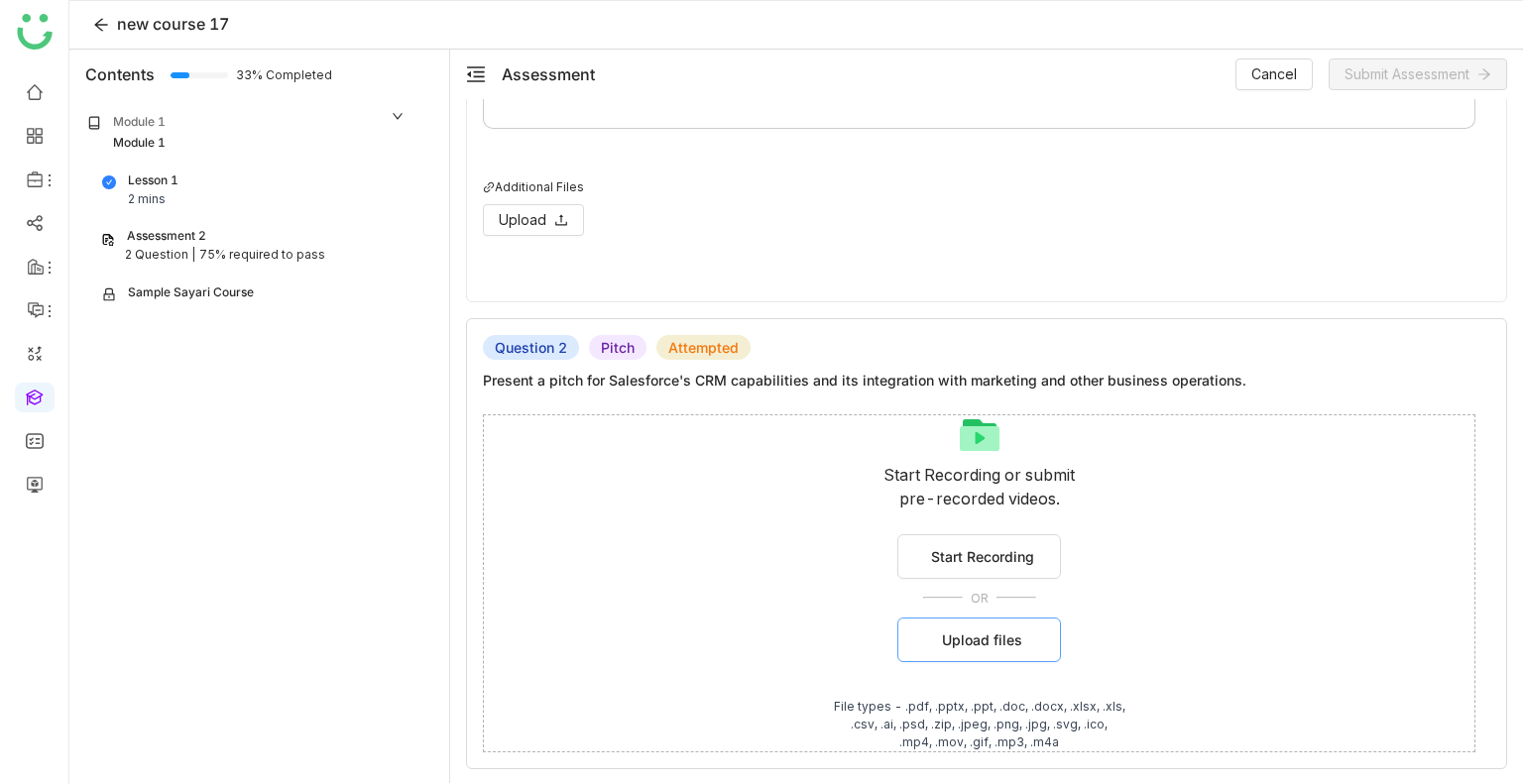 click on "Upload files" 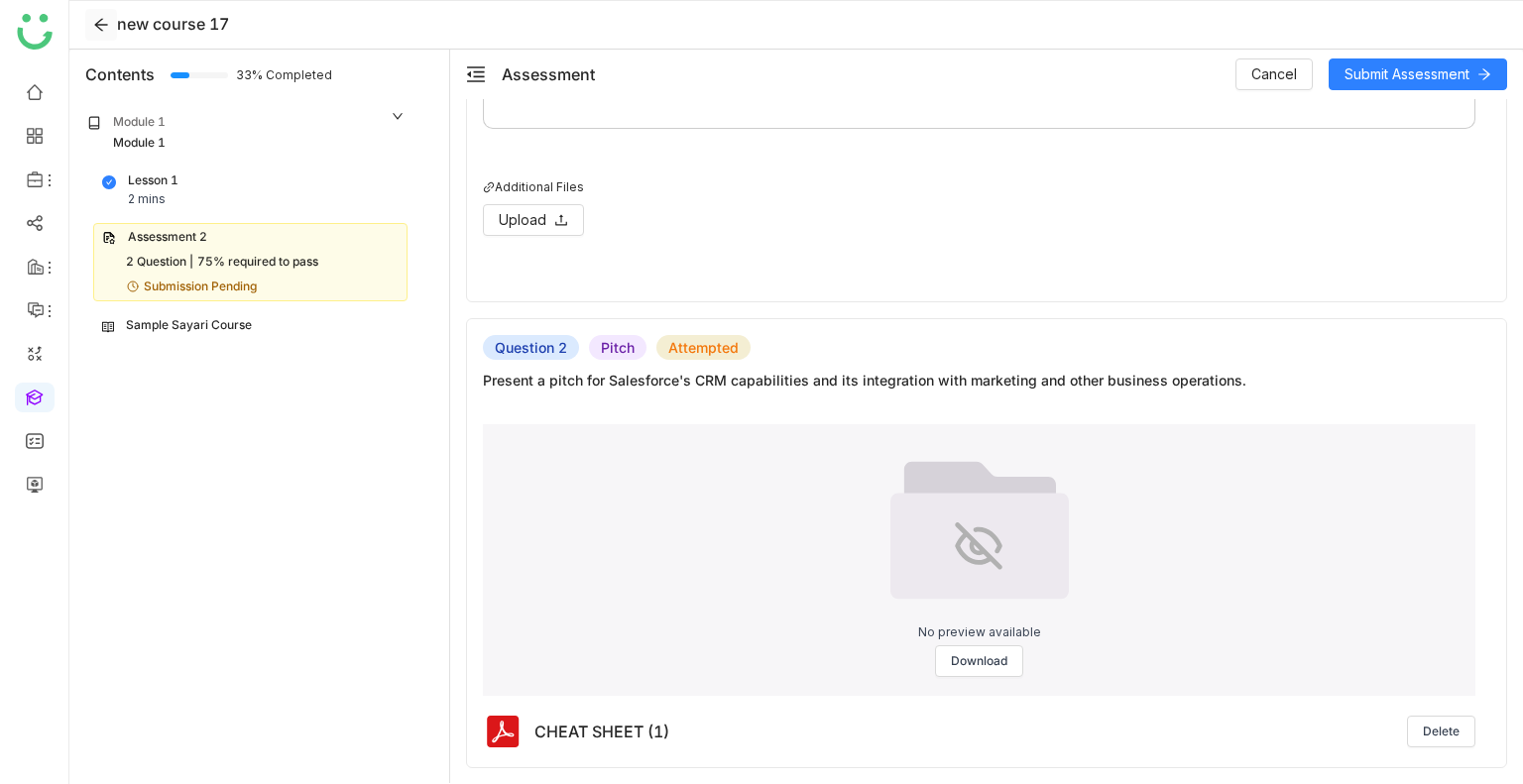 click 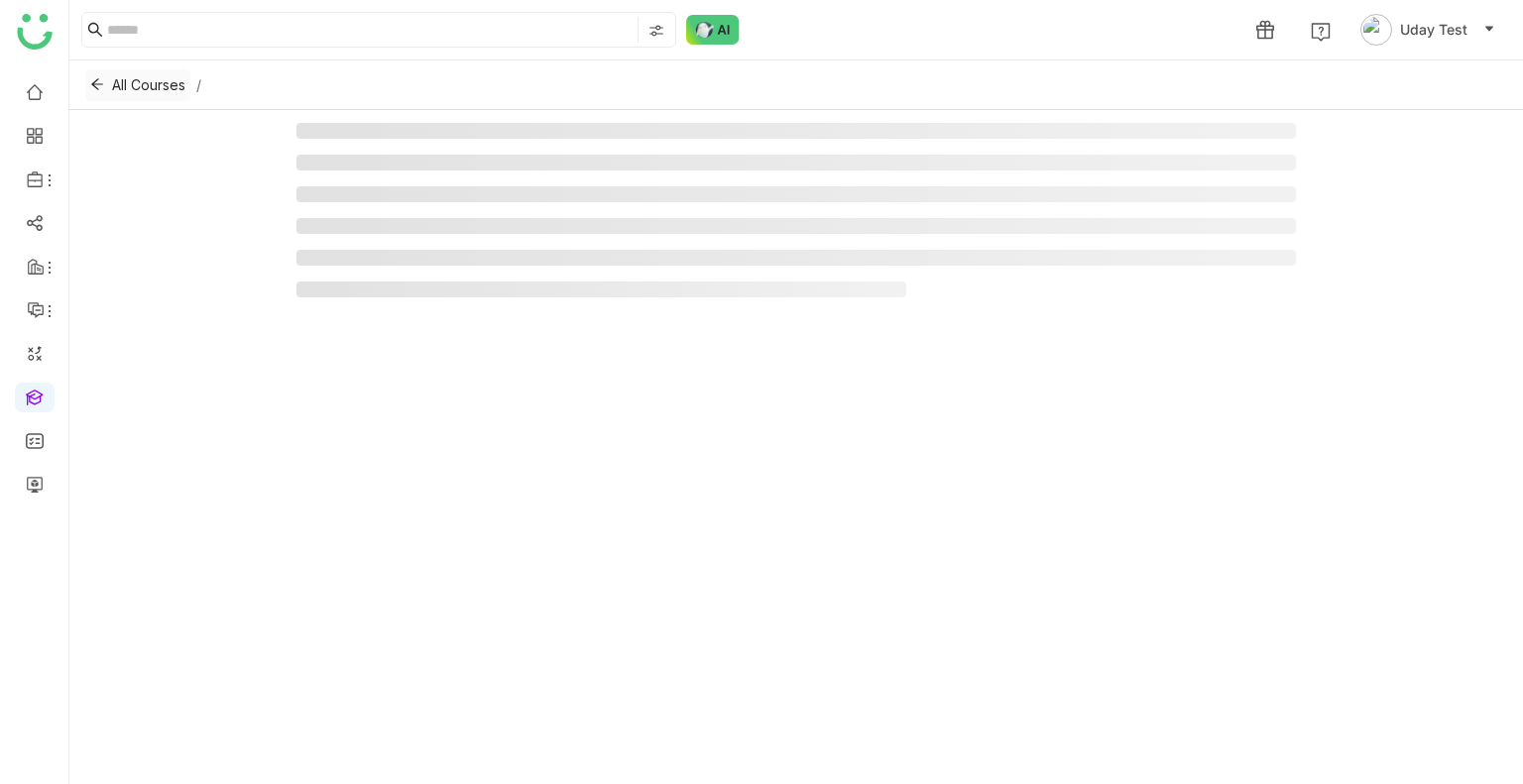 click 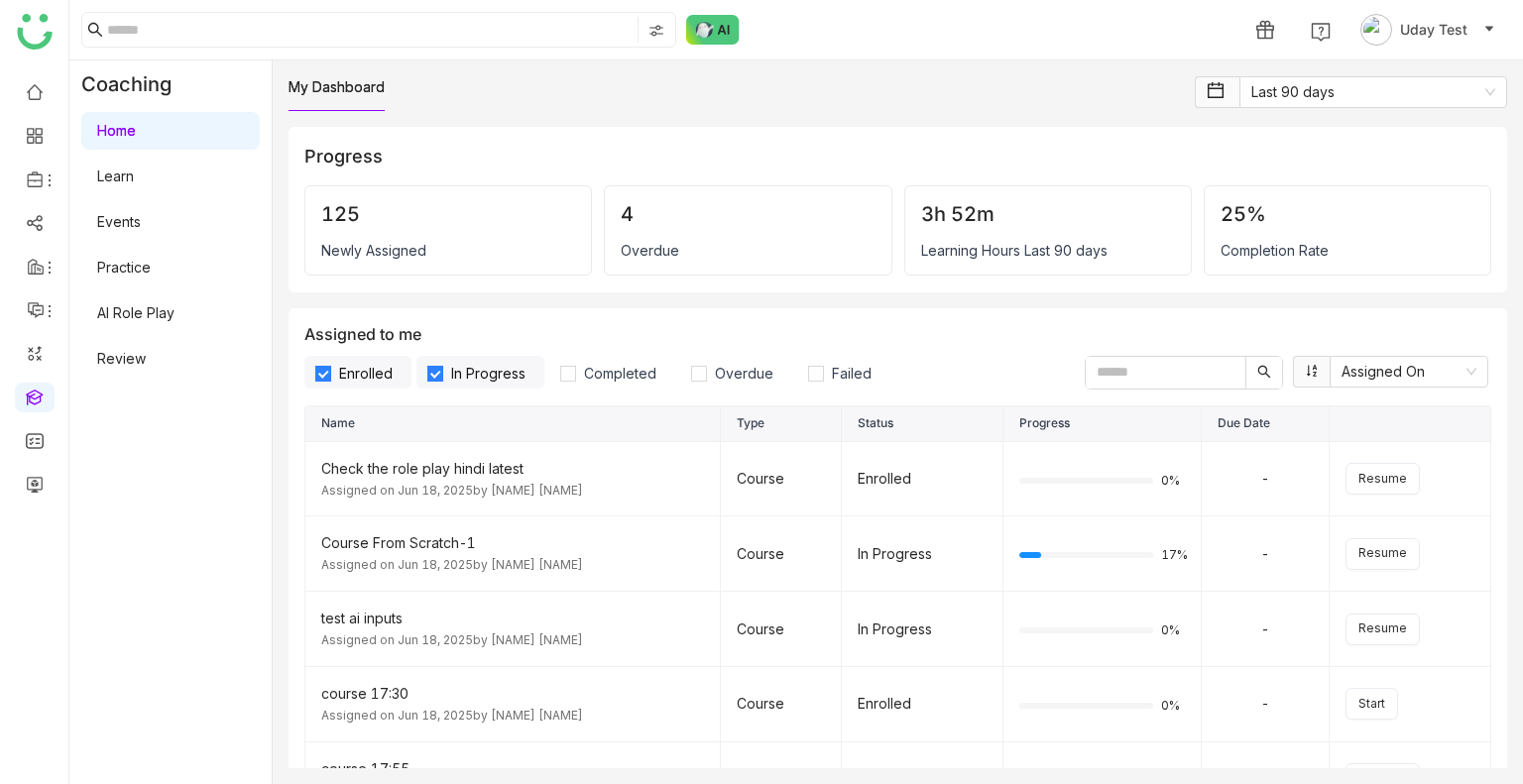 click on "Learn" at bounding box center (115, 175) 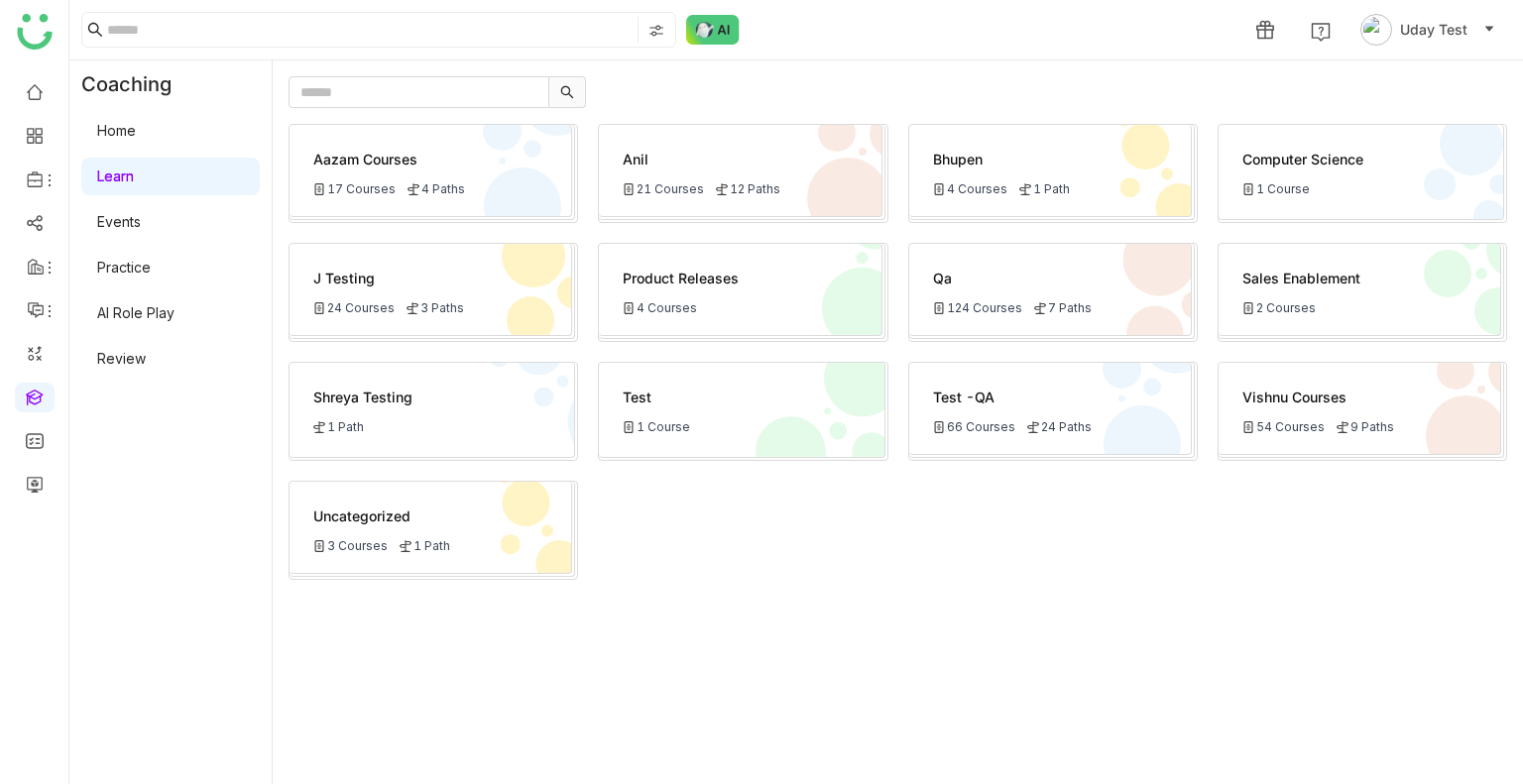 click on "21 Courses" 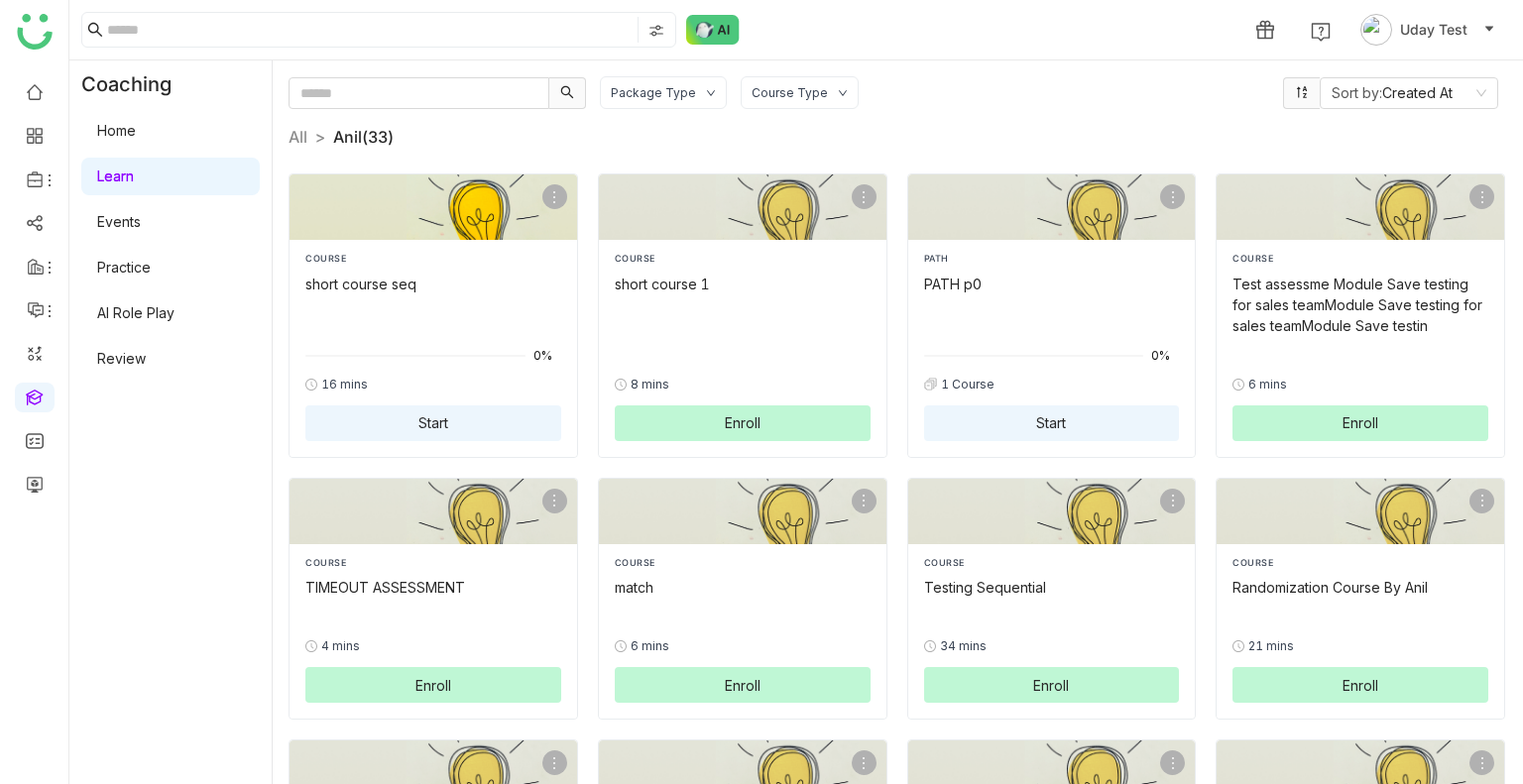 click on "COURSE   short course seq   0%  16 mins  Start" 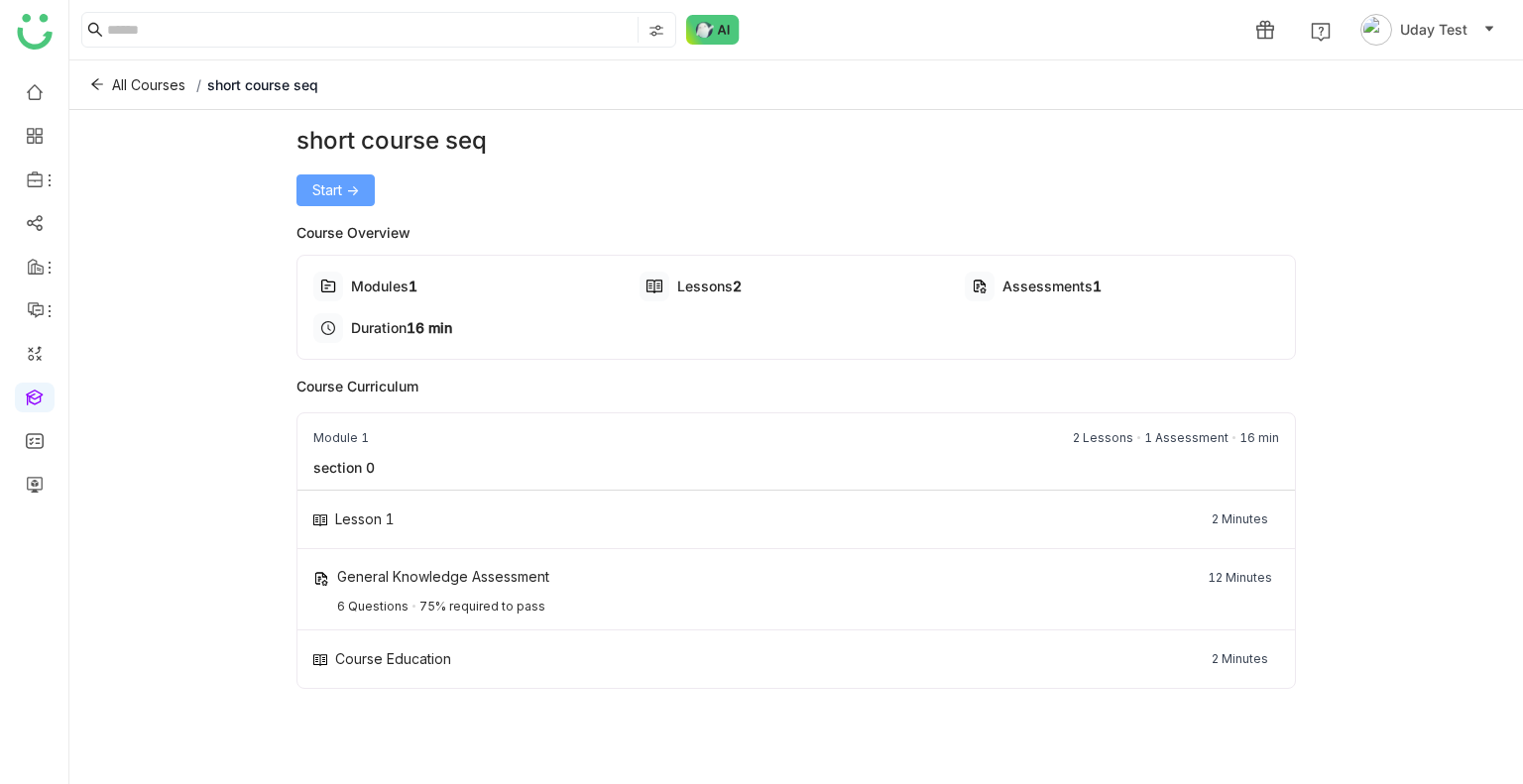 click on "Start ->" 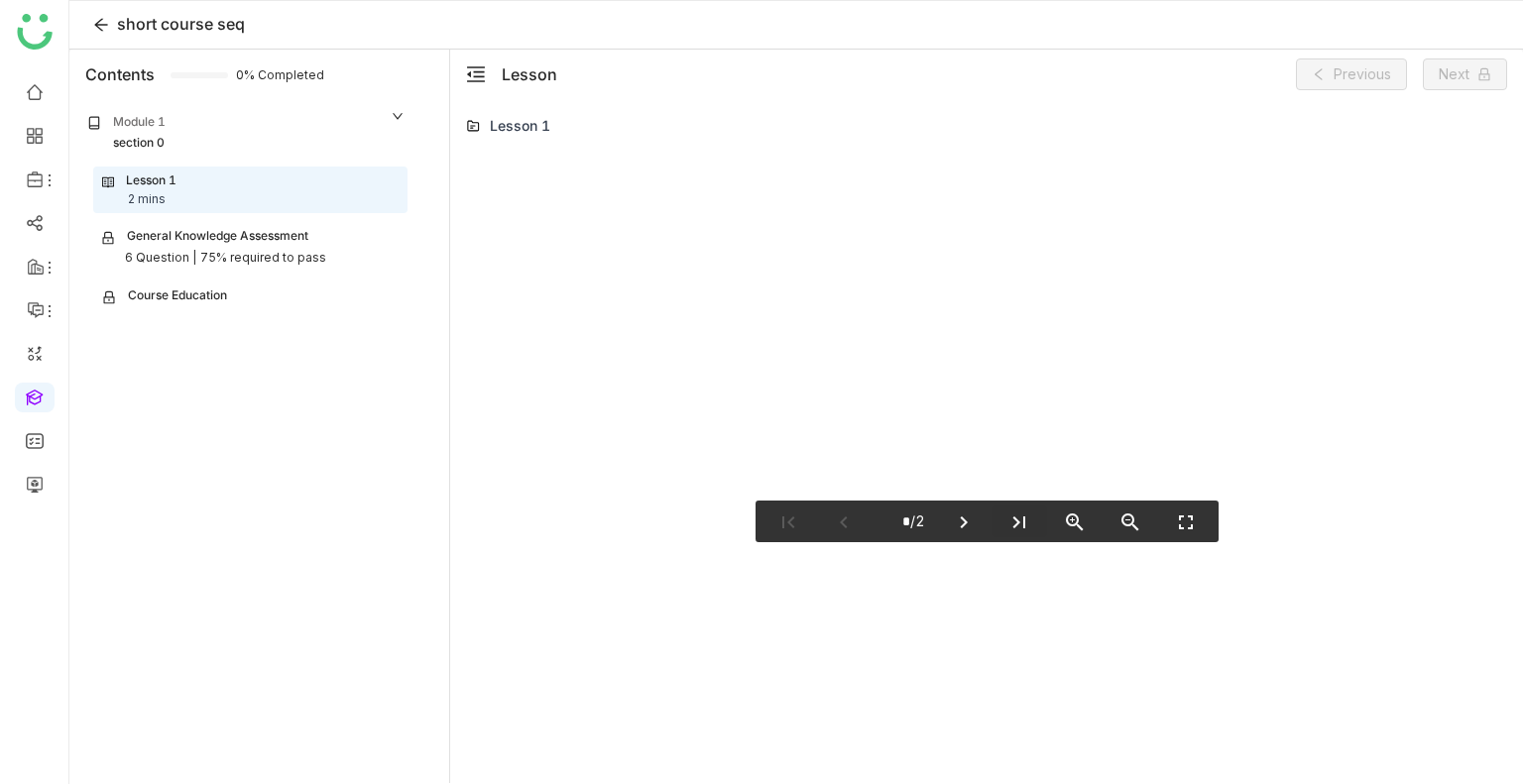 click on "last_page" at bounding box center [1019, 522] 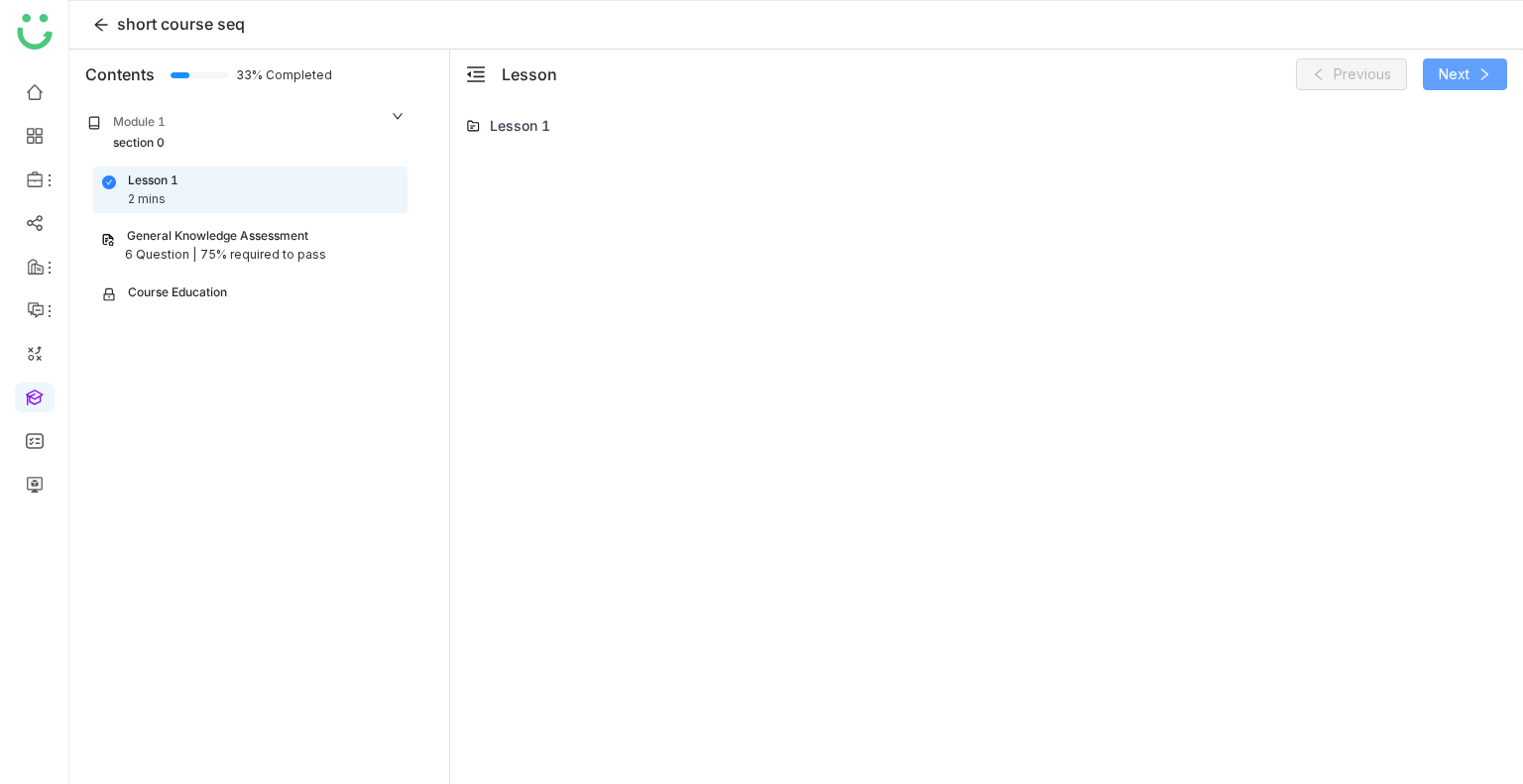 click on "Next" 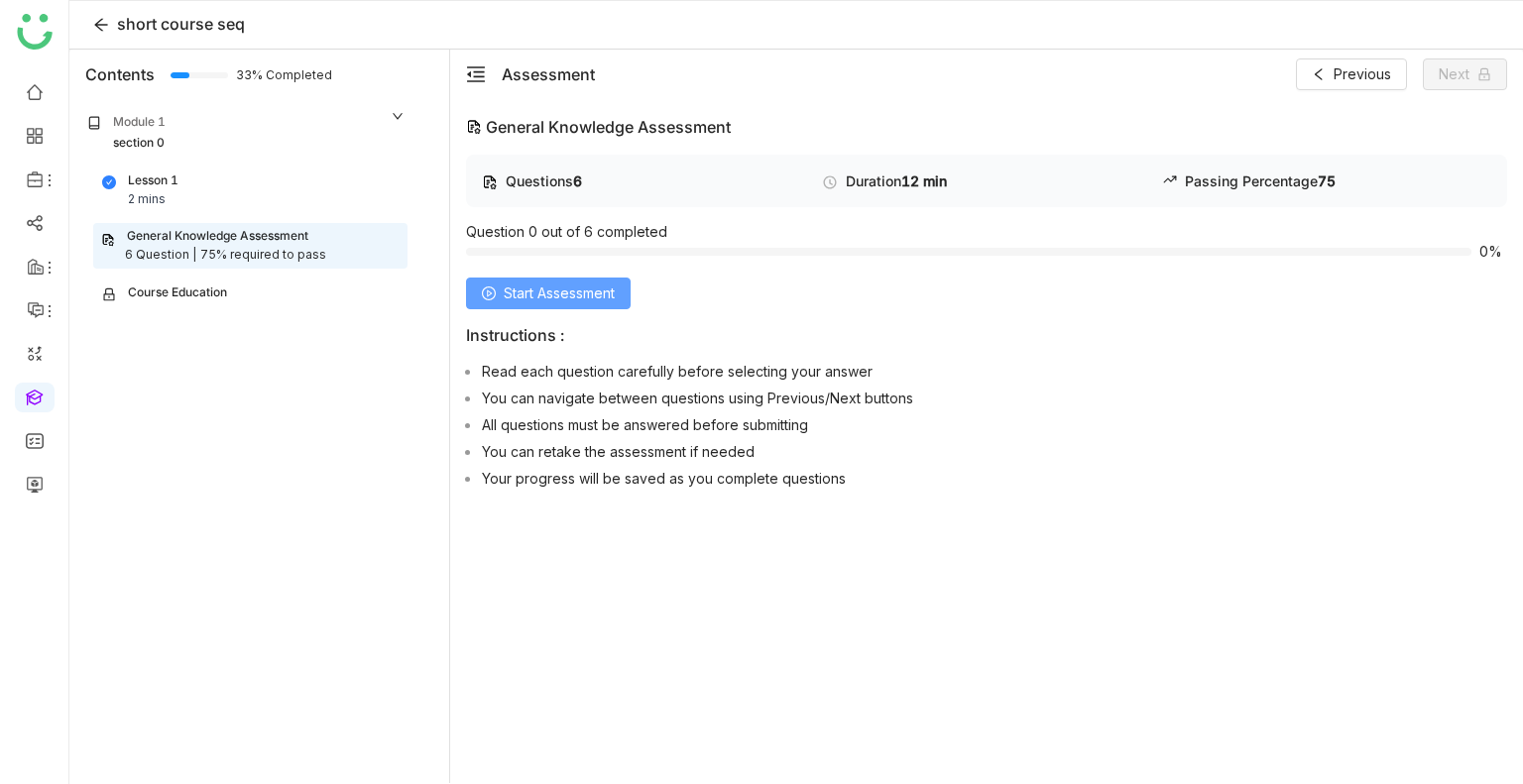click on "Start Assessment" 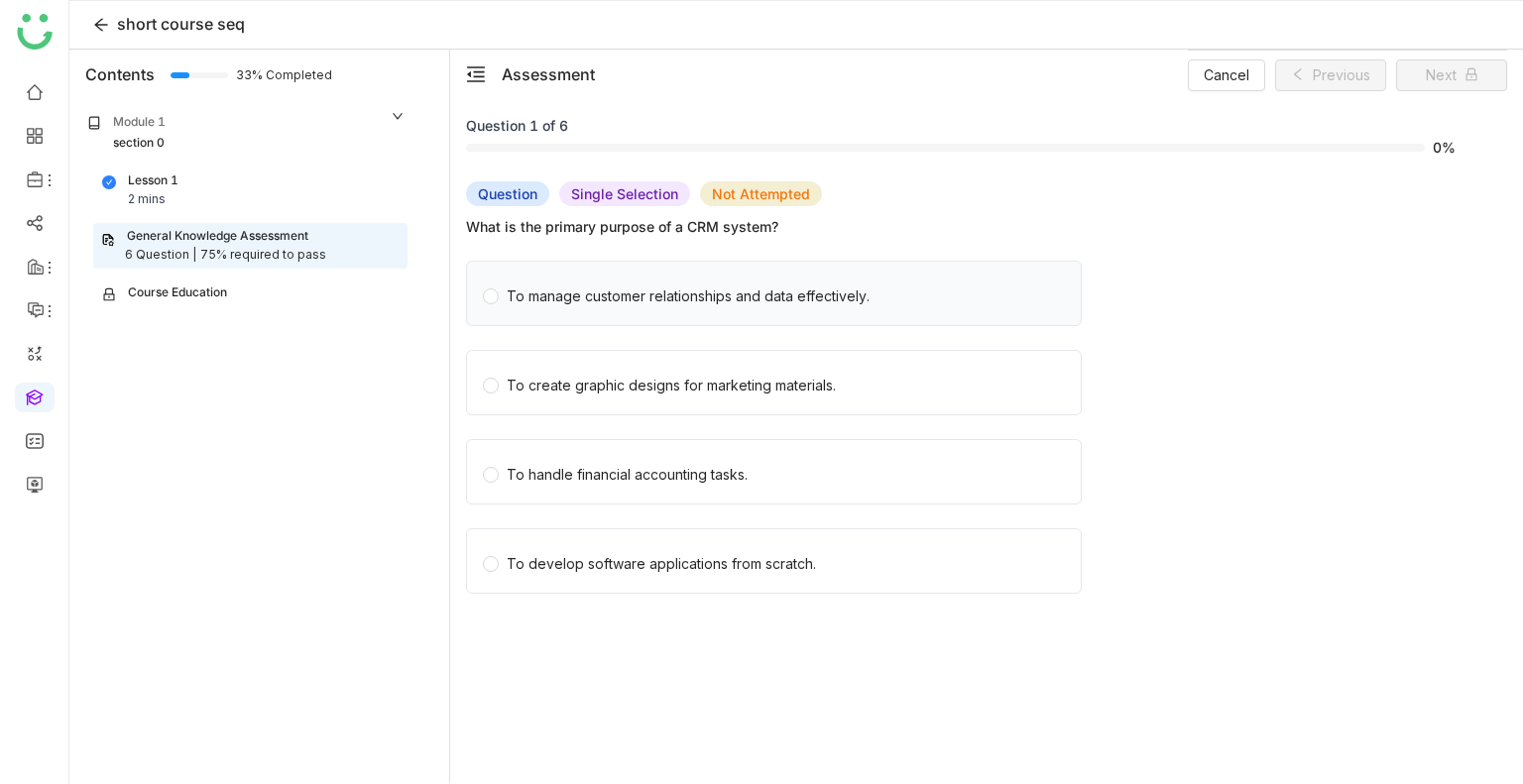 click on "To manage customer relationships and data effectively." 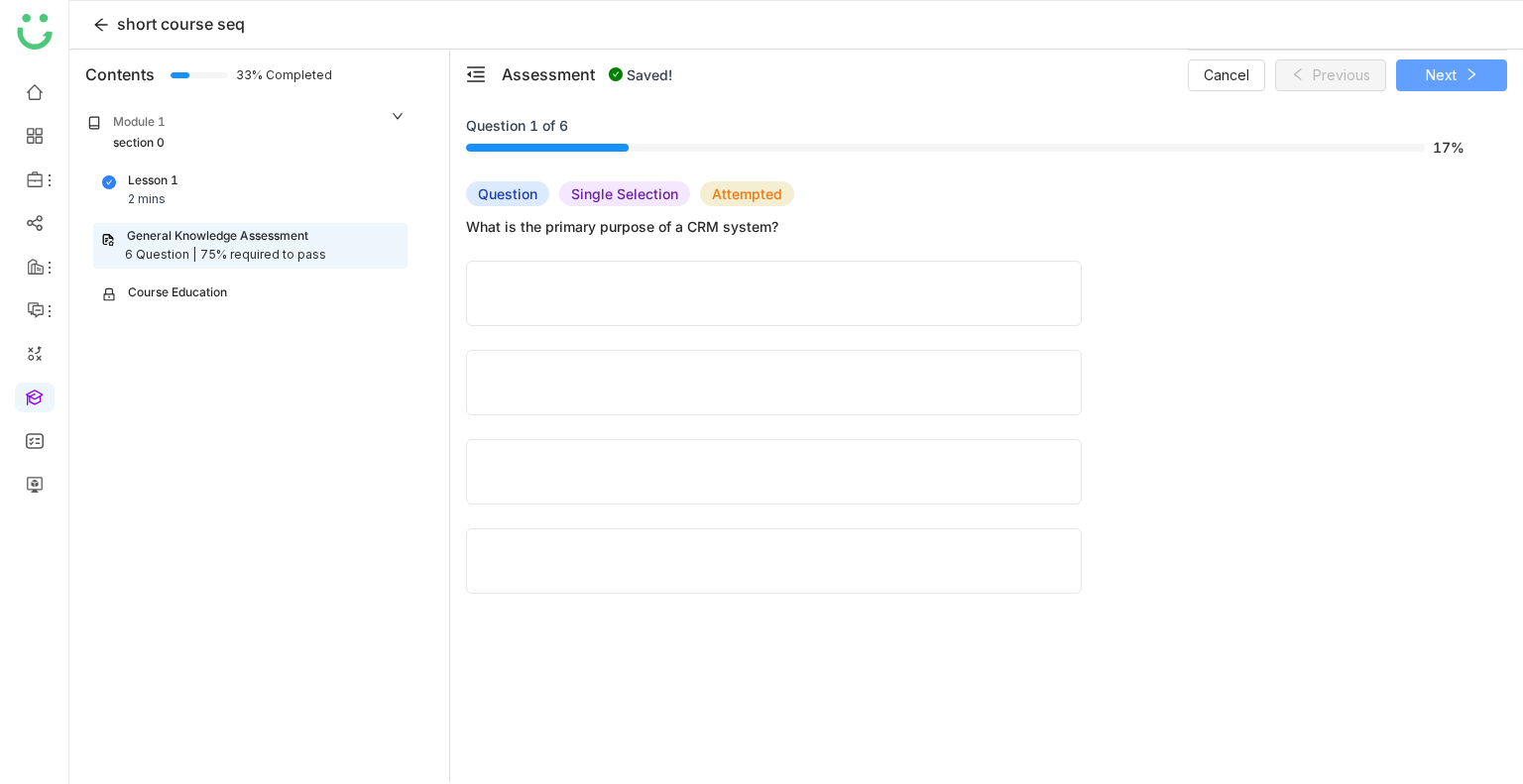 click on "Next" at bounding box center [1441, 75] 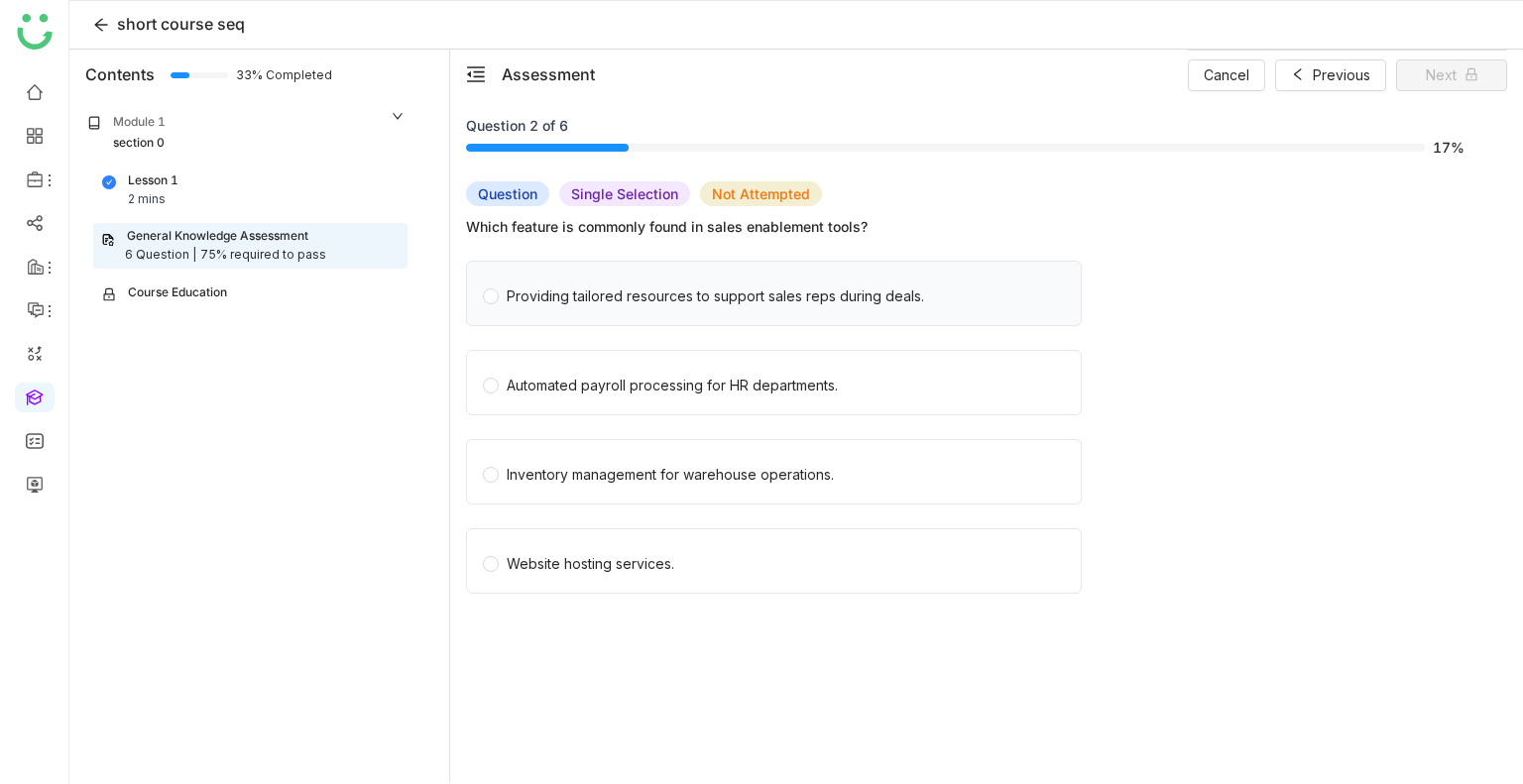 click on "Providing tailored resources to support sales reps during deals." 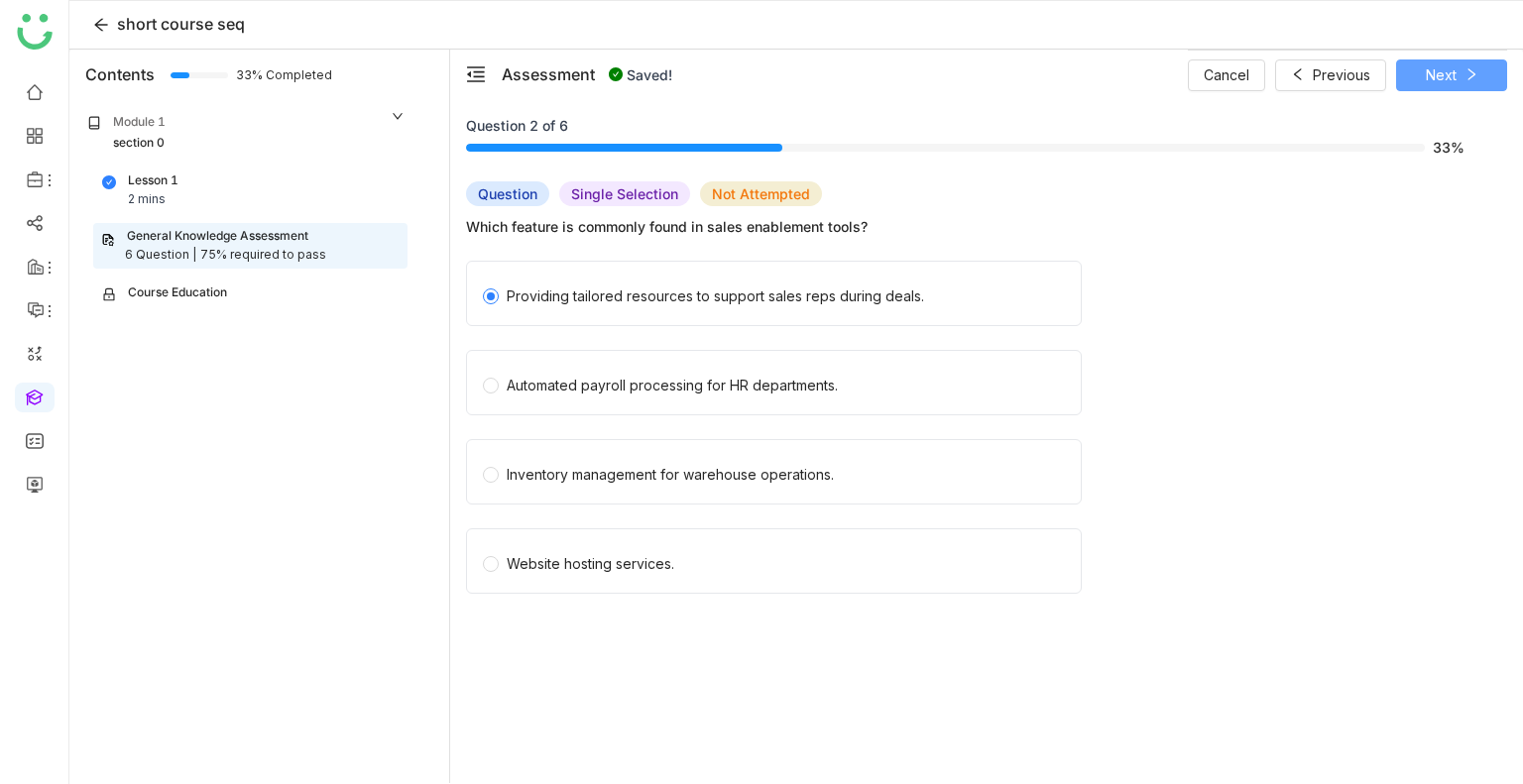 click on "Next" at bounding box center (1441, 75) 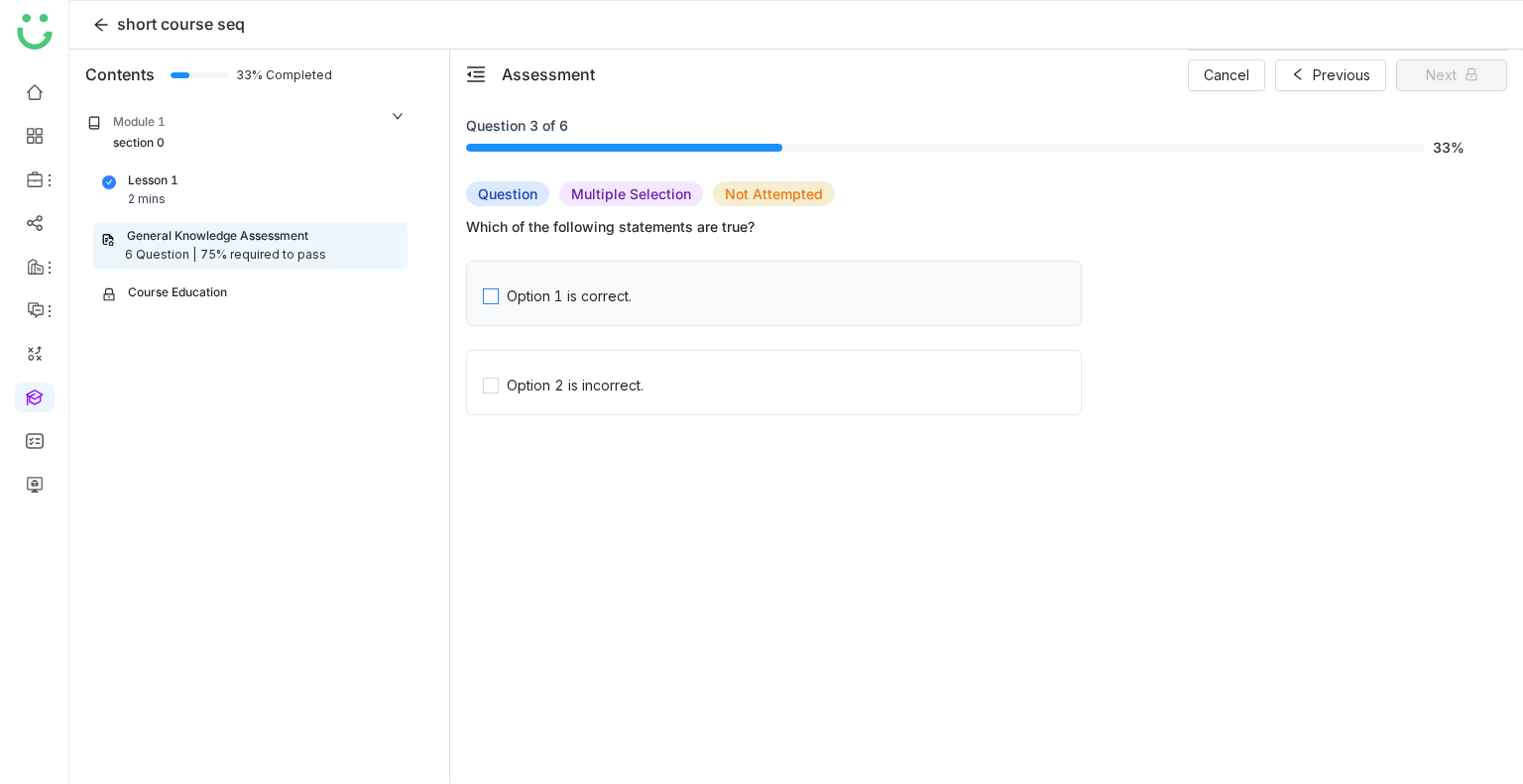 click on "Option 1 is correct." 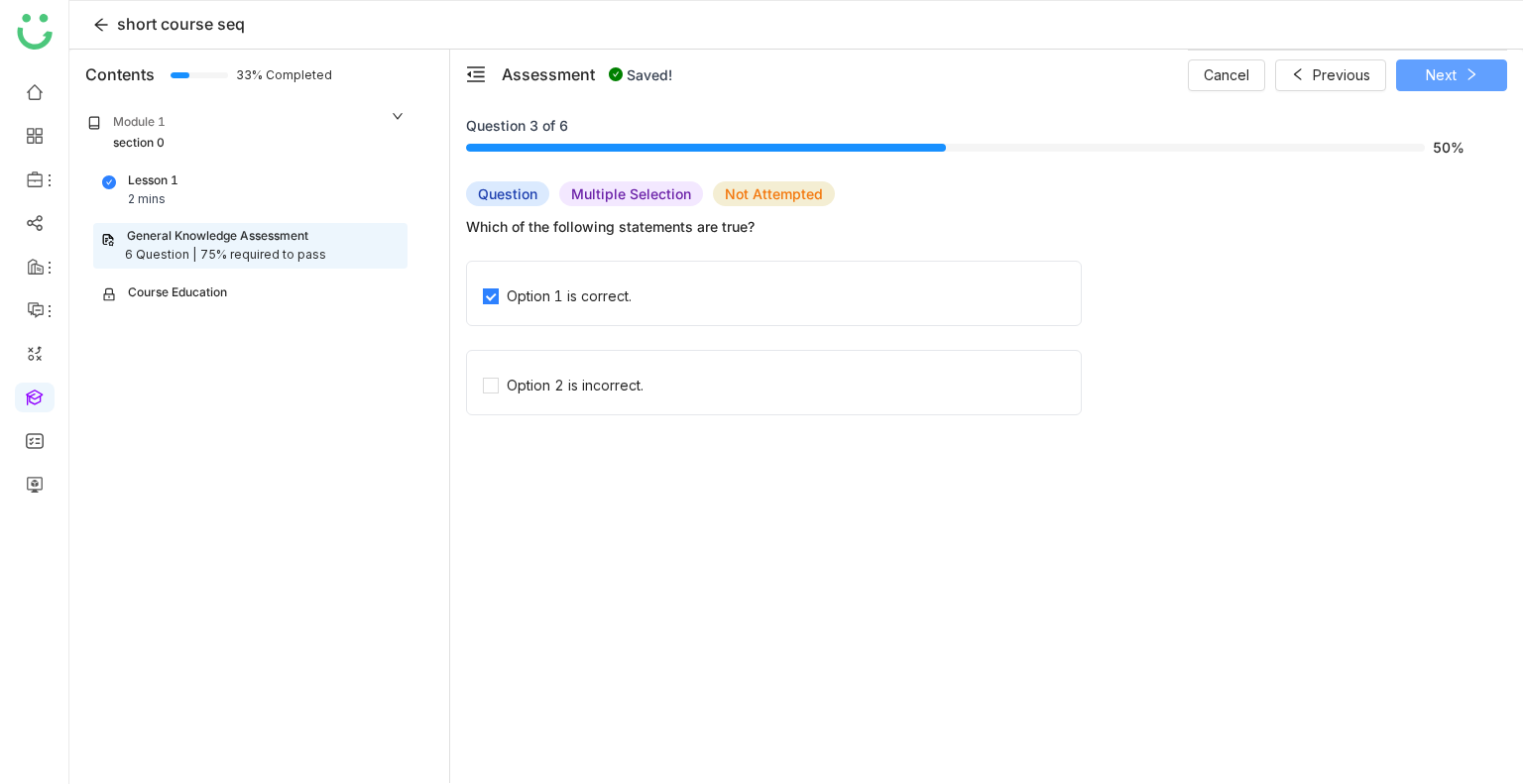 click on "Next" at bounding box center [1441, 75] 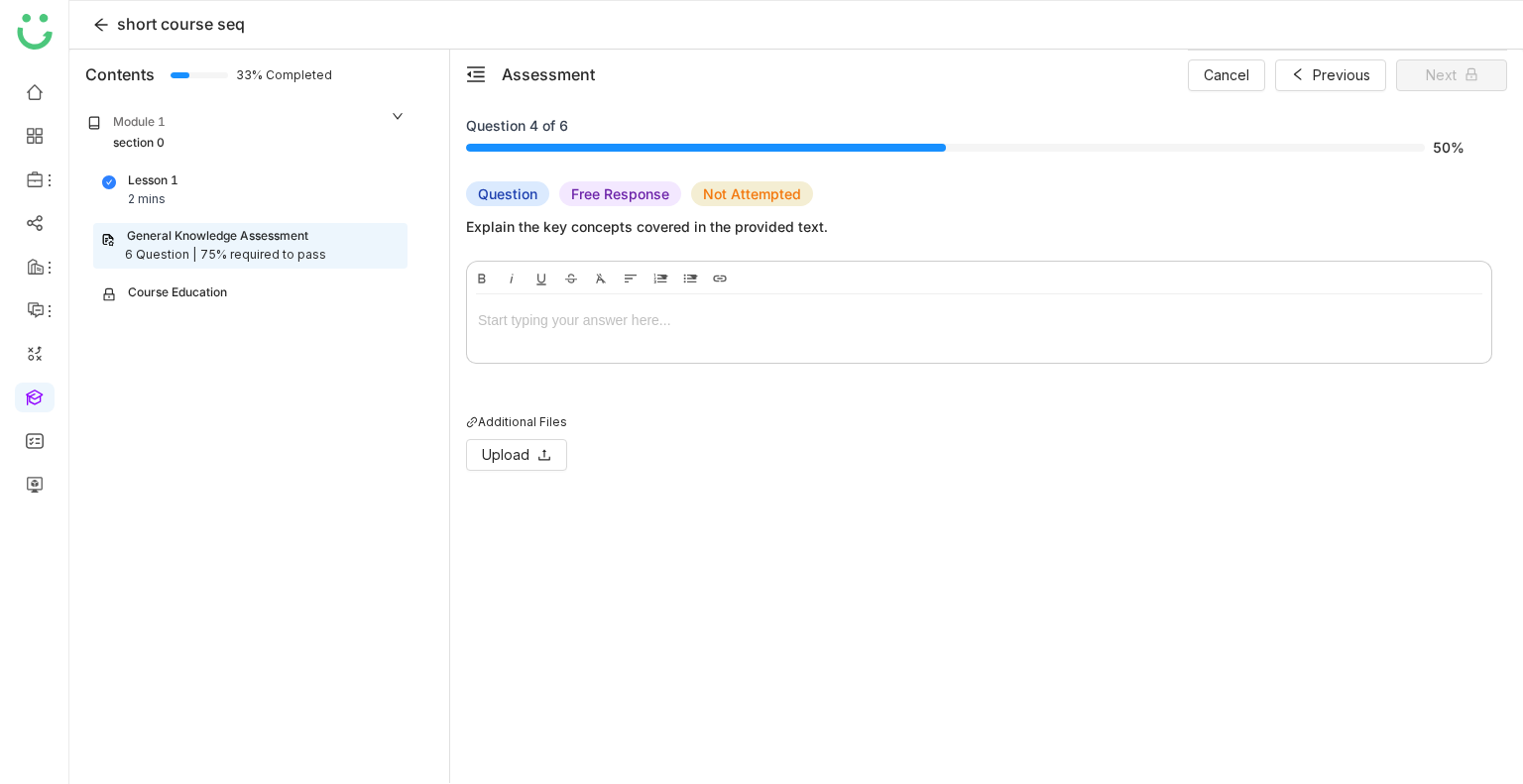 click at bounding box center (979, 324) 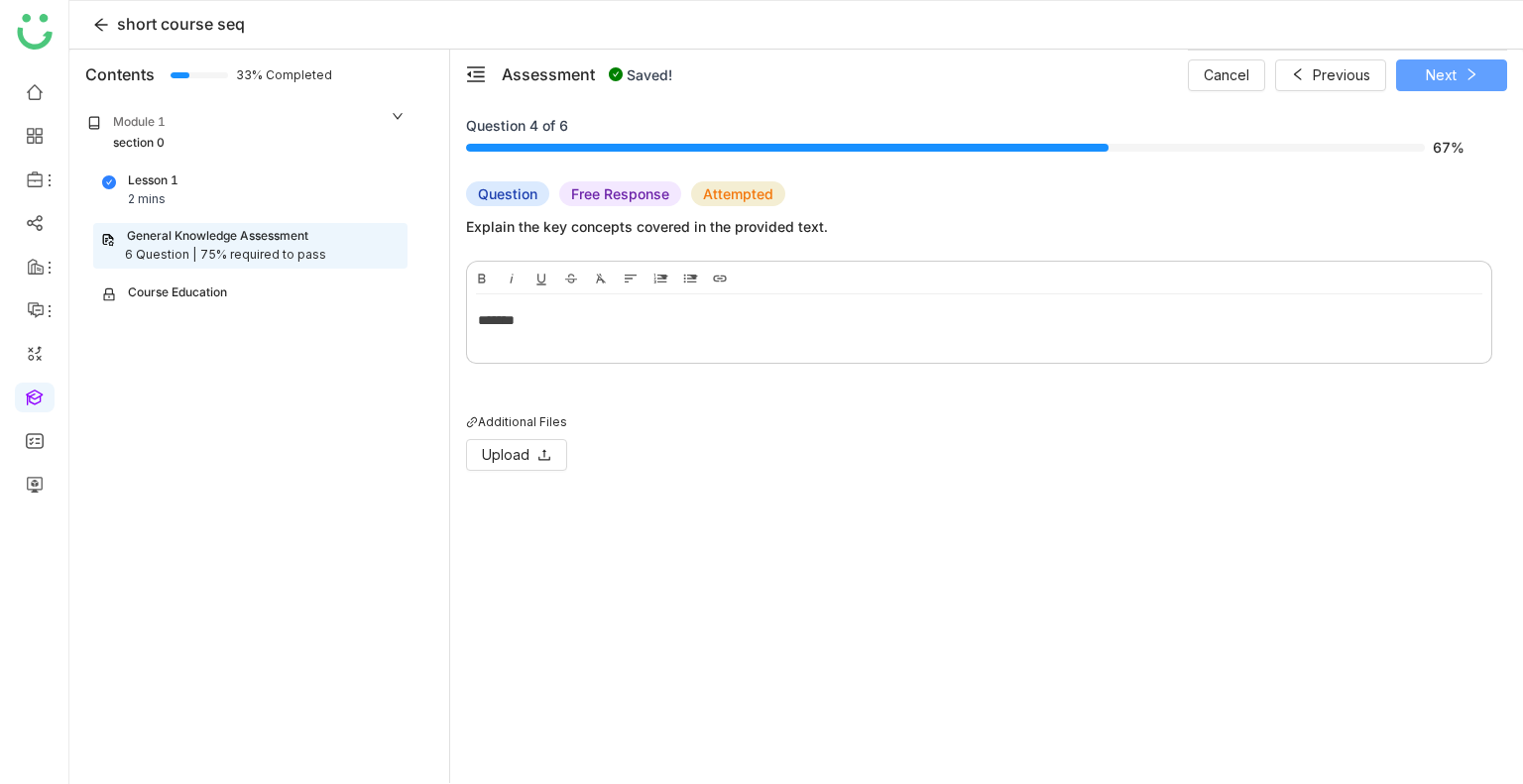 click on "Next" at bounding box center [1441, 75] 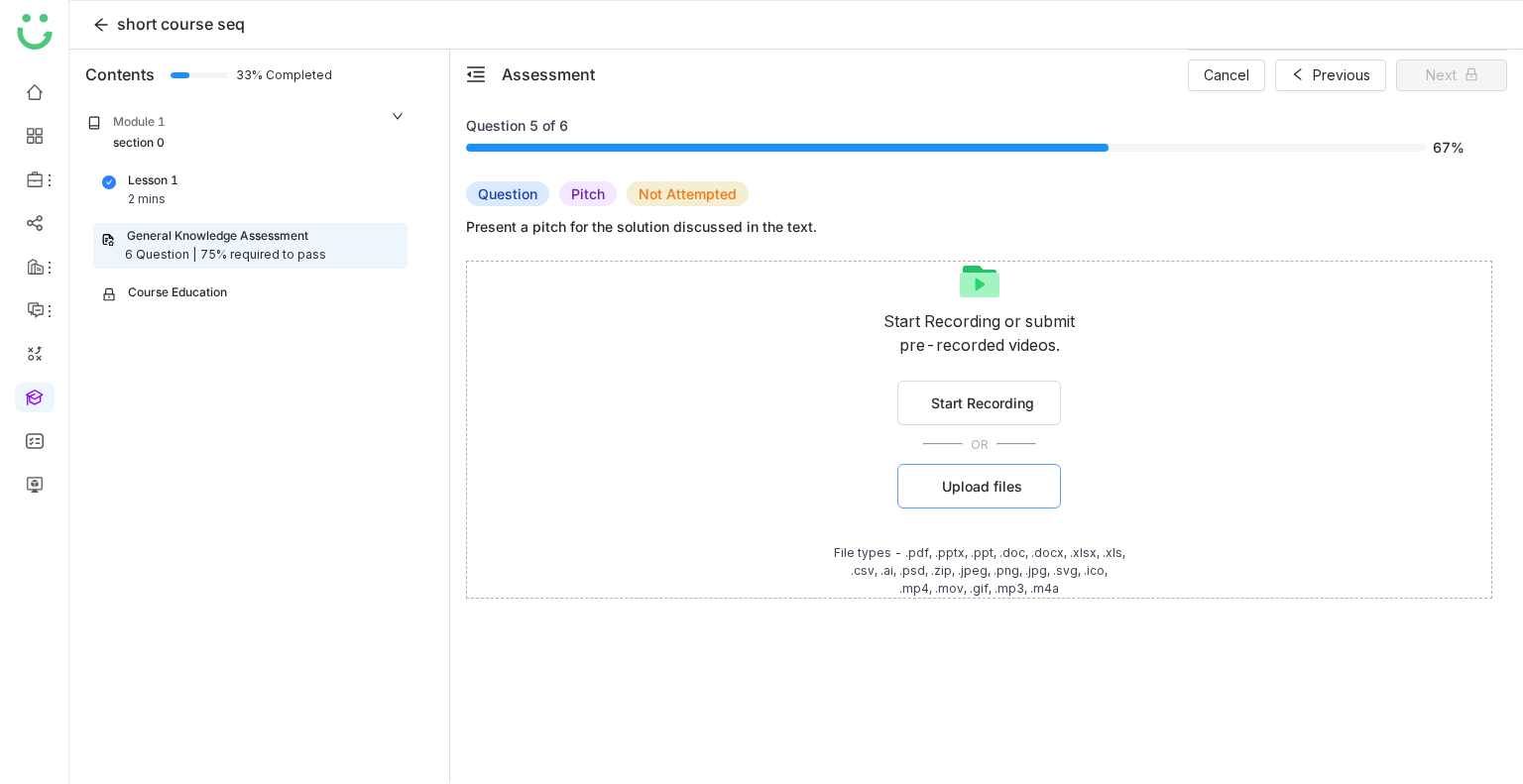 click on "Upload files" 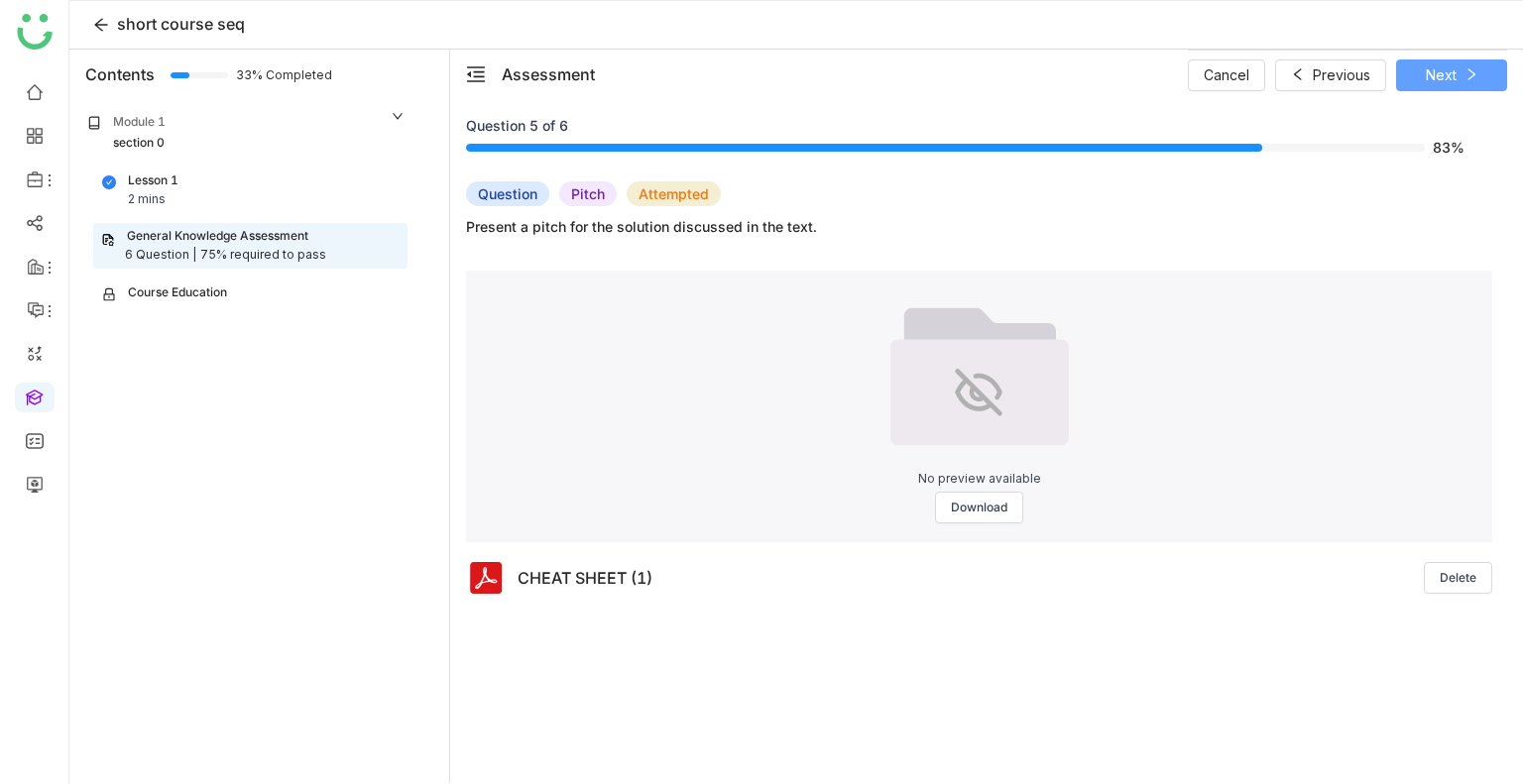 click on "Next" at bounding box center [1441, 75] 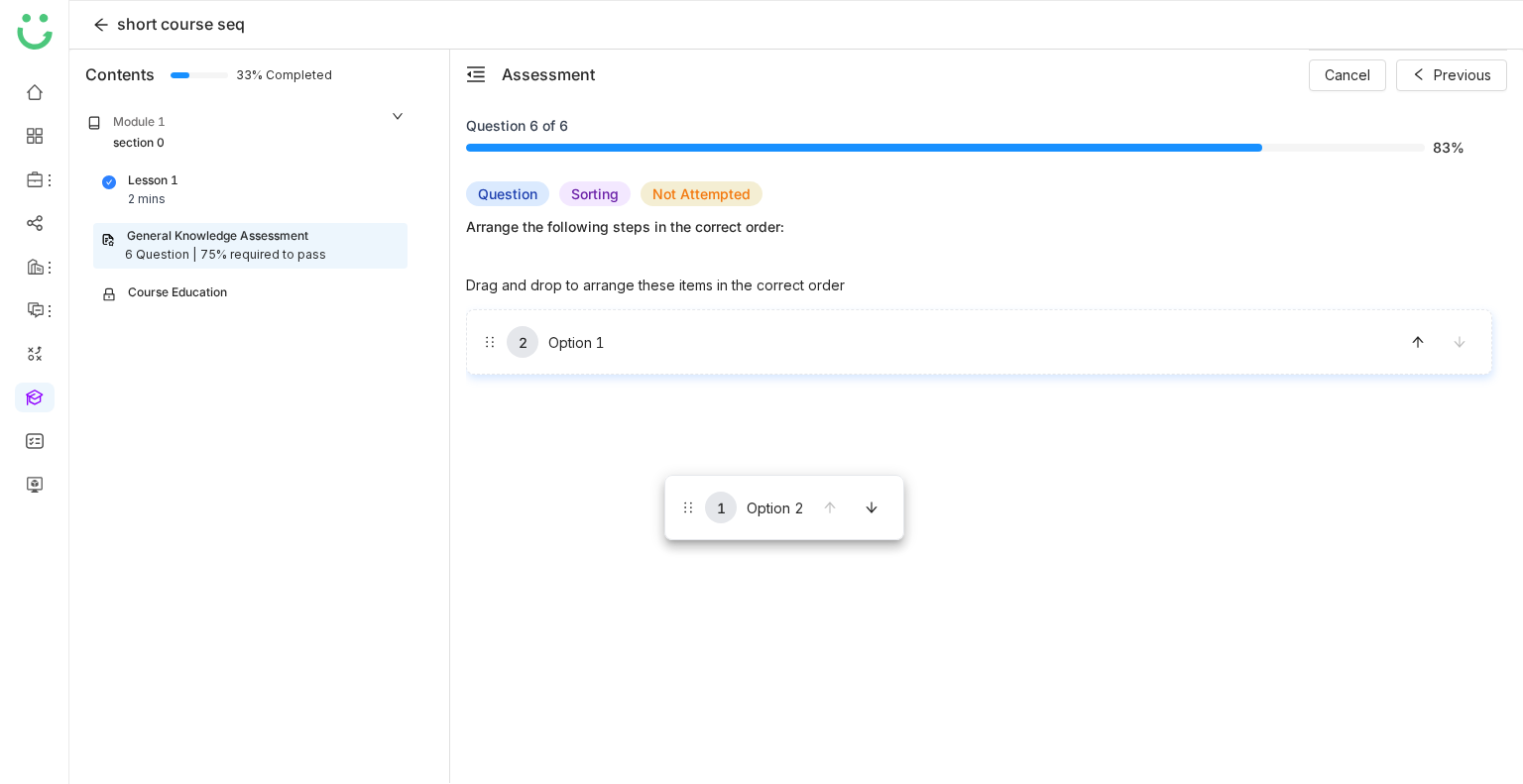 drag, startPoint x: 697, startPoint y: 335, endPoint x: 664, endPoint y: 477, distance: 145.7841 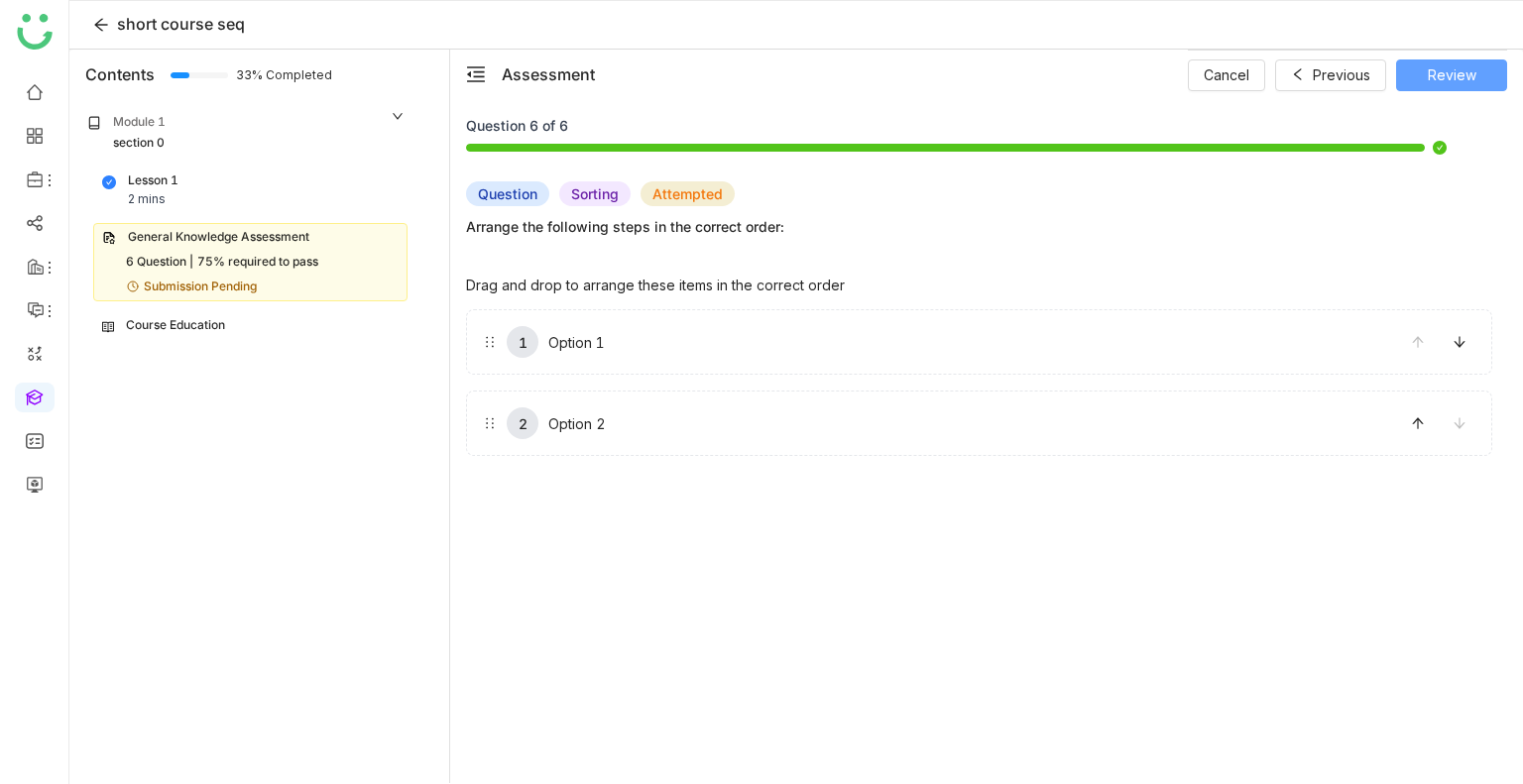 click on "Review" at bounding box center (1452, 75) 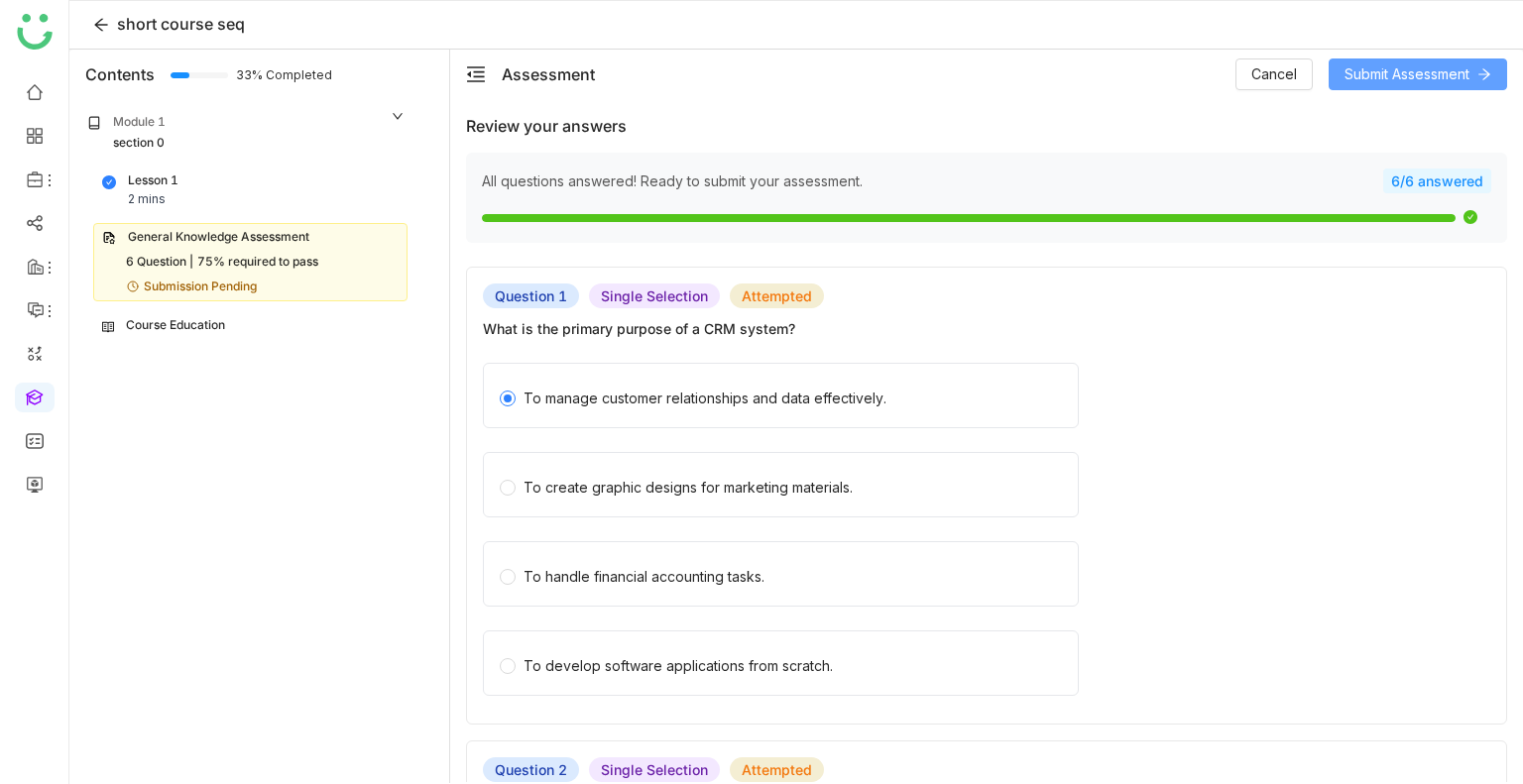 click on "Submit Assessment" at bounding box center [1407, 74] 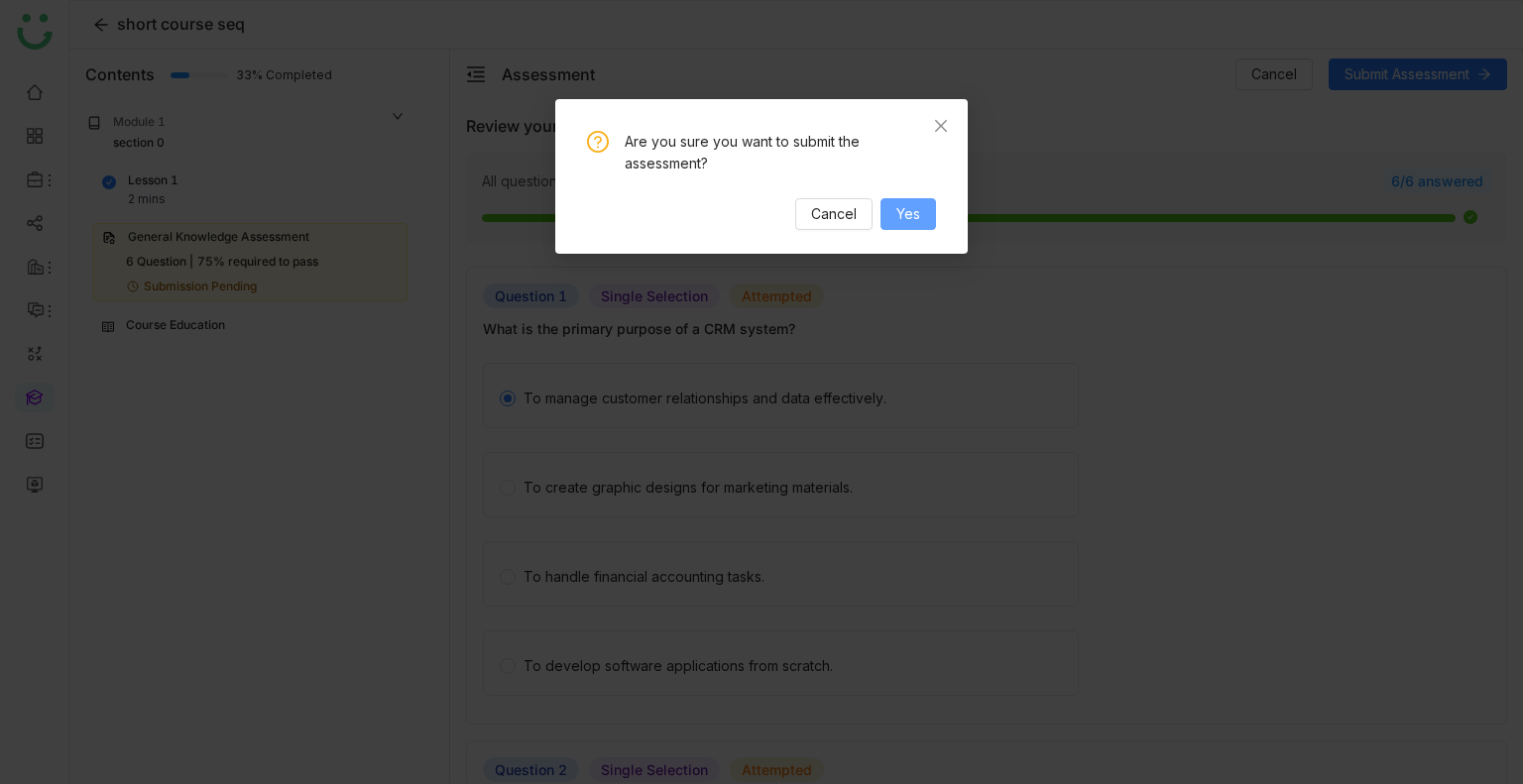 click on "Yes" at bounding box center (908, 214) 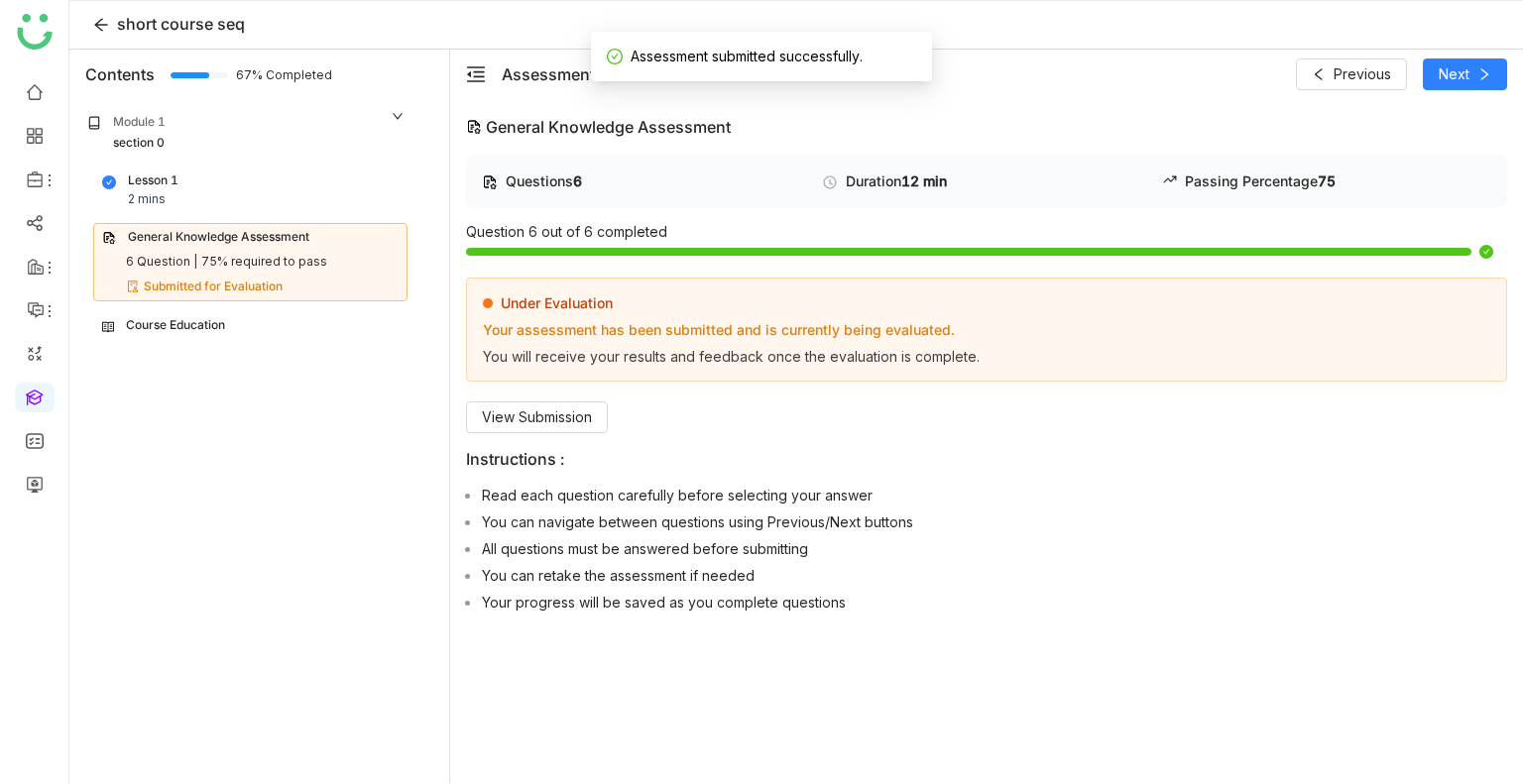 click on "Course Education" at bounding box center (250, 325) 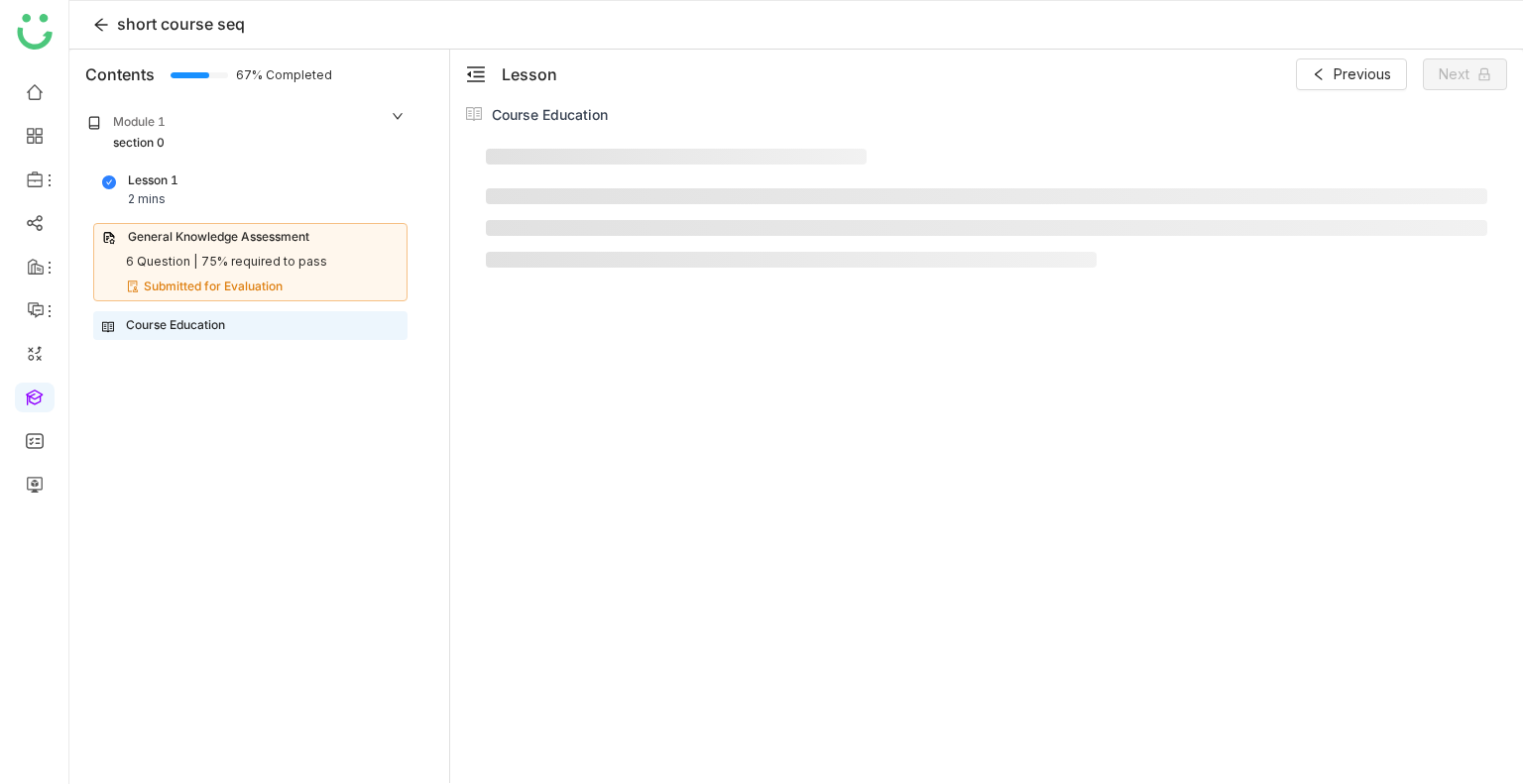 scroll, scrollTop: 0, scrollLeft: 0, axis: both 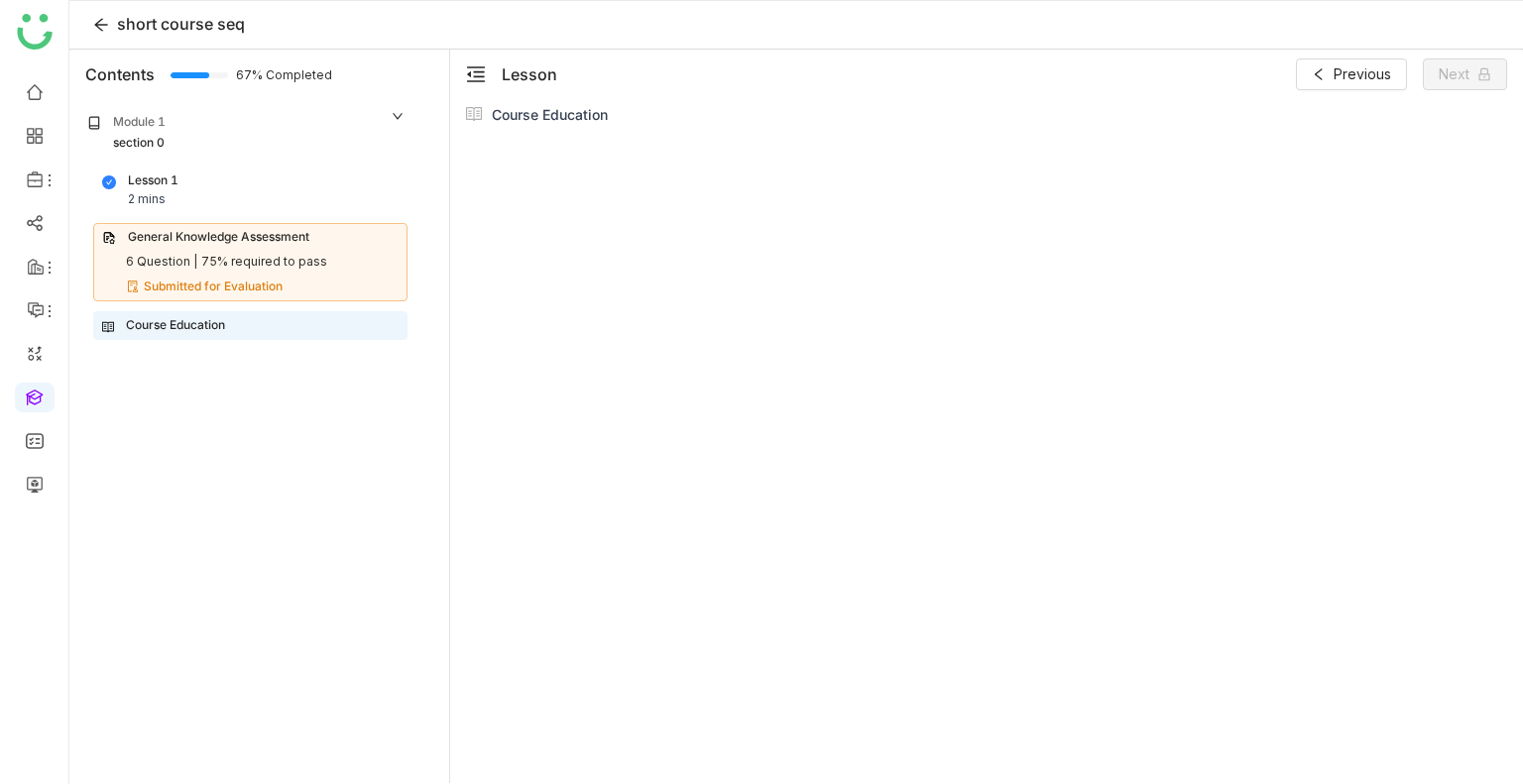 click on "6 Question |   75% required to pass" at bounding box center (250, 262) 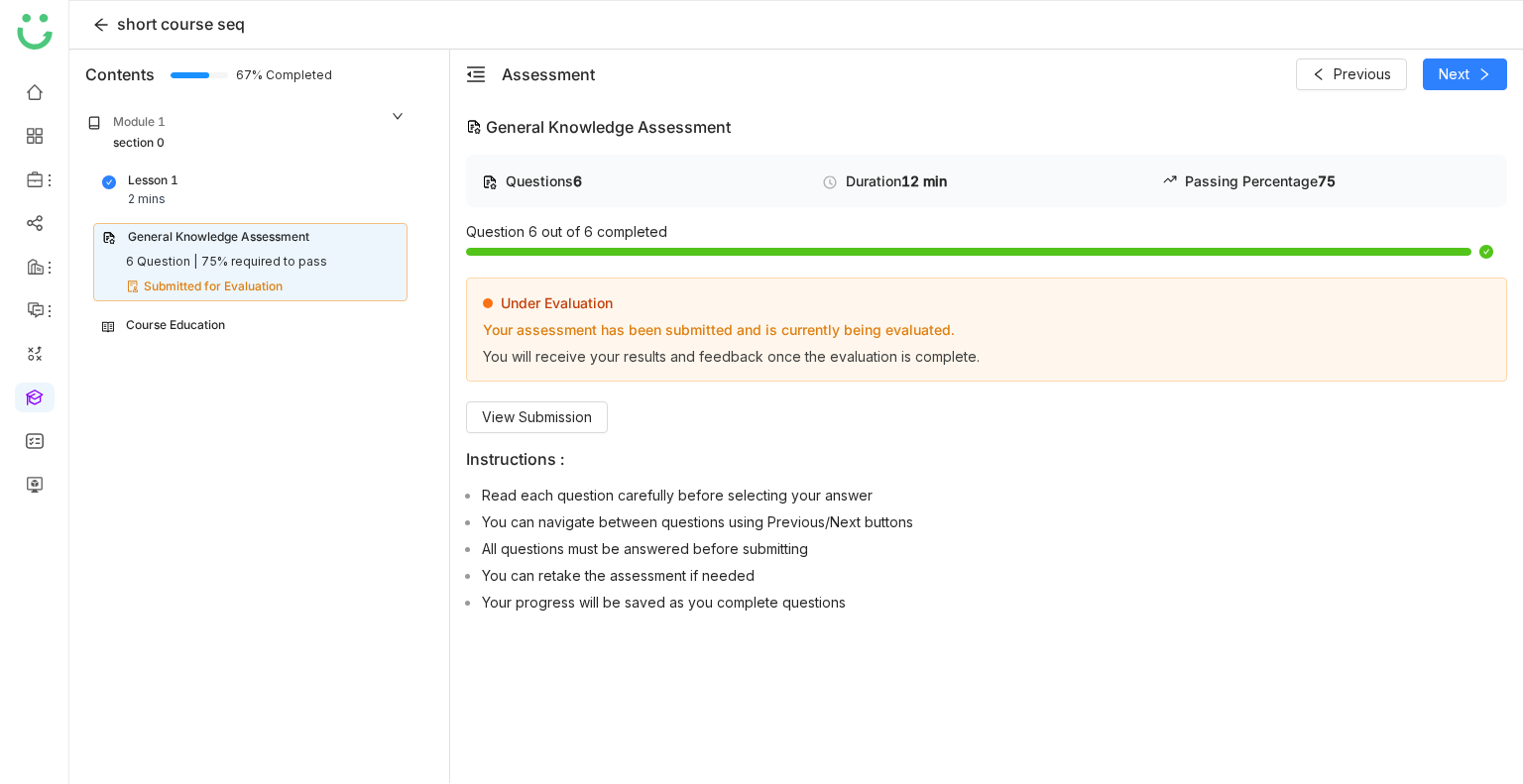 click on "Lesson 1 2 mins" at bounding box center (250, 190) 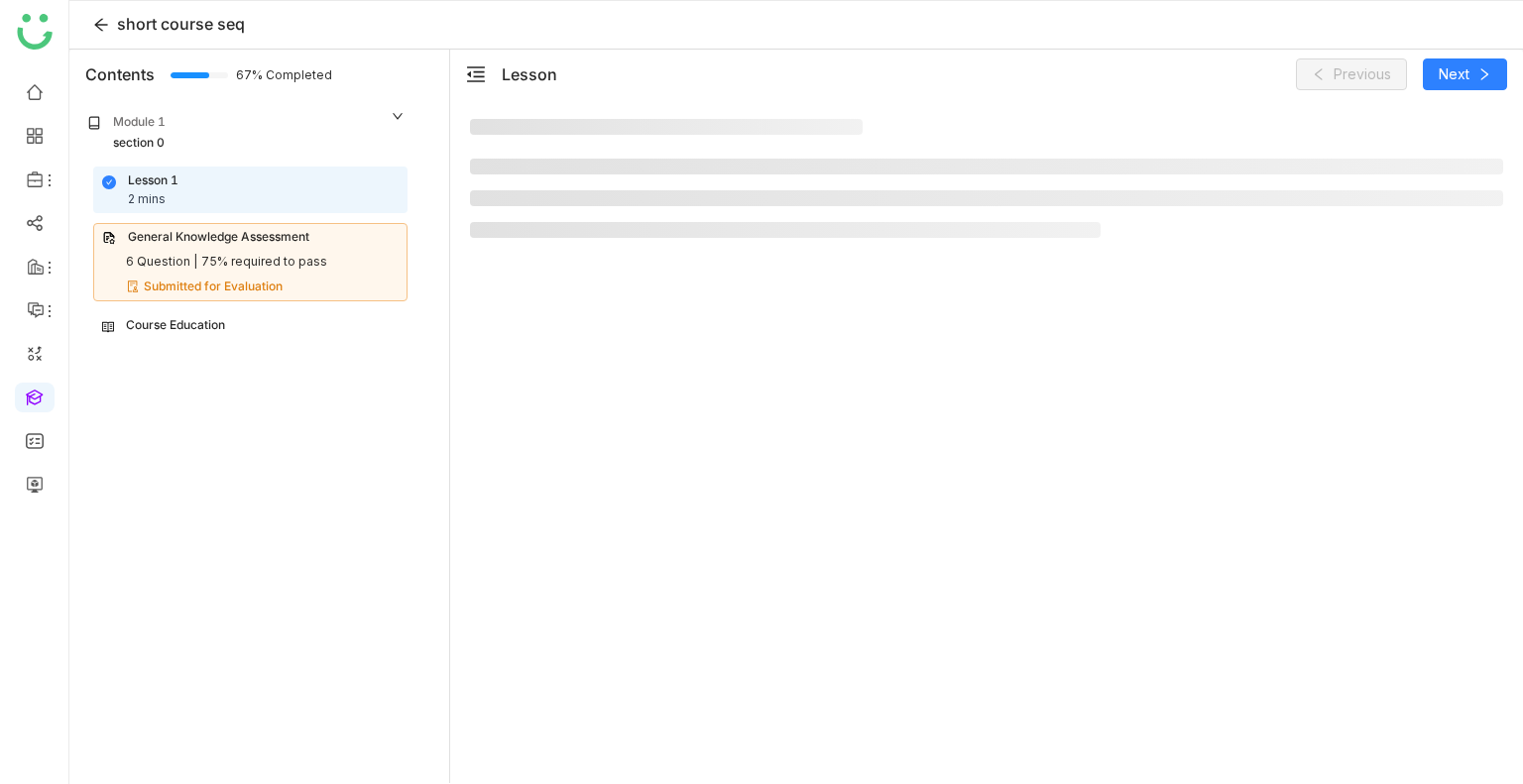 click on "Lesson 1 2 mins" at bounding box center (250, 190) 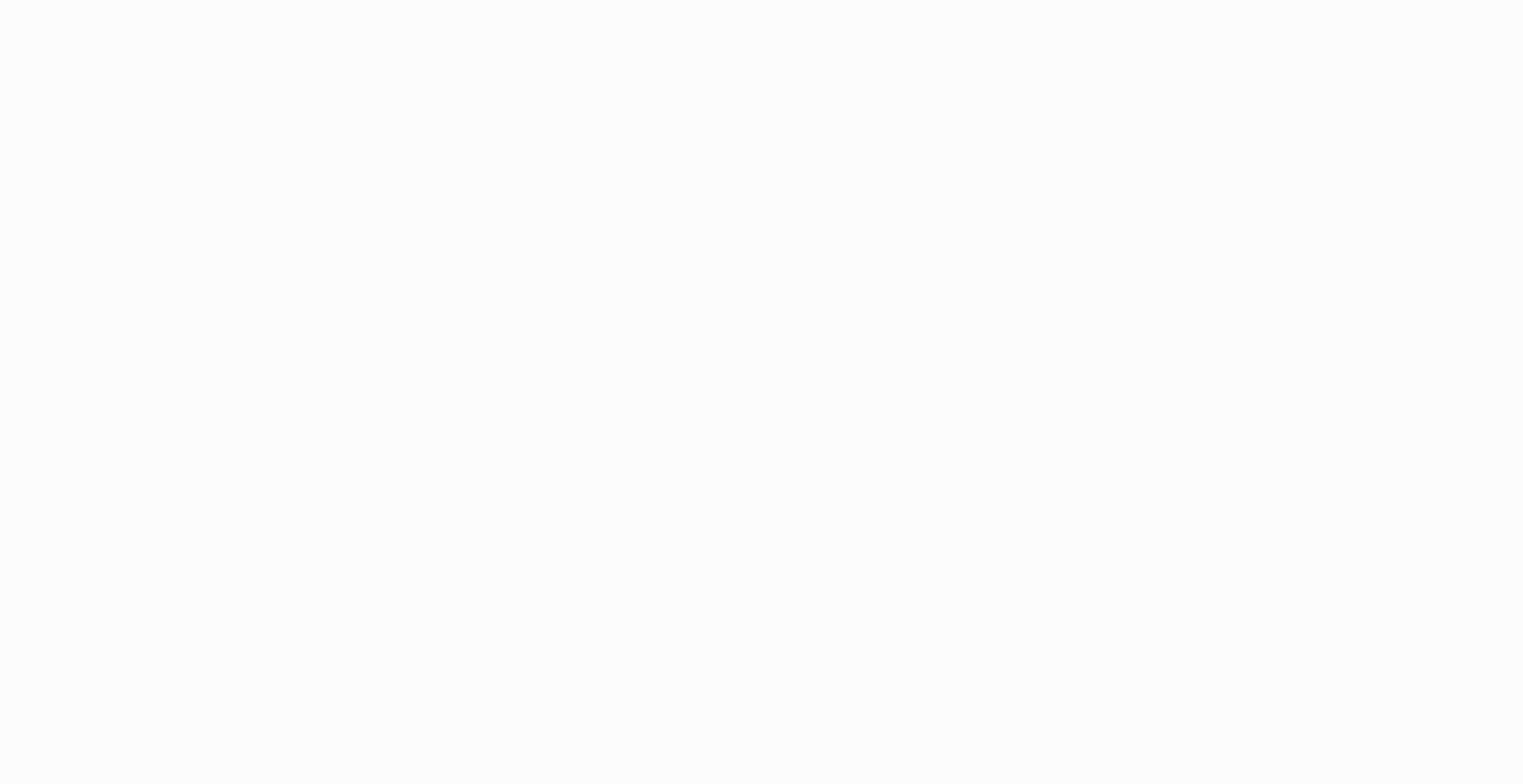 scroll, scrollTop: 0, scrollLeft: 0, axis: both 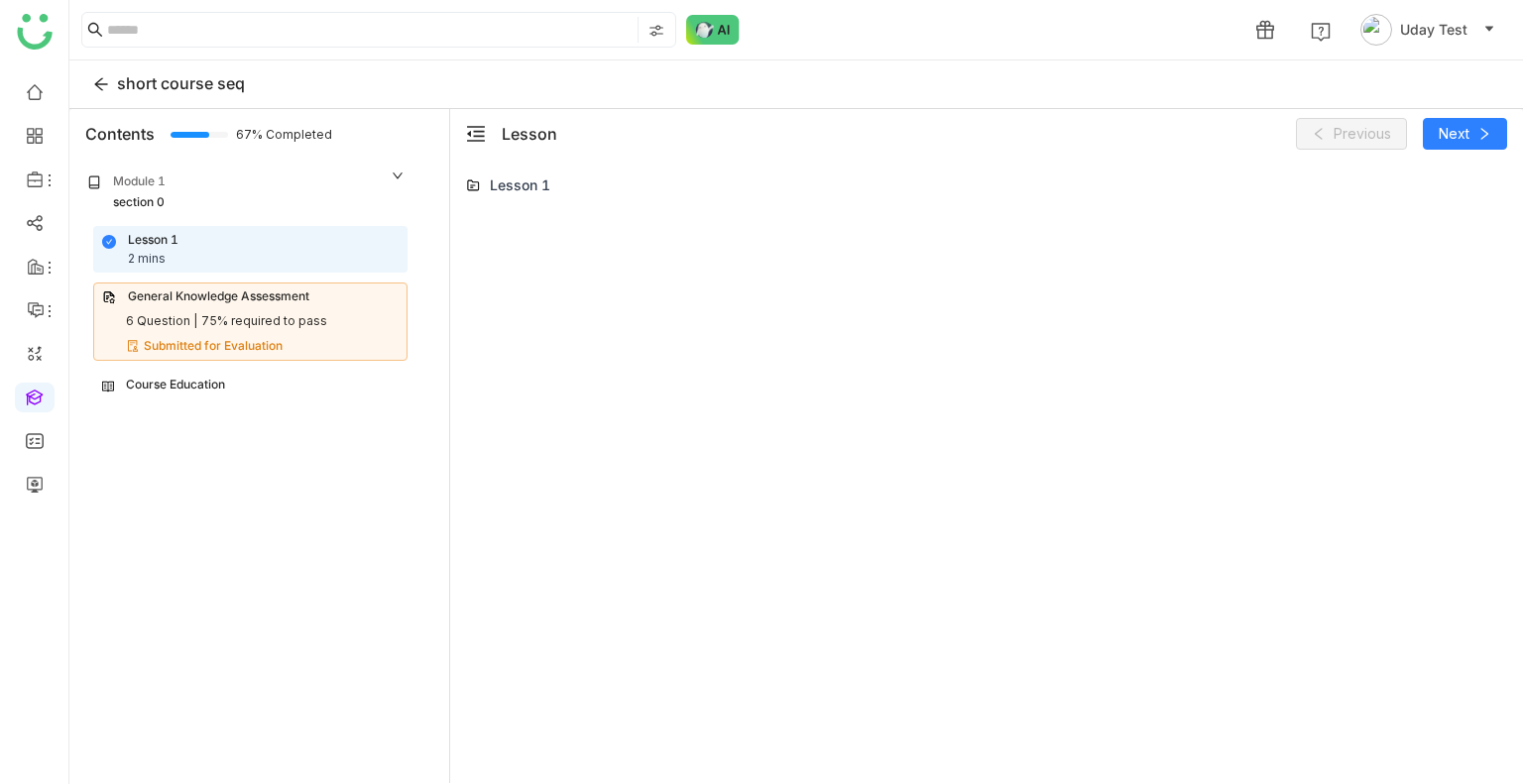 click on "Course Education" at bounding box center [176, 385] 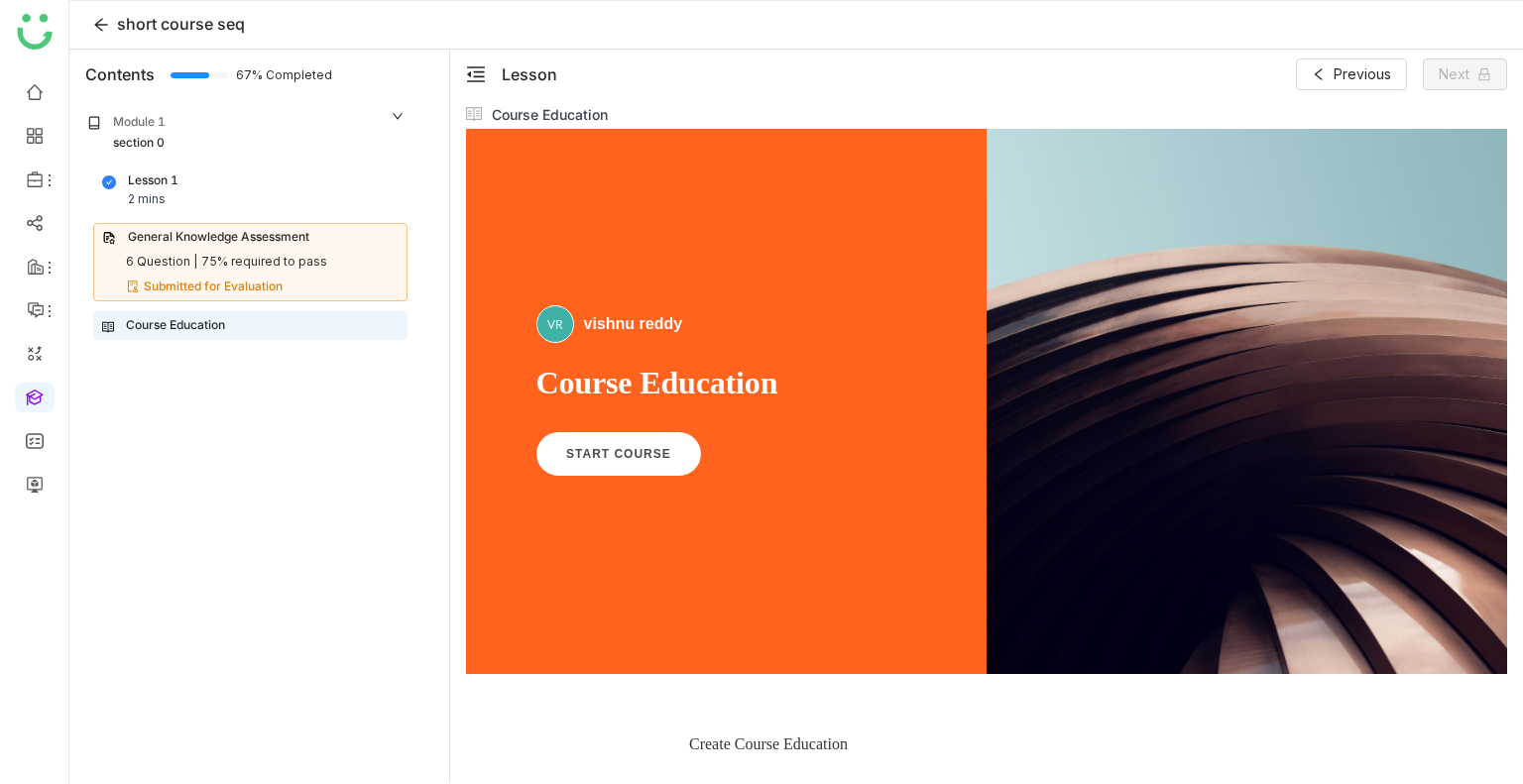 scroll, scrollTop: 0, scrollLeft: 0, axis: both 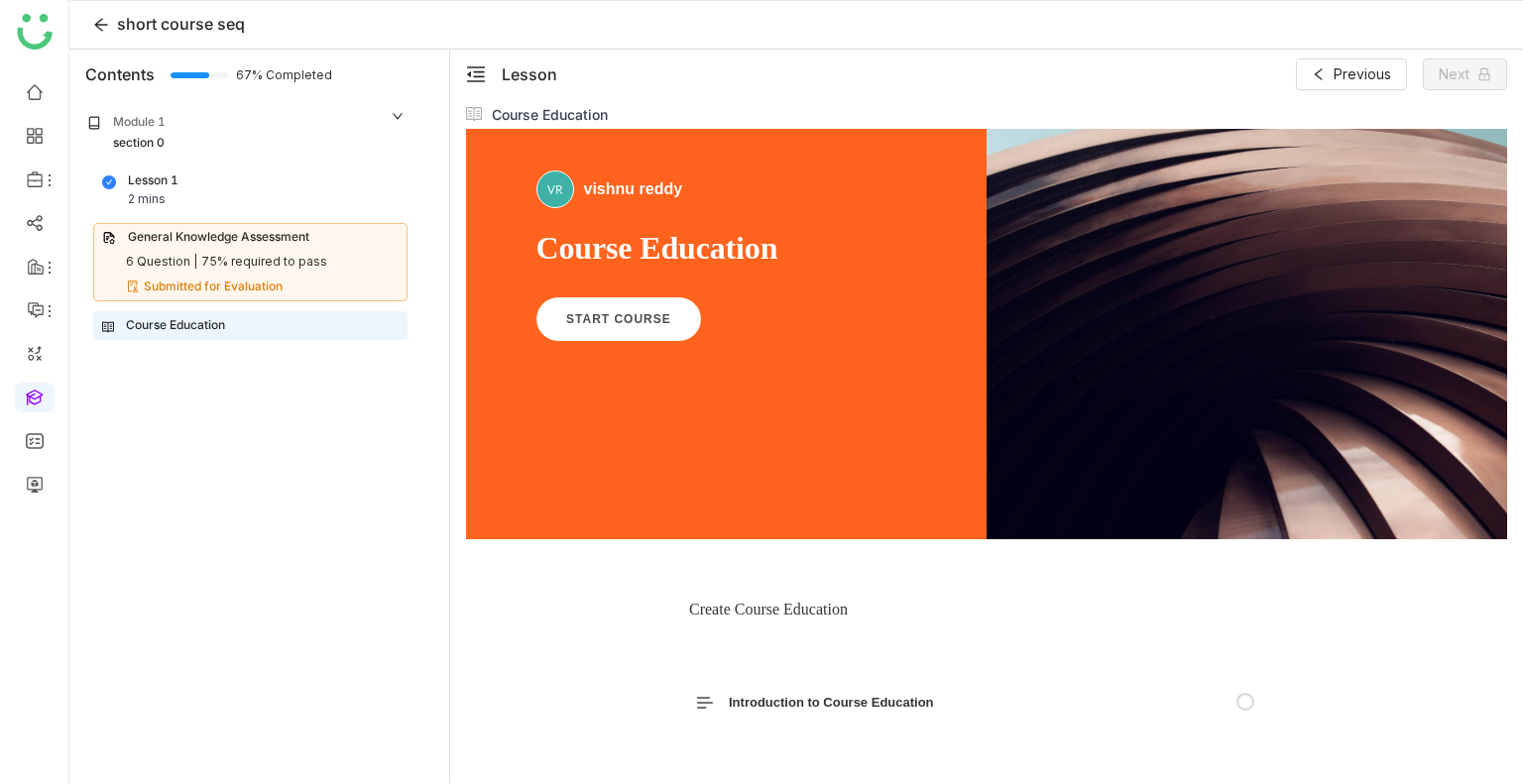 click on "[NAME] [LAST] By [NAME] [LAST] Course Education START COURSE" at bounding box center [726, 267] 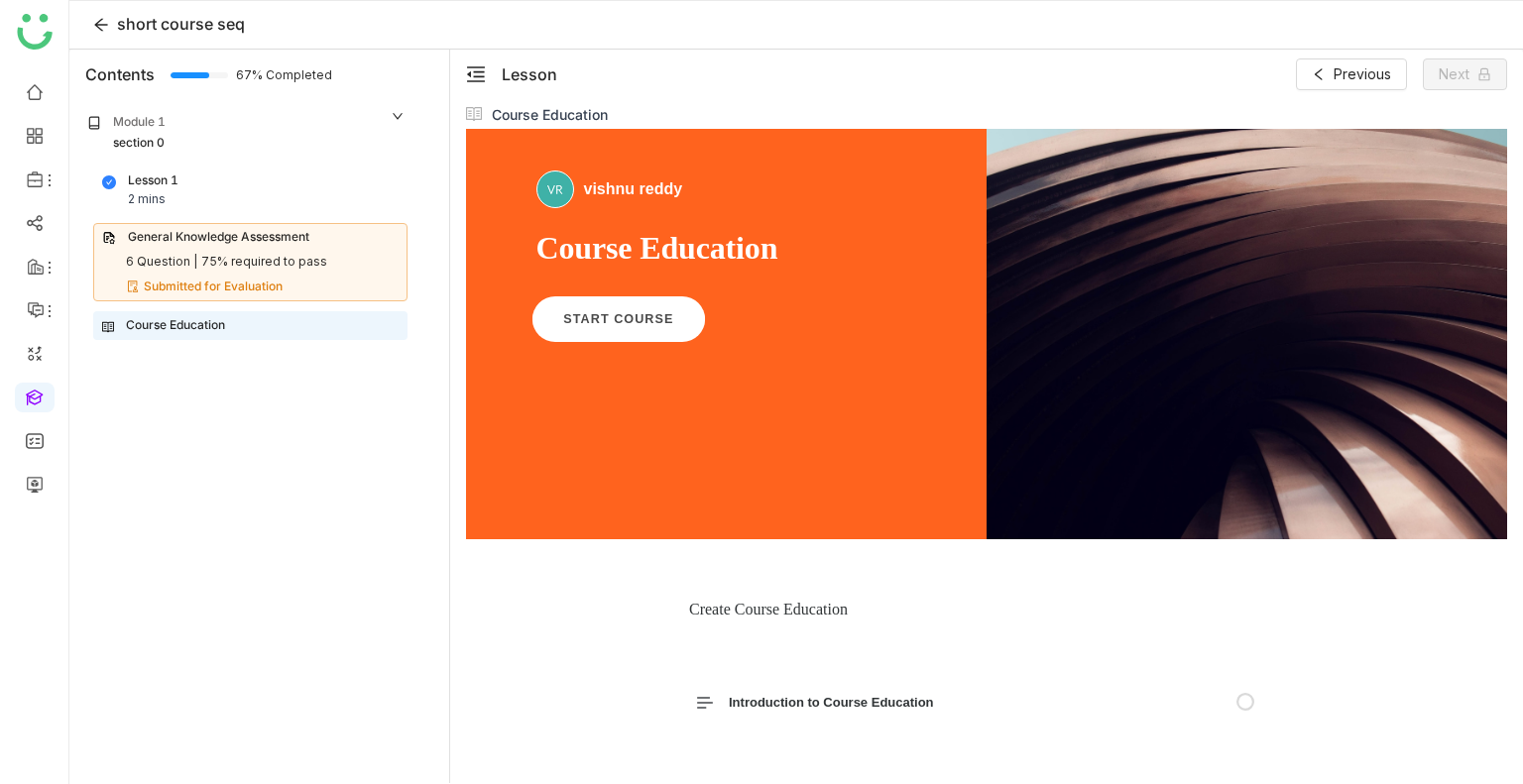 click on "START COURSE" at bounding box center (618, 319) 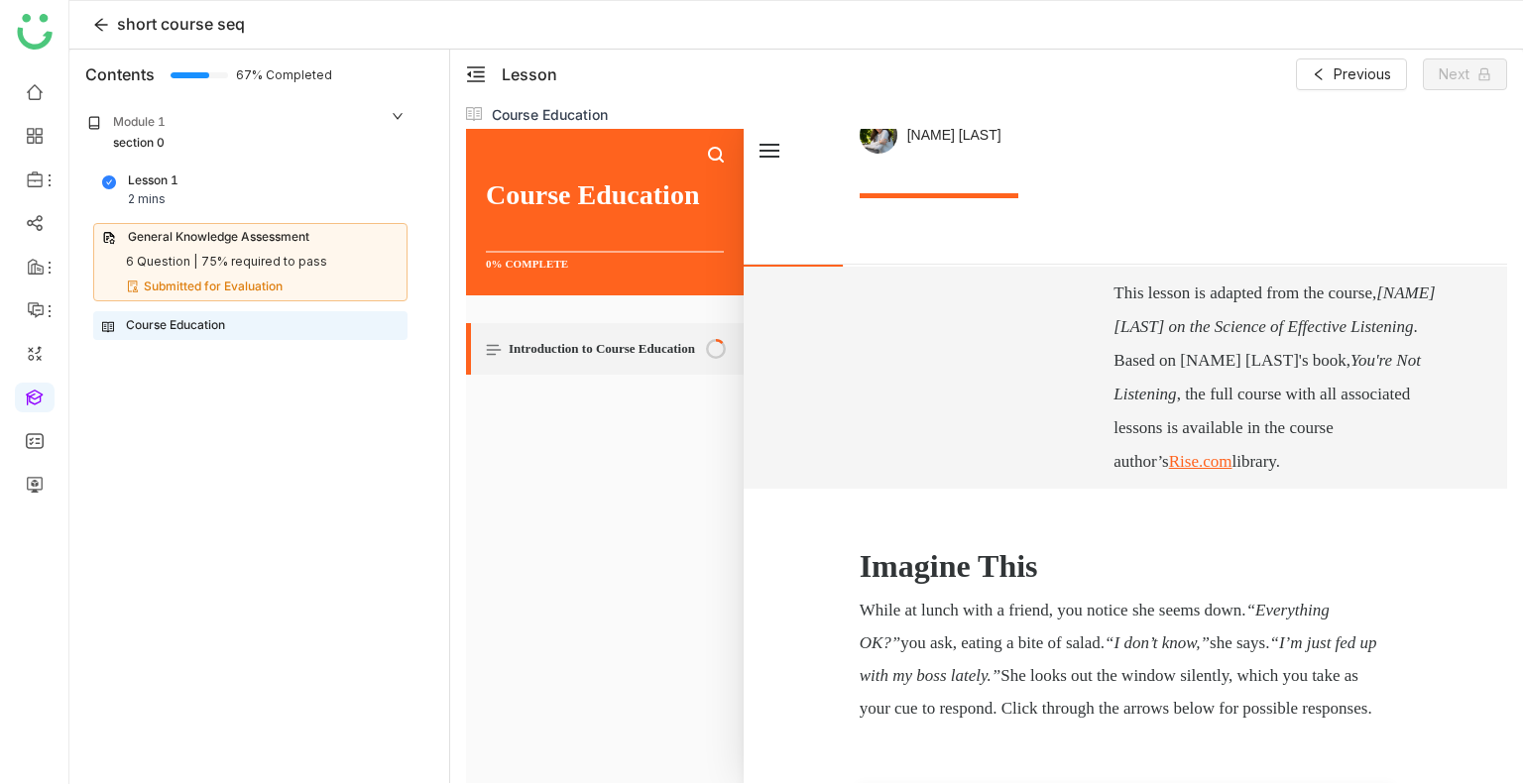 scroll, scrollTop: 759, scrollLeft: 0, axis: vertical 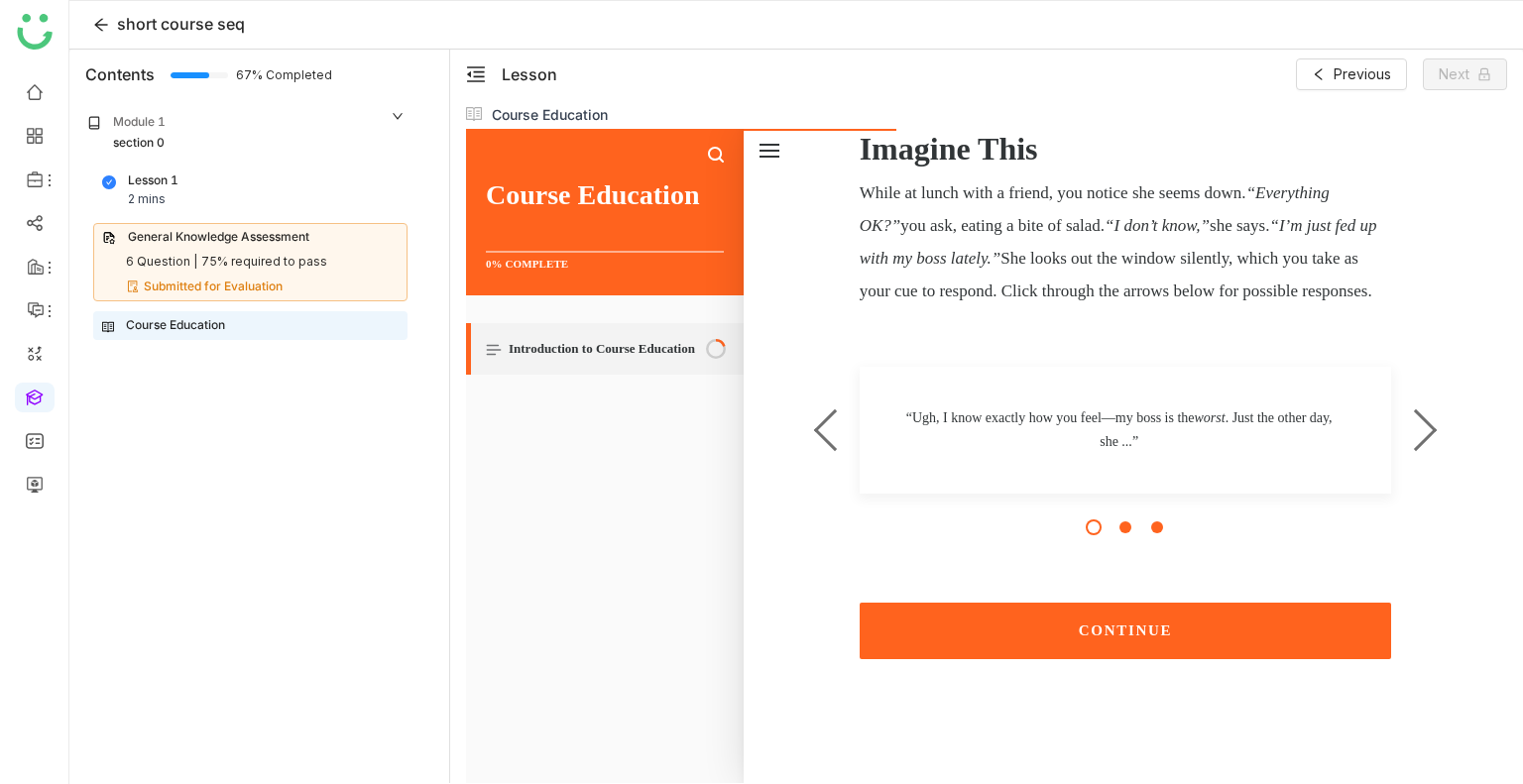 click on "CONTINUE" at bounding box center [1125, 630] 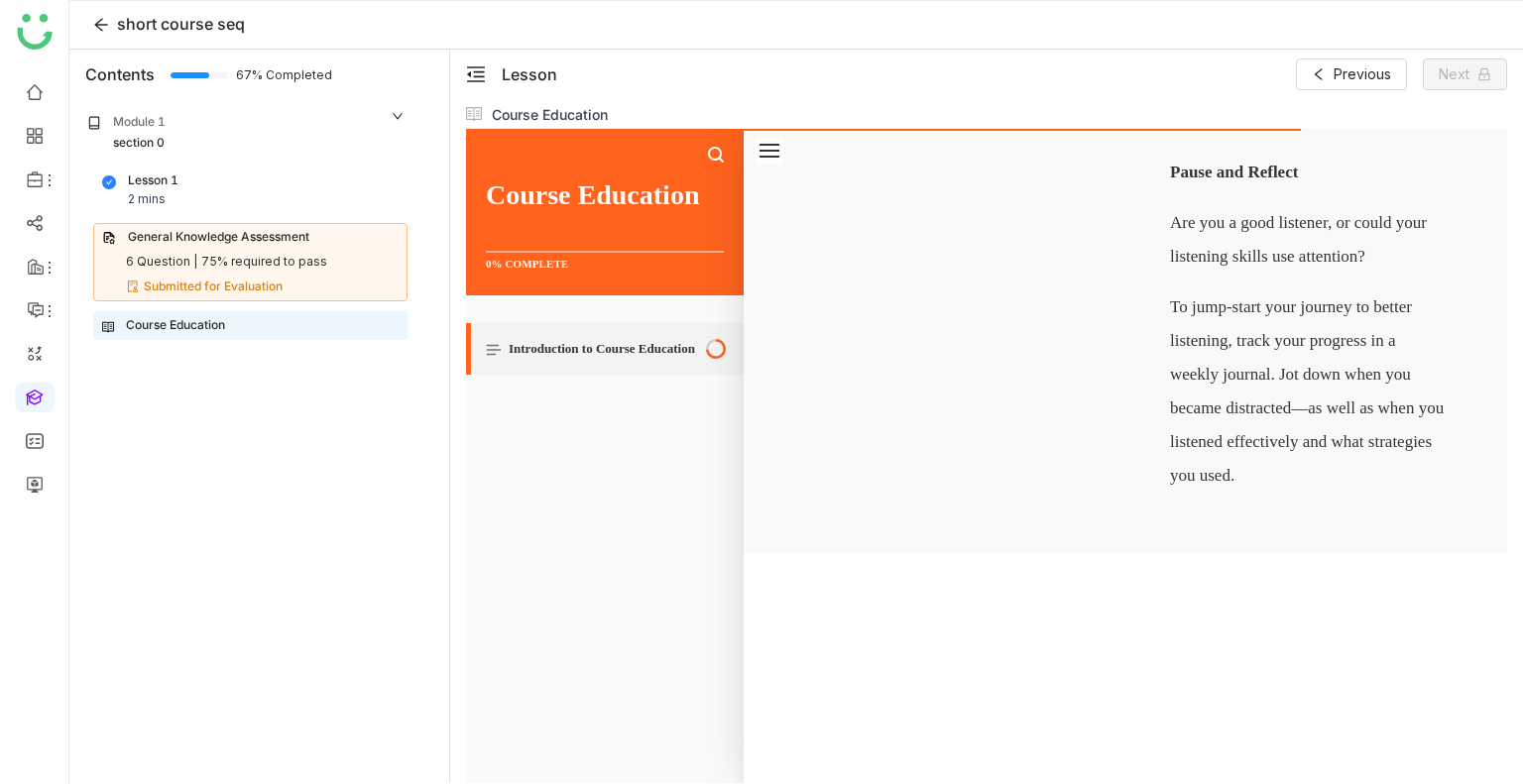 scroll, scrollTop: 3561, scrollLeft: 0, axis: vertical 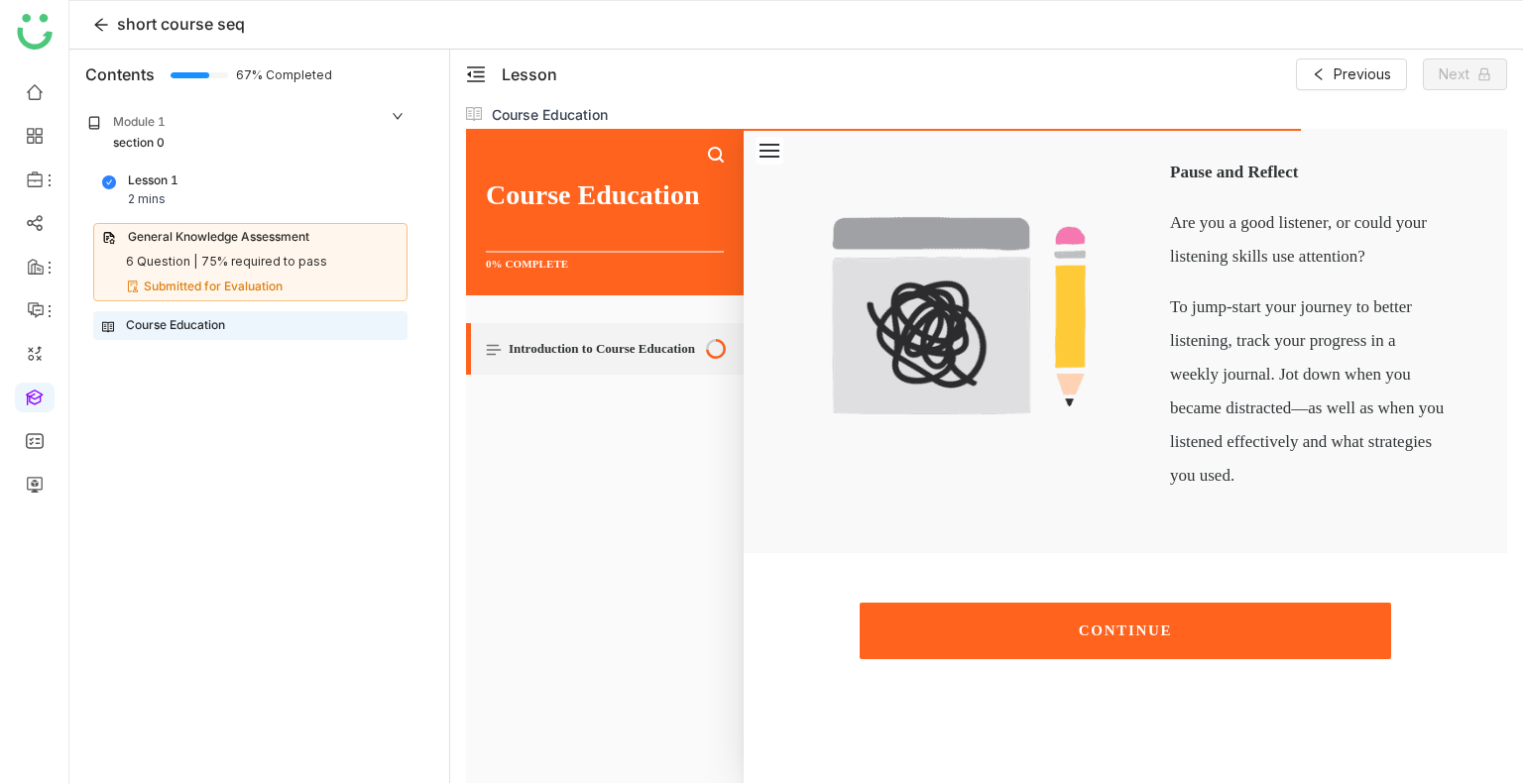 click on "CONTINUE" at bounding box center (1125, 630) 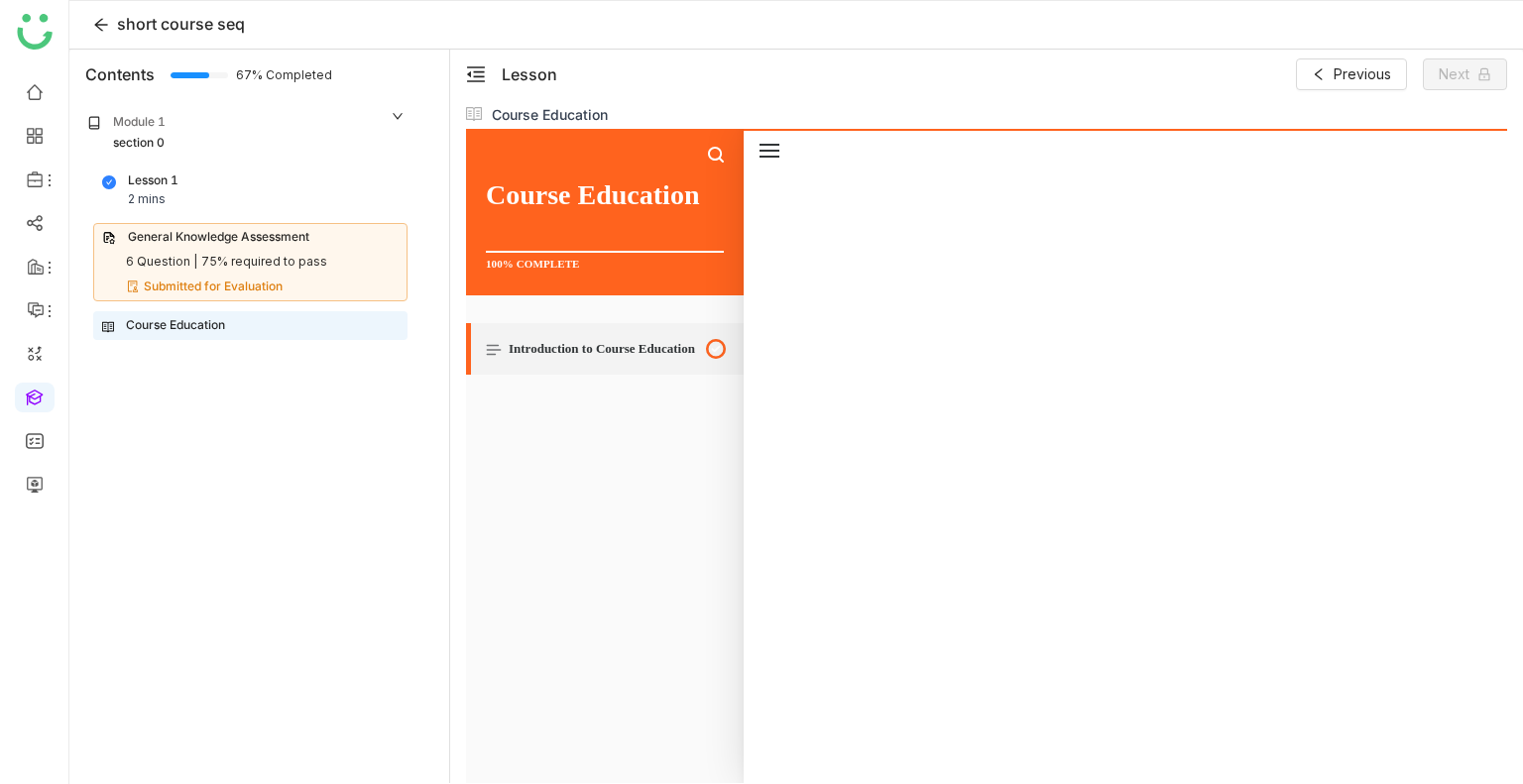scroll, scrollTop: 4576, scrollLeft: 0, axis: vertical 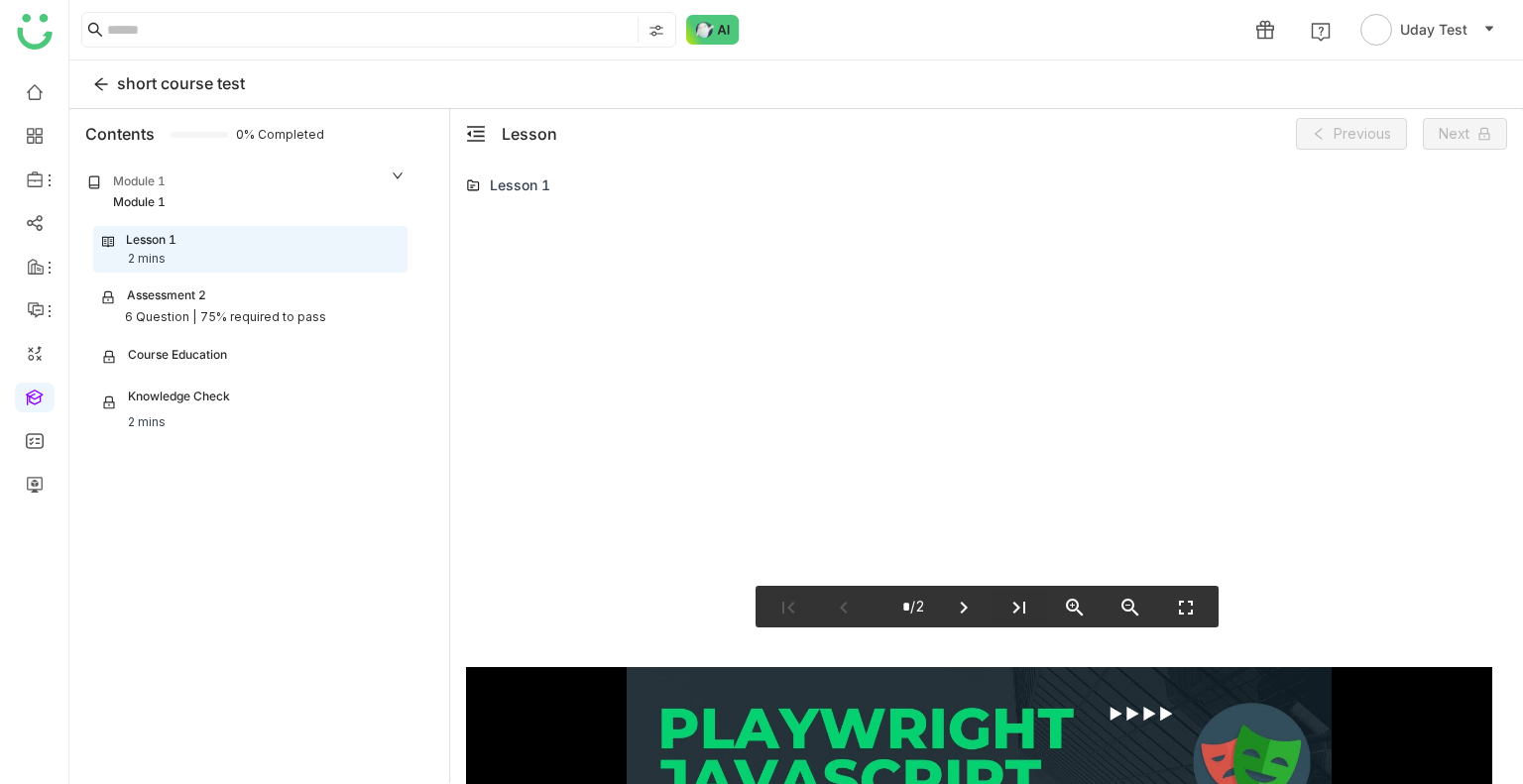 click on "last_page" at bounding box center (1019, 607) 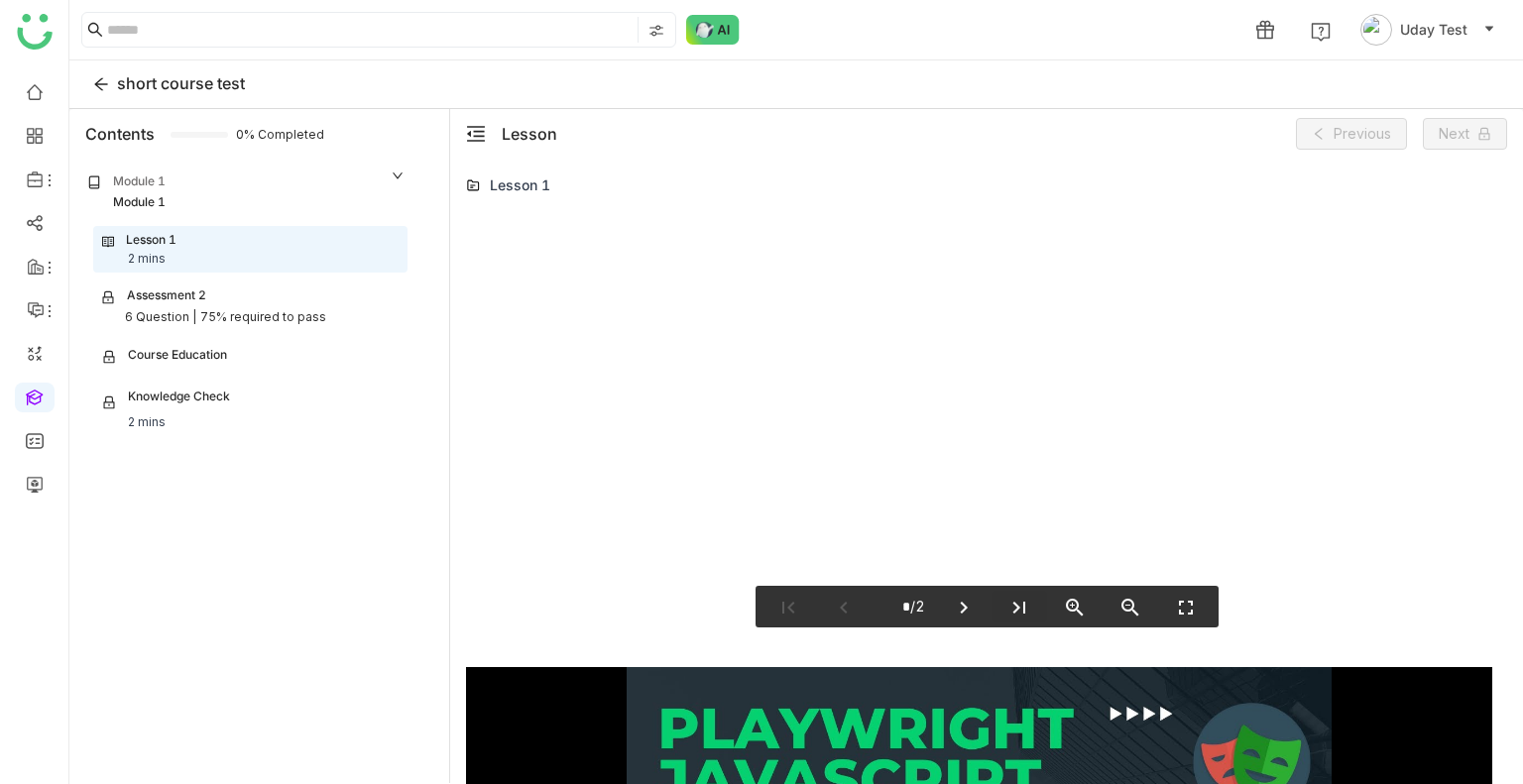 type on "*" 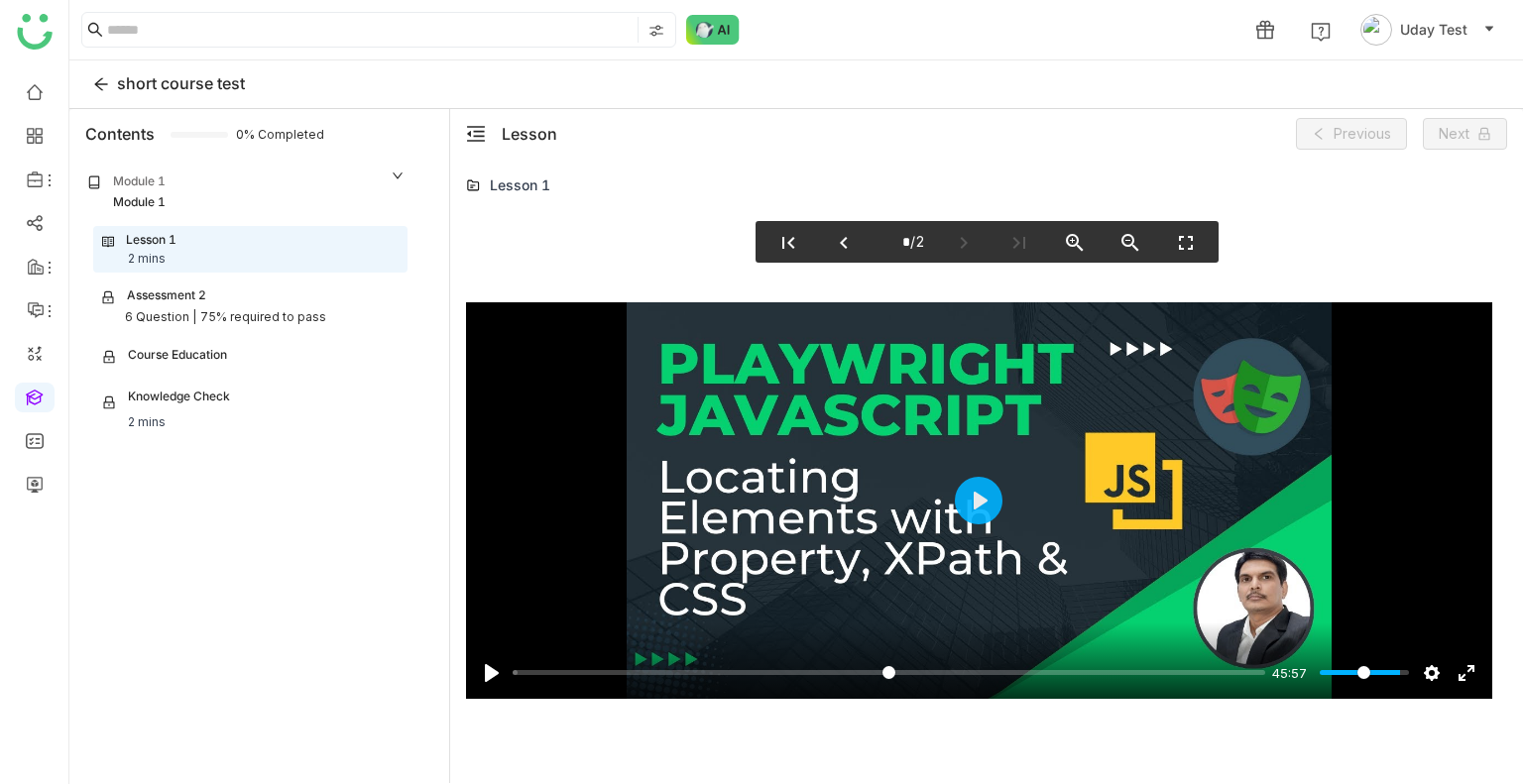 scroll, scrollTop: 1205, scrollLeft: 0, axis: vertical 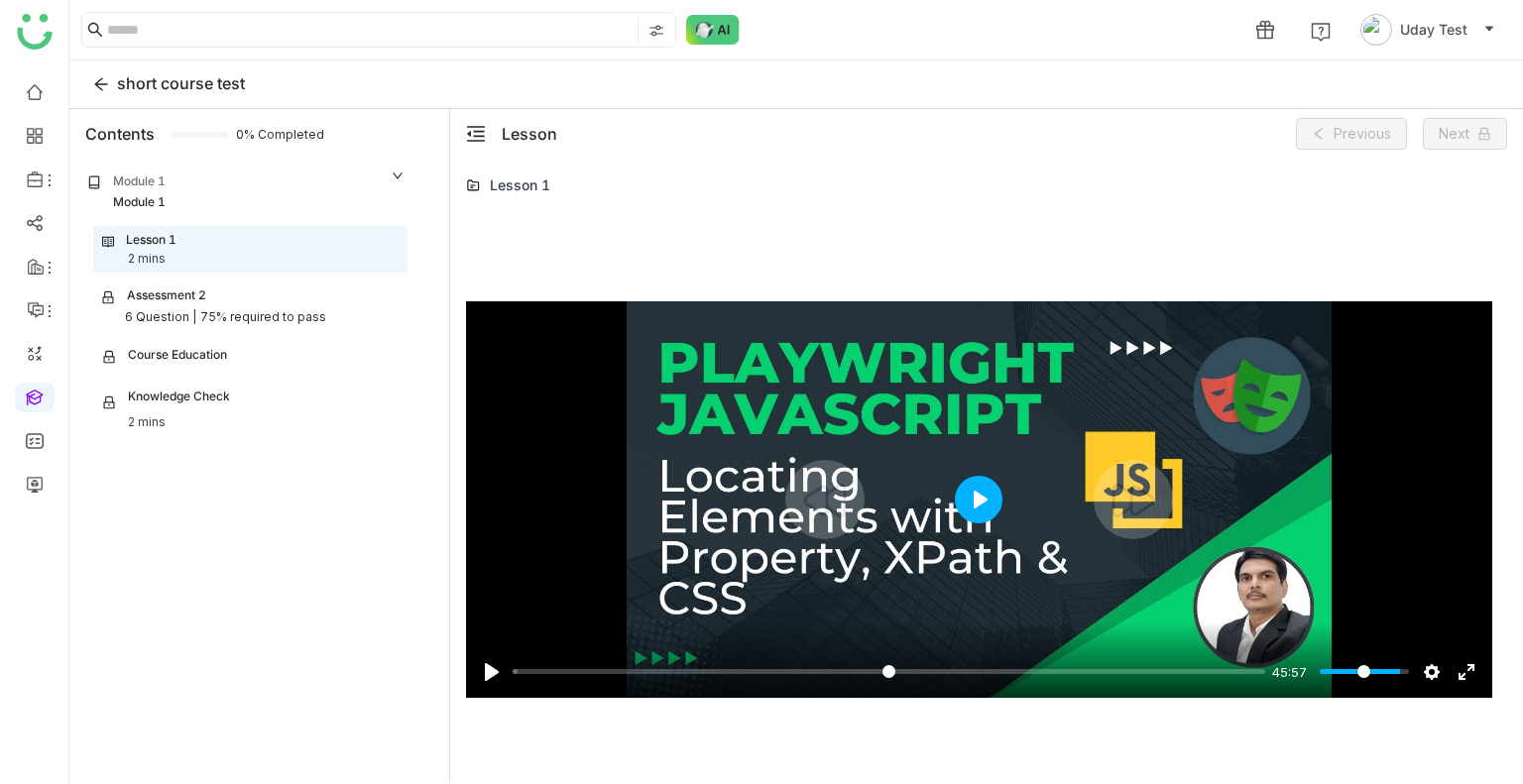 click on "Play" 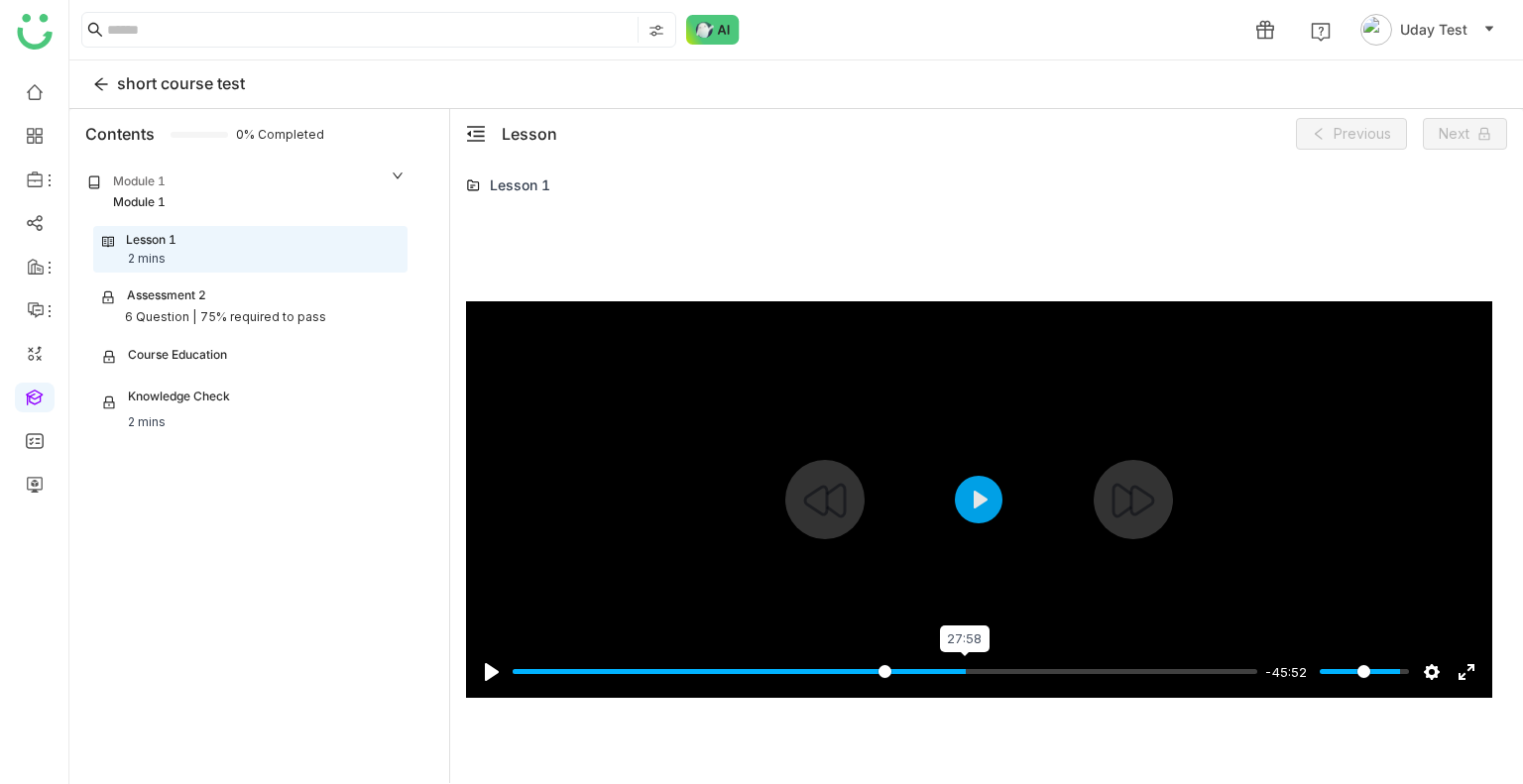click at bounding box center [884, 671] 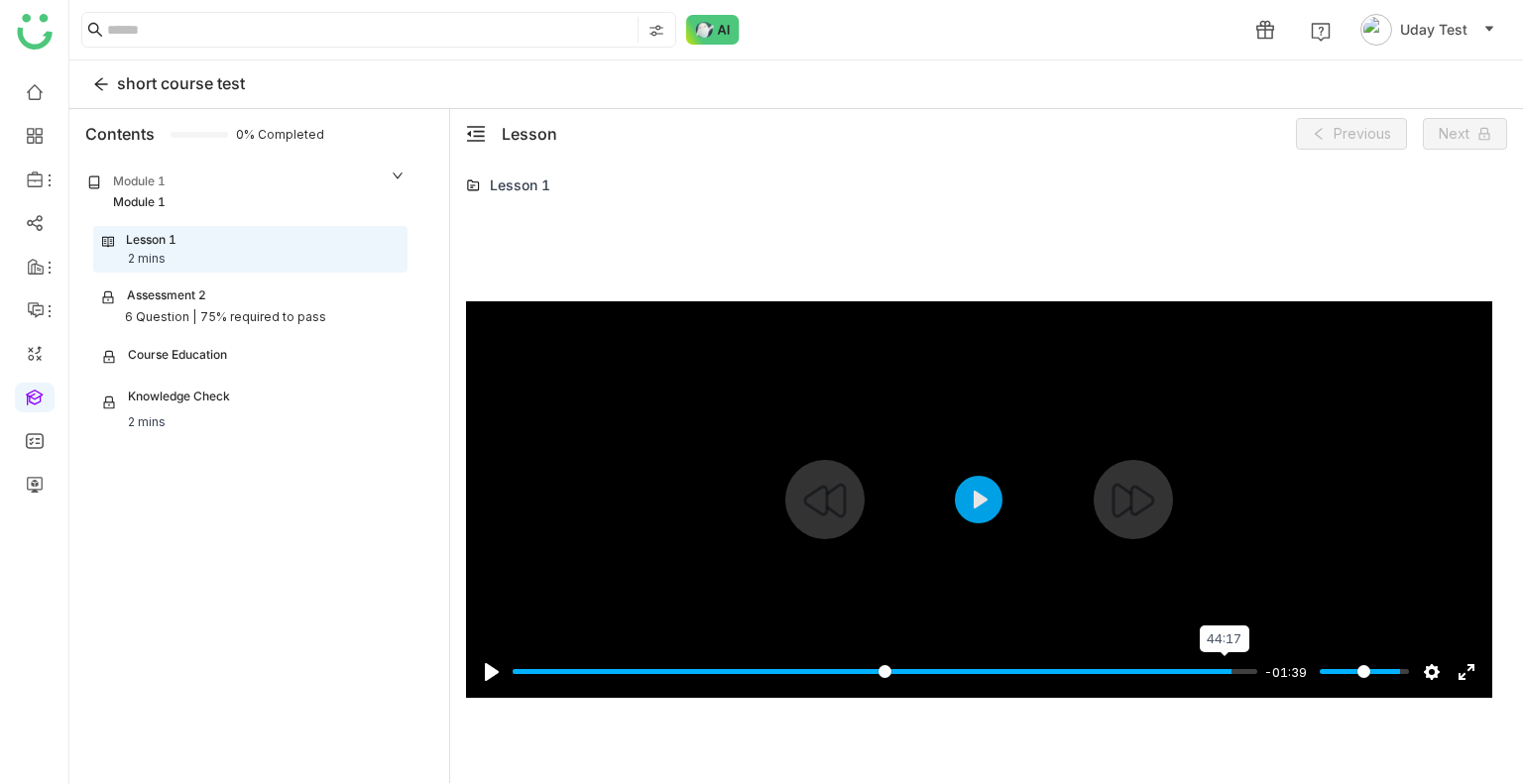 click at bounding box center (884, 671) 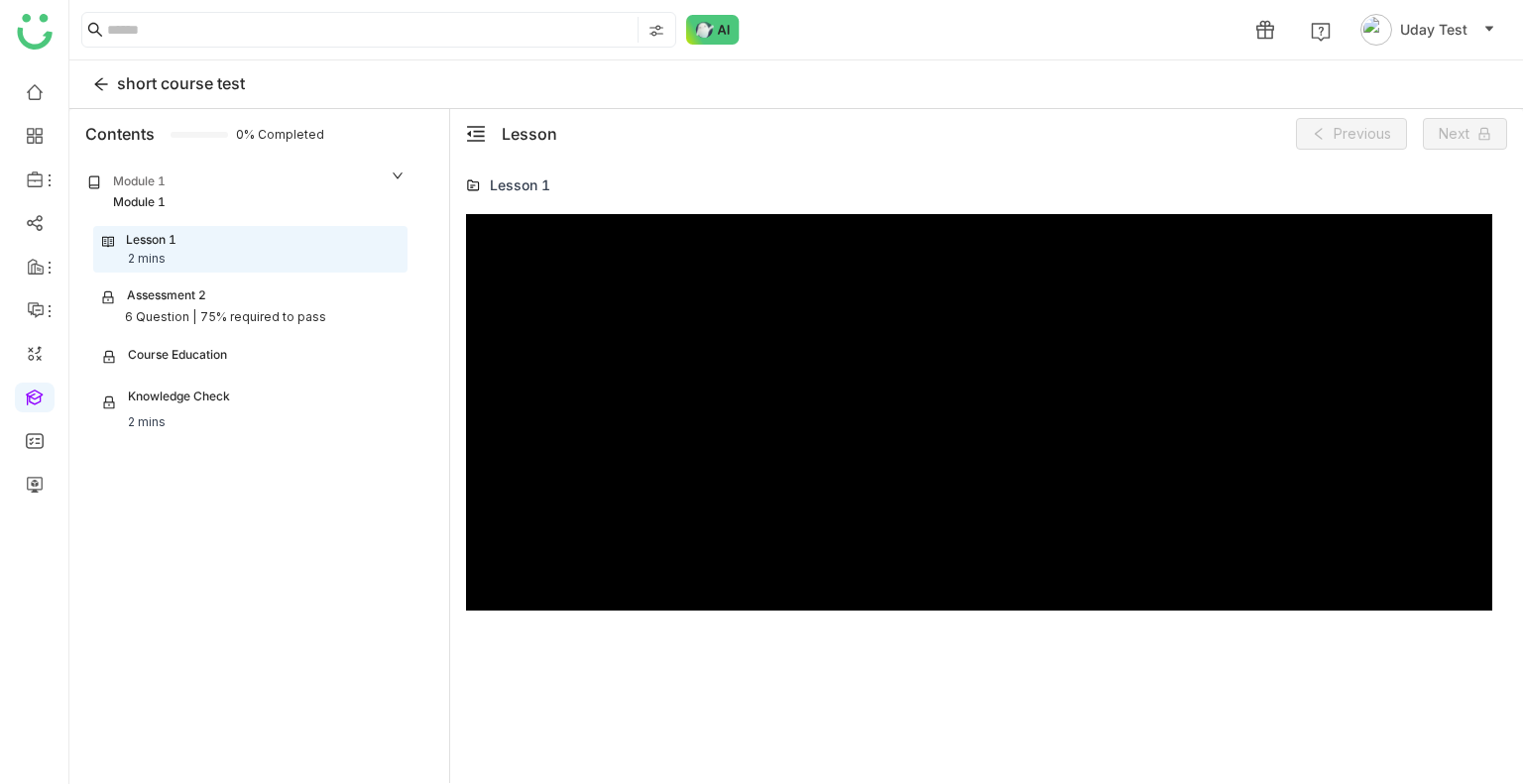 scroll, scrollTop: 1292, scrollLeft: 0, axis: vertical 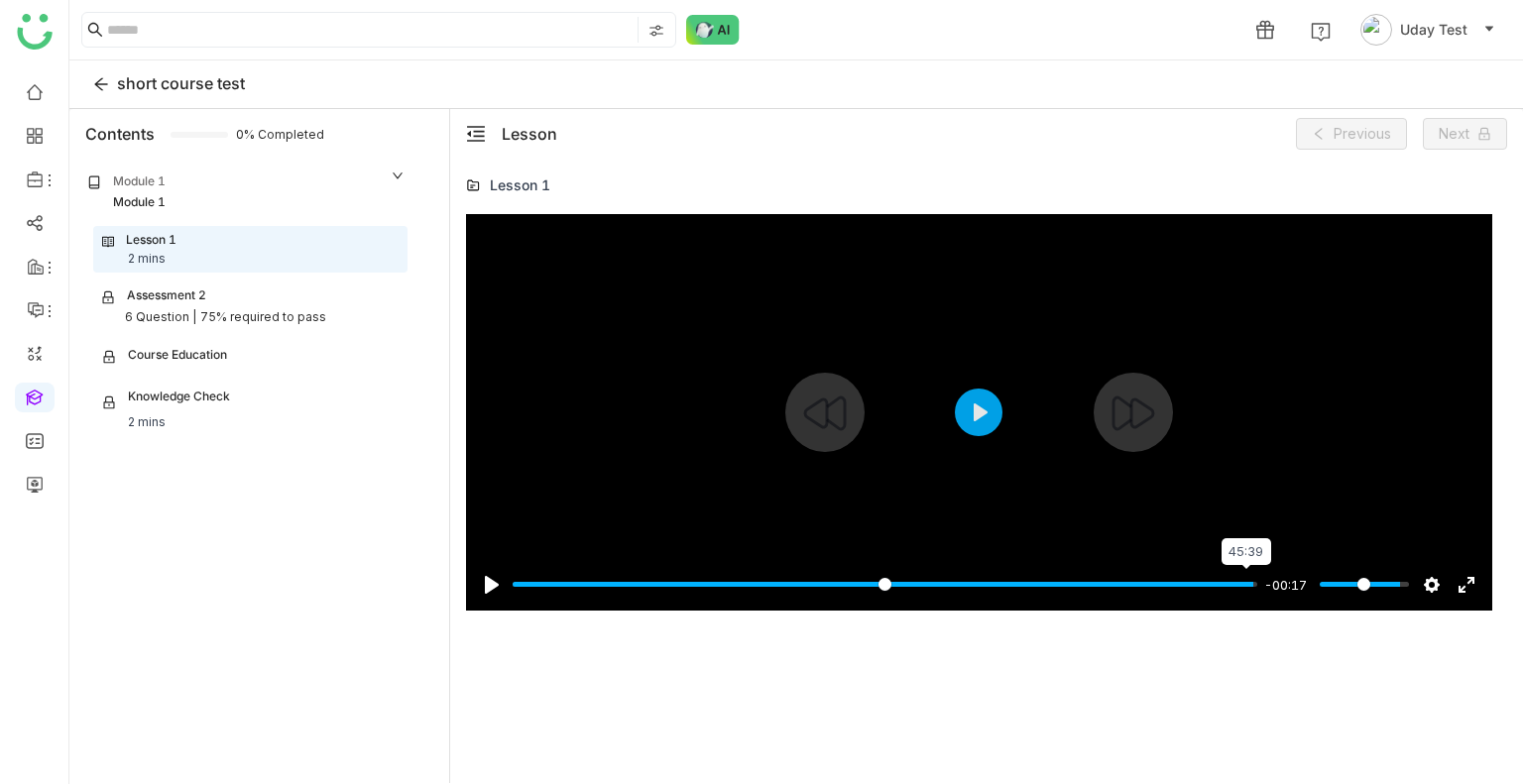 click at bounding box center [884, 584] 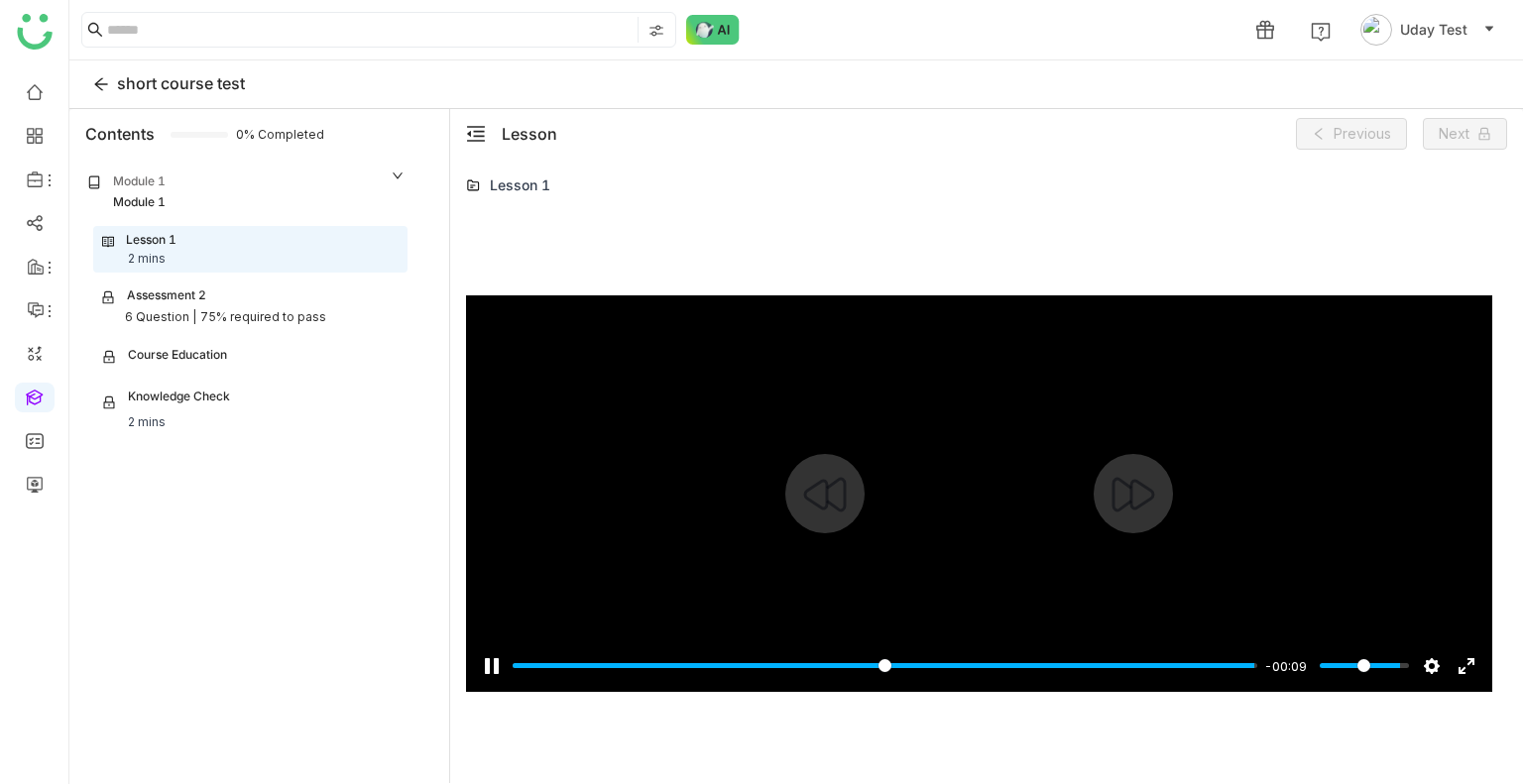 scroll, scrollTop: 1235, scrollLeft: 0, axis: vertical 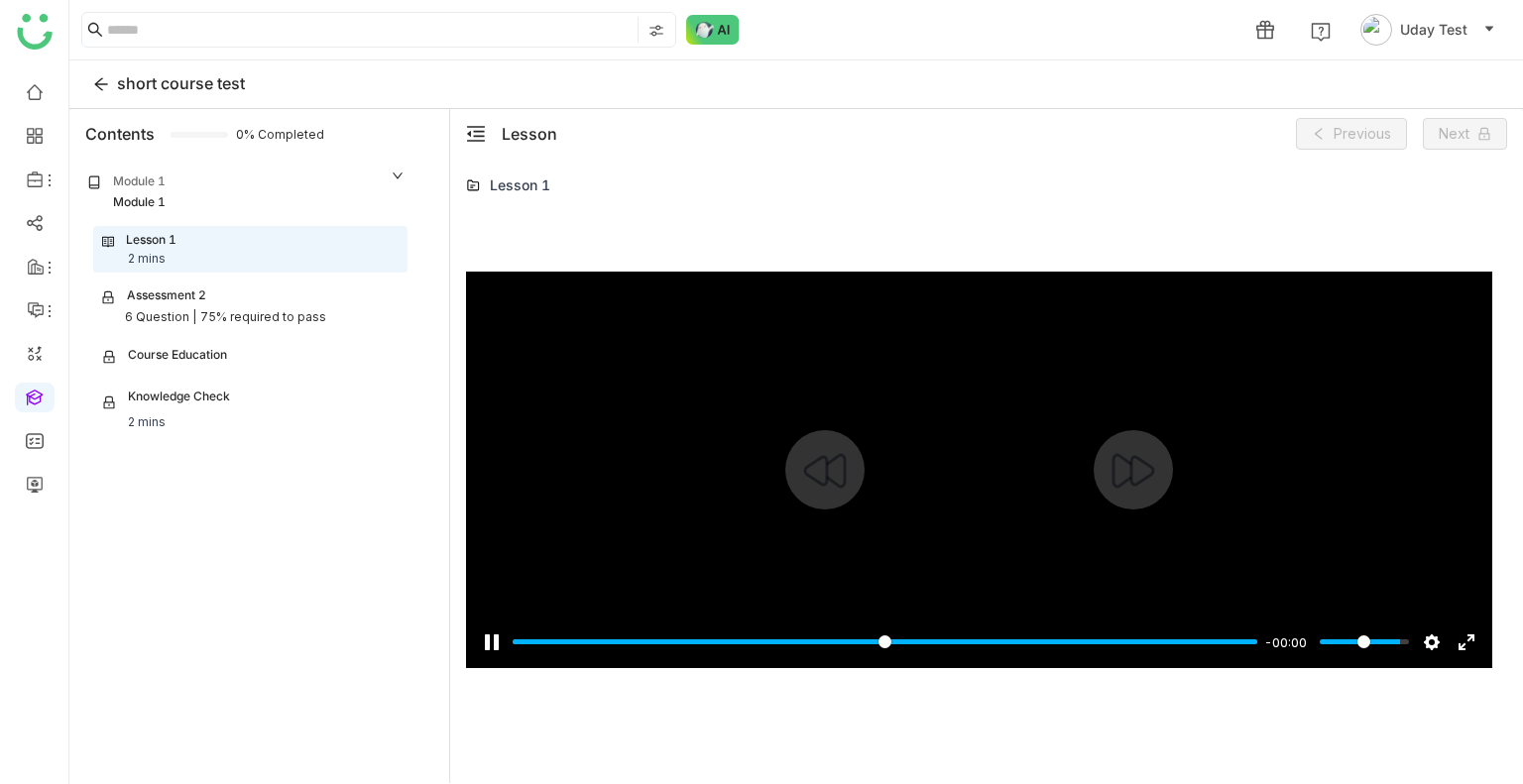 type on "*****" 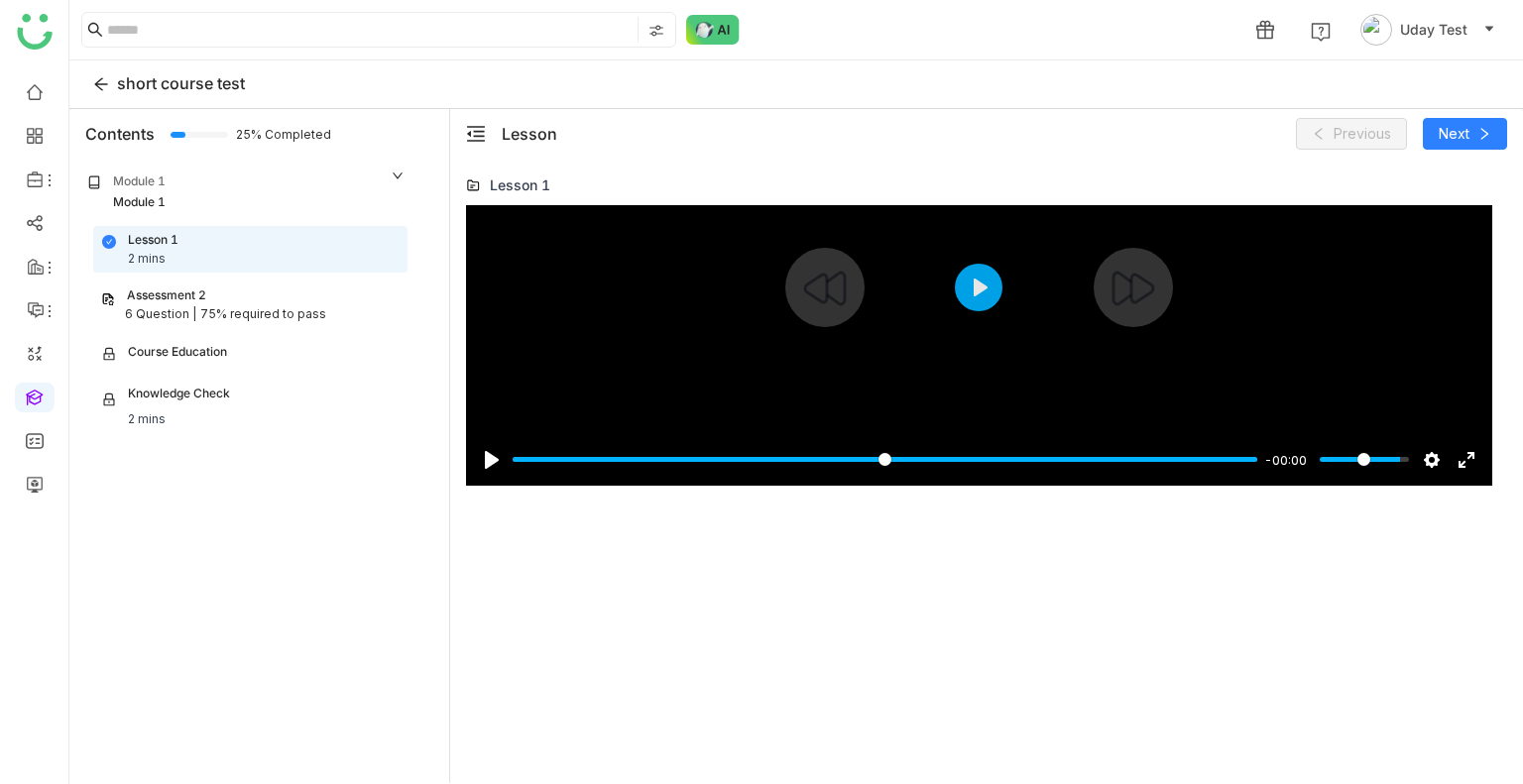 scroll, scrollTop: 1427, scrollLeft: 0, axis: vertical 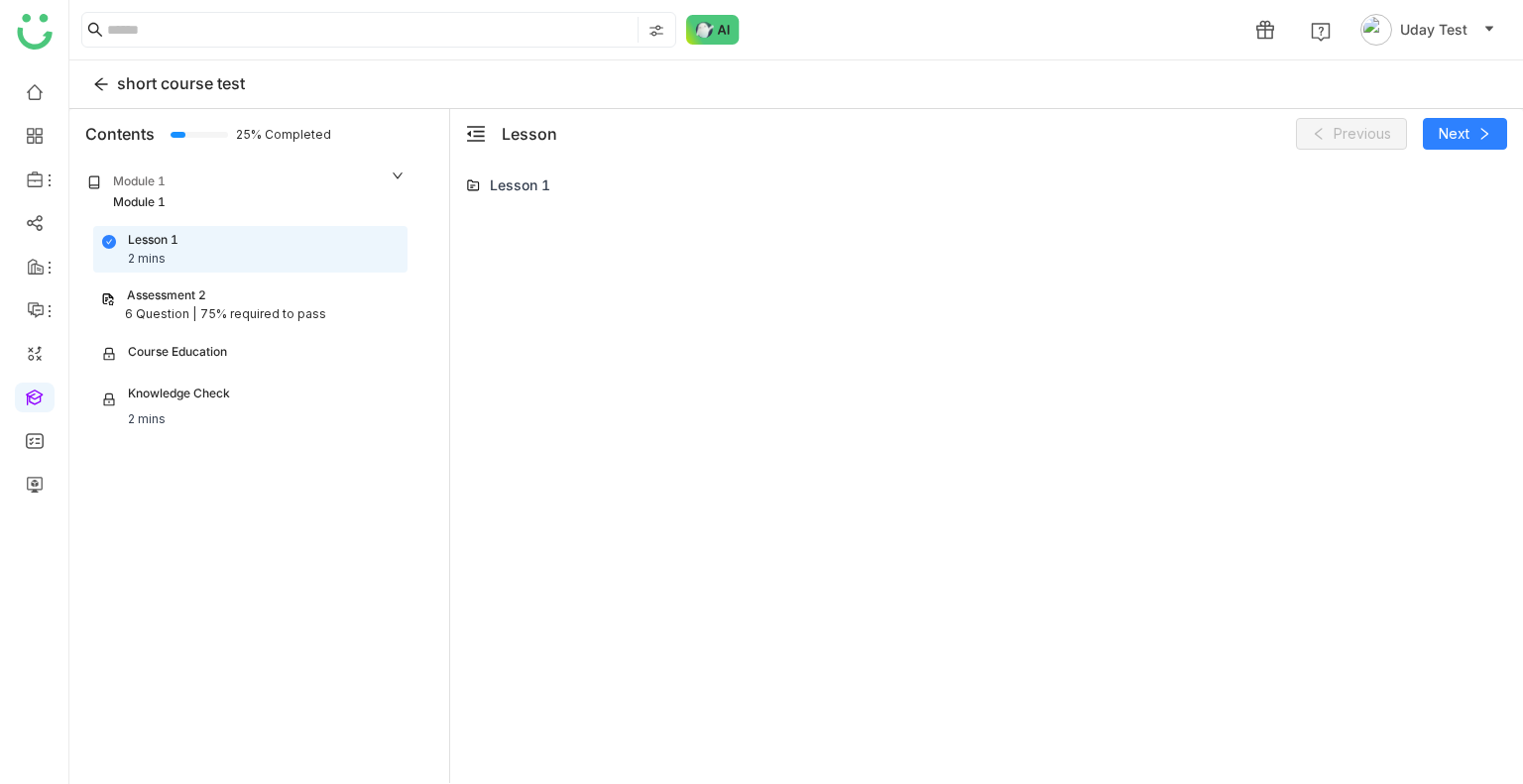 click on "75% required to pass" at bounding box center [263, 314] 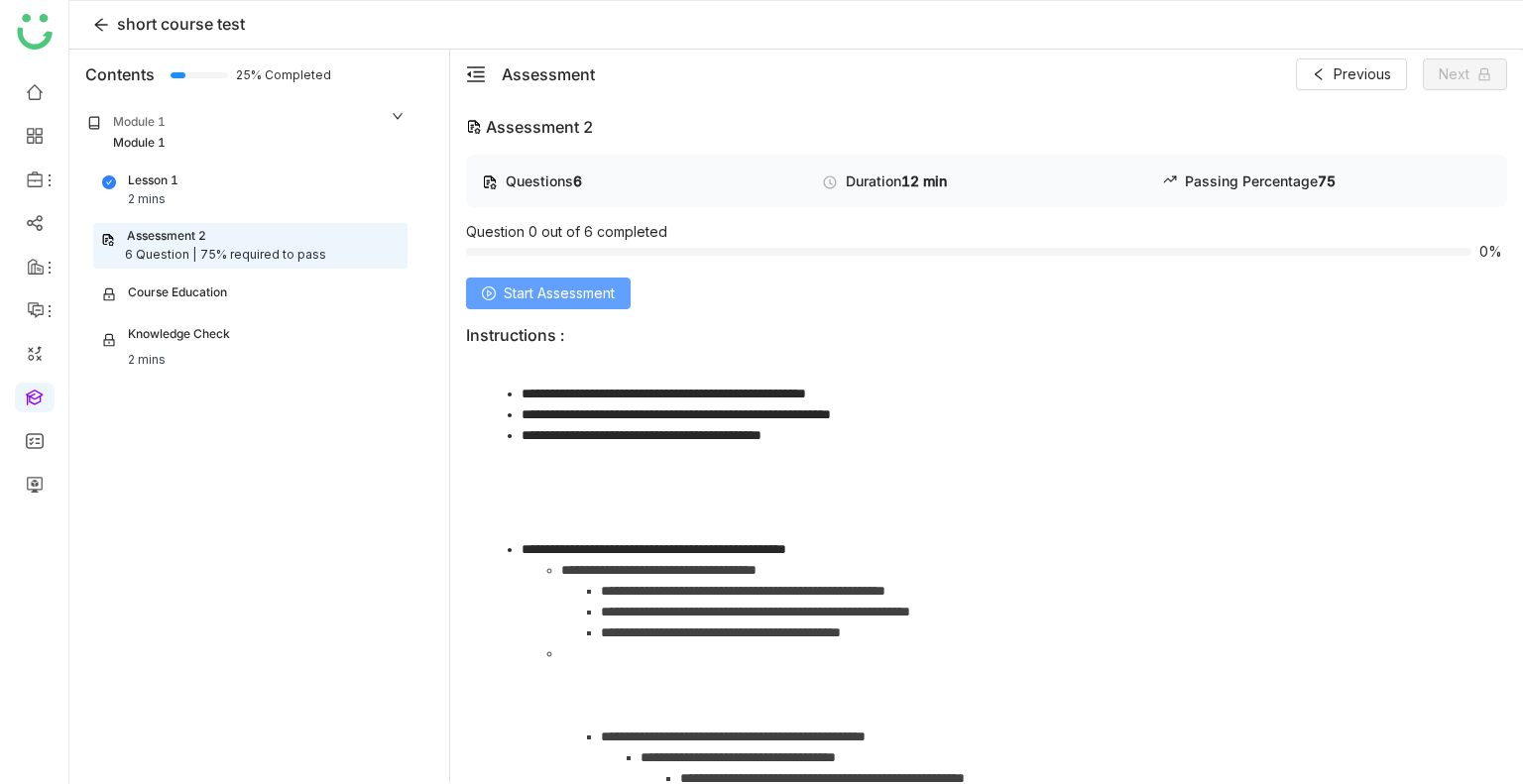 click on "Start Assessment" 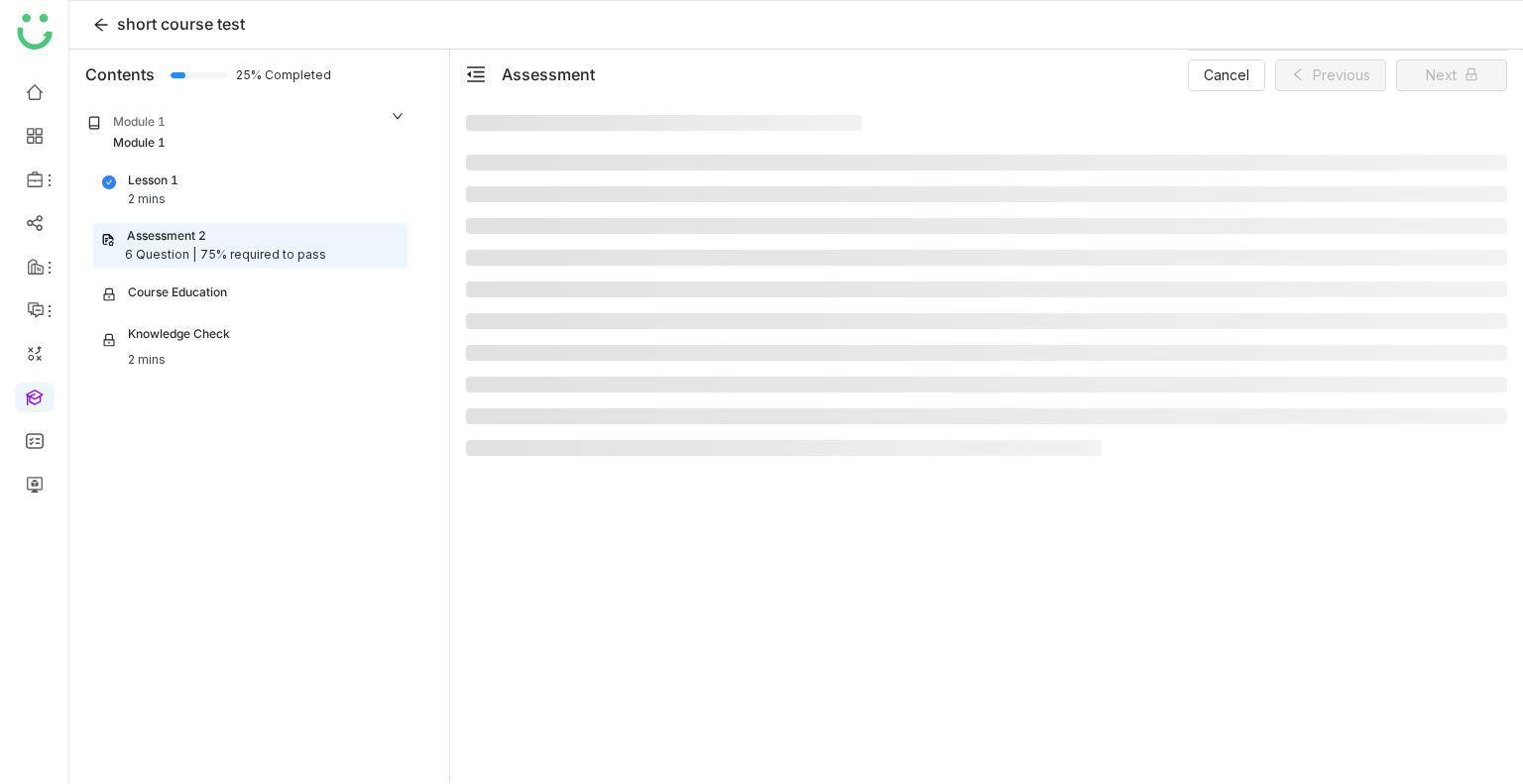 click 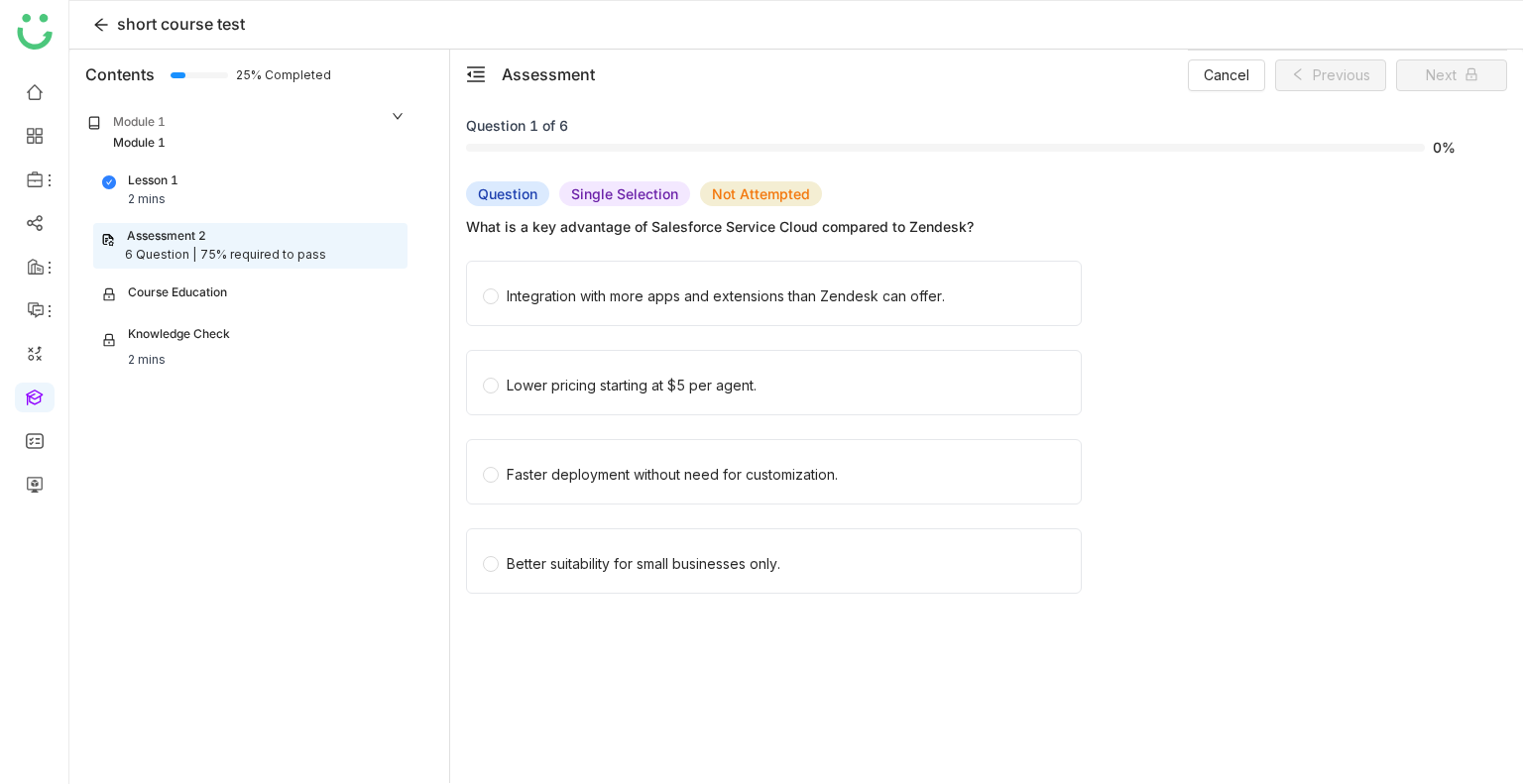 click on "Integration with more apps and extensions than Zendesk can offer." 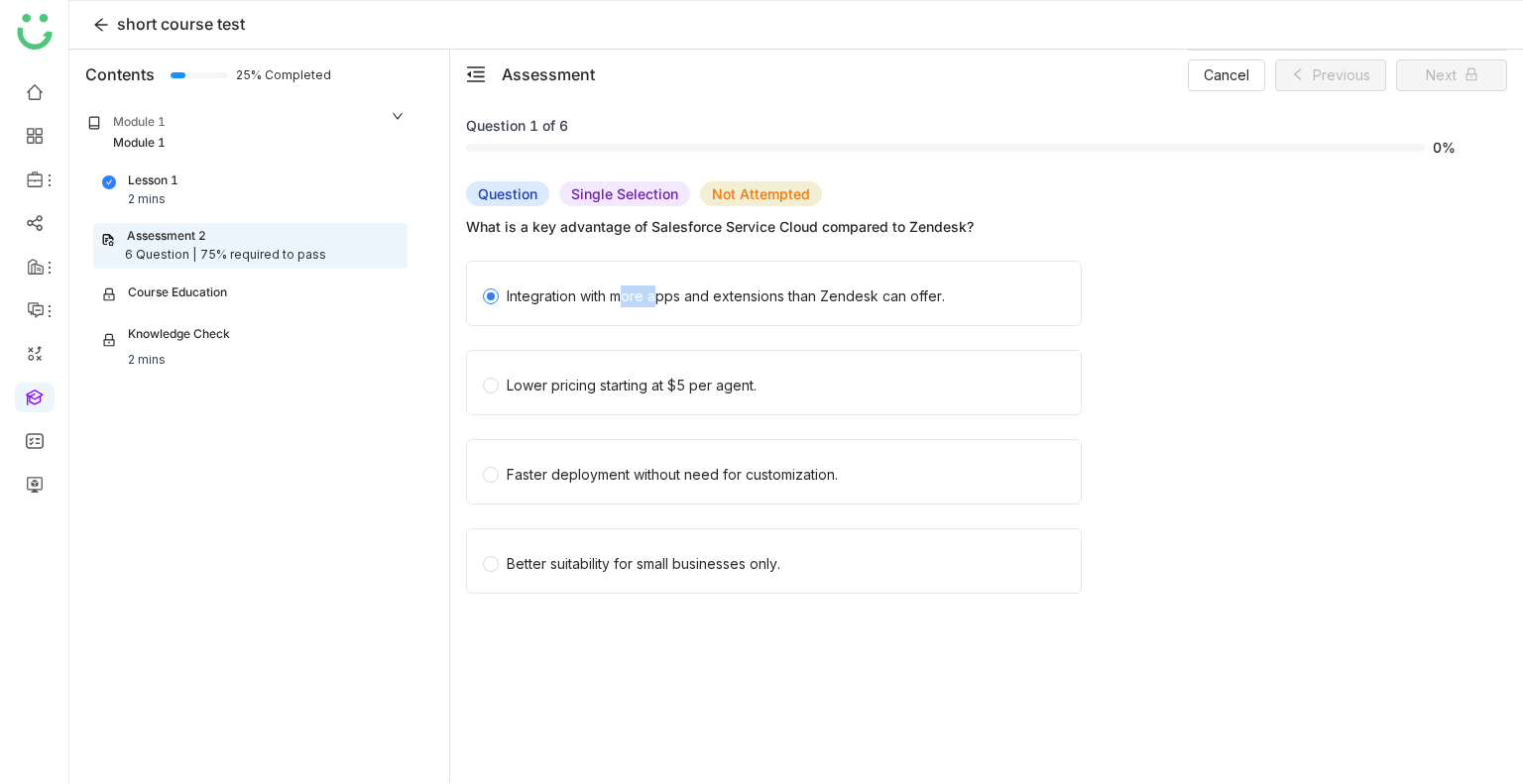 click on "Integration with more apps and extensions than Zendesk can offer." 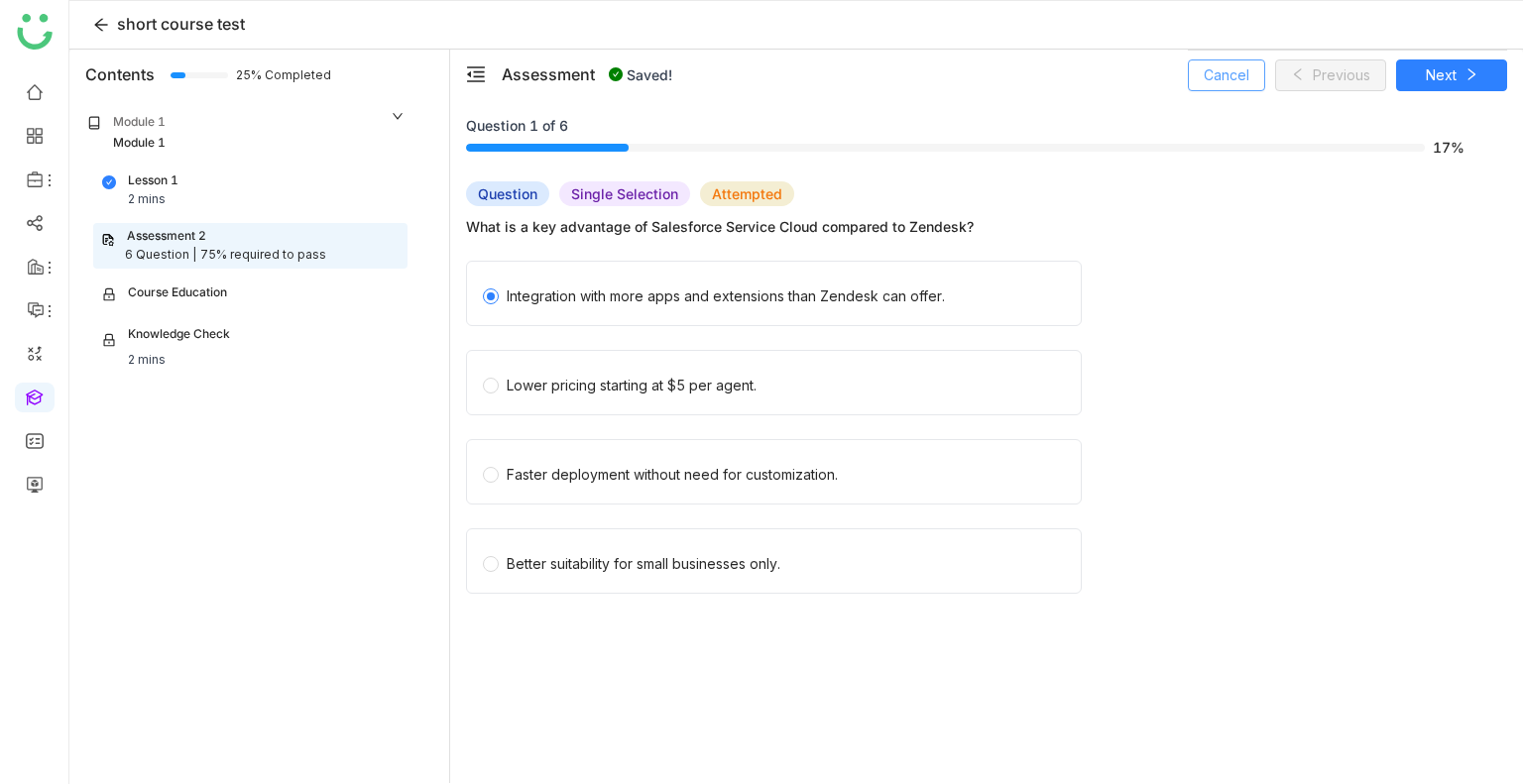 click on "Cancel" at bounding box center (1227, 75) 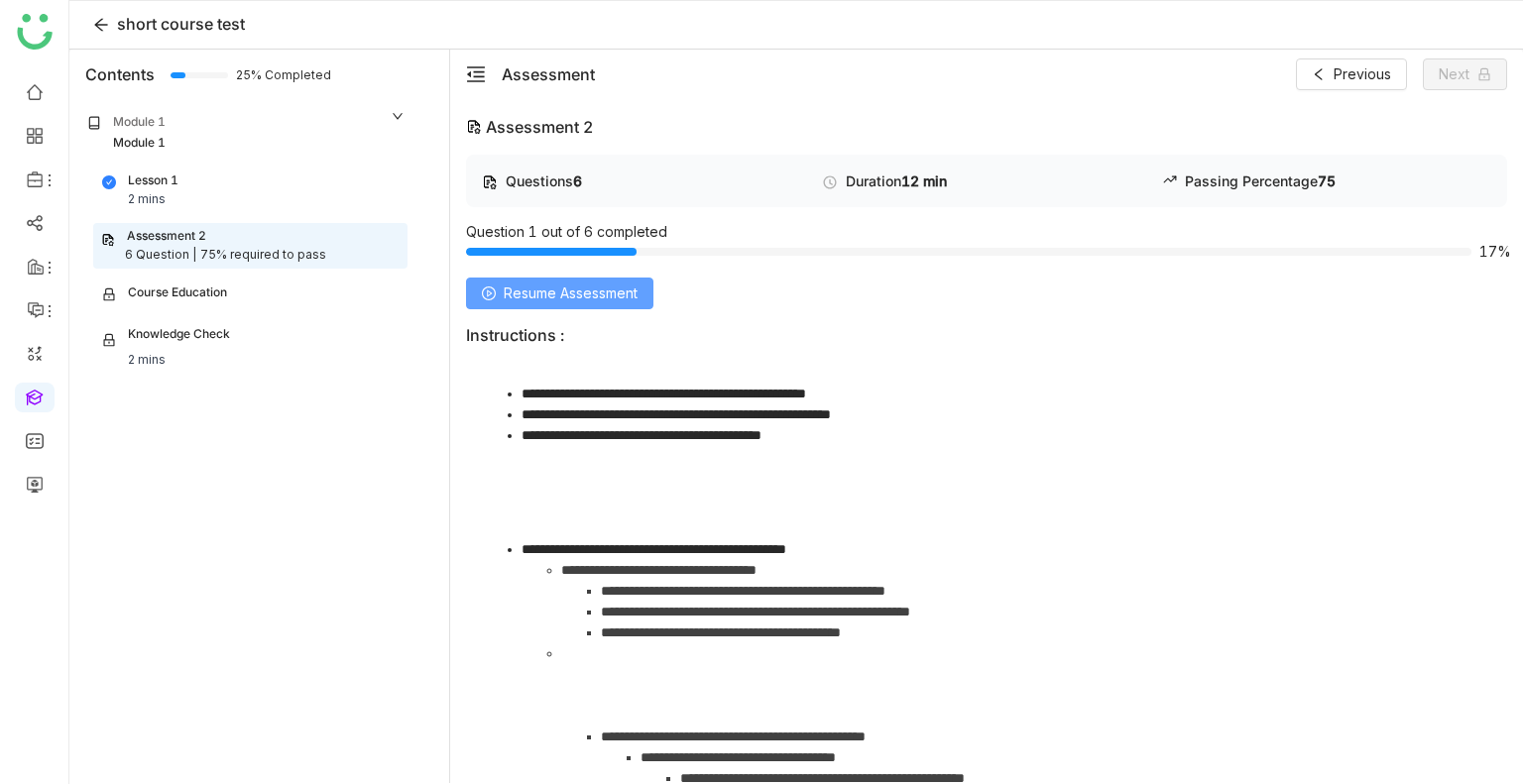 click on "Resume Assessment" 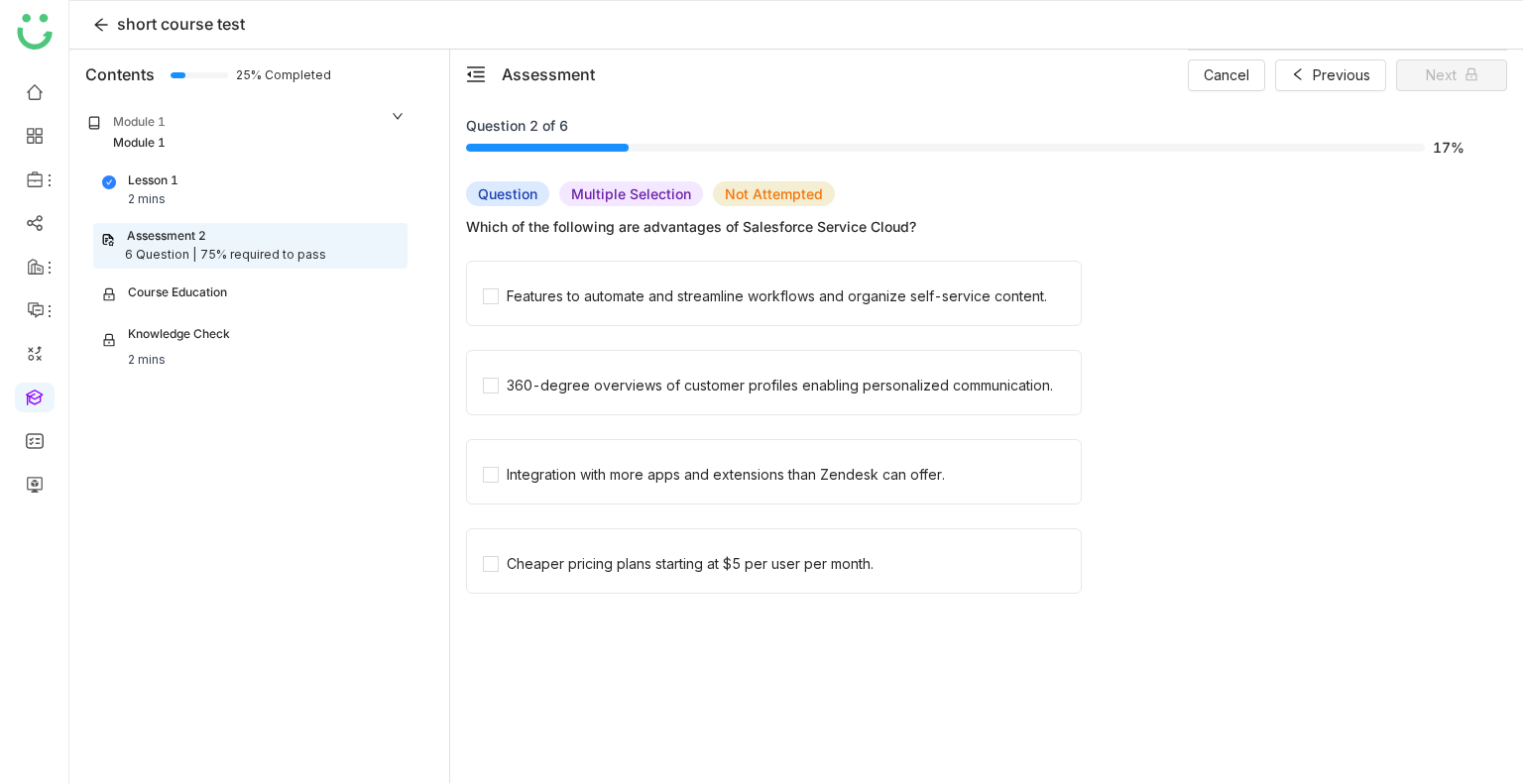 click on "Features to automate and streamline workflows and organize self-service content." 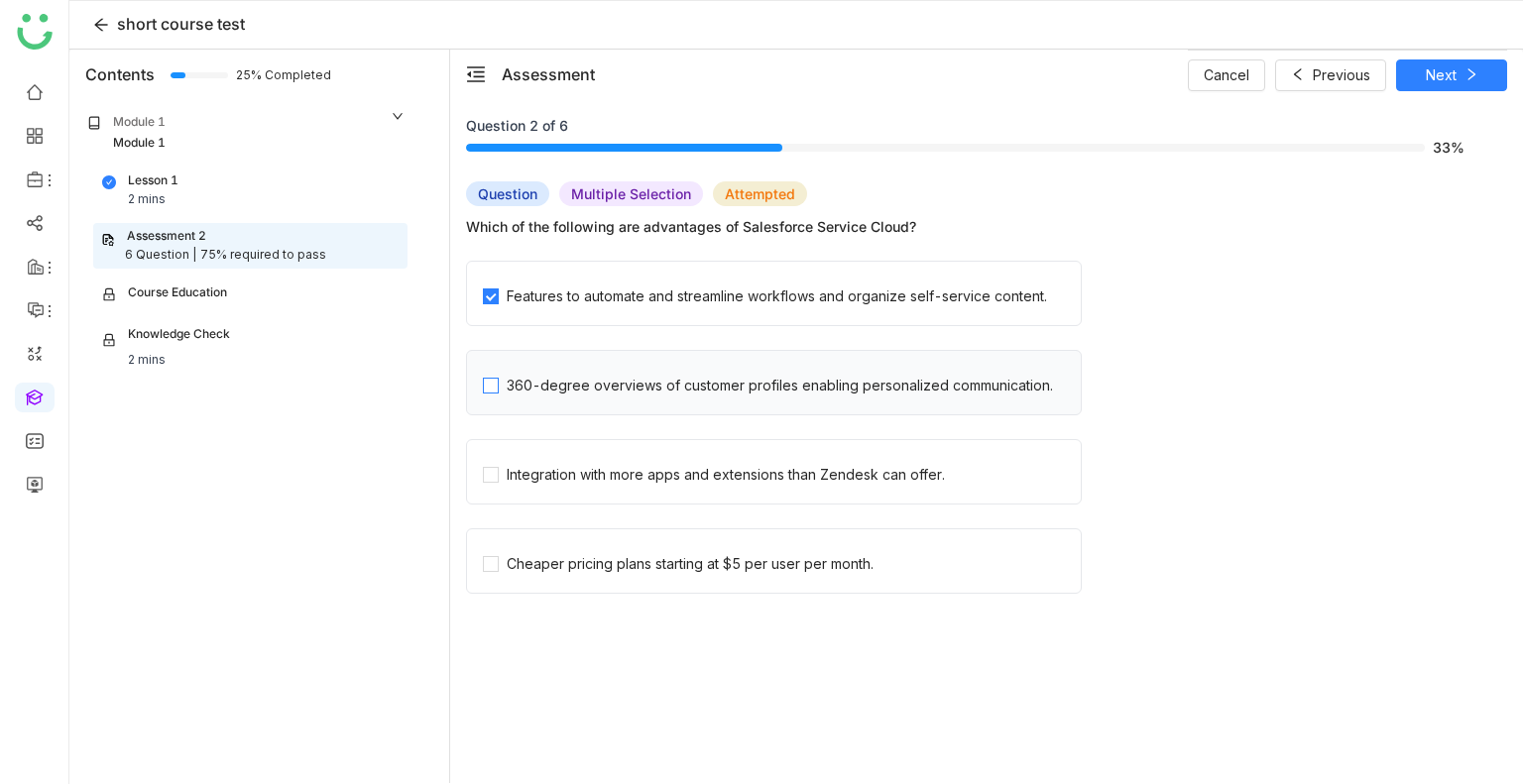 click on "360-degree overviews of customer profiles enabling personalized communication." 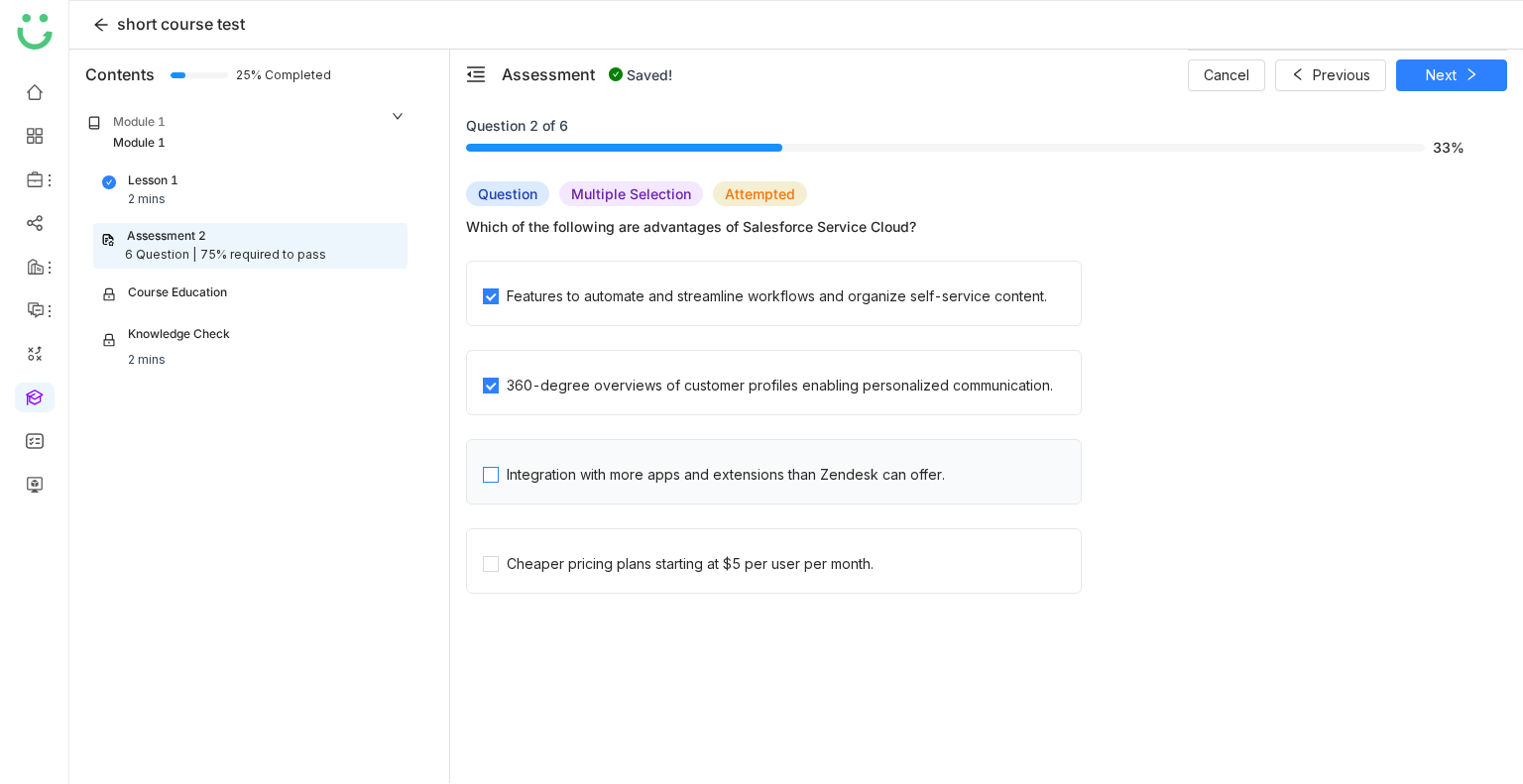 click on "Integration with more apps and extensions than Zendesk can offer." 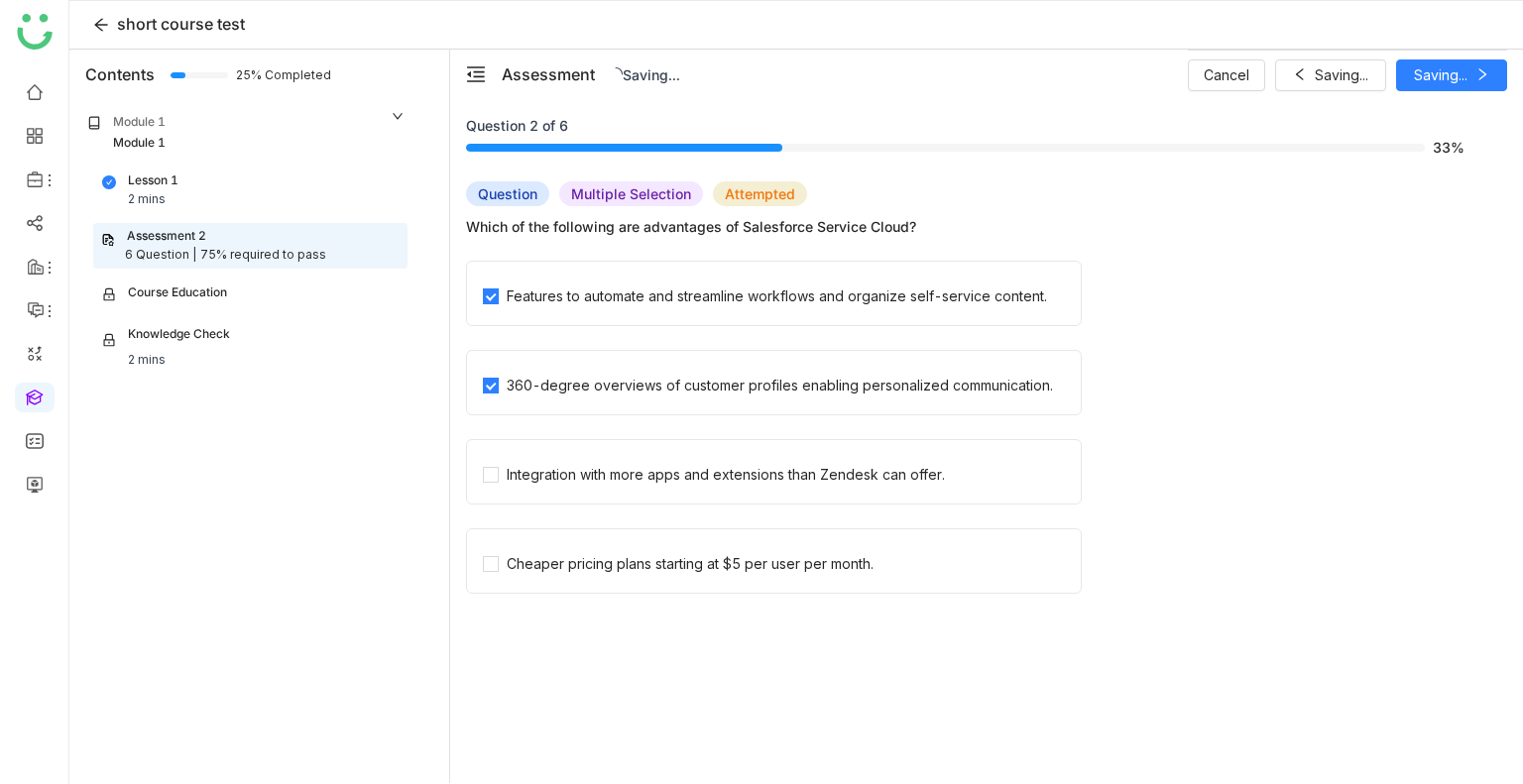click on "Cheaper pricing plans starting at $5 per user per month." 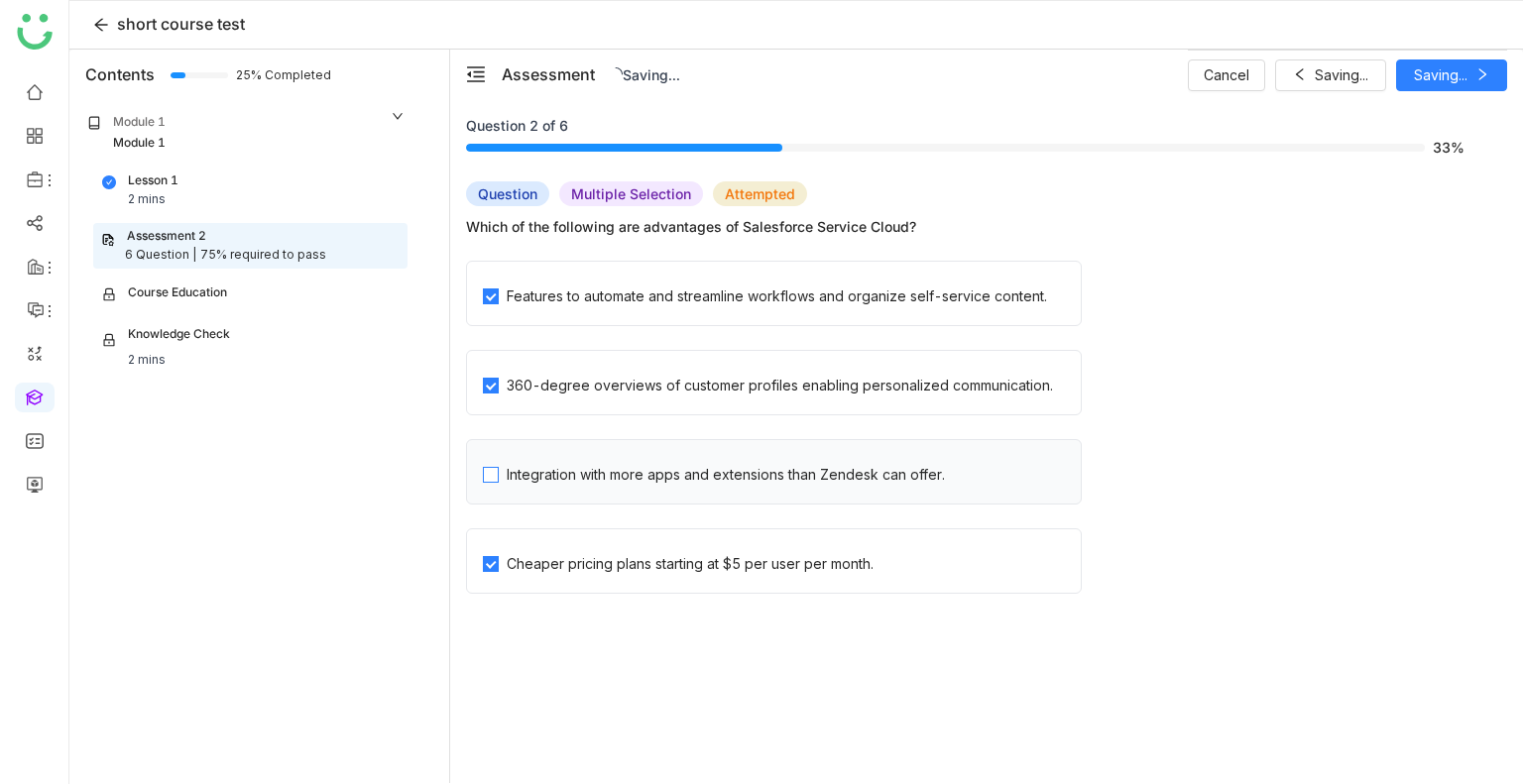 click on "Integration with more apps and extensions than Zendesk can offer." 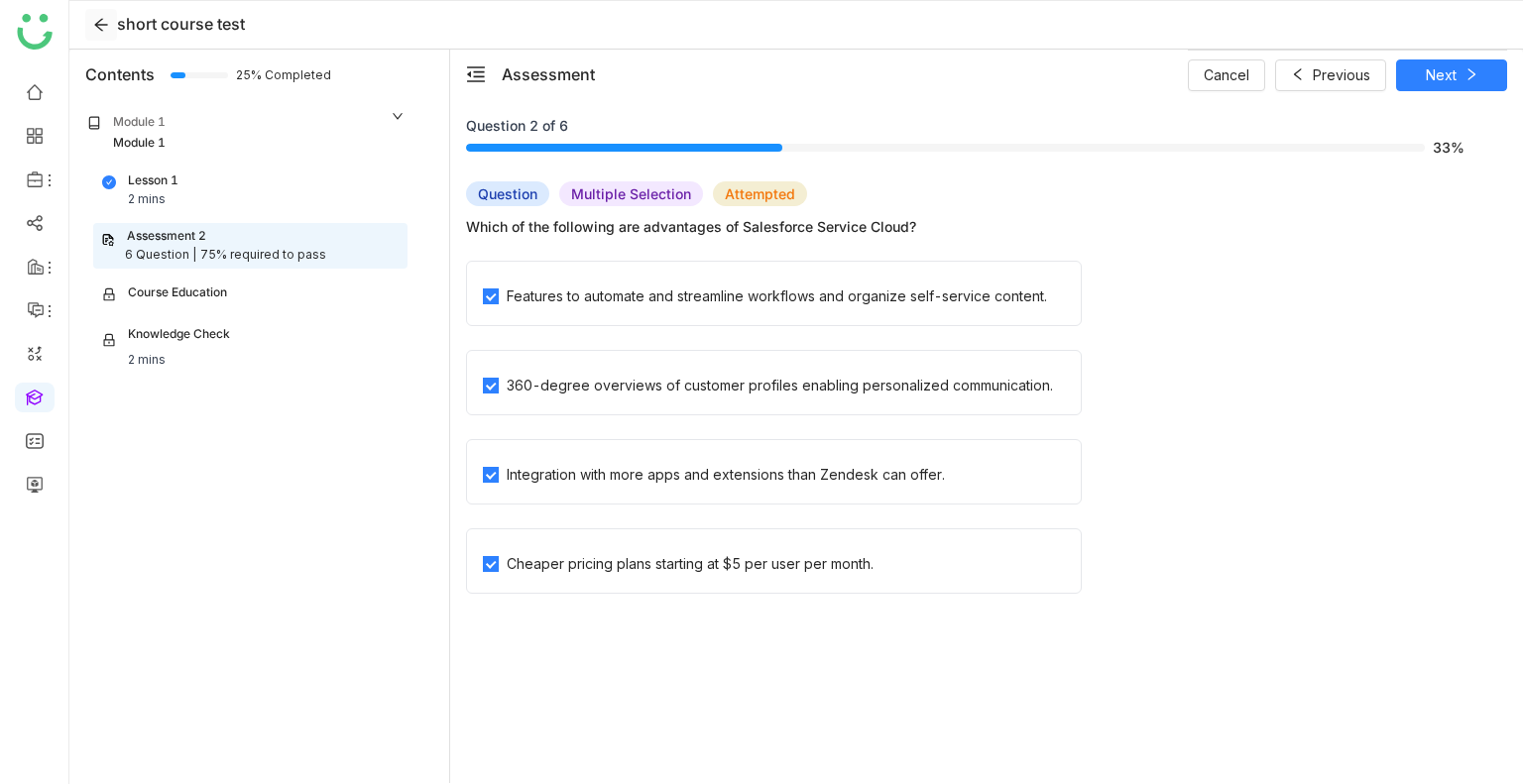click 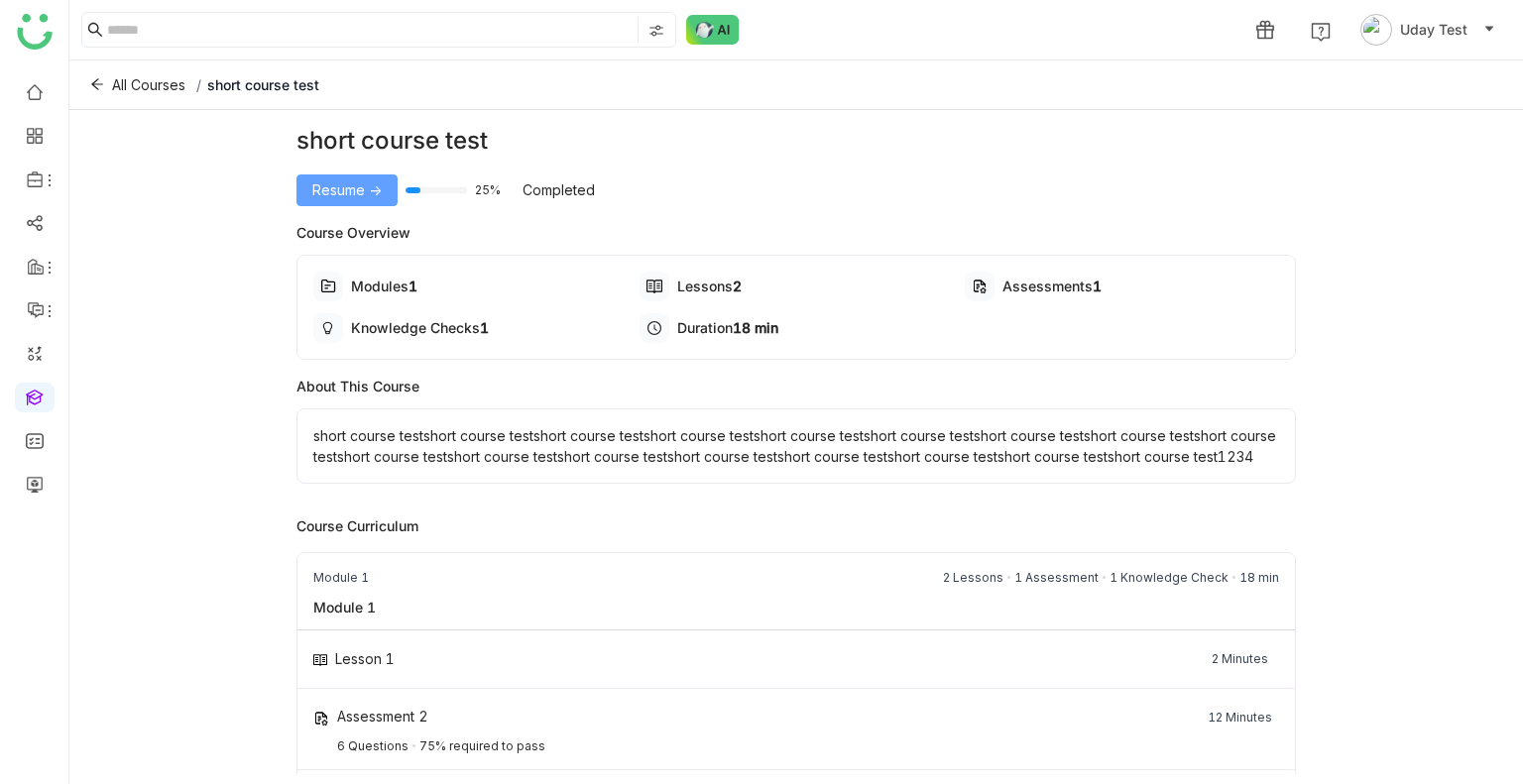 click on "Resume ->" 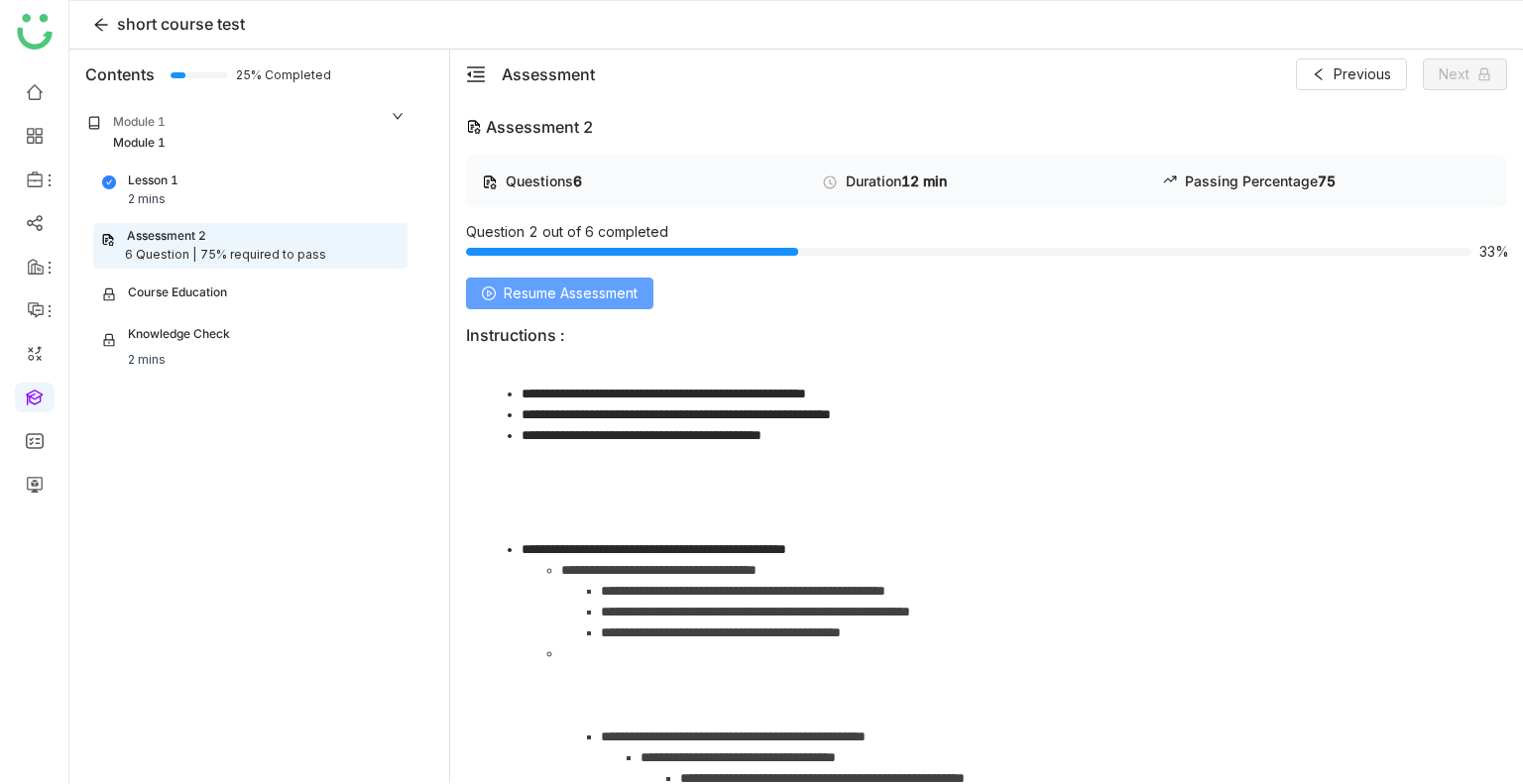 click on "Resume Assessment" 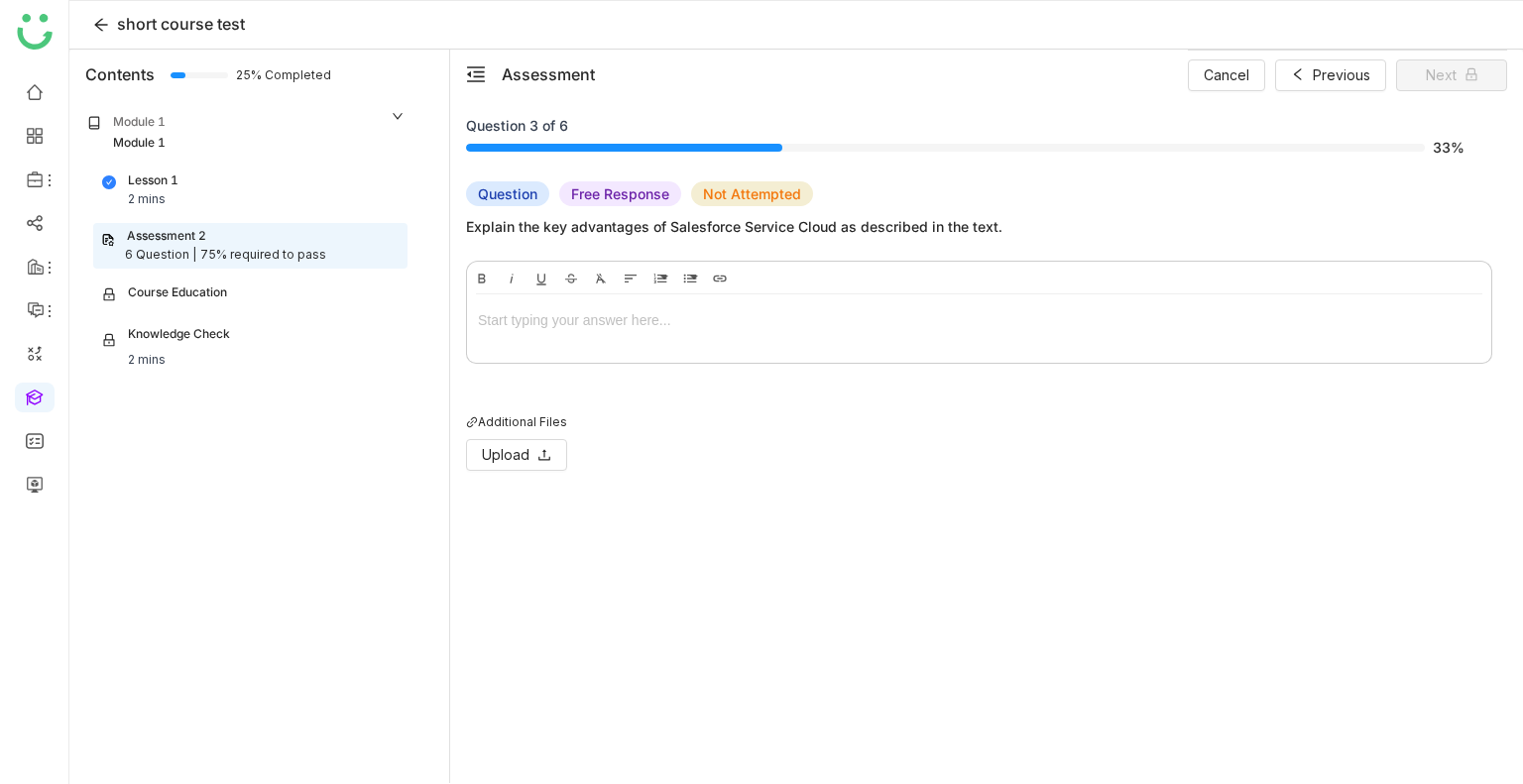 click at bounding box center (979, 324) 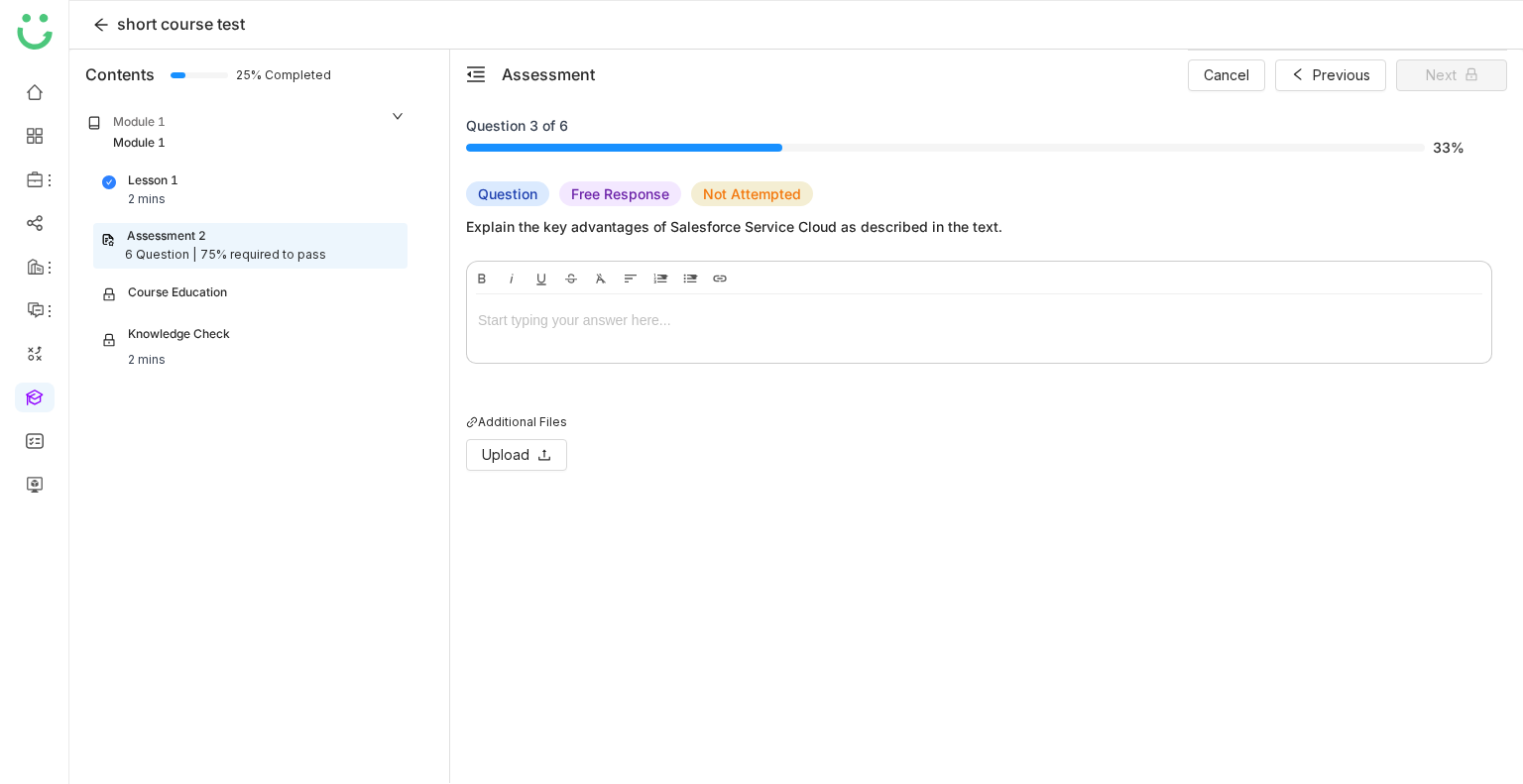 type 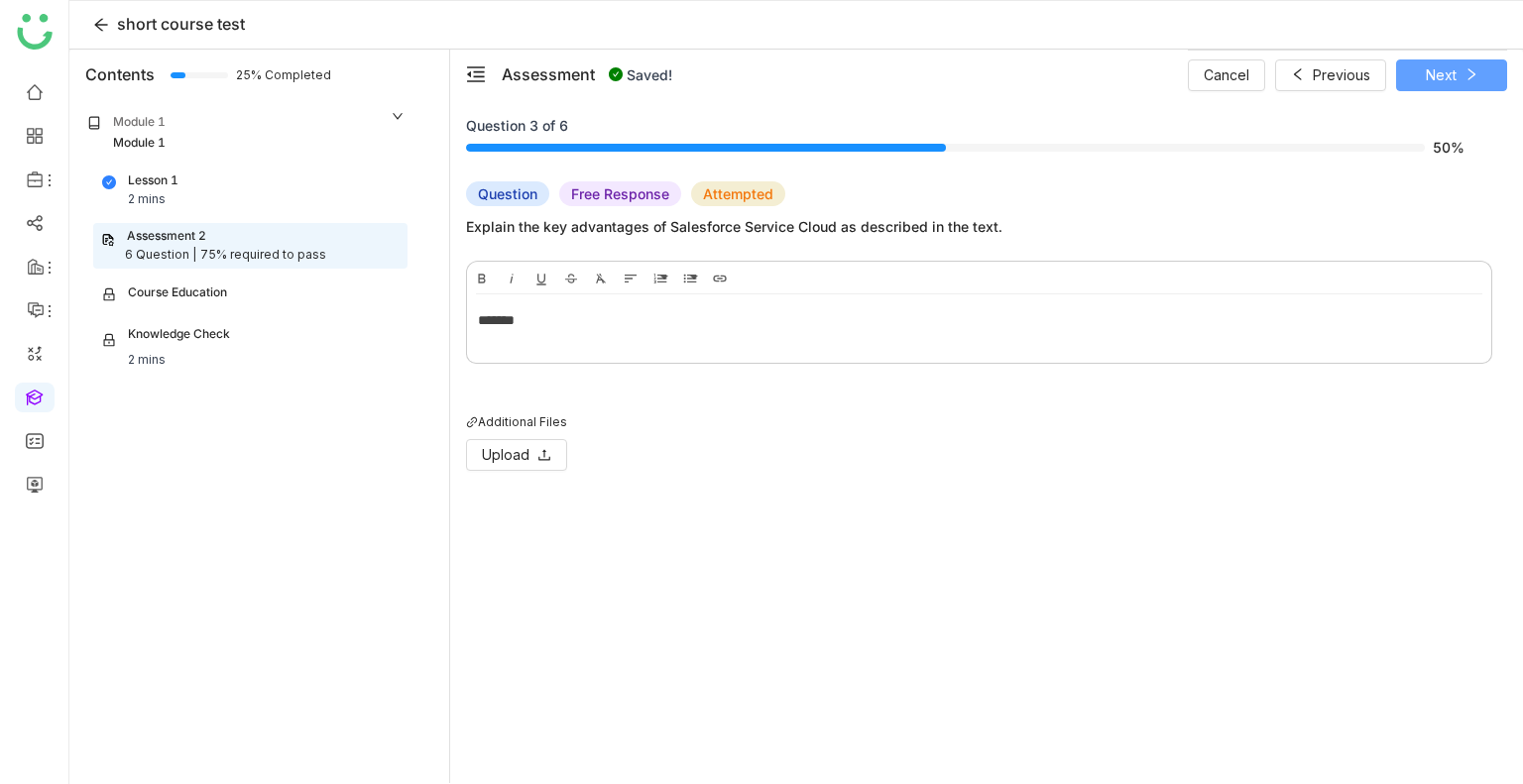 click on "Next" at bounding box center (1441, 75) 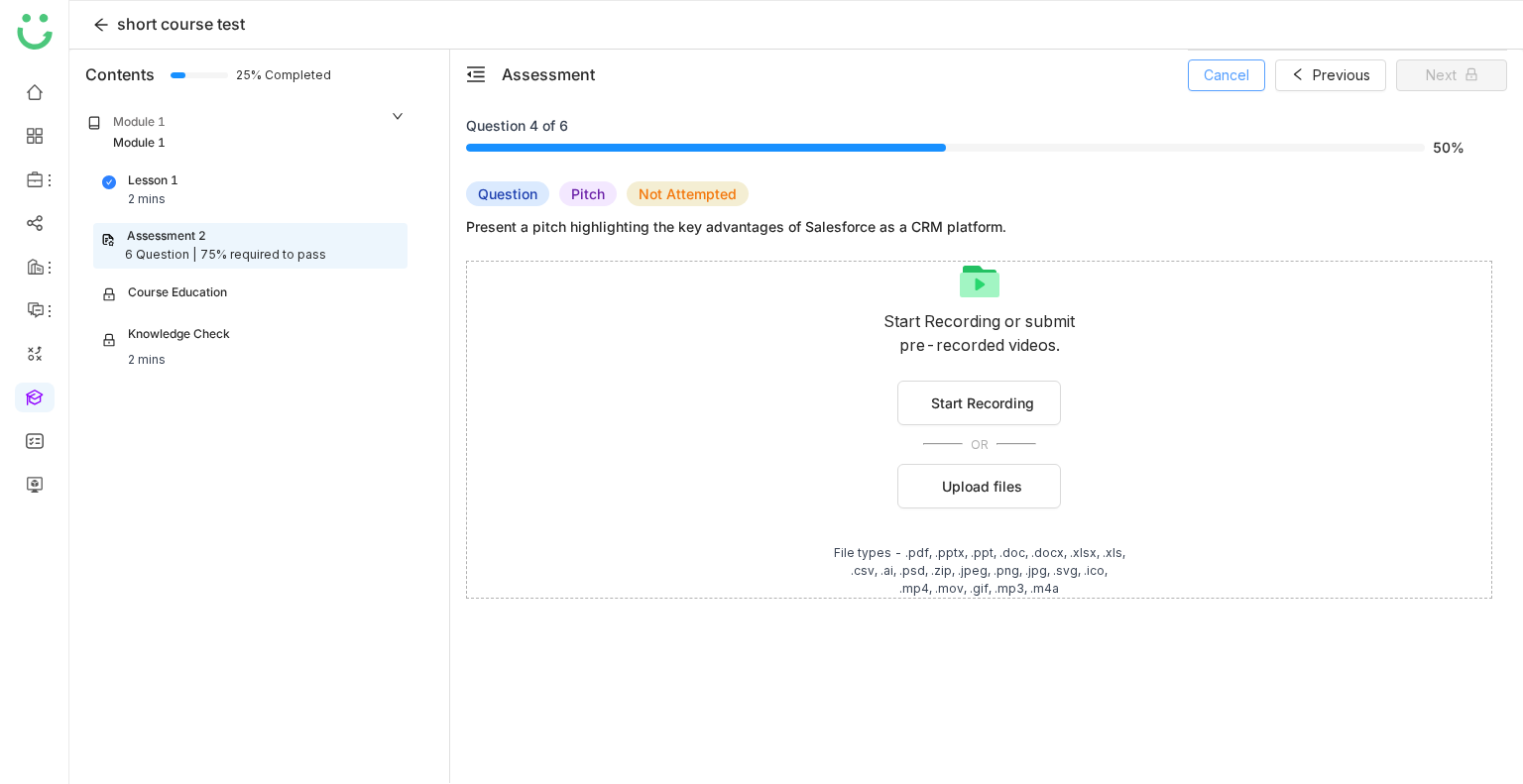 click on "Cancel" at bounding box center [1227, 75] 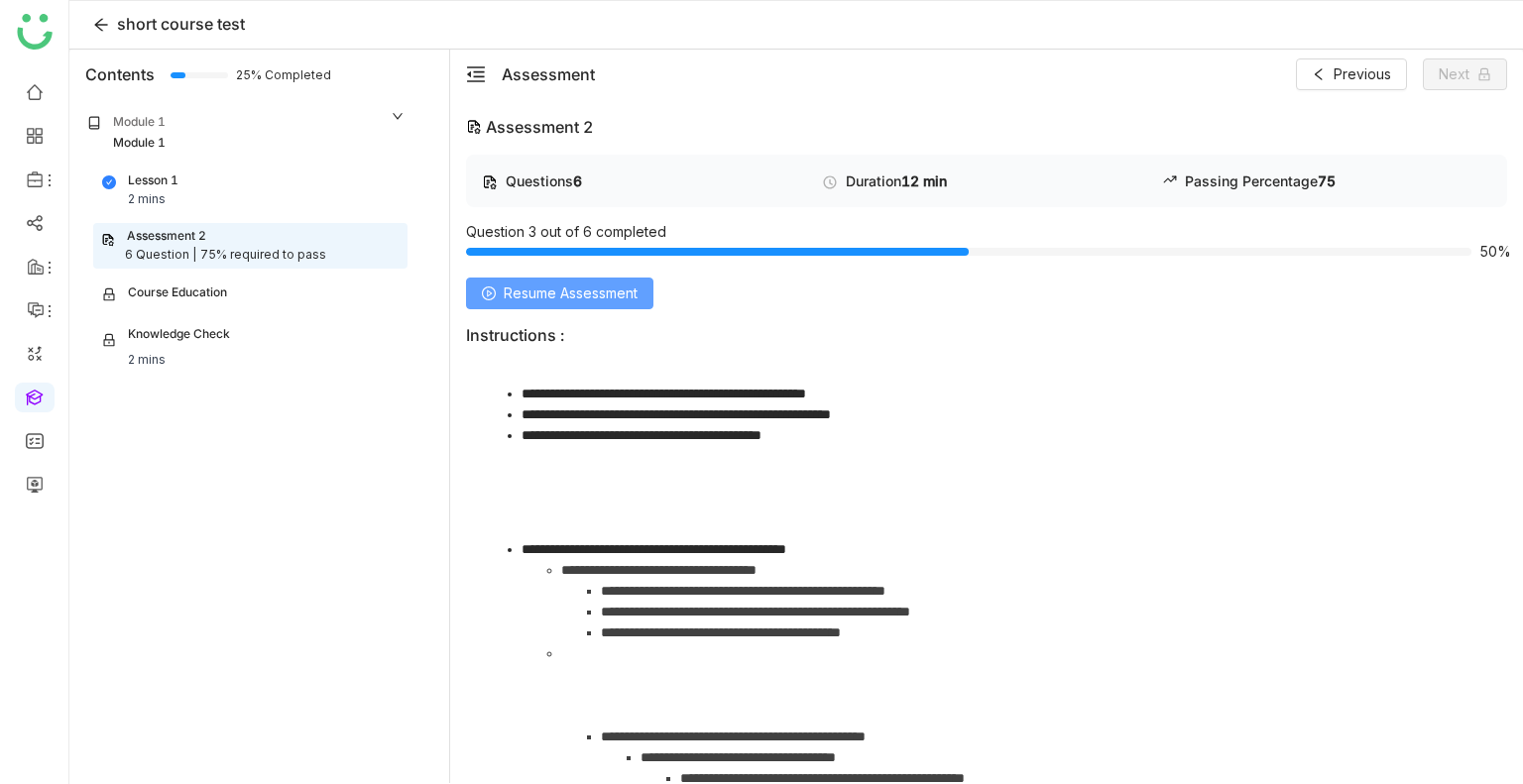 click on "Resume Assessment" 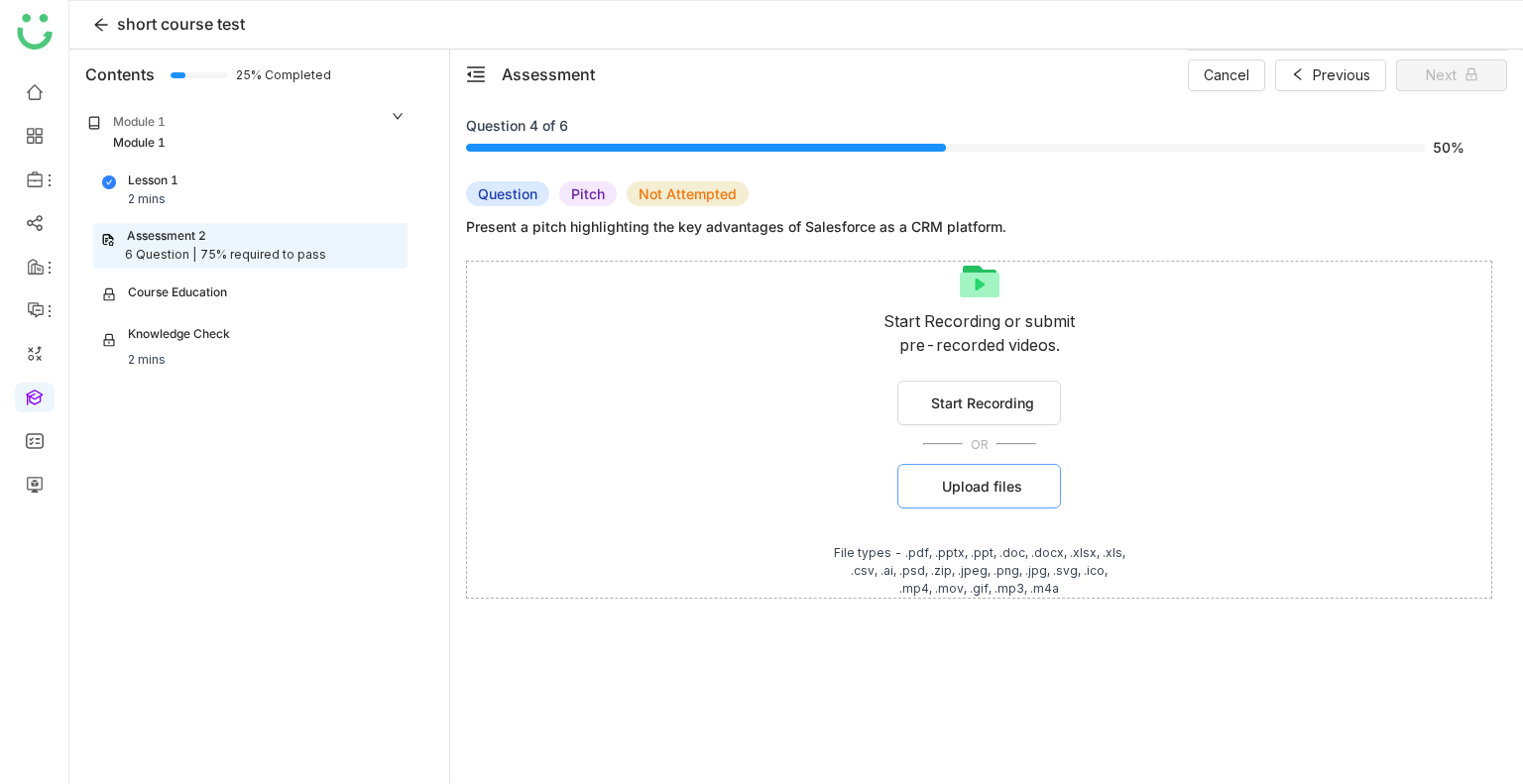 click on "Upload files" 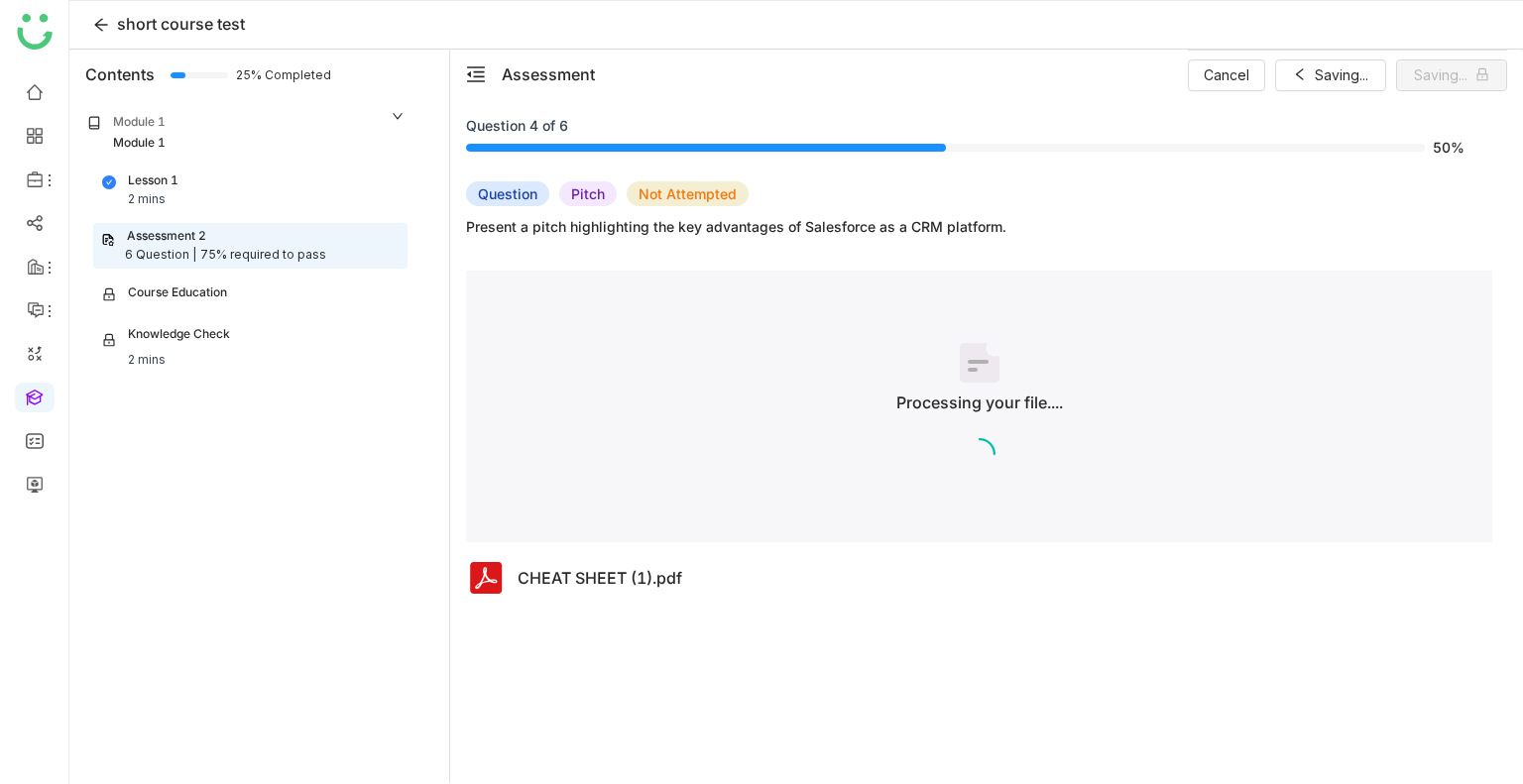 drag, startPoint x: 1118, startPoint y: 377, endPoint x: 924, endPoint y: 604, distance: 298.60509 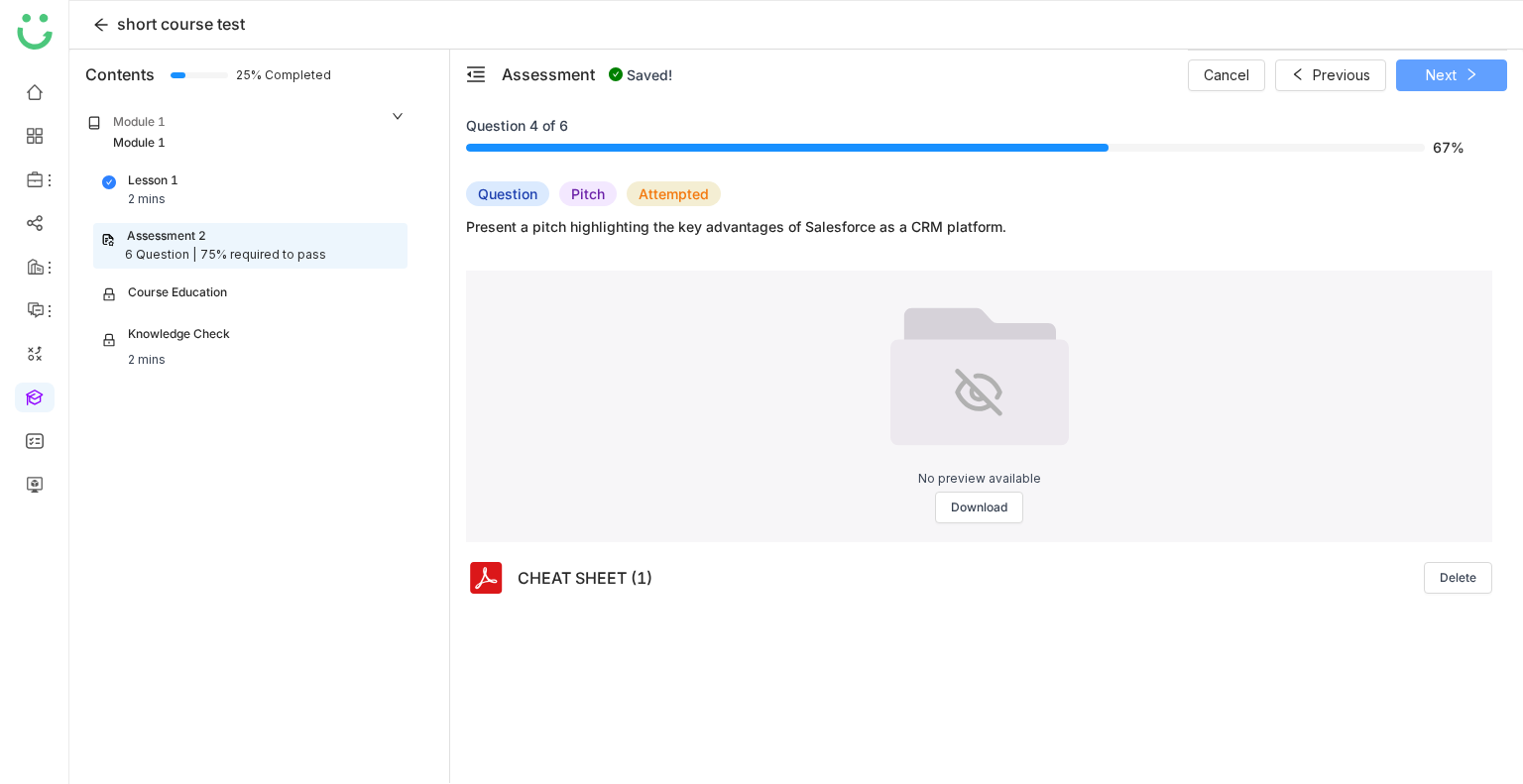 click on "Next" at bounding box center (1452, 75) 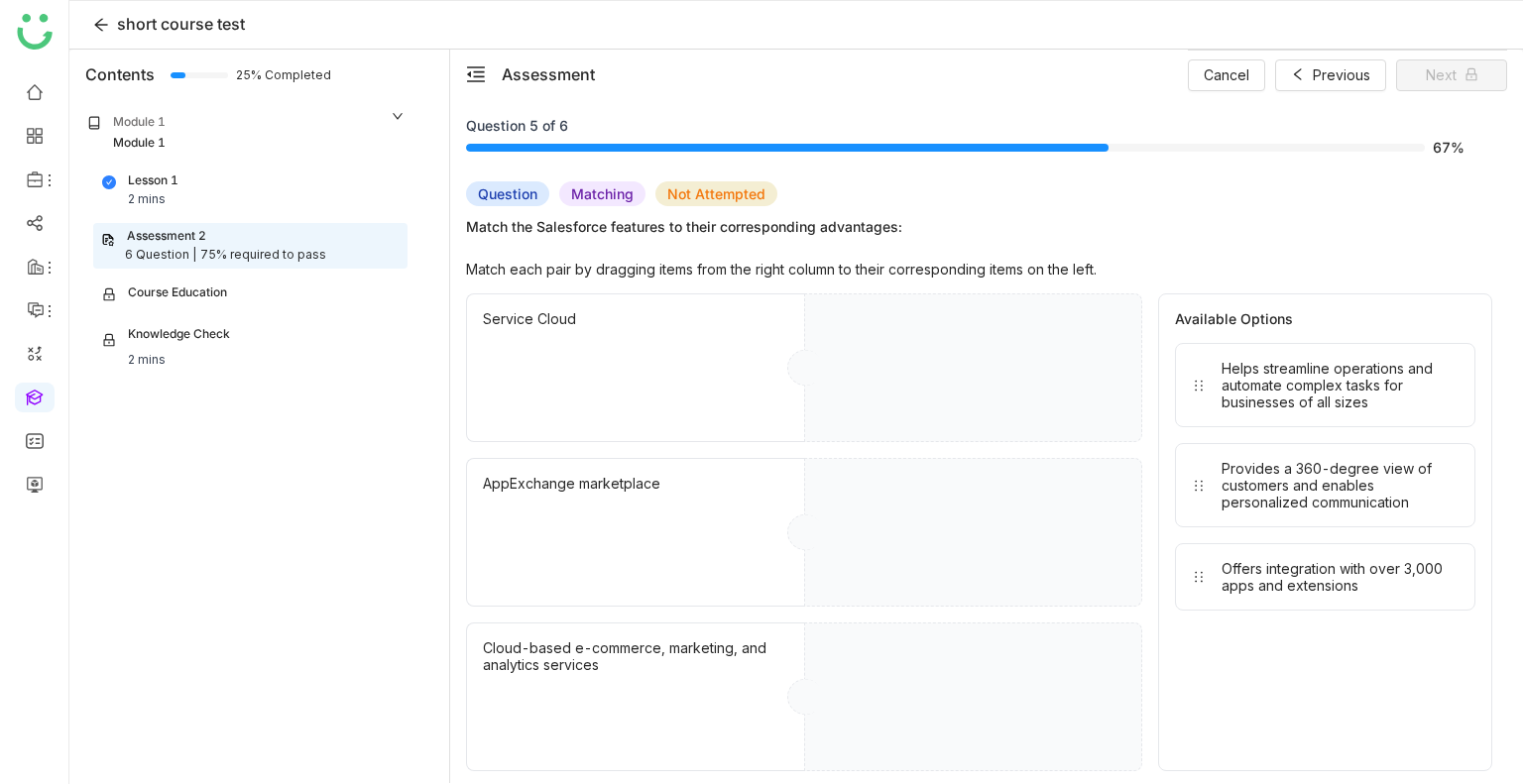 drag, startPoint x: 1223, startPoint y: 363, endPoint x: 978, endPoint y: 367, distance: 245.03265 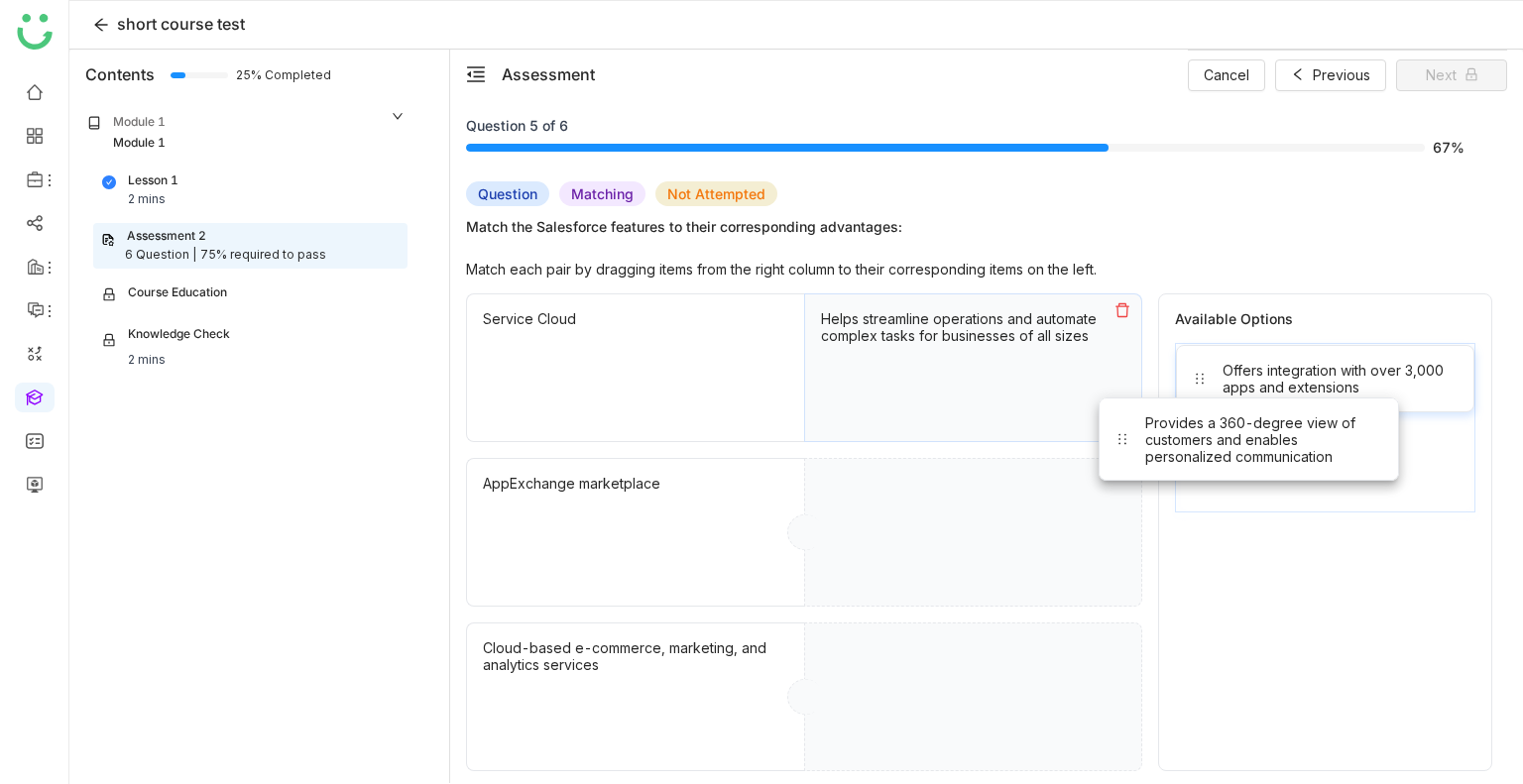 drag, startPoint x: 1246, startPoint y: 411, endPoint x: 1035, endPoint y: 582, distance: 271.59161 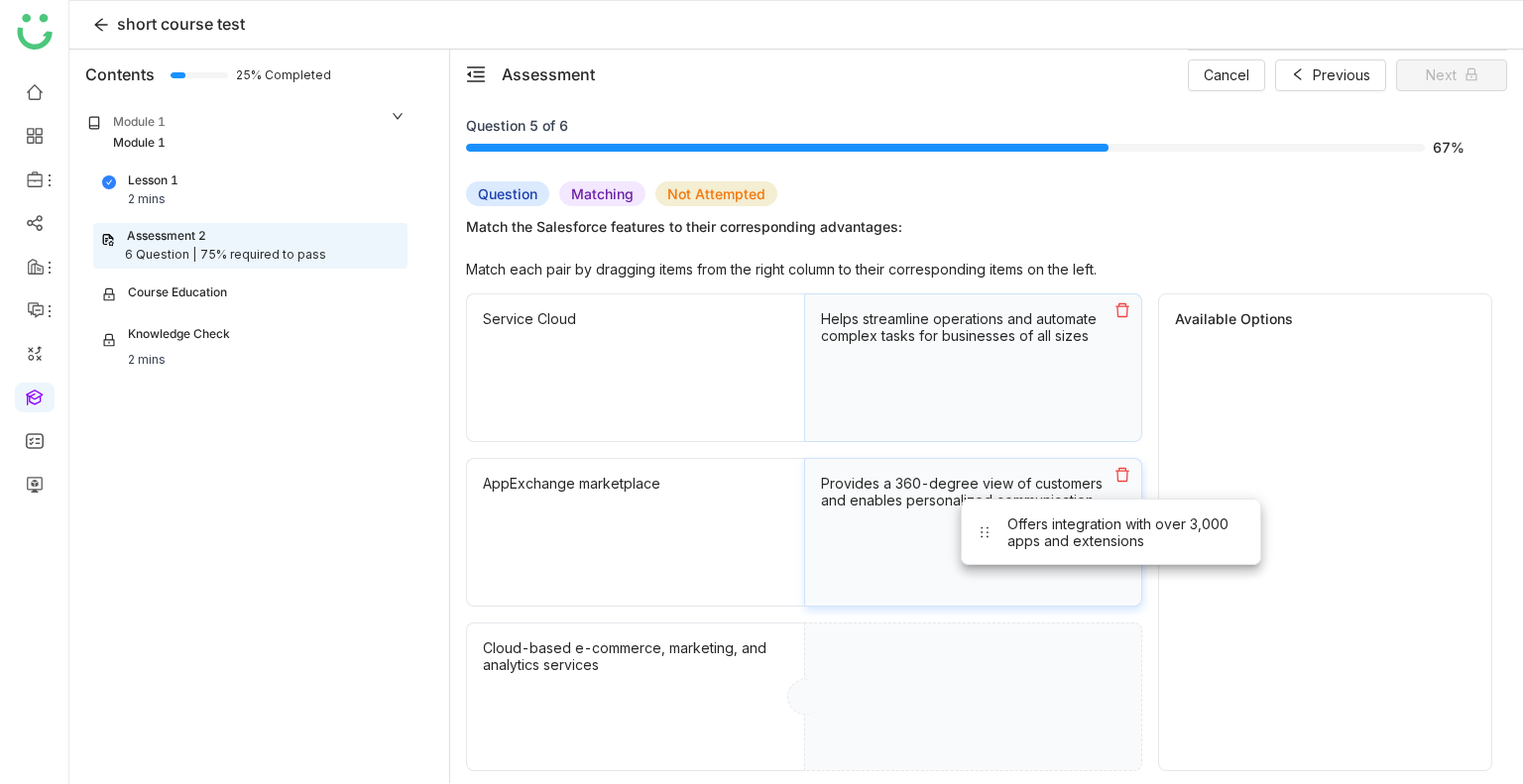 drag, startPoint x: 1308, startPoint y: 376, endPoint x: 1002, endPoint y: 669, distance: 423.6567 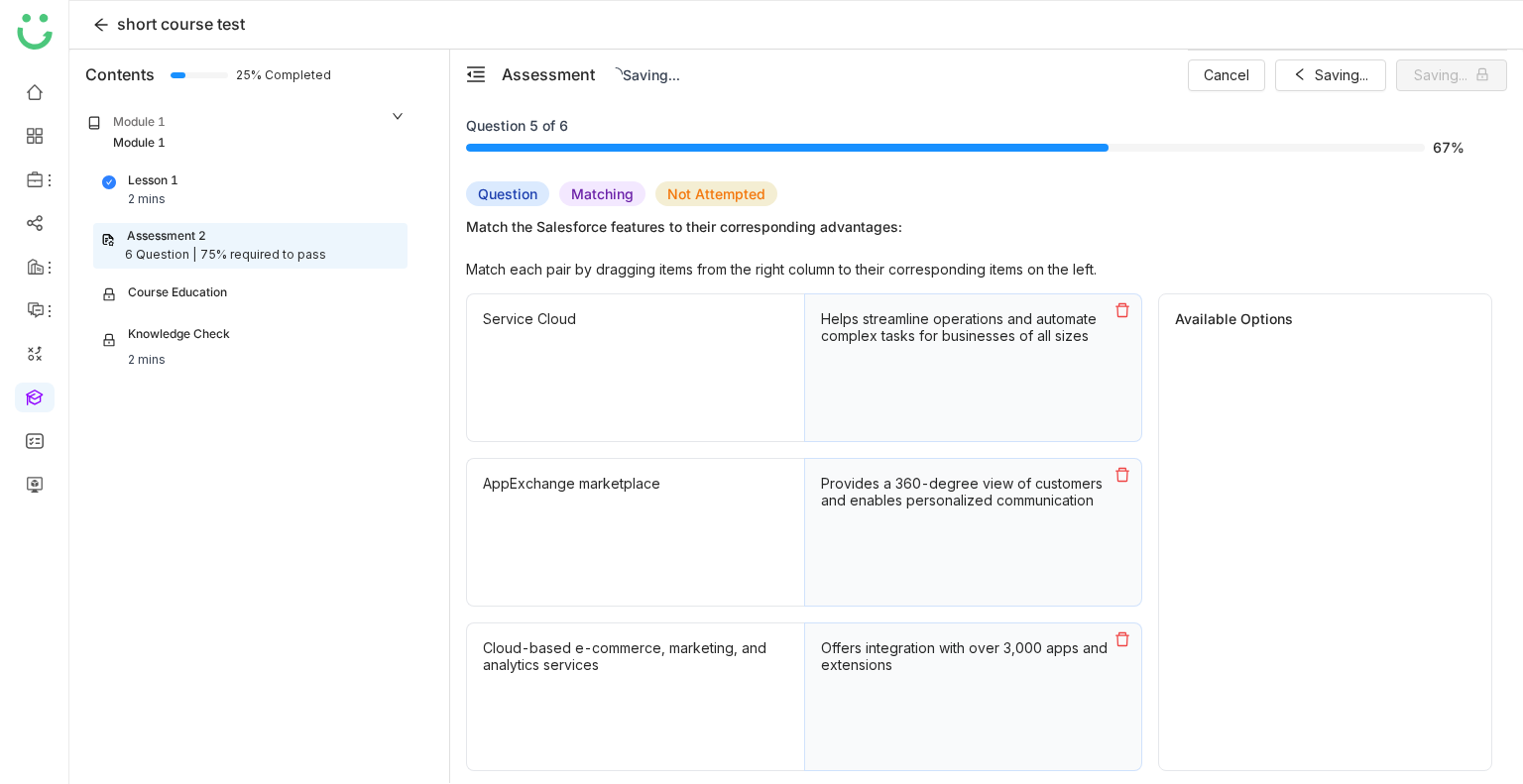 scroll, scrollTop: 4, scrollLeft: 0, axis: vertical 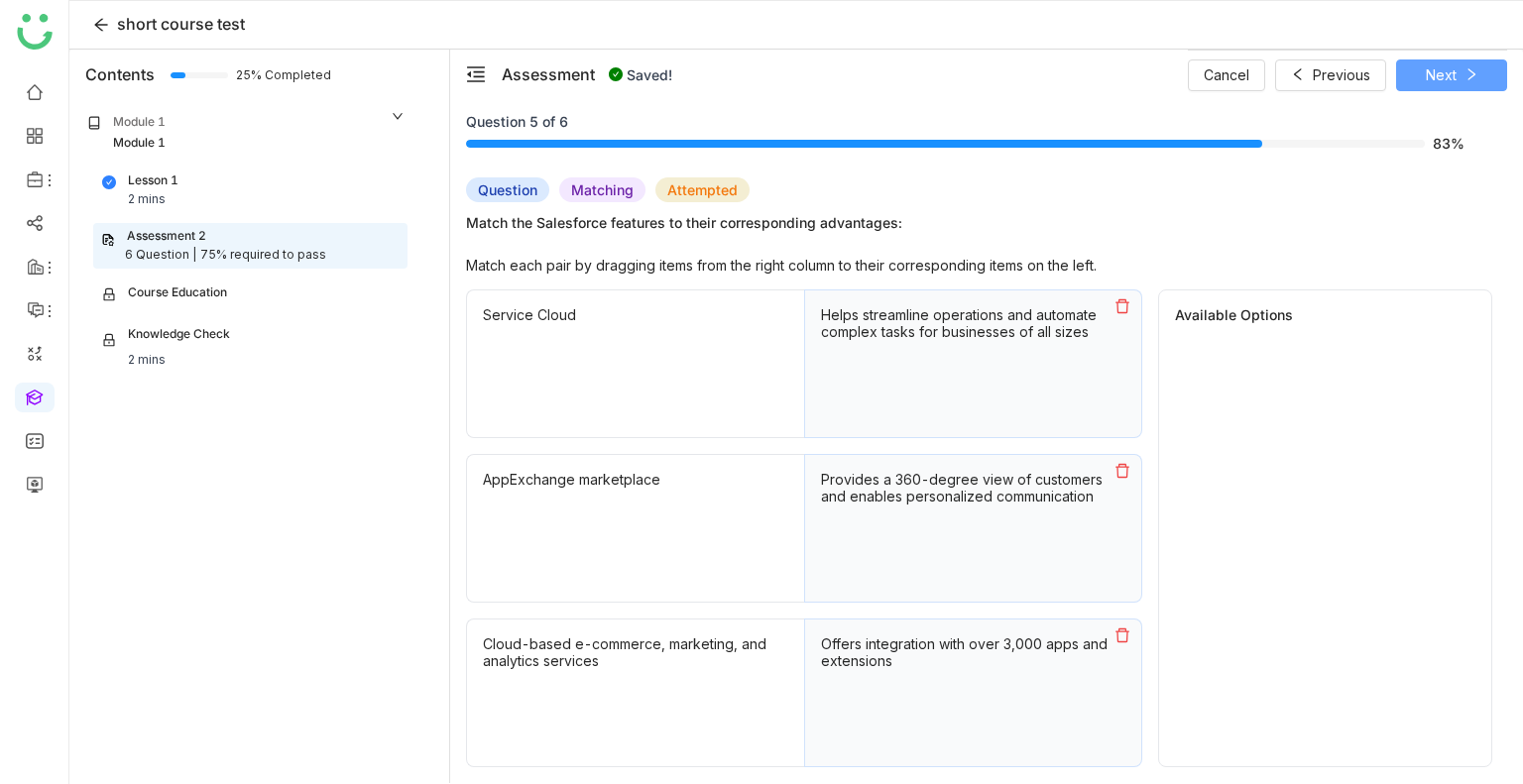 click on "Next" at bounding box center [1452, 75] 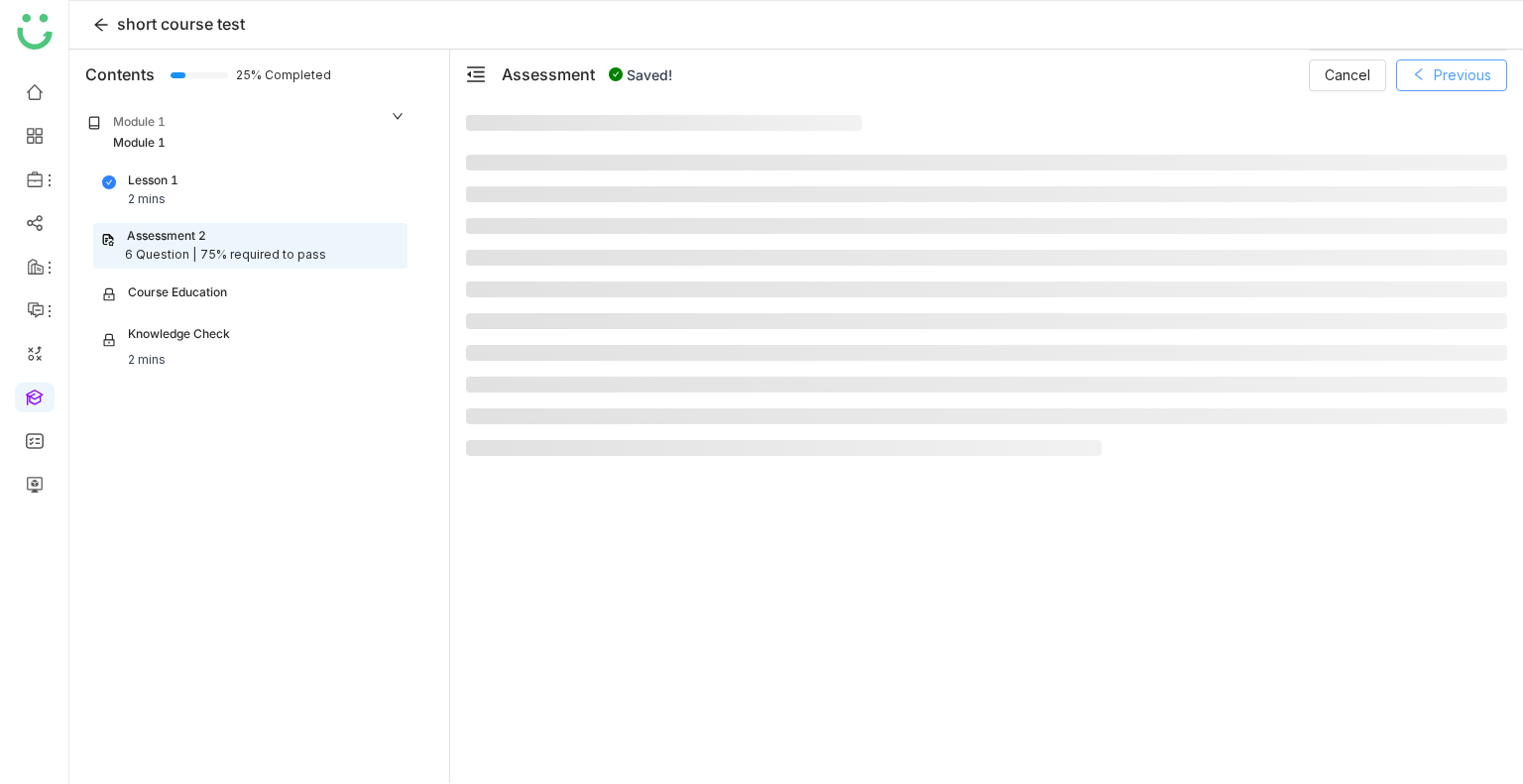 click 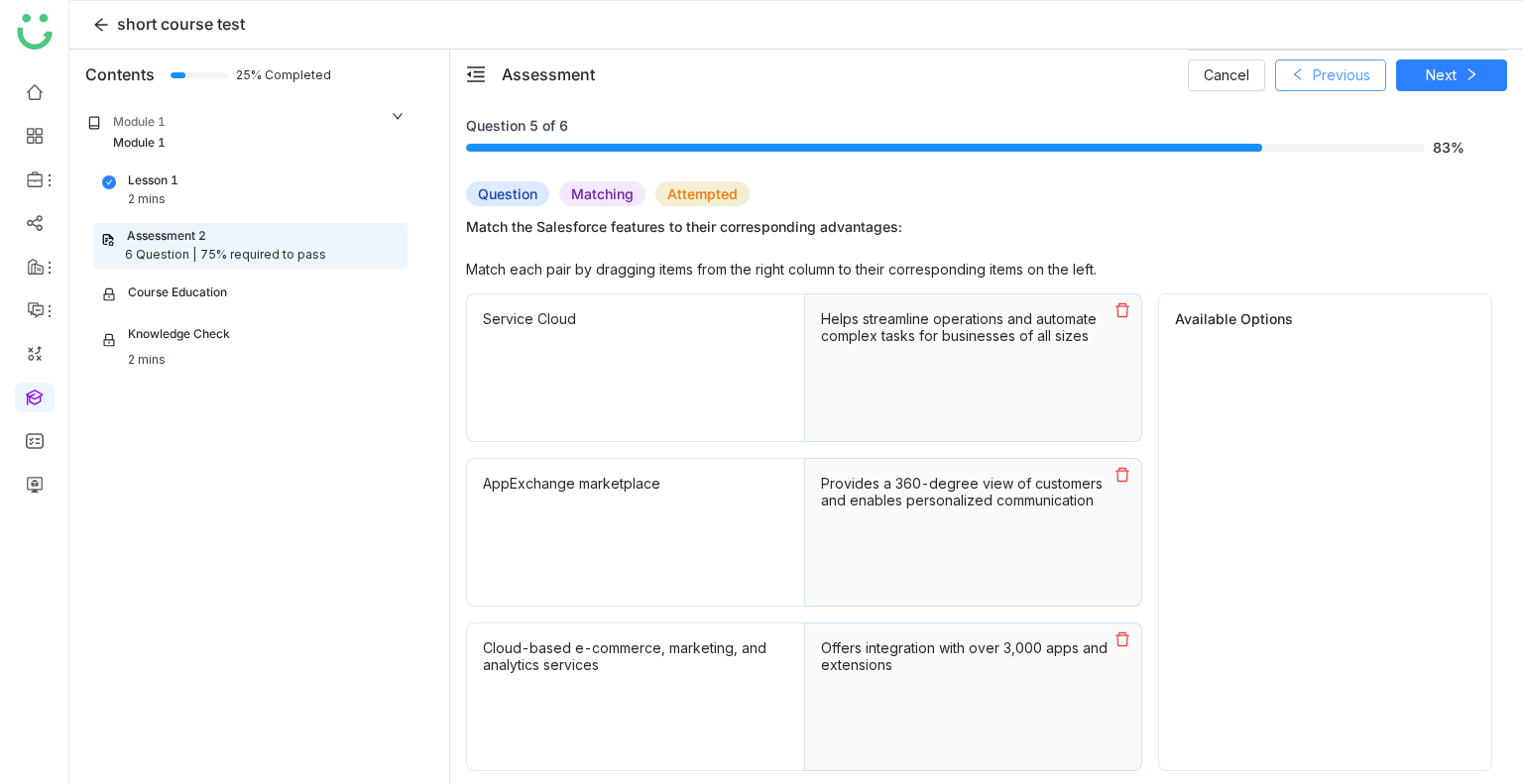 scroll, scrollTop: 4, scrollLeft: 0, axis: vertical 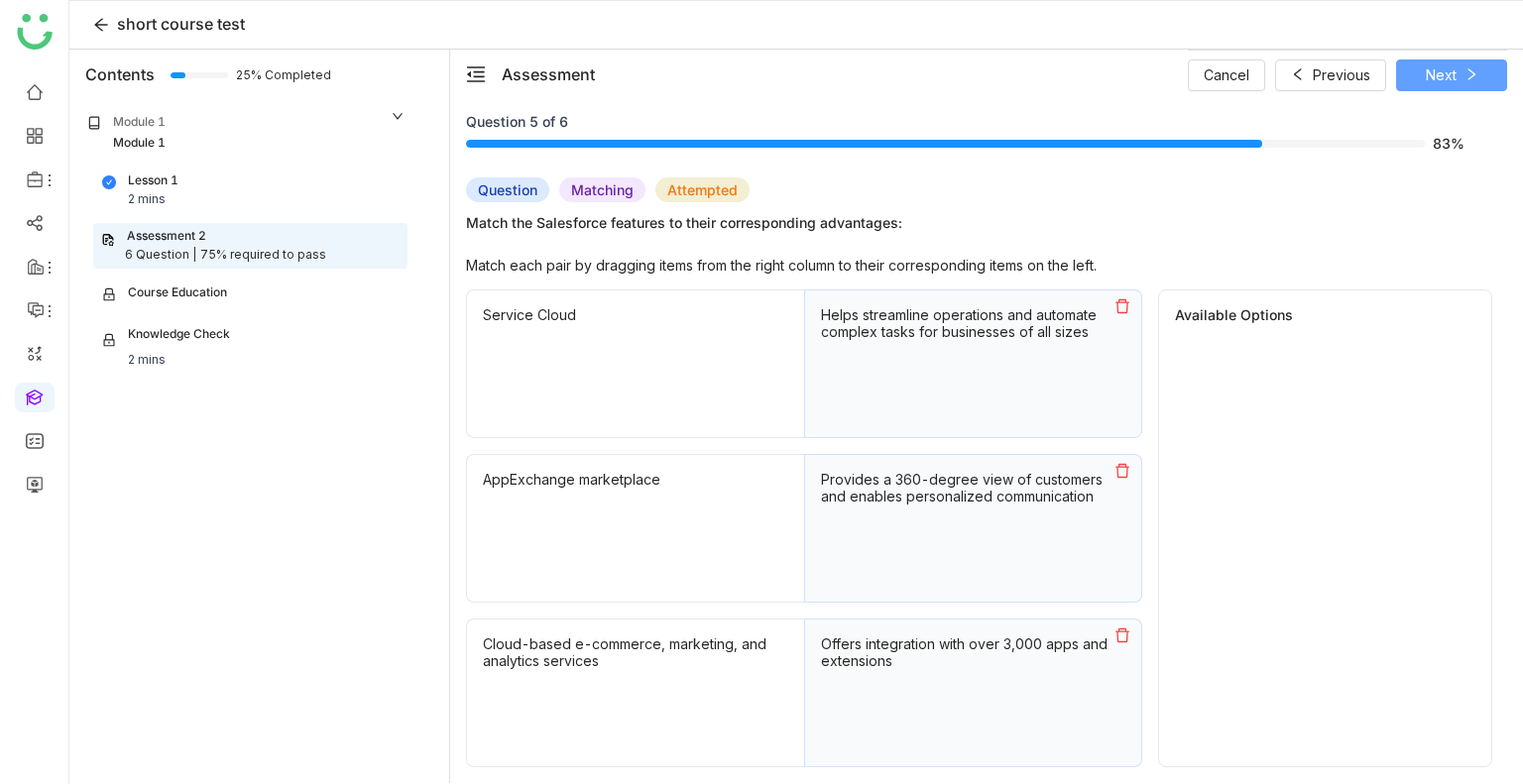 click on "Next" at bounding box center [1452, 75] 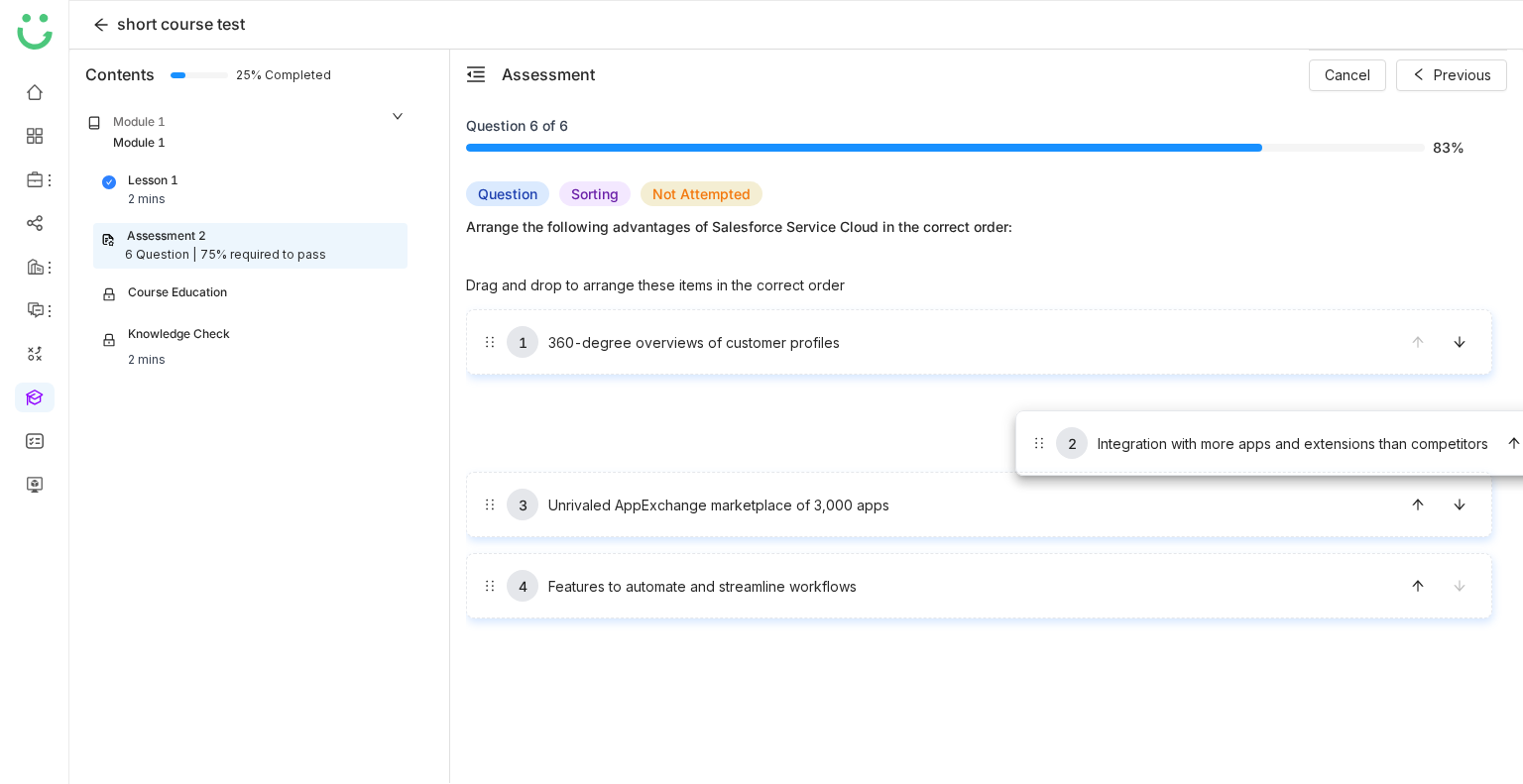 drag, startPoint x: 1026, startPoint y: 446, endPoint x: 1003, endPoint y: 340, distance: 108.466585 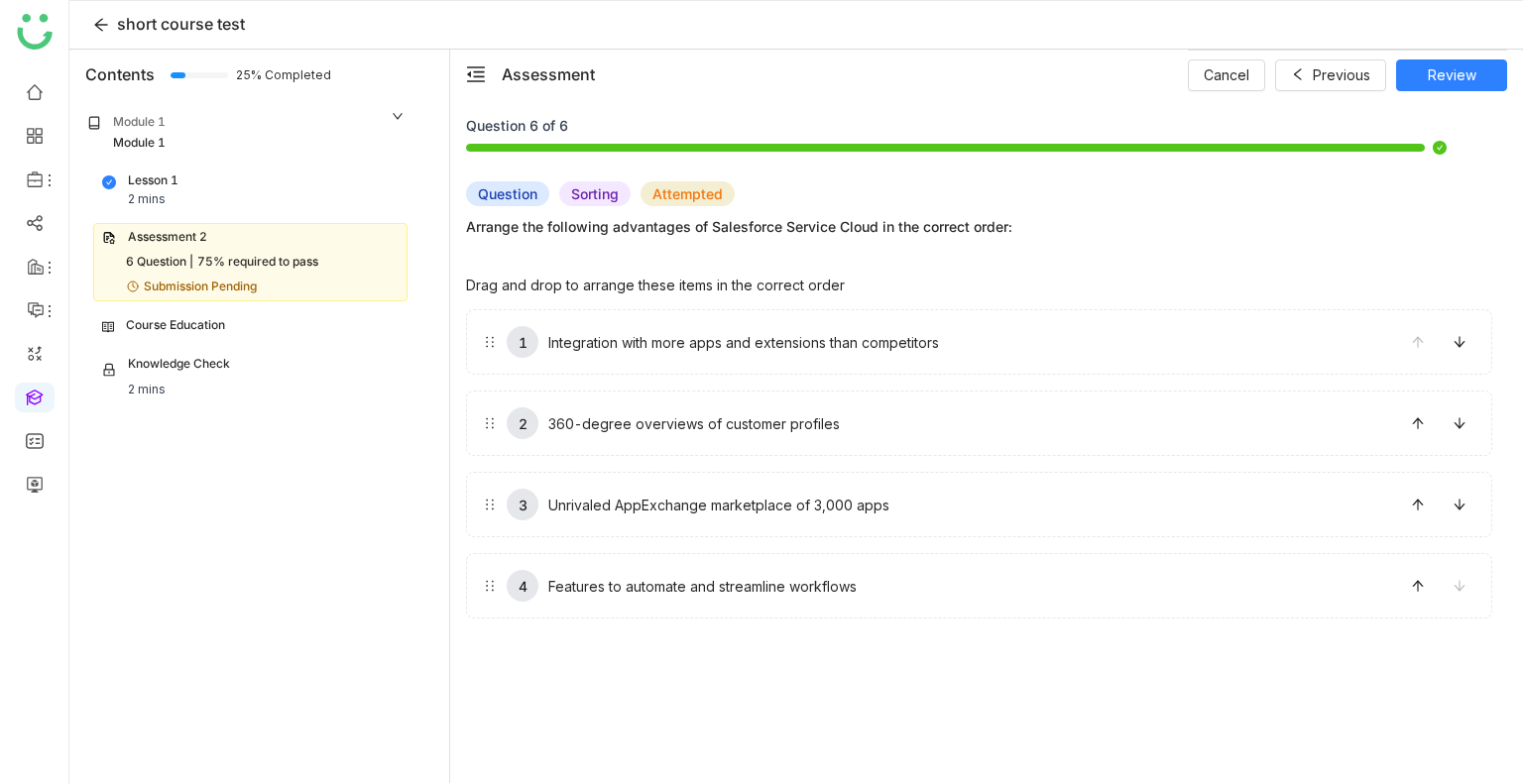 click on "Assessment 2" at bounding box center [250, 237] 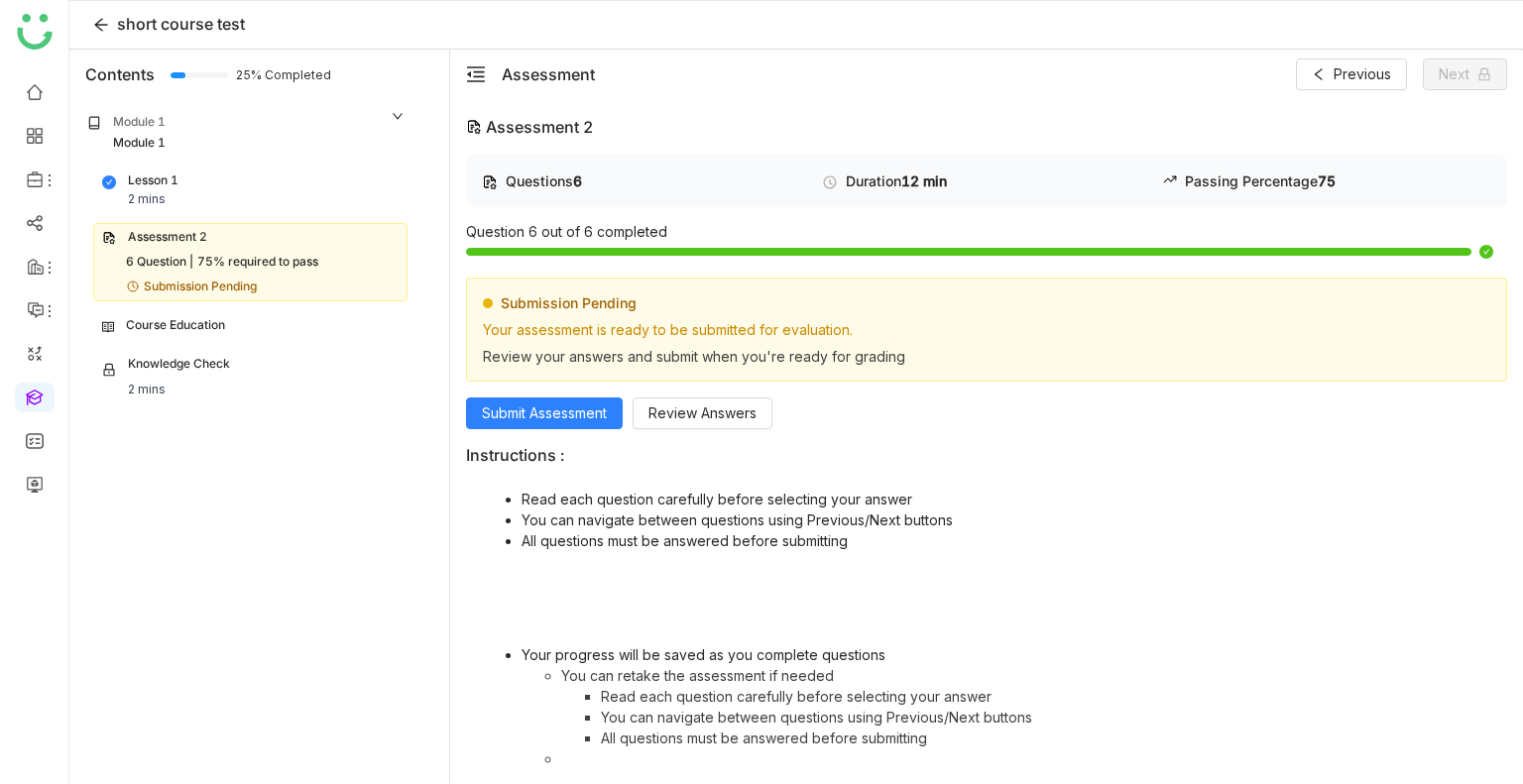 click on "Assessment 2" at bounding box center (250, 237) 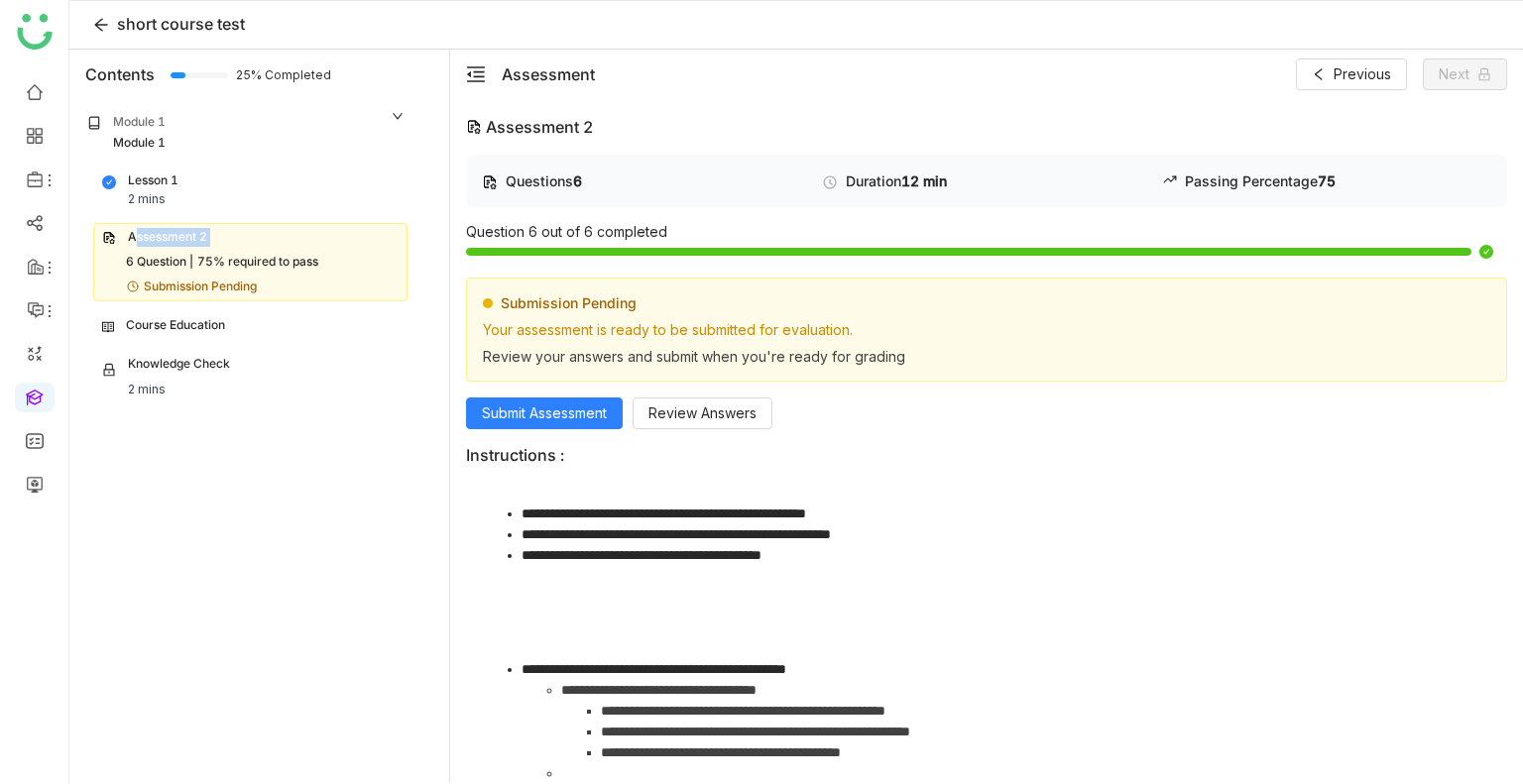 click on "Assessment 2" at bounding box center (250, 237) 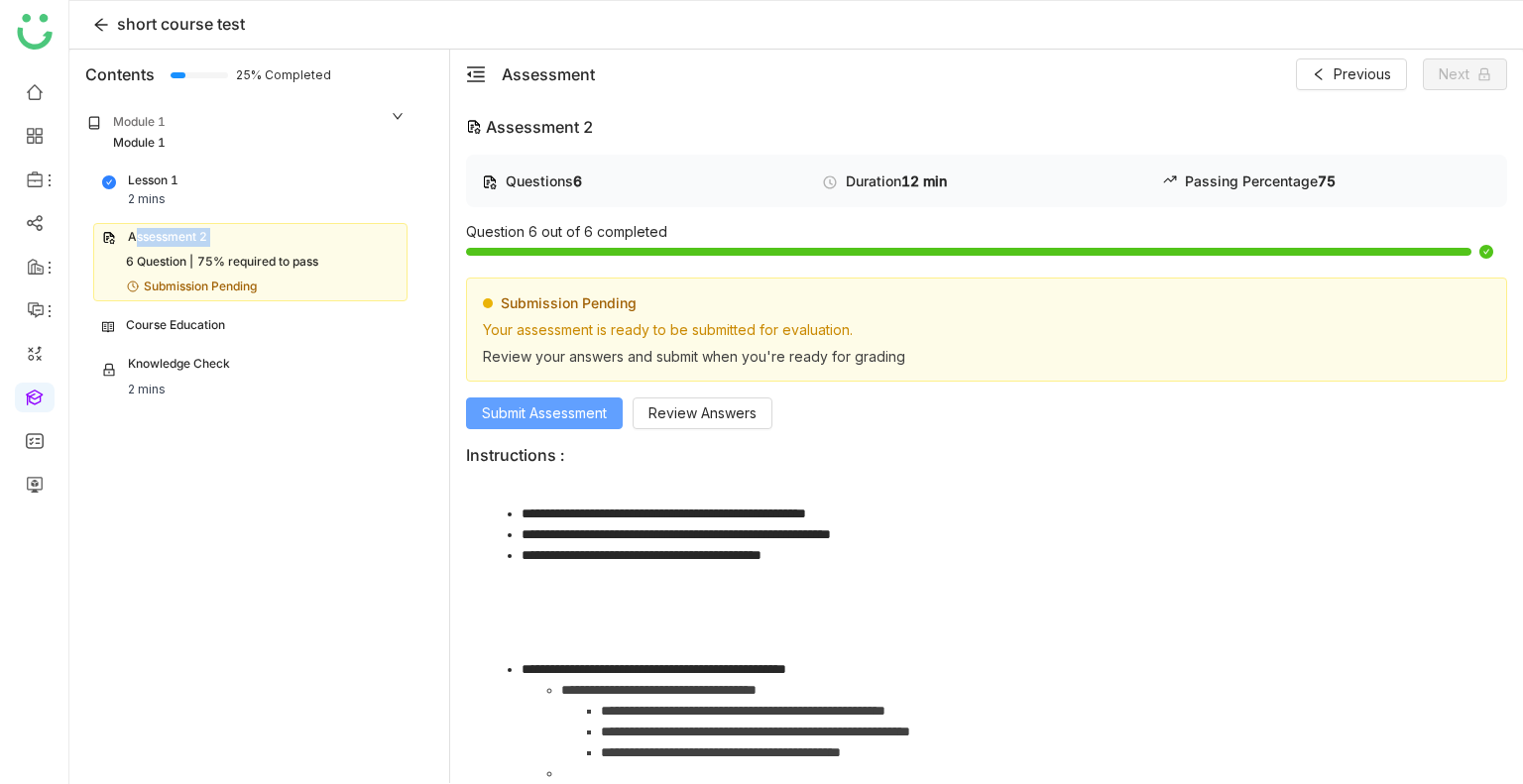 click on "Submit Assessment" 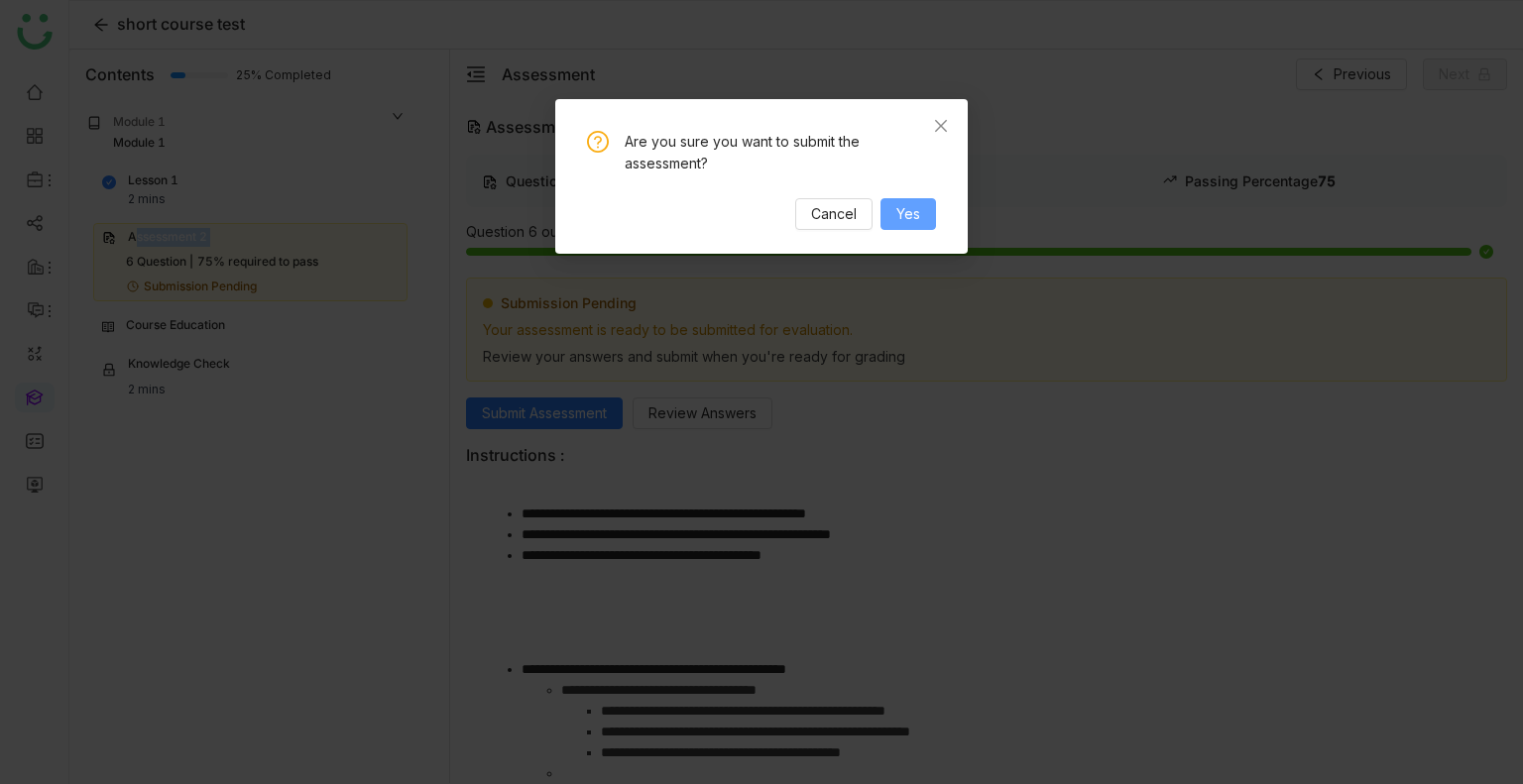 click on "Yes" at bounding box center (908, 214) 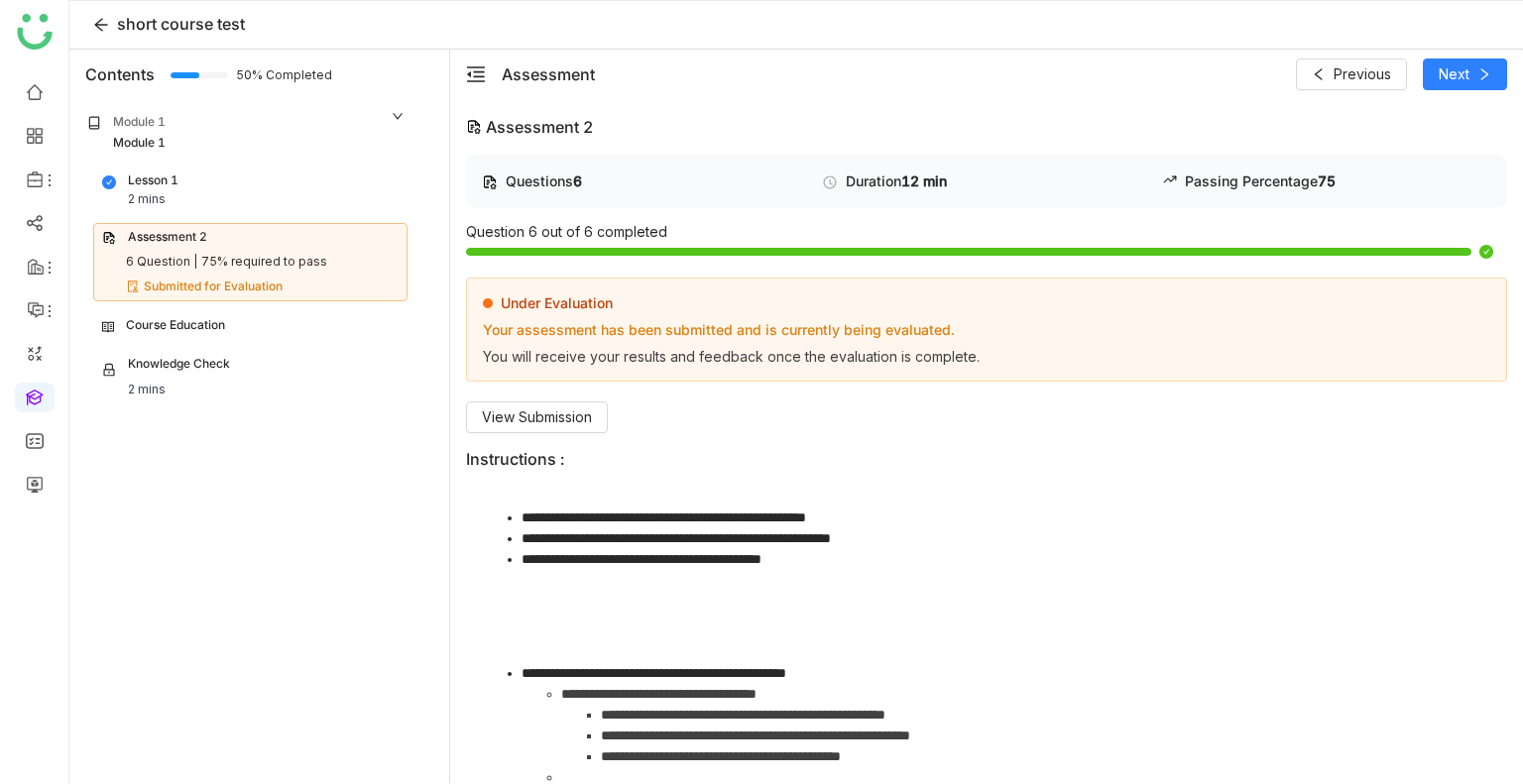 click on "2 mins" at bounding box center [147, 199] 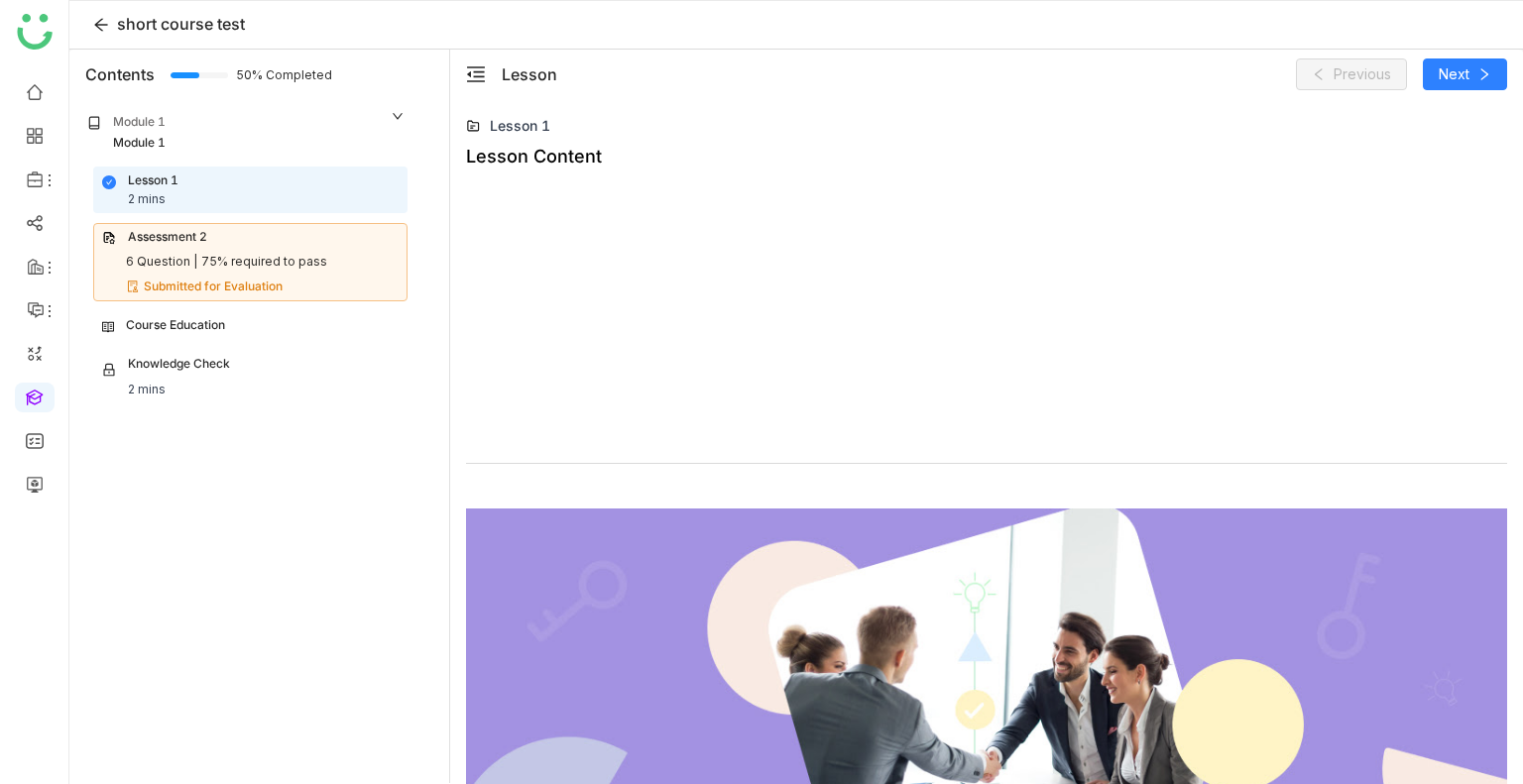 click on "6 Question |" at bounding box center (162, 262) 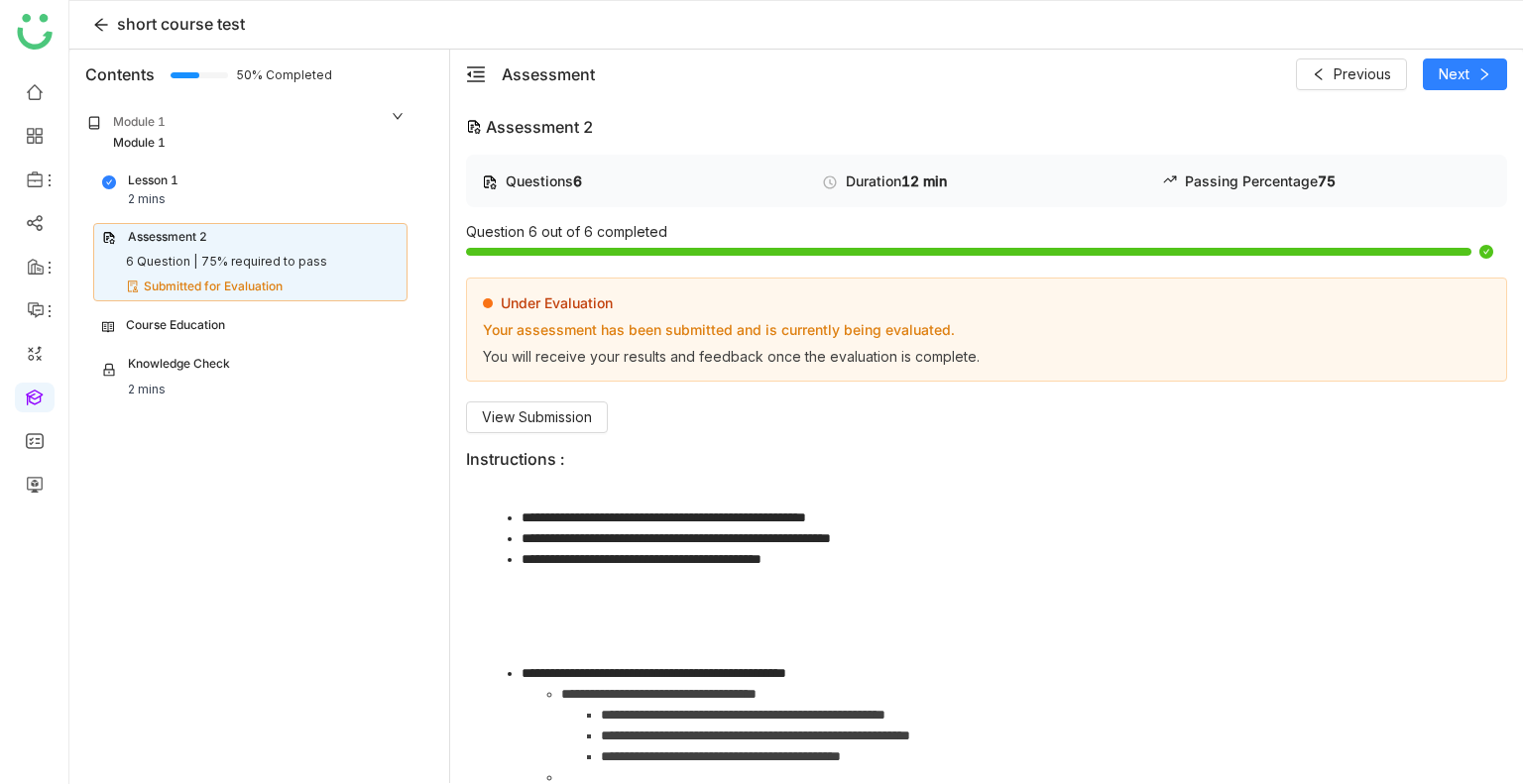 click on "Course Education" at bounding box center [176, 325] 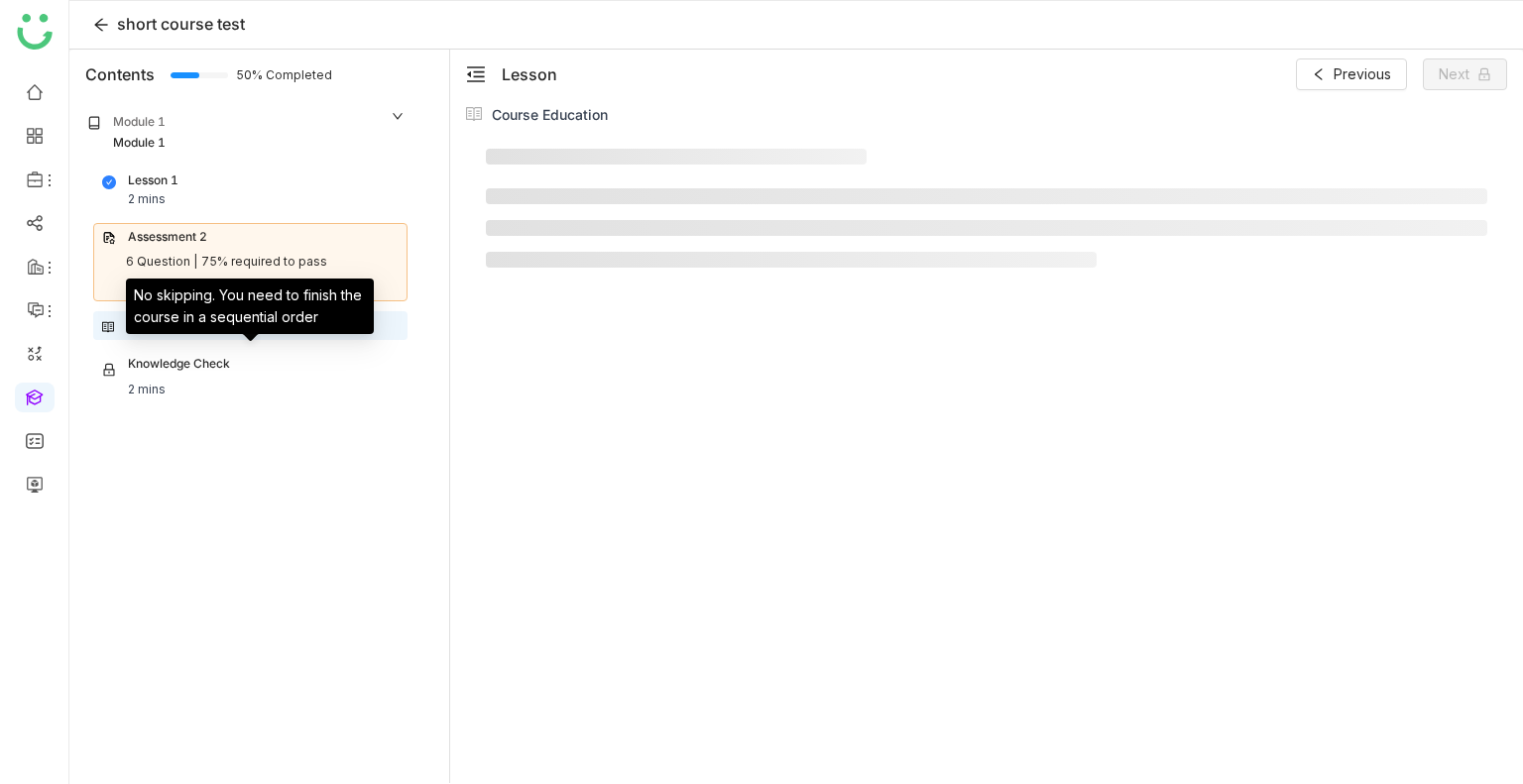 scroll, scrollTop: 0, scrollLeft: 0, axis: both 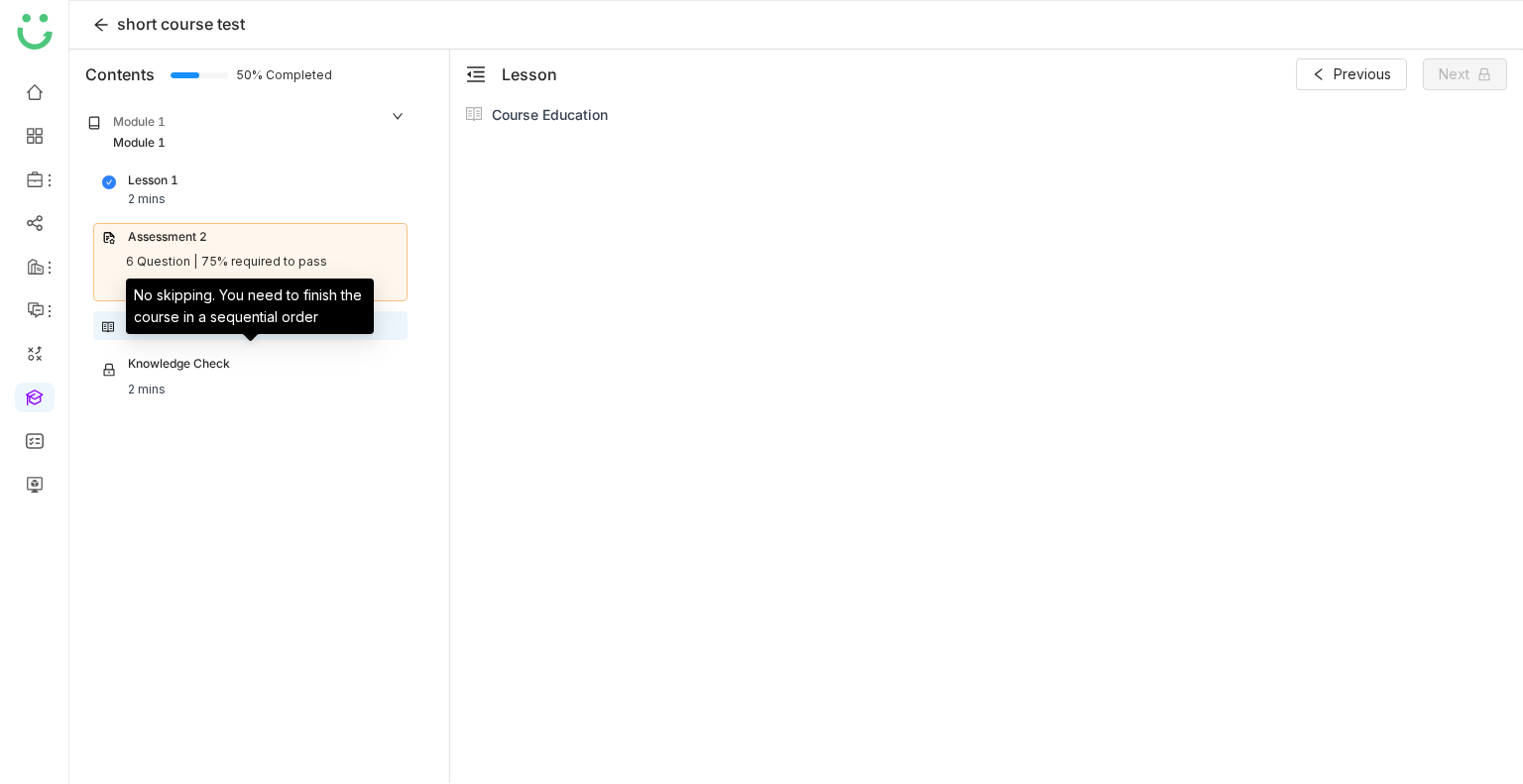 click on "Knowledge Check" at bounding box center [178, 368] 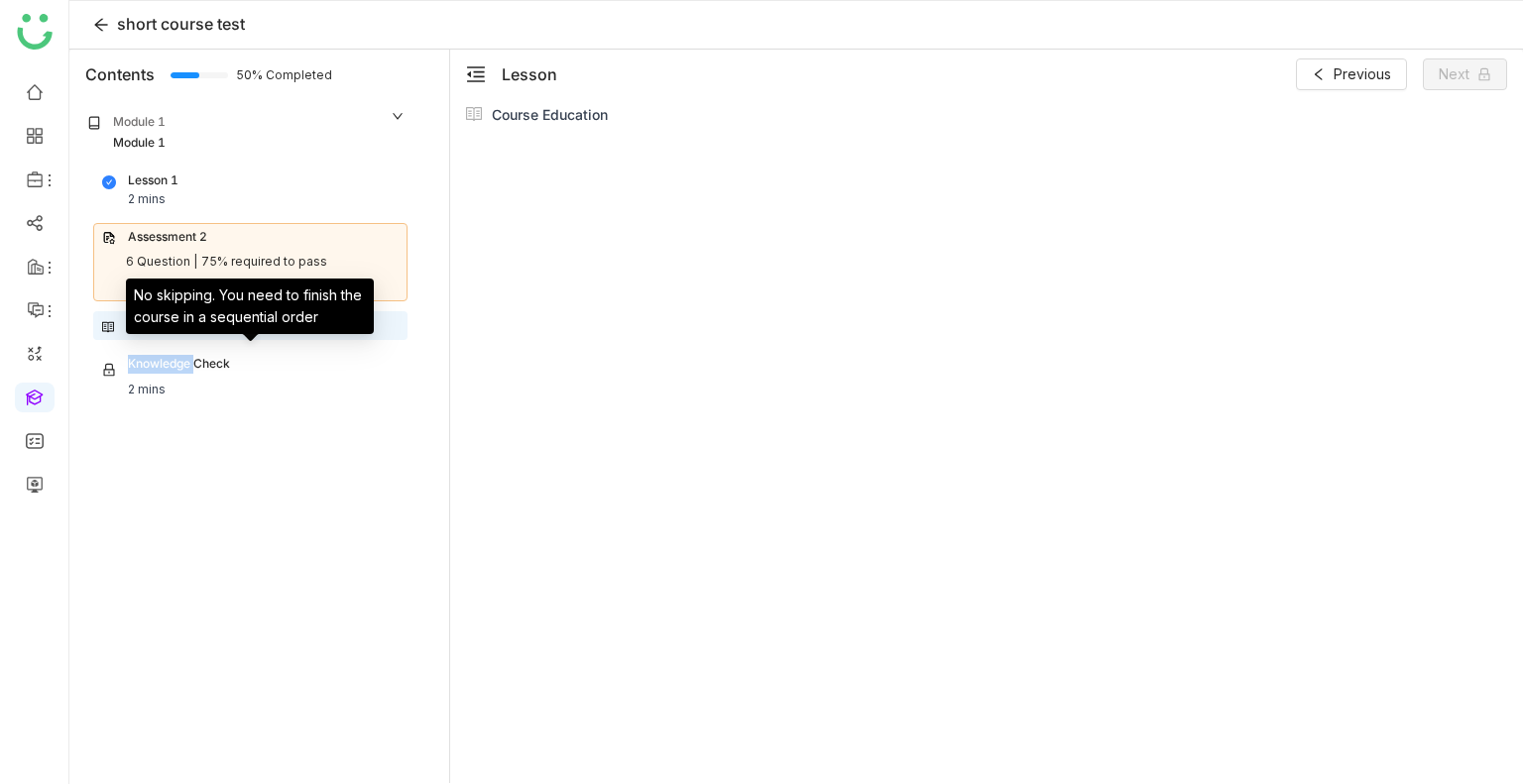 click on "Knowledge Check" at bounding box center [178, 368] 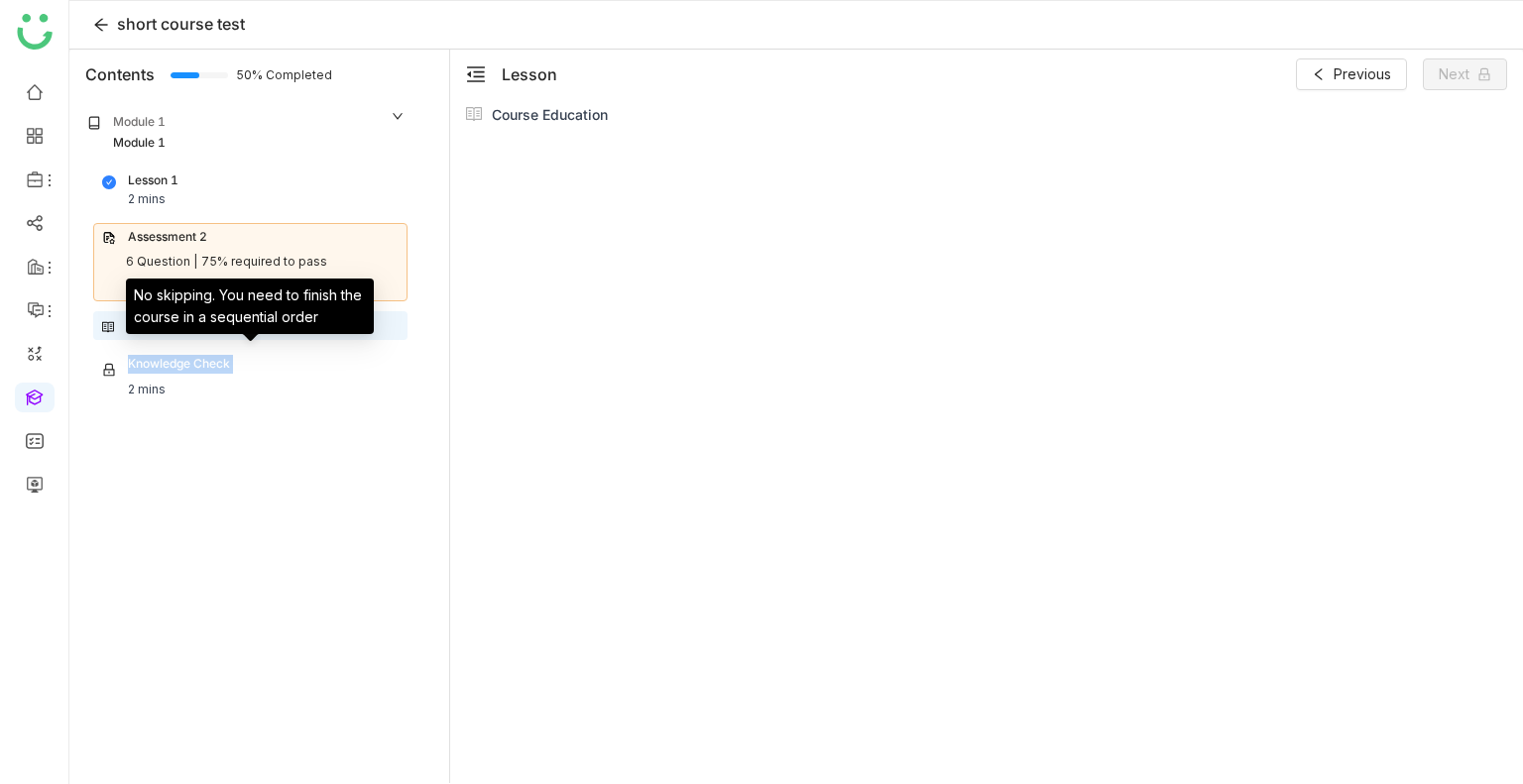 click on "Knowledge Check" at bounding box center [178, 368] 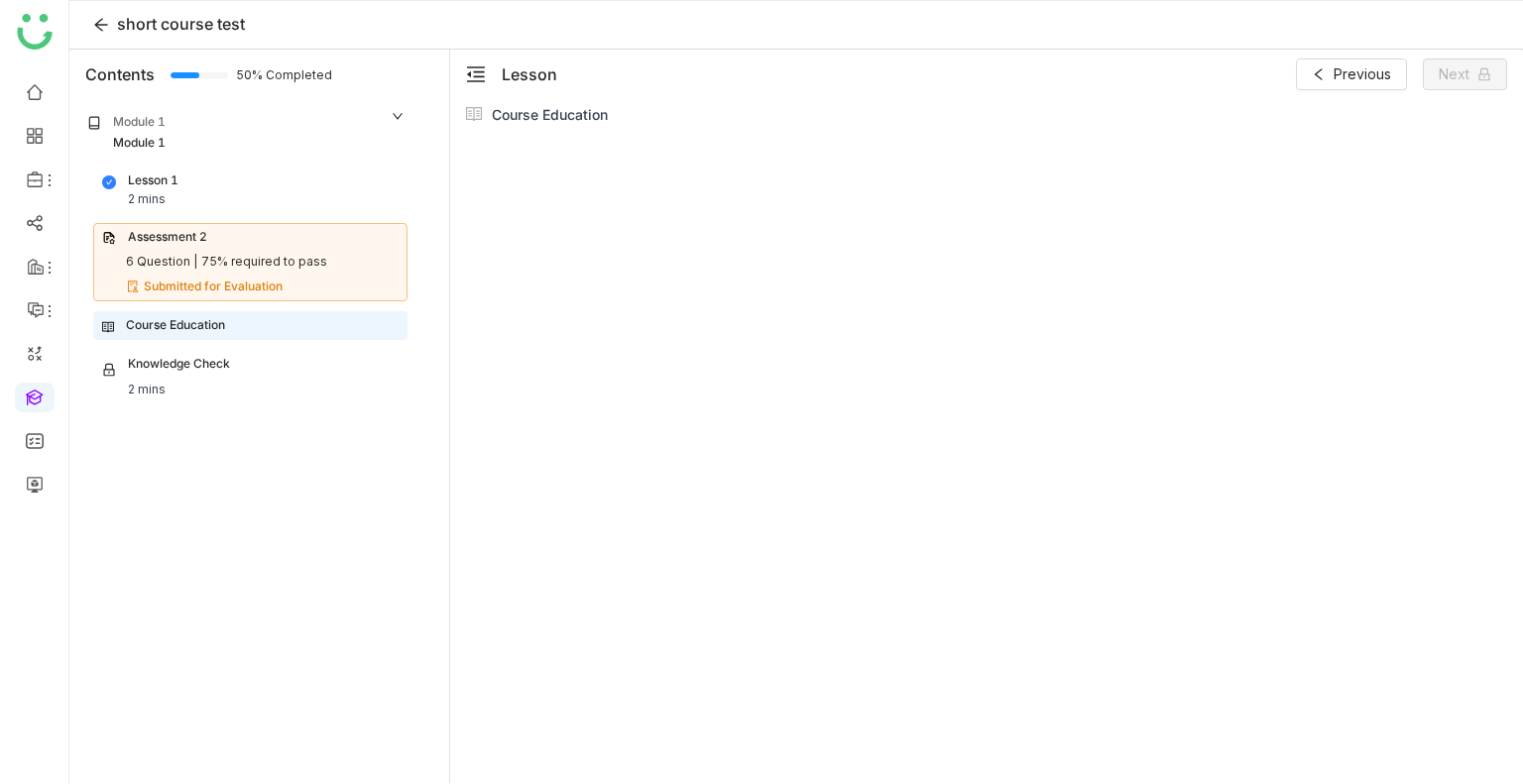 click on "Lesson 1 2 mins" at bounding box center (250, 190) 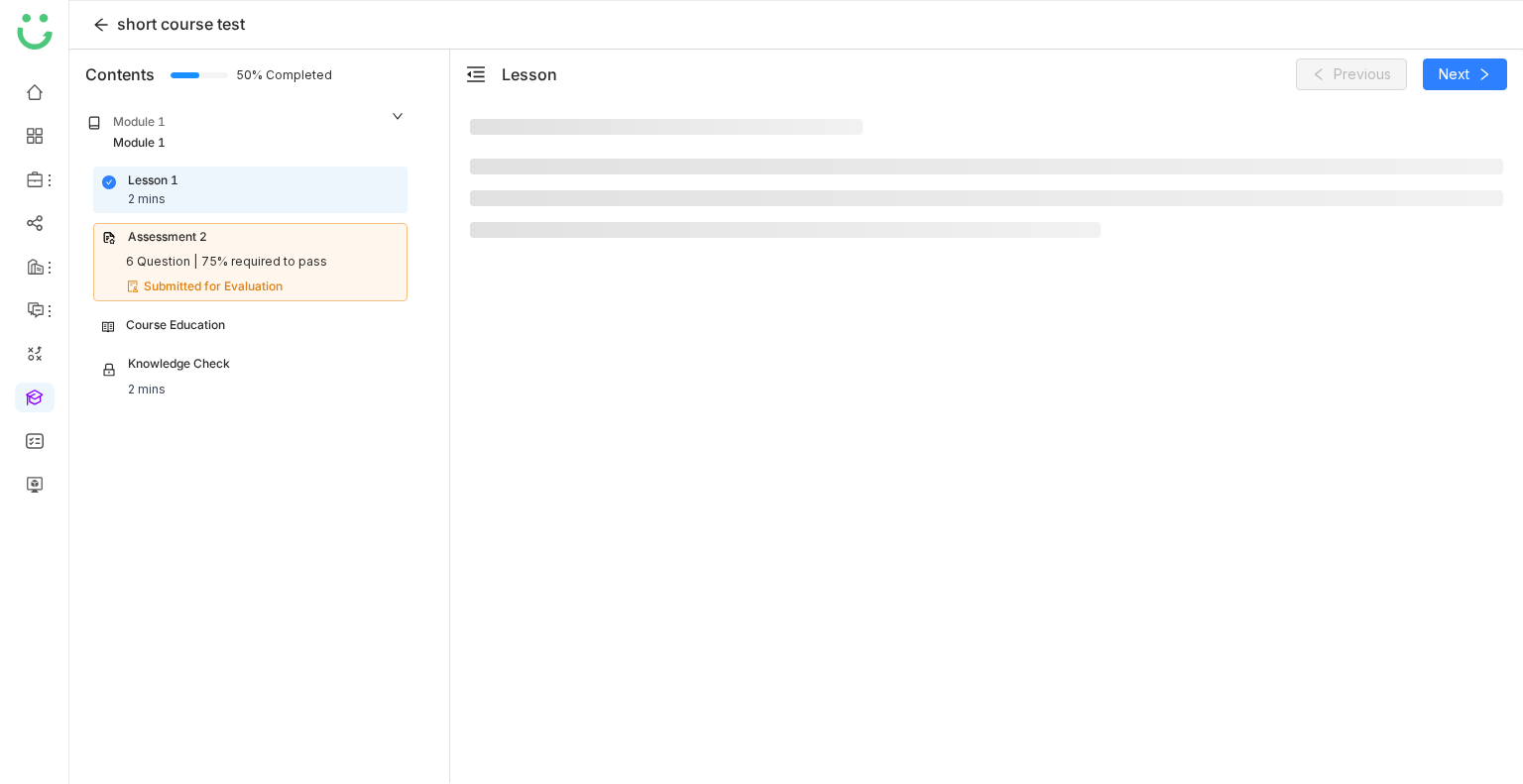 click on "Lesson 1 2 mins" at bounding box center (250, 190) 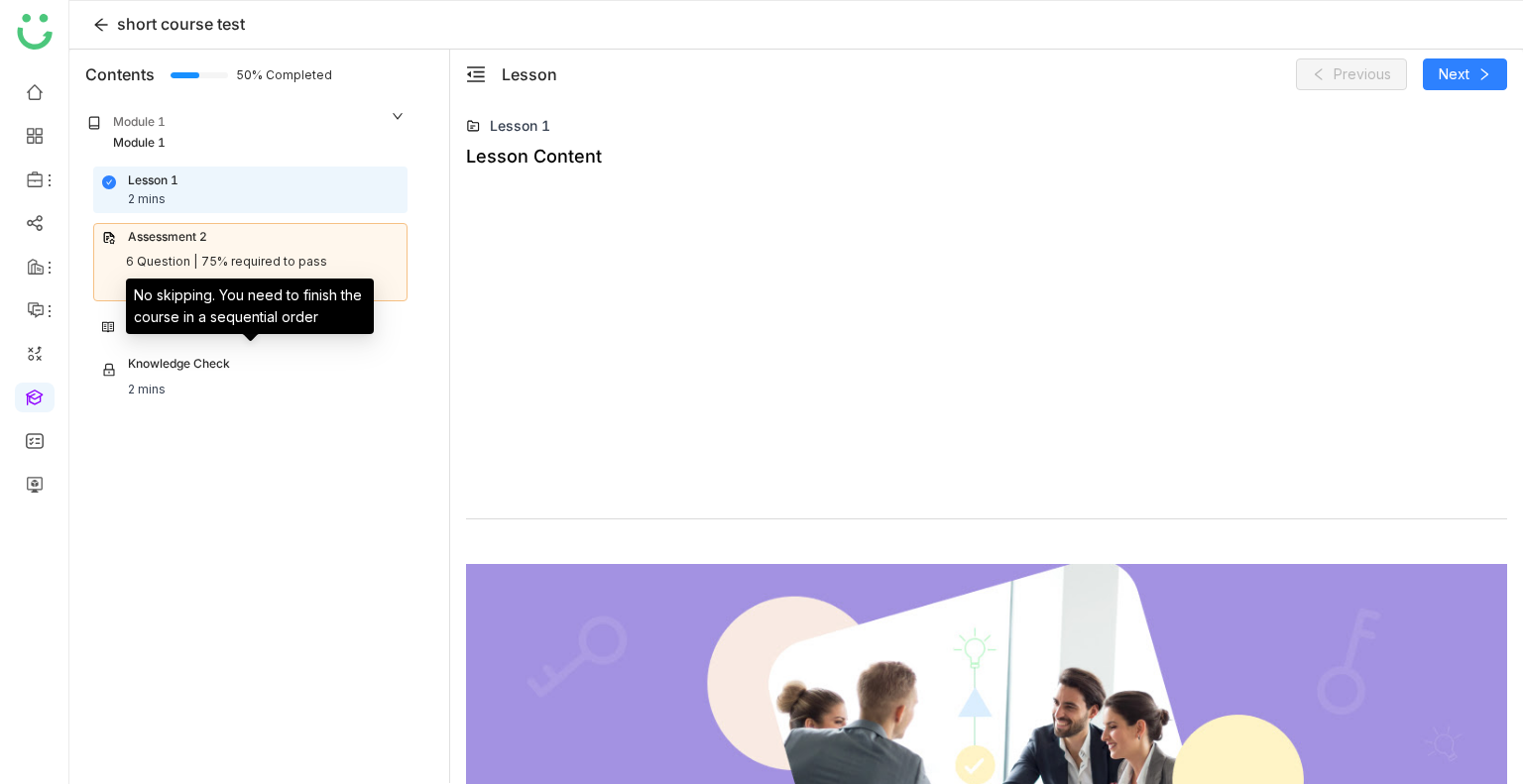 click on "Knowledge Check" at bounding box center (178, 368) 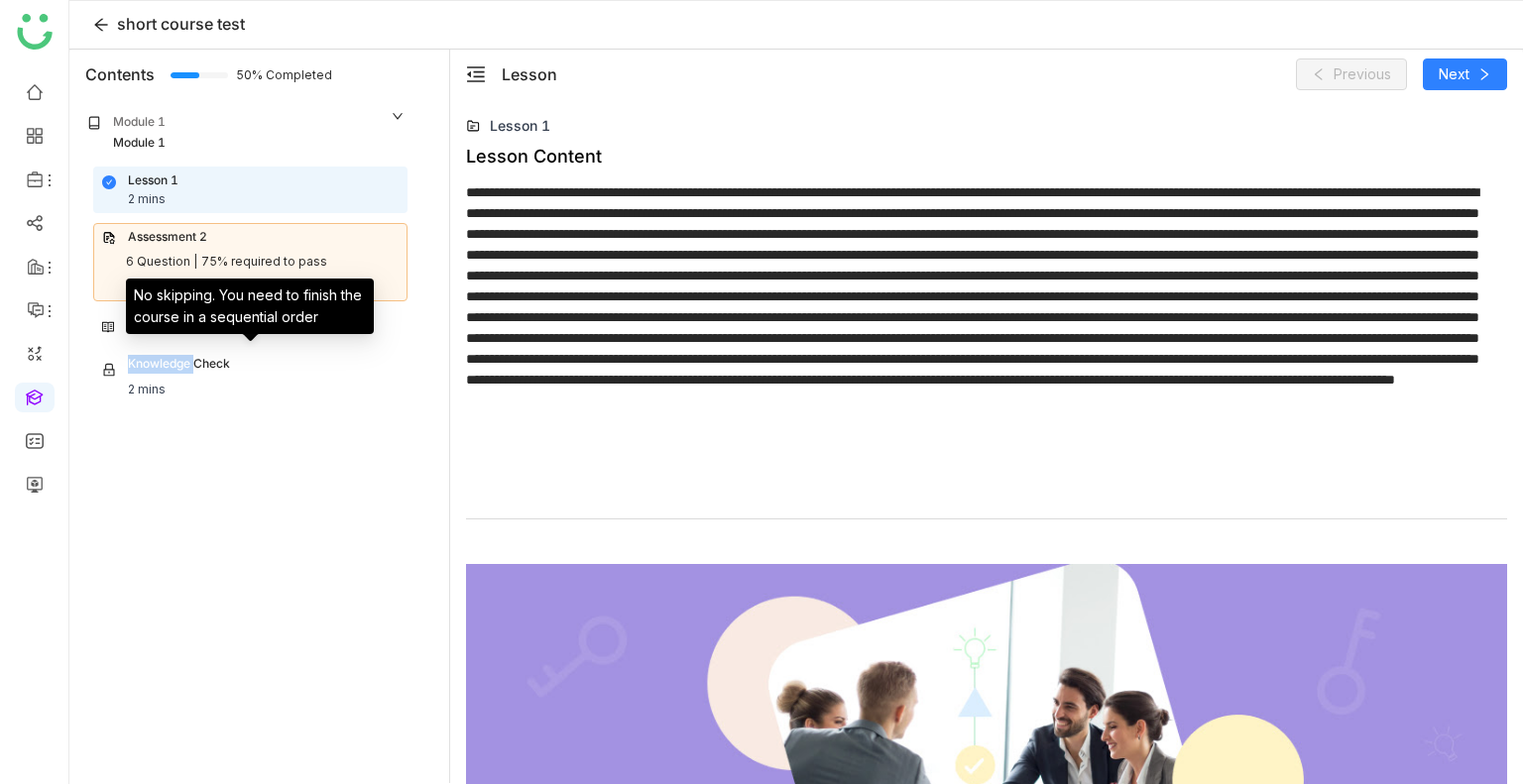 click on "Knowledge Check" at bounding box center (178, 368) 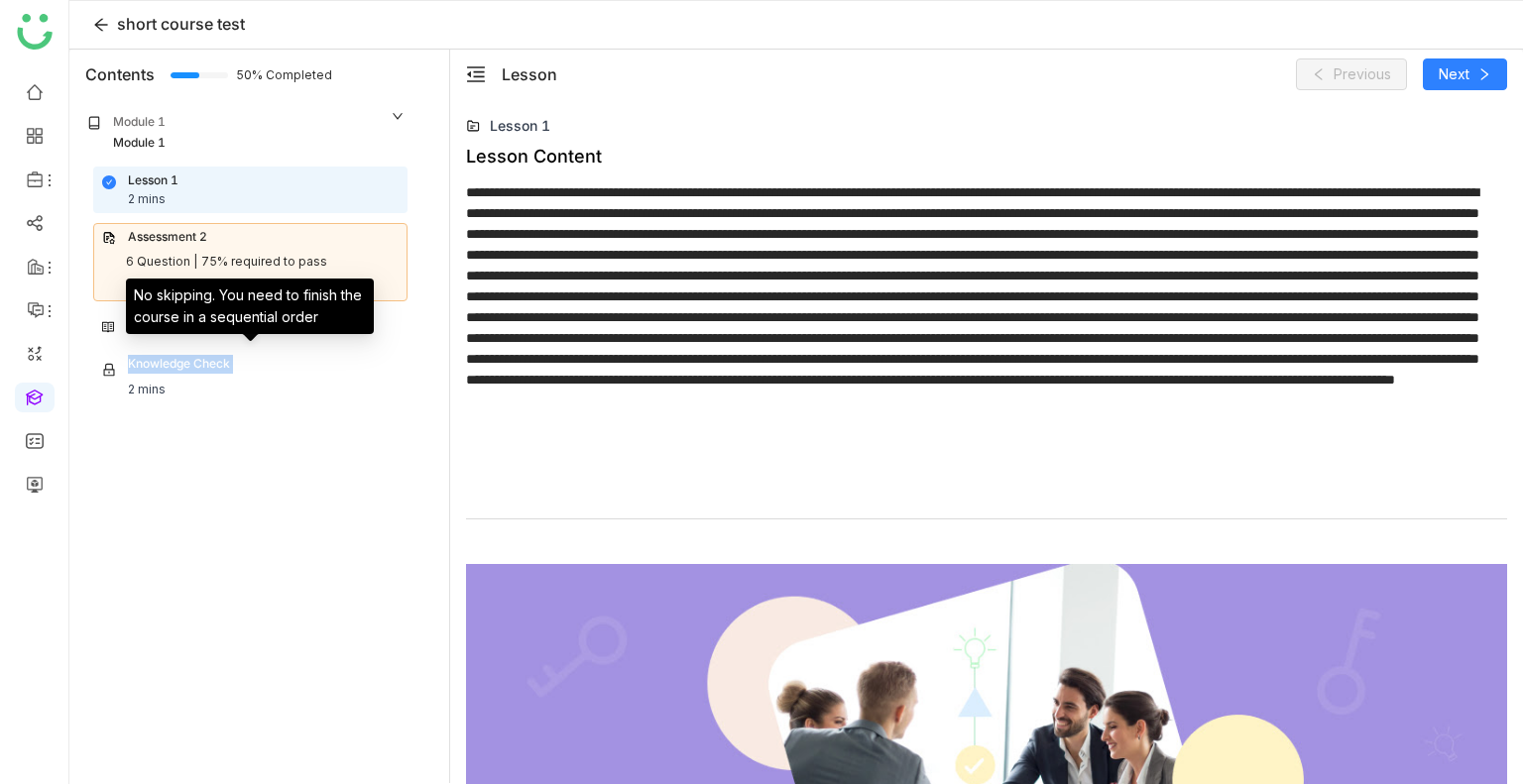 click on "Knowledge Check" at bounding box center (178, 368) 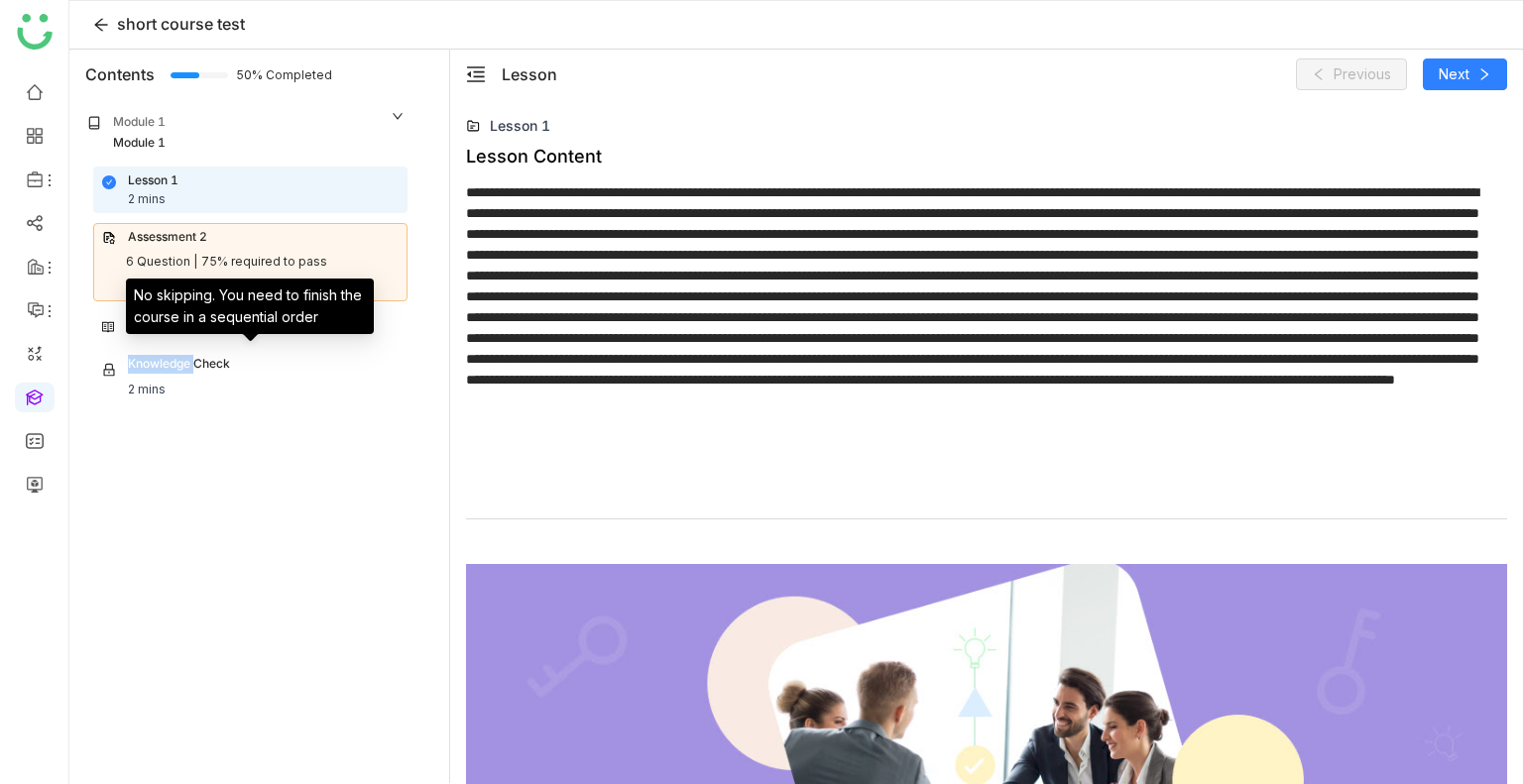 click on "Knowledge Check" at bounding box center [178, 368] 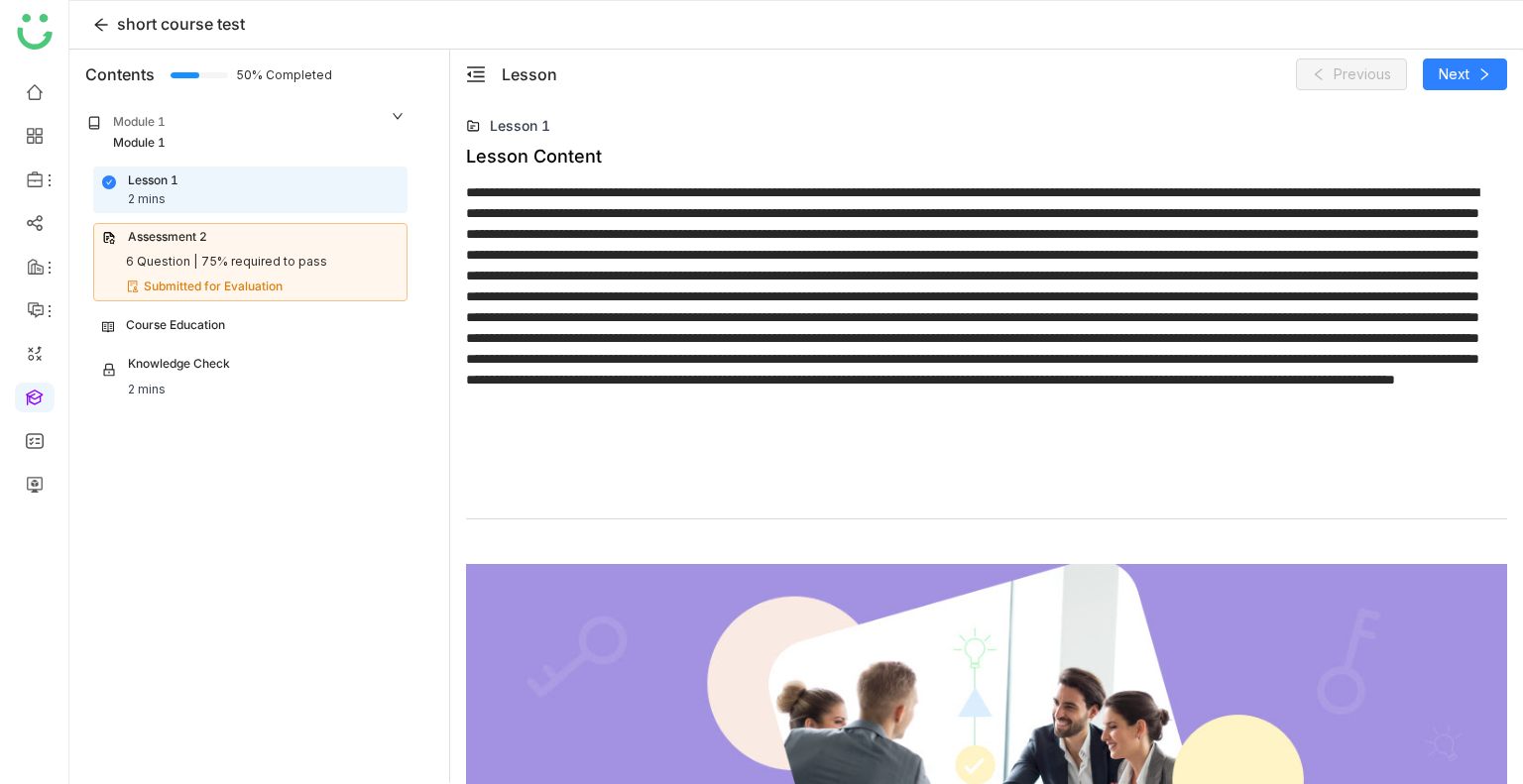 click on "2 mins" at bounding box center [147, 199] 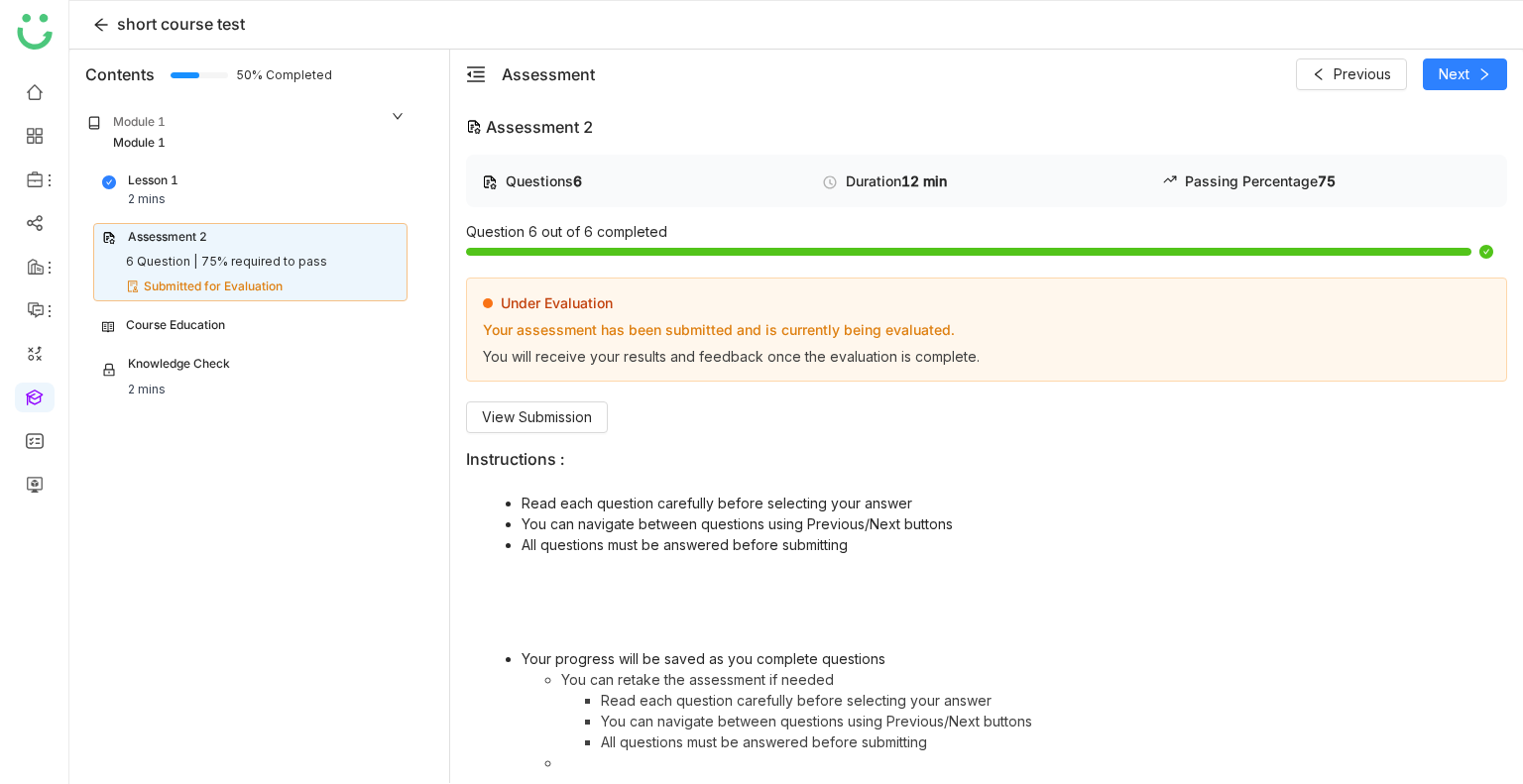 click on "Assessment 2   6 Question |   75% required to pass   Submitted for Evaluation" at bounding box center (250, 262) 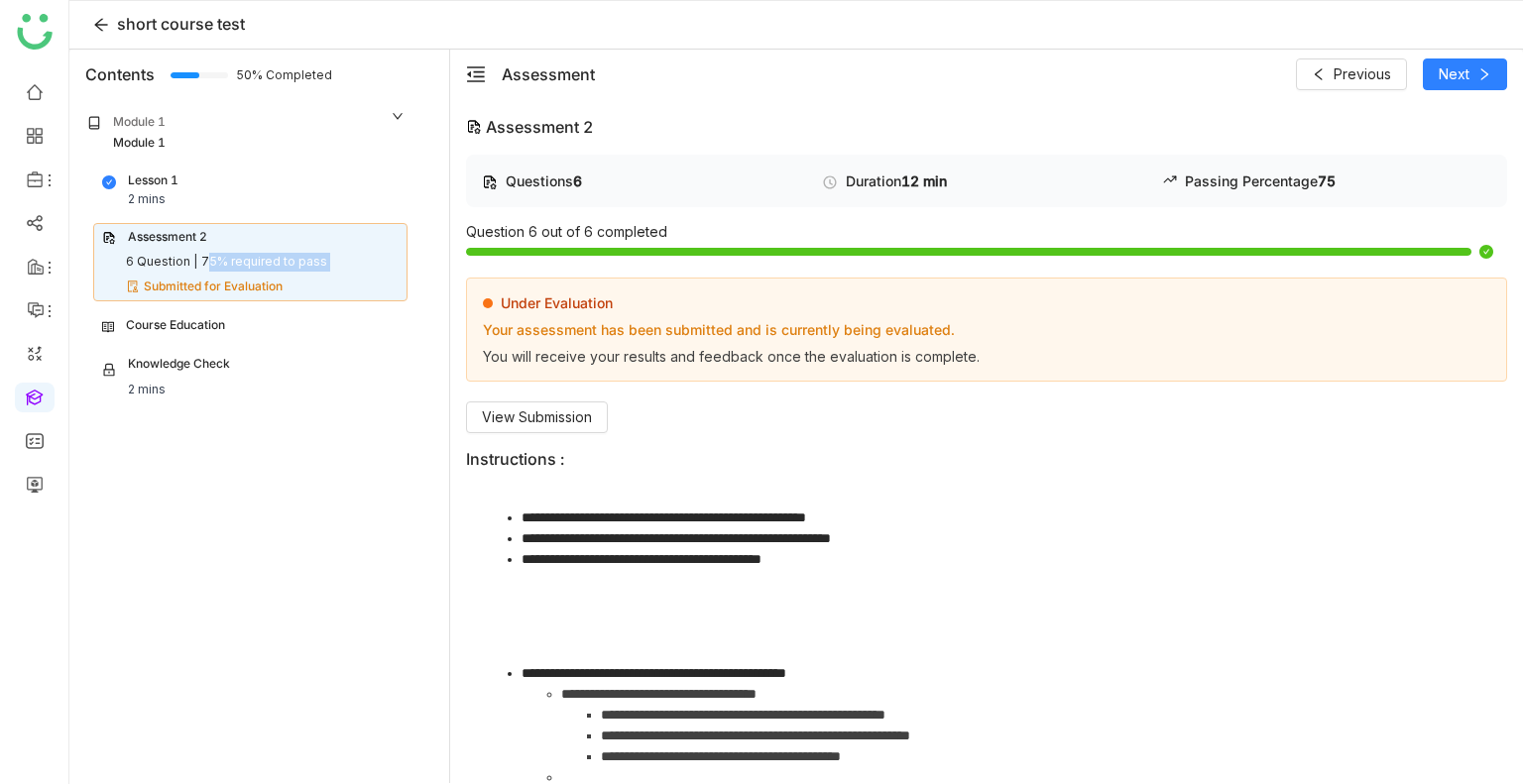 click on "Assessment 2   6 Question |   75% required to pass   Submitted for Evaluation" at bounding box center (250, 262) 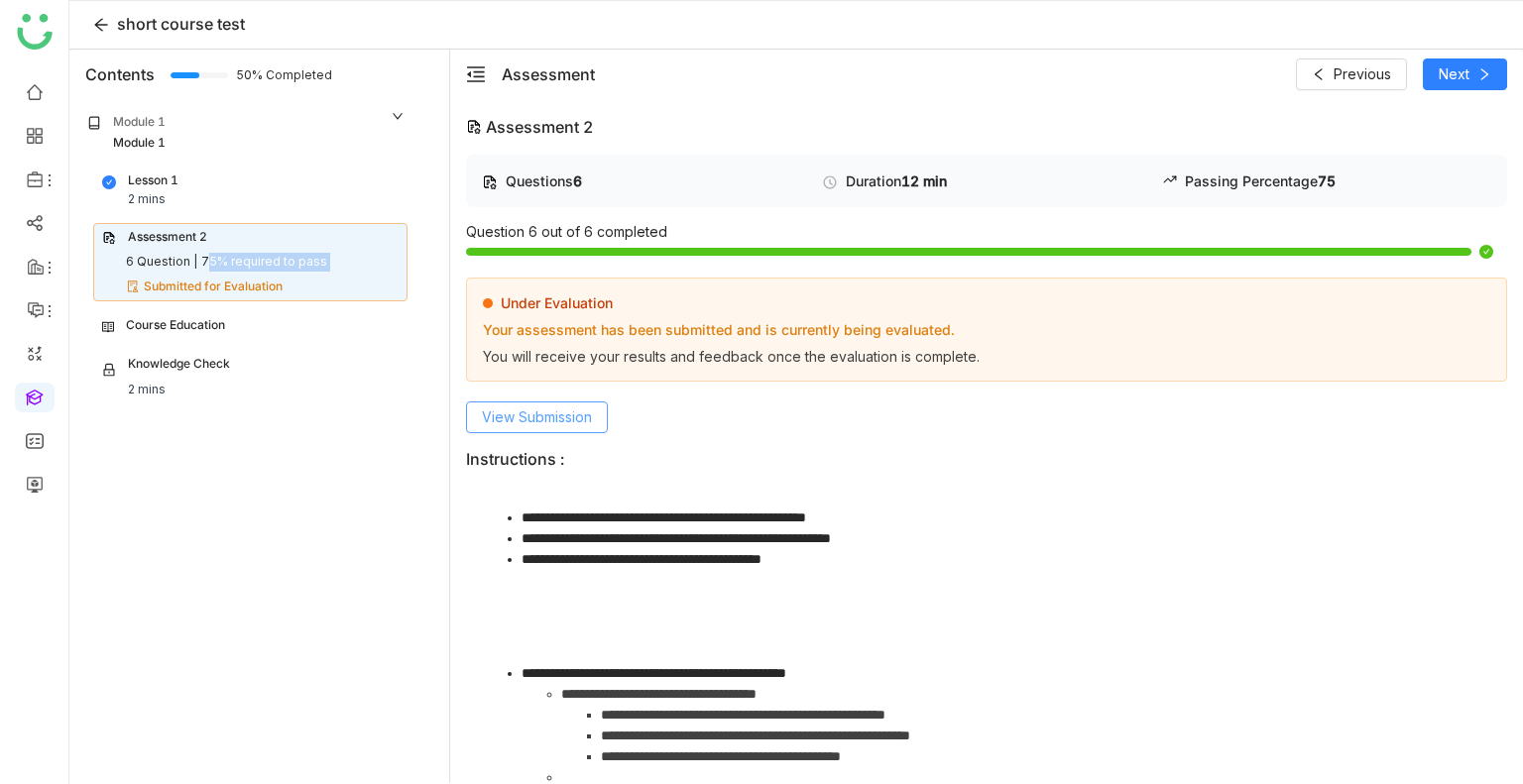 click on "View Submission" 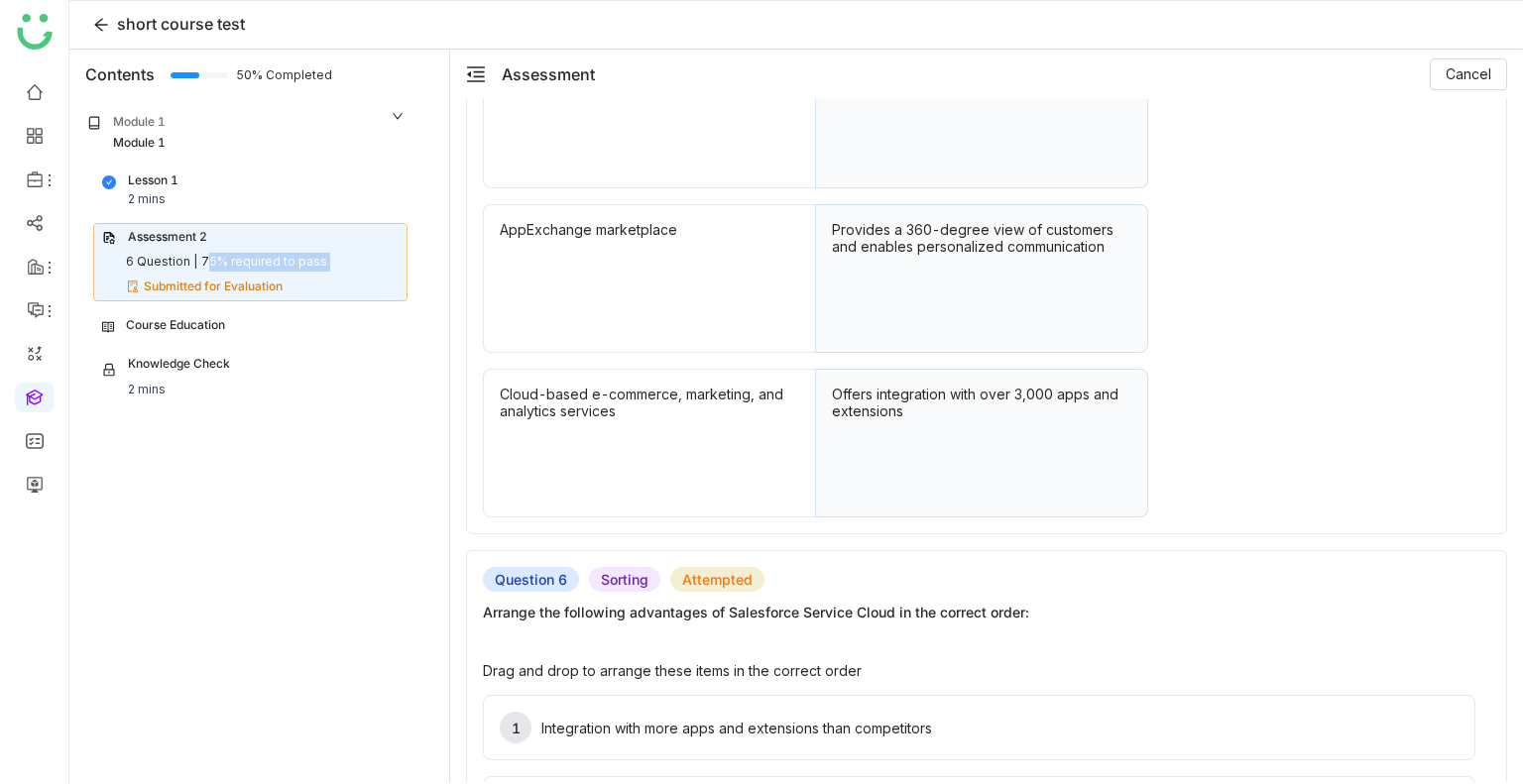 scroll, scrollTop: 2278, scrollLeft: 0, axis: vertical 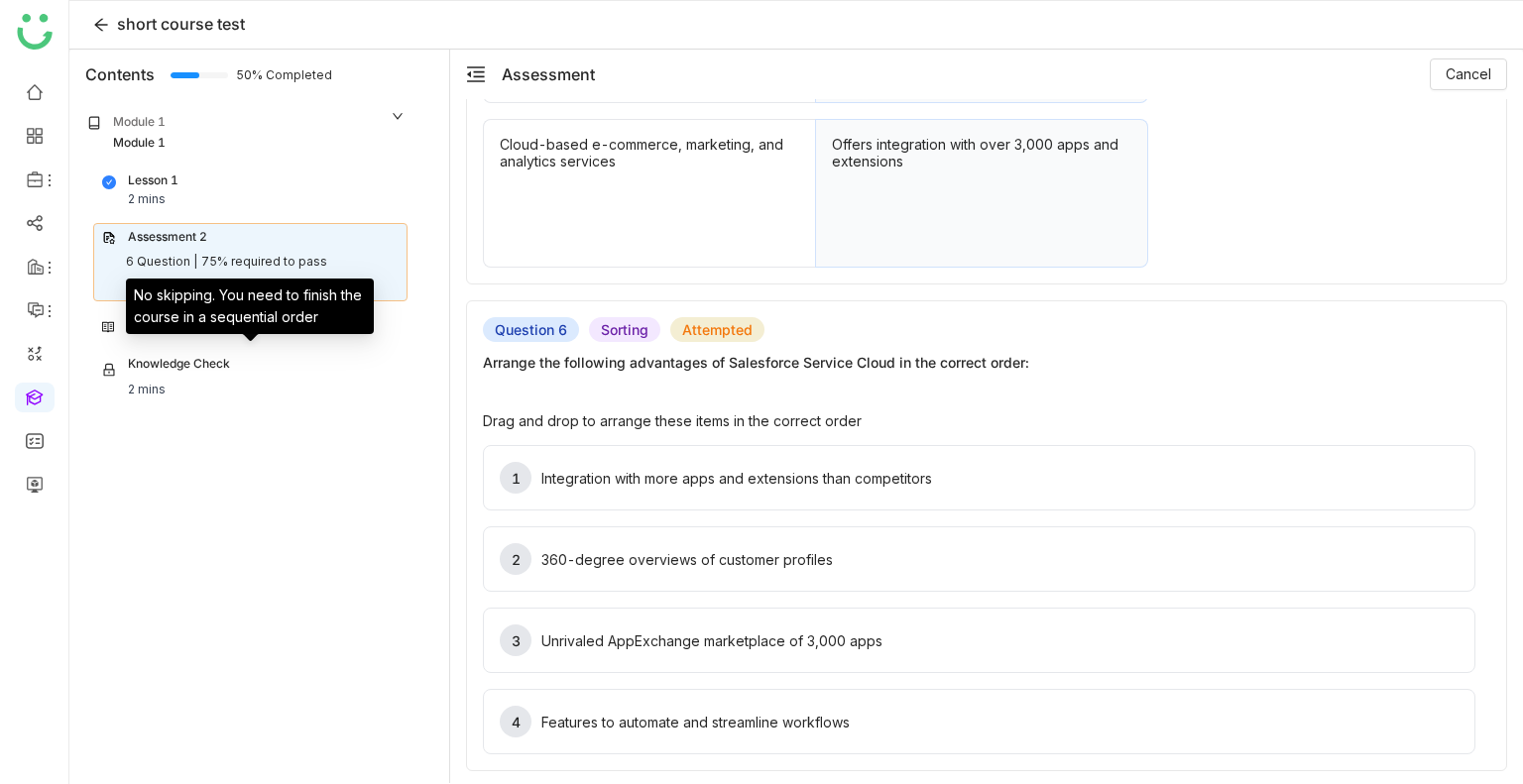 click on "Knowledge Check" at bounding box center (166, 368) 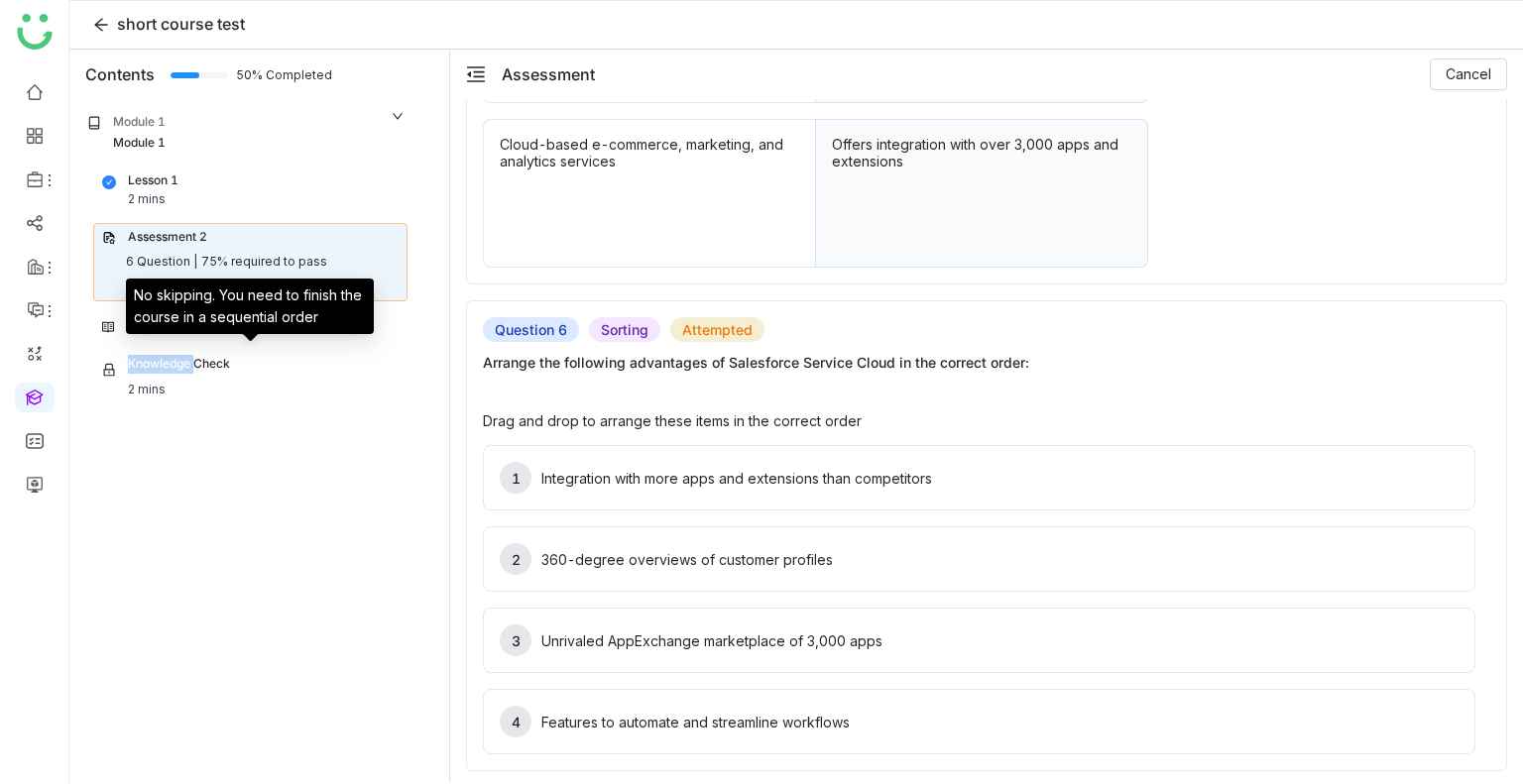 click on "Knowledge Check" at bounding box center [166, 368] 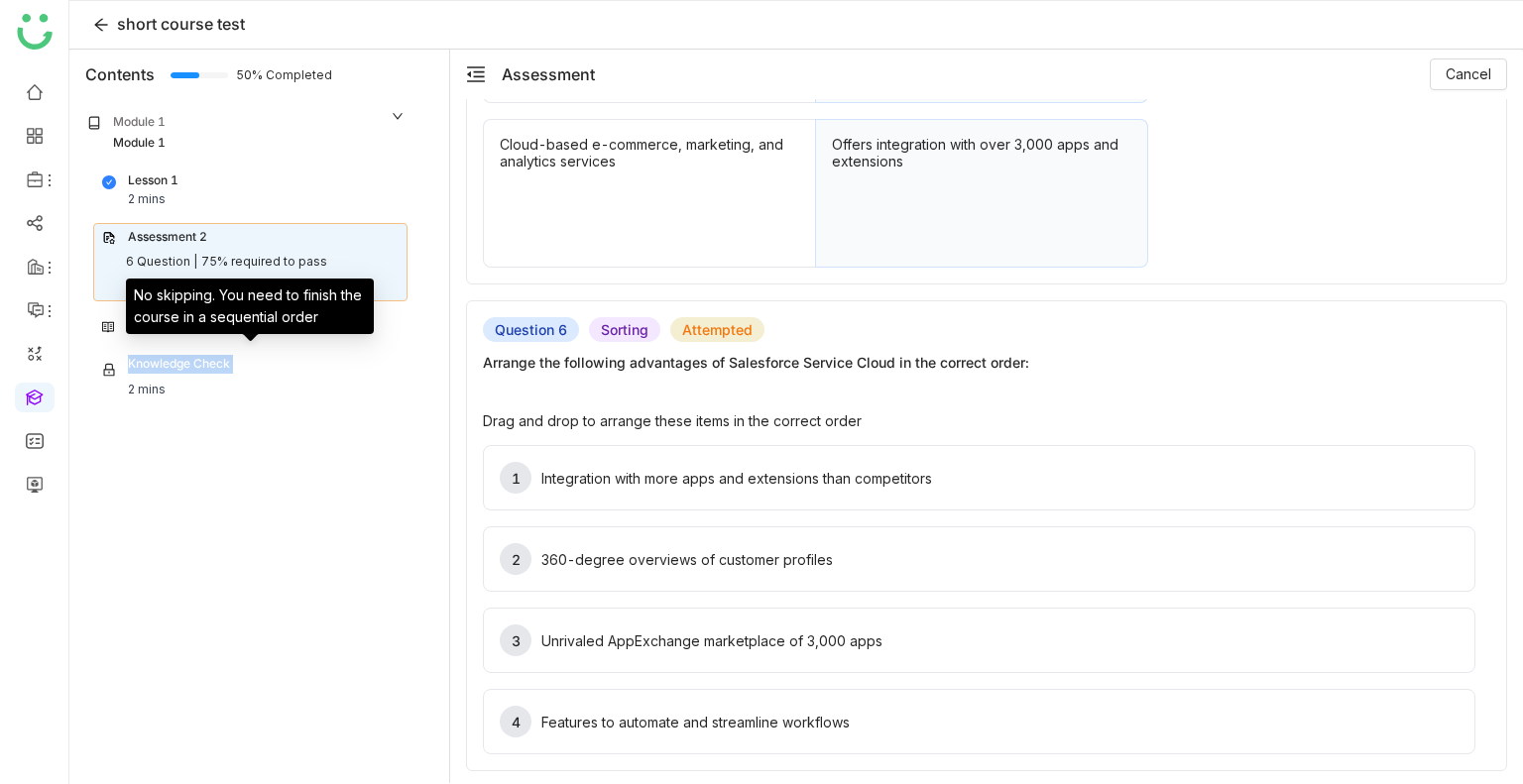 click on "Knowledge Check" at bounding box center [166, 368] 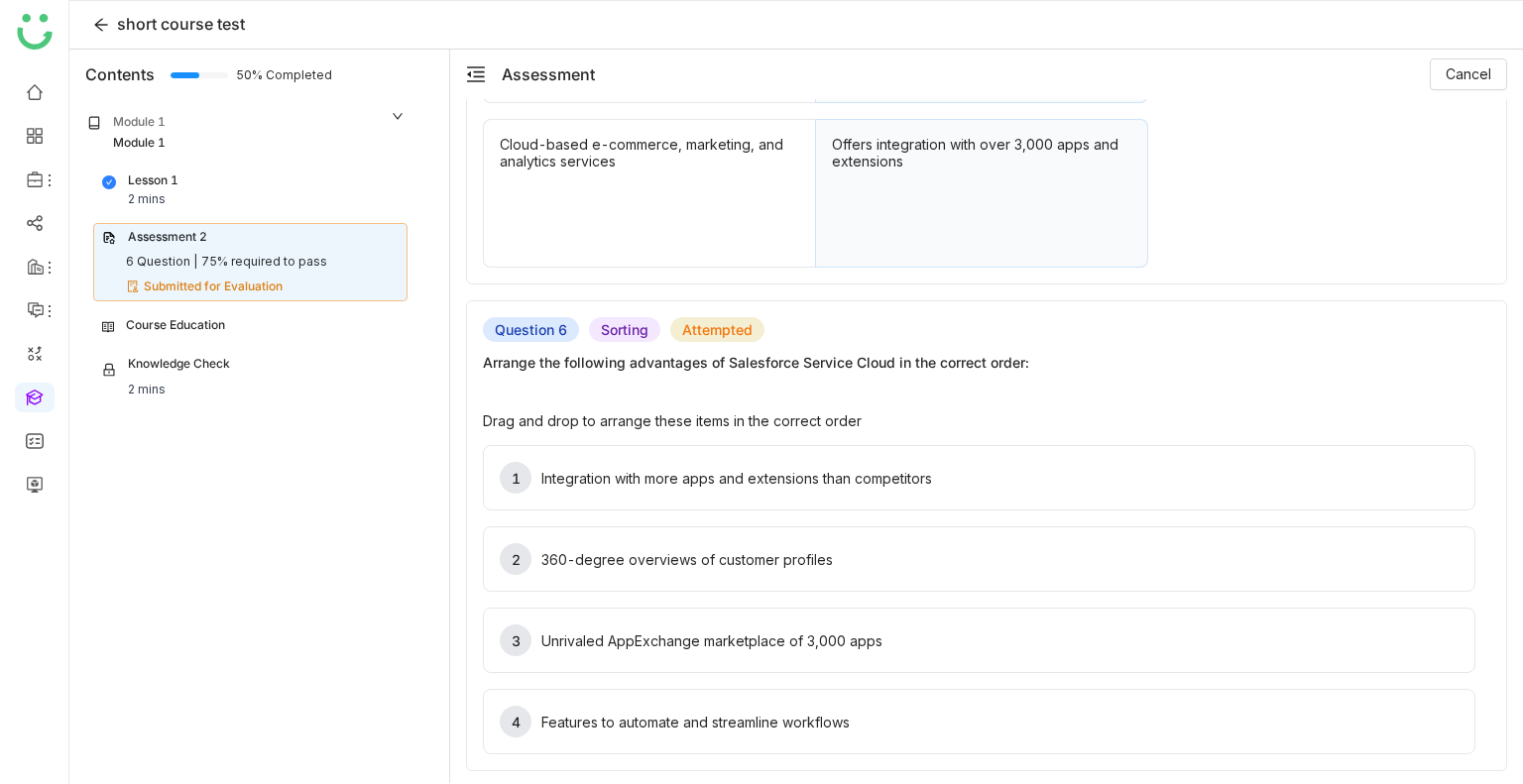 click on "Module 1 Module 1" 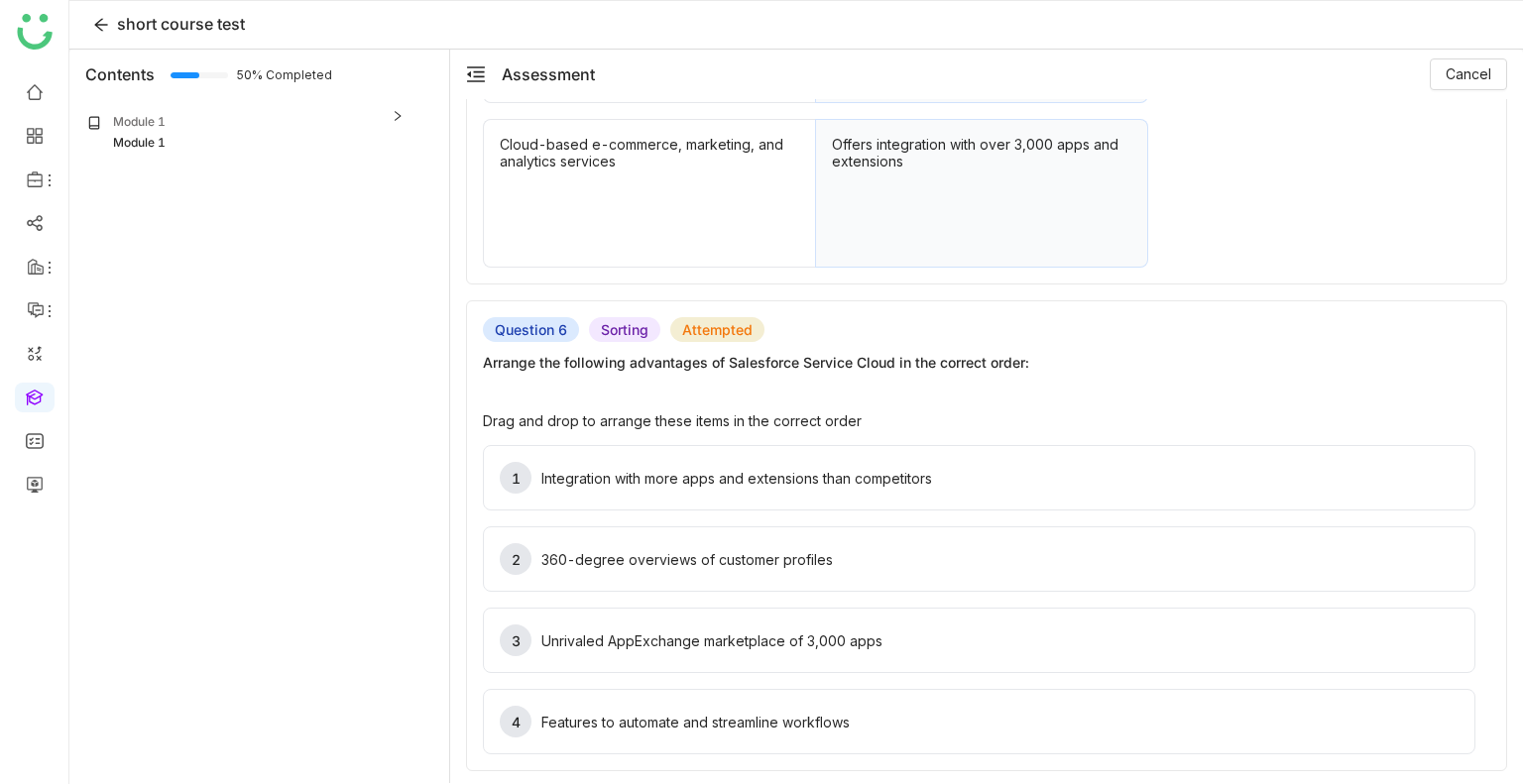 click on "Module 1 Module 1" 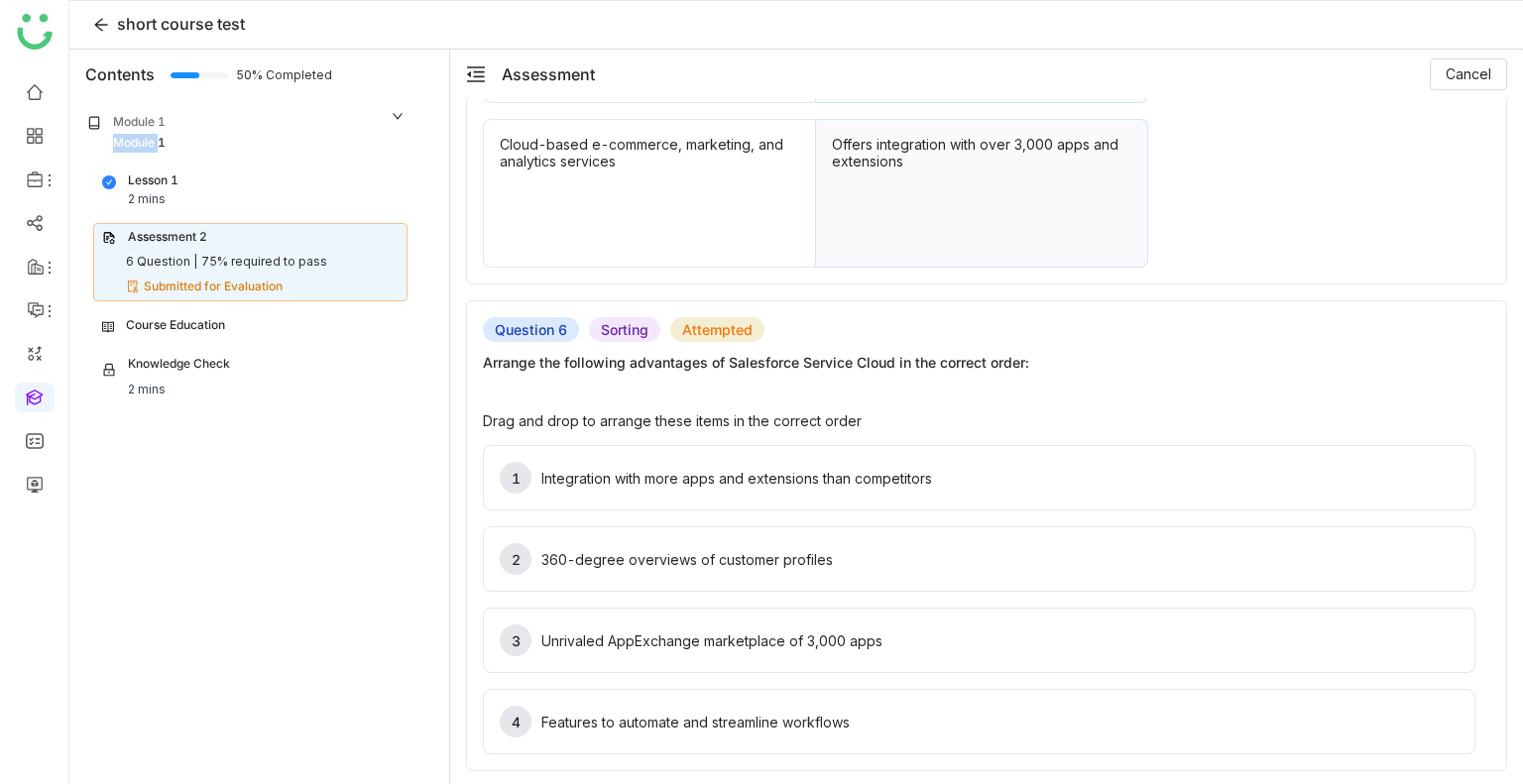 click on "Module 1 Module 1" 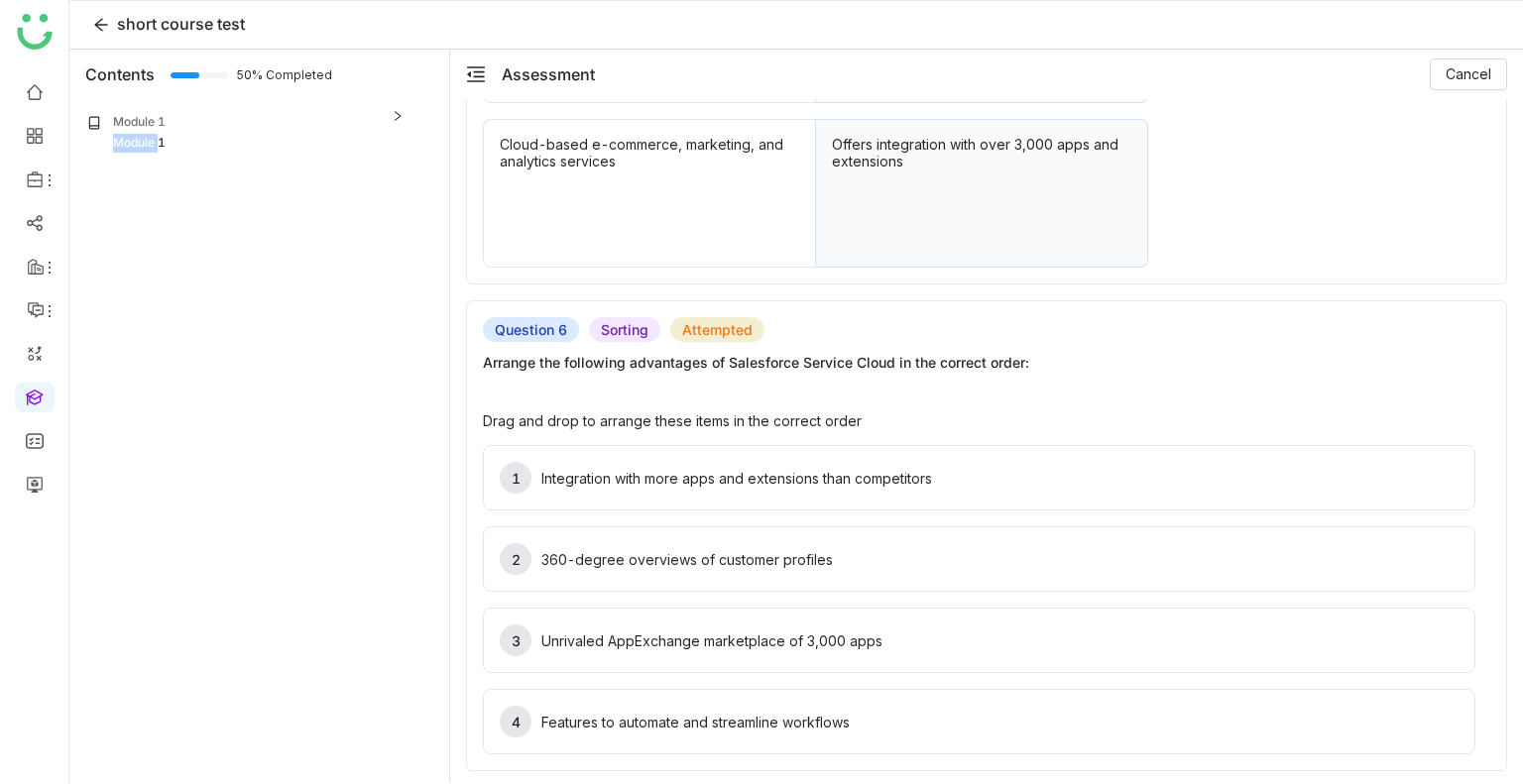 click on "Module 1 Module 1" 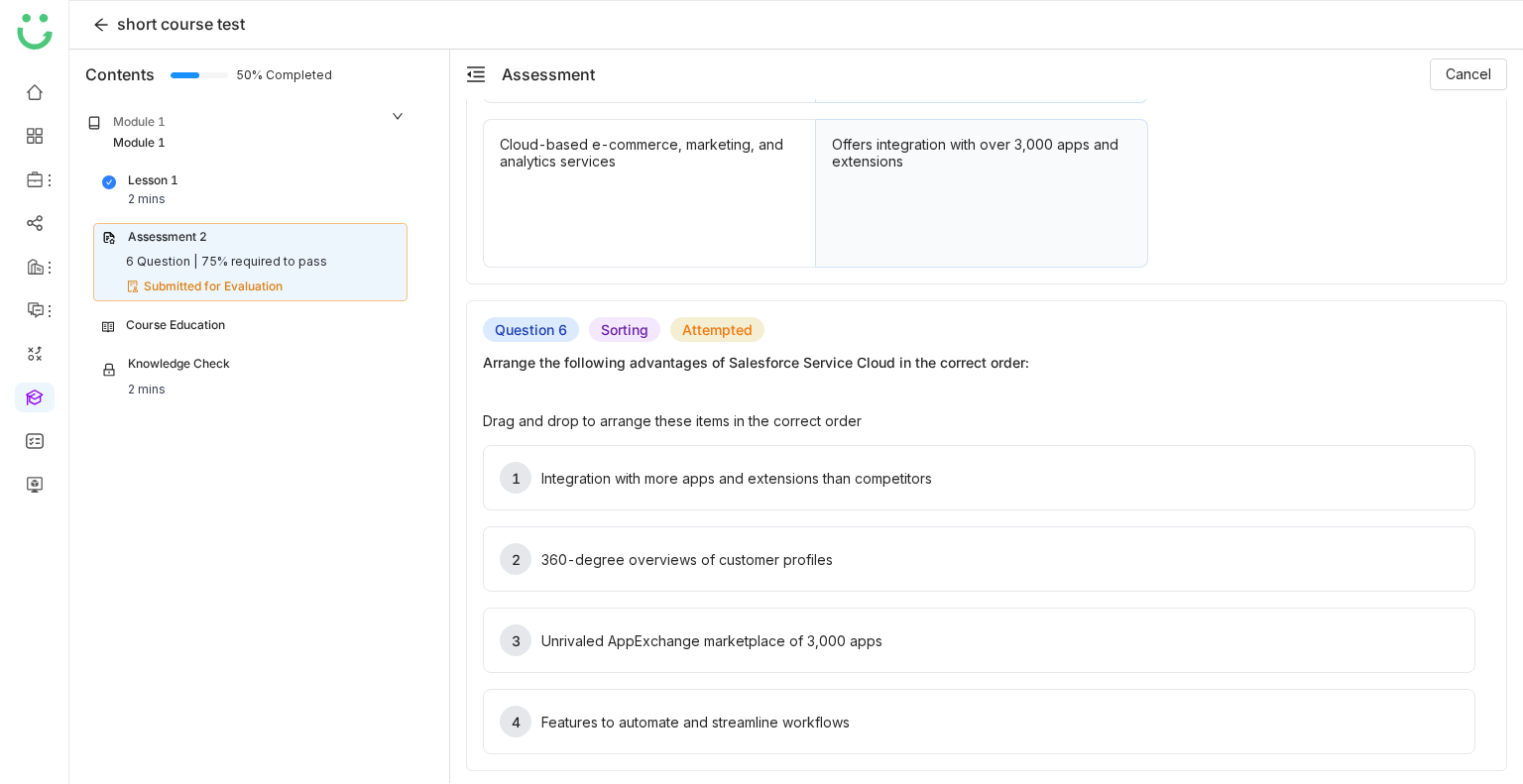 click on "2 mins" at bounding box center [147, 199] 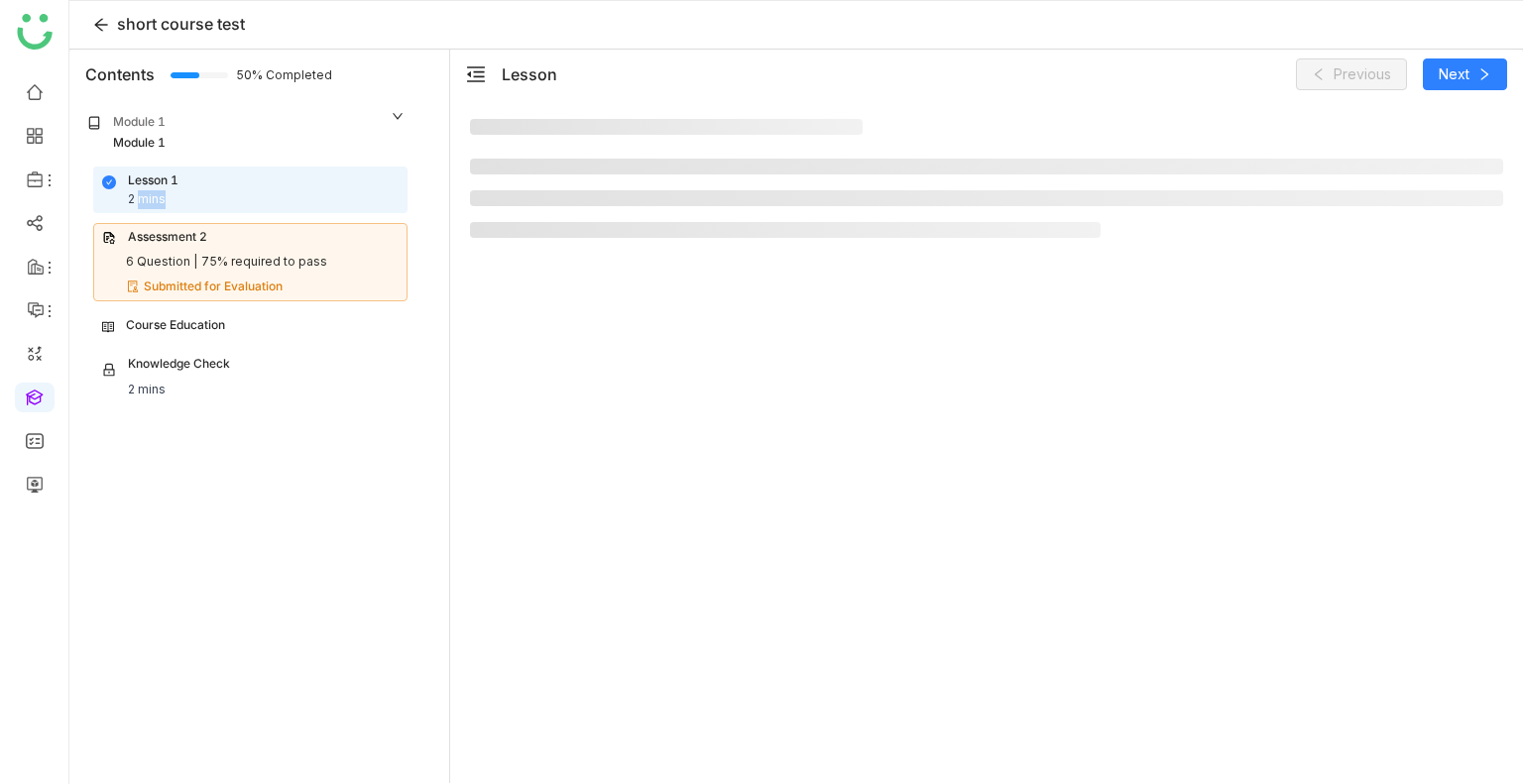 click on "2 mins" at bounding box center [147, 199] 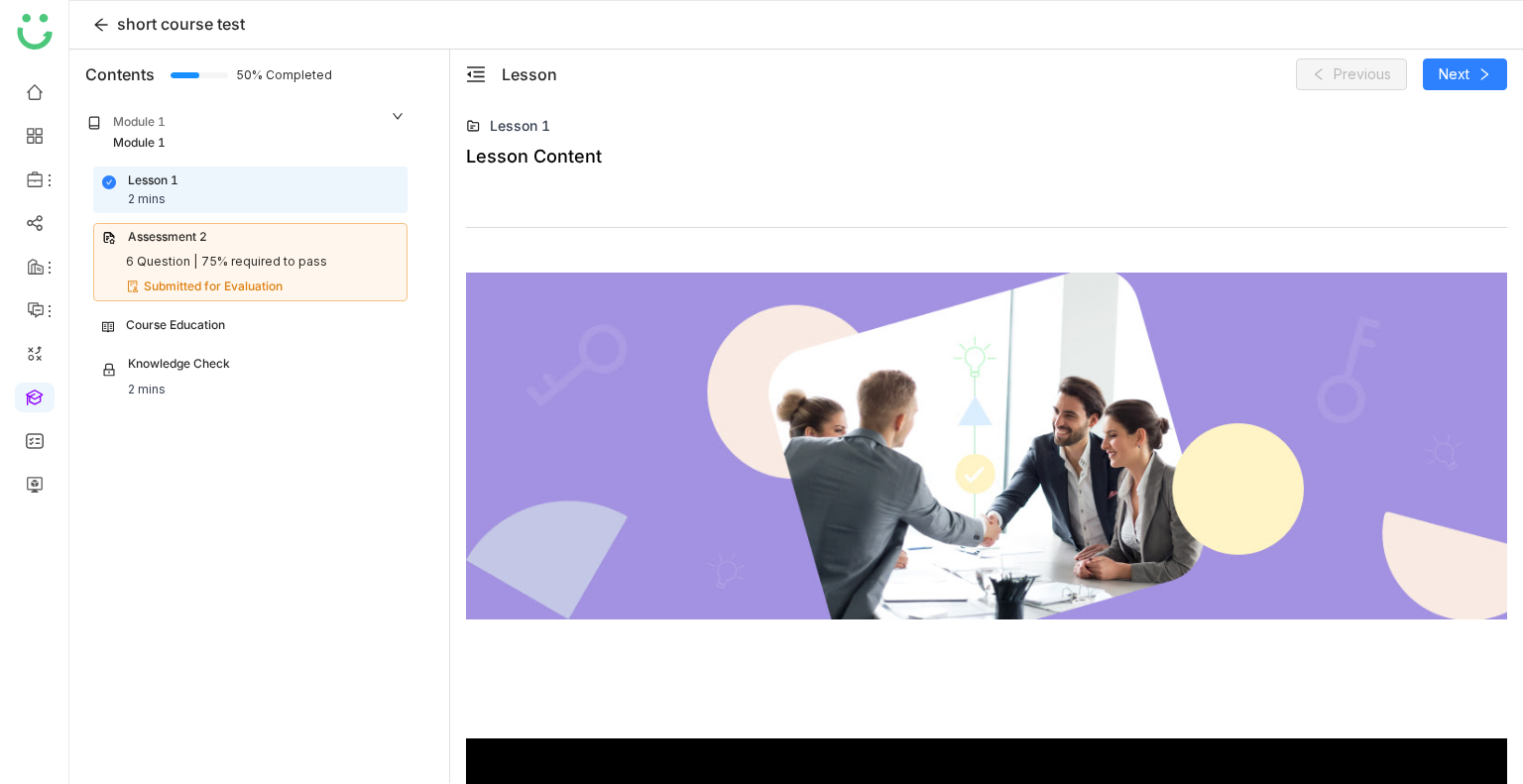 click on "Course Education" at bounding box center (250, 325) 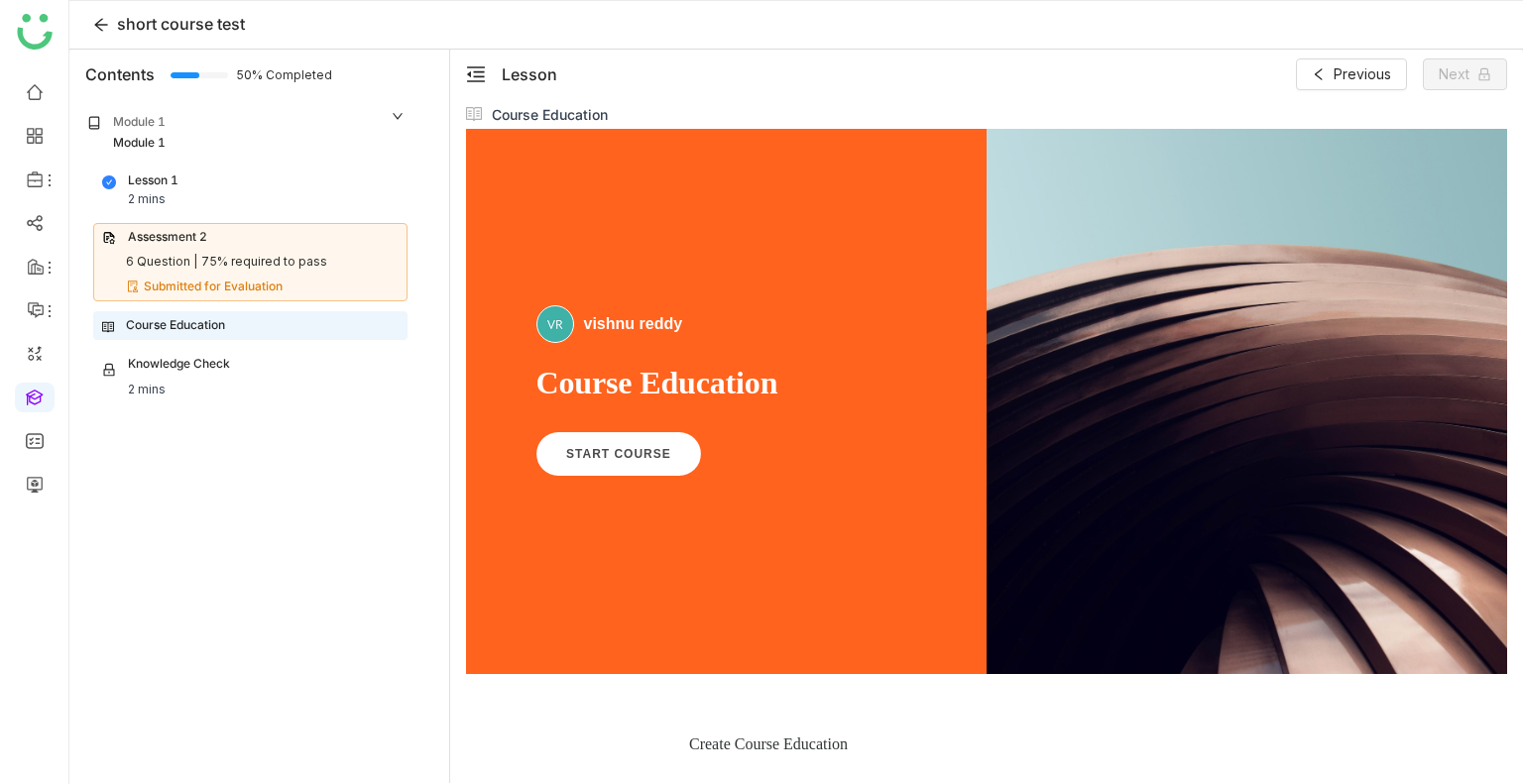 scroll, scrollTop: 0, scrollLeft: 0, axis: both 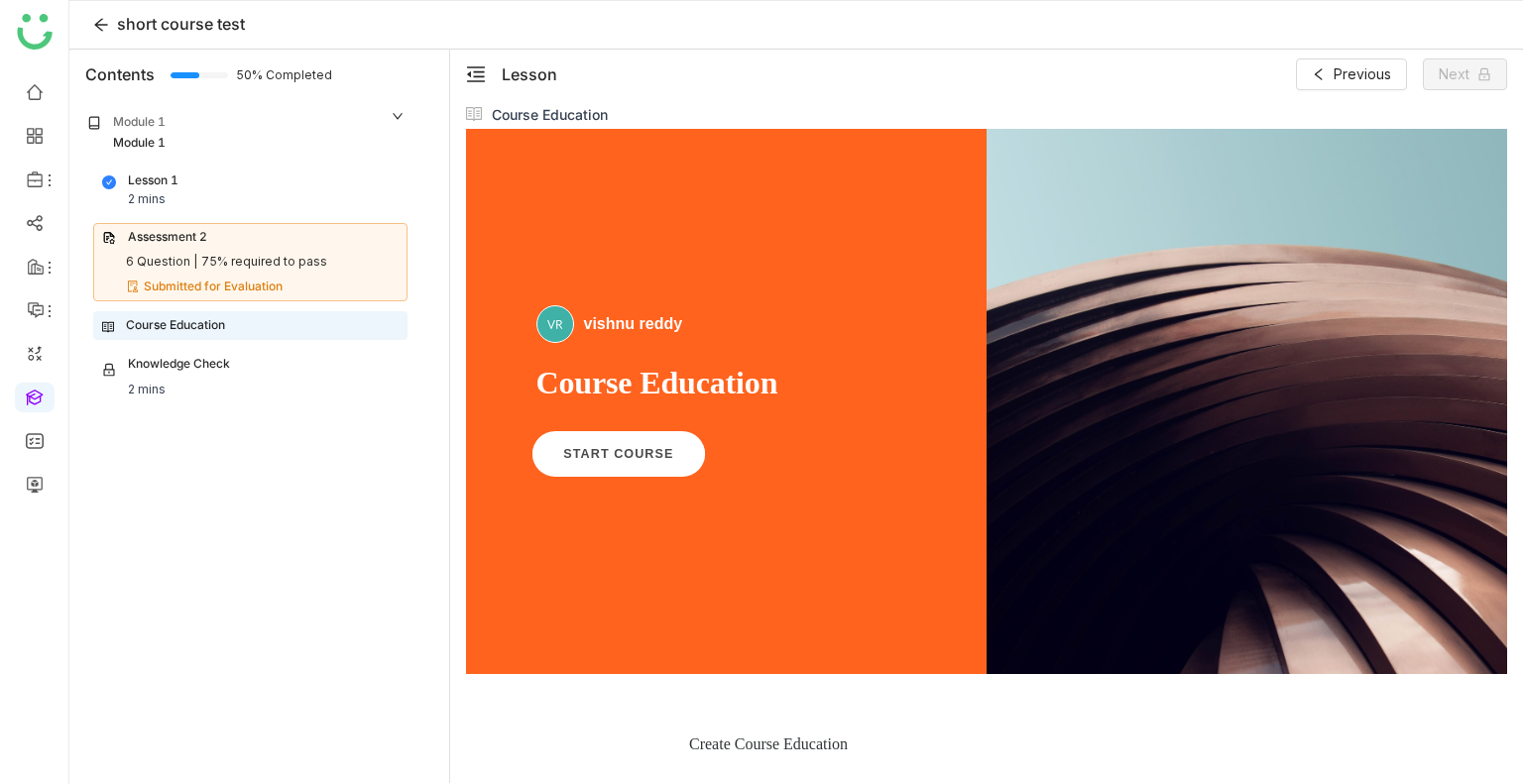 click on "START COURSE" at bounding box center (618, 454) 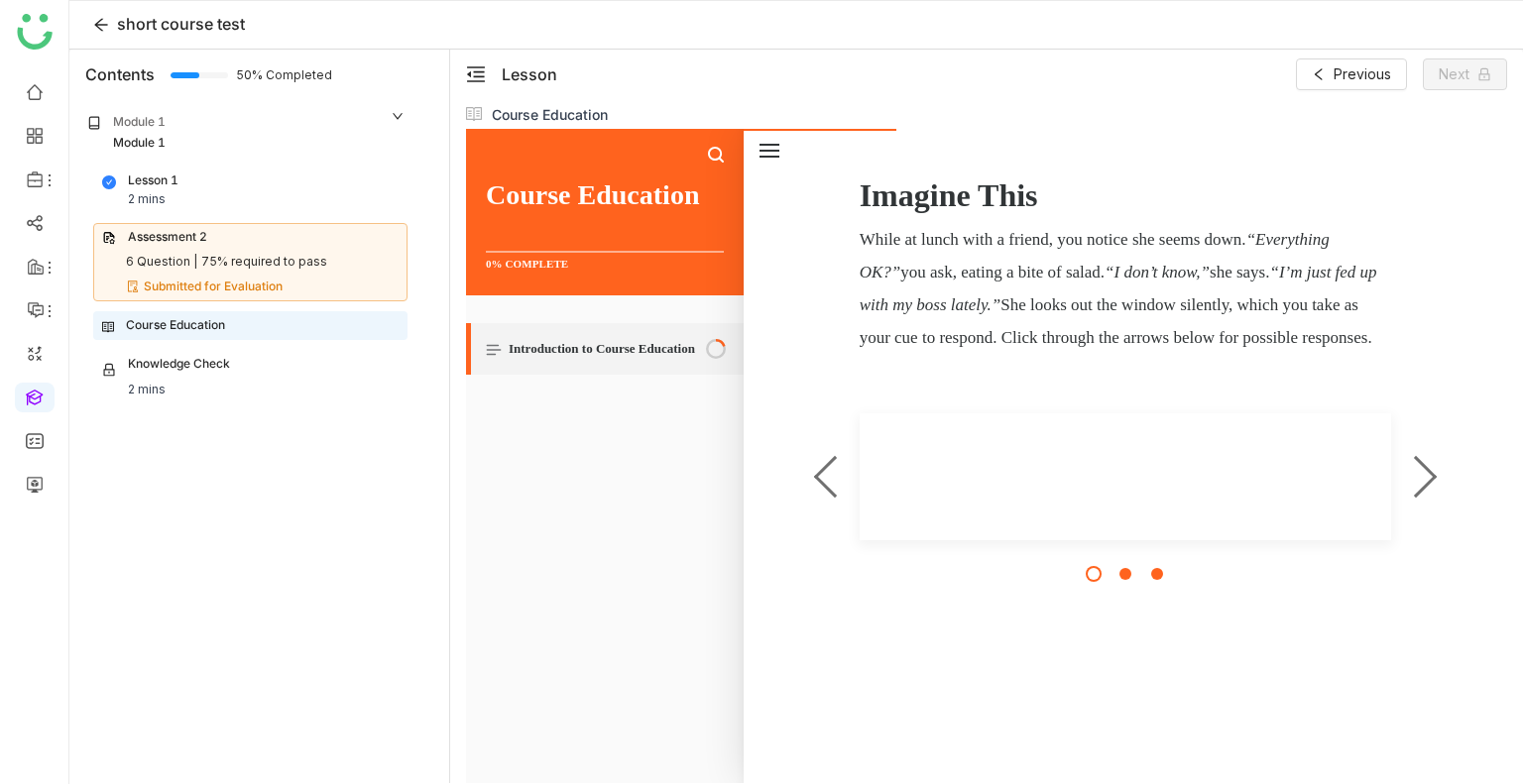 scroll, scrollTop: 759, scrollLeft: 0, axis: vertical 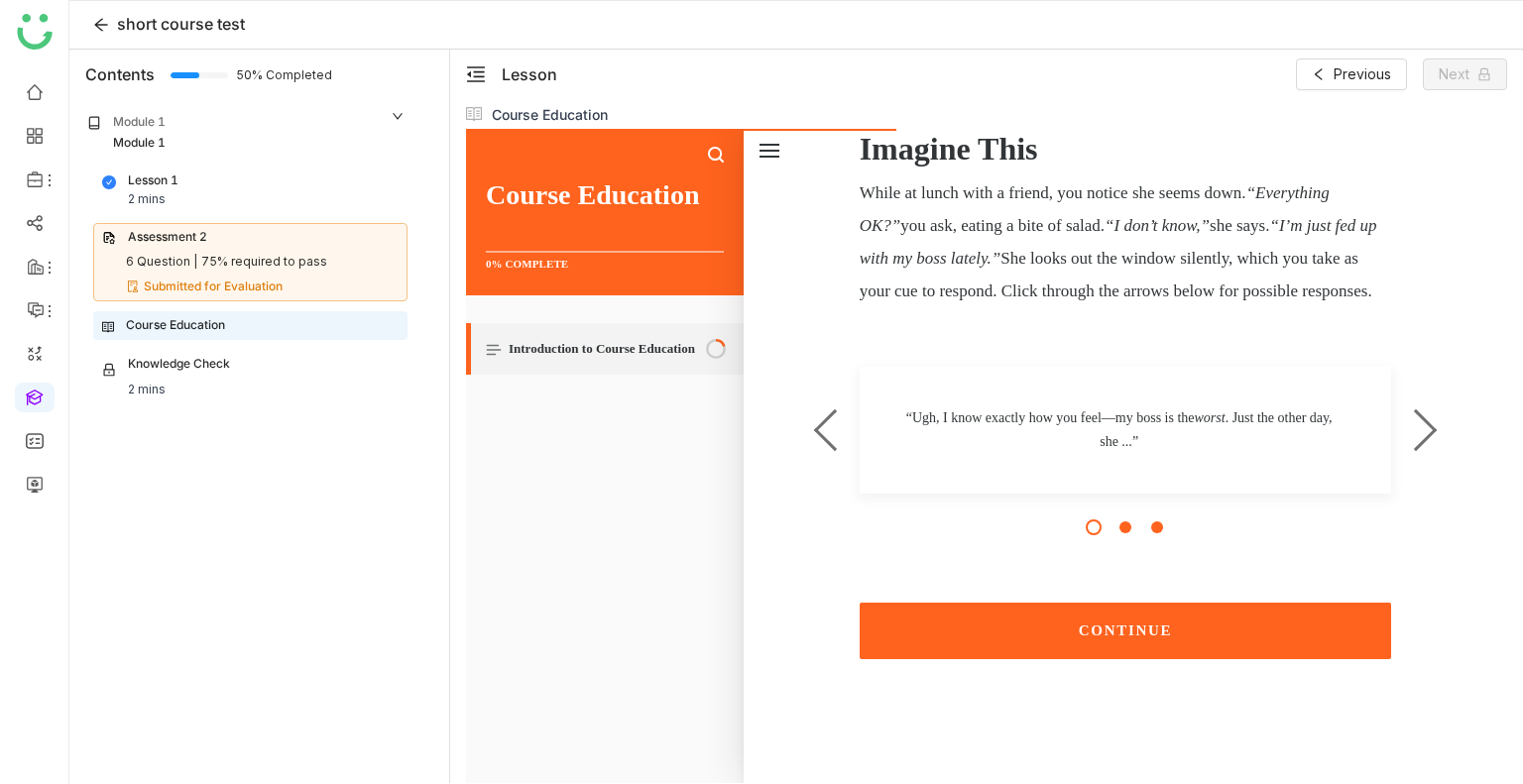 click on "CONTINUE" at bounding box center (1125, 630) 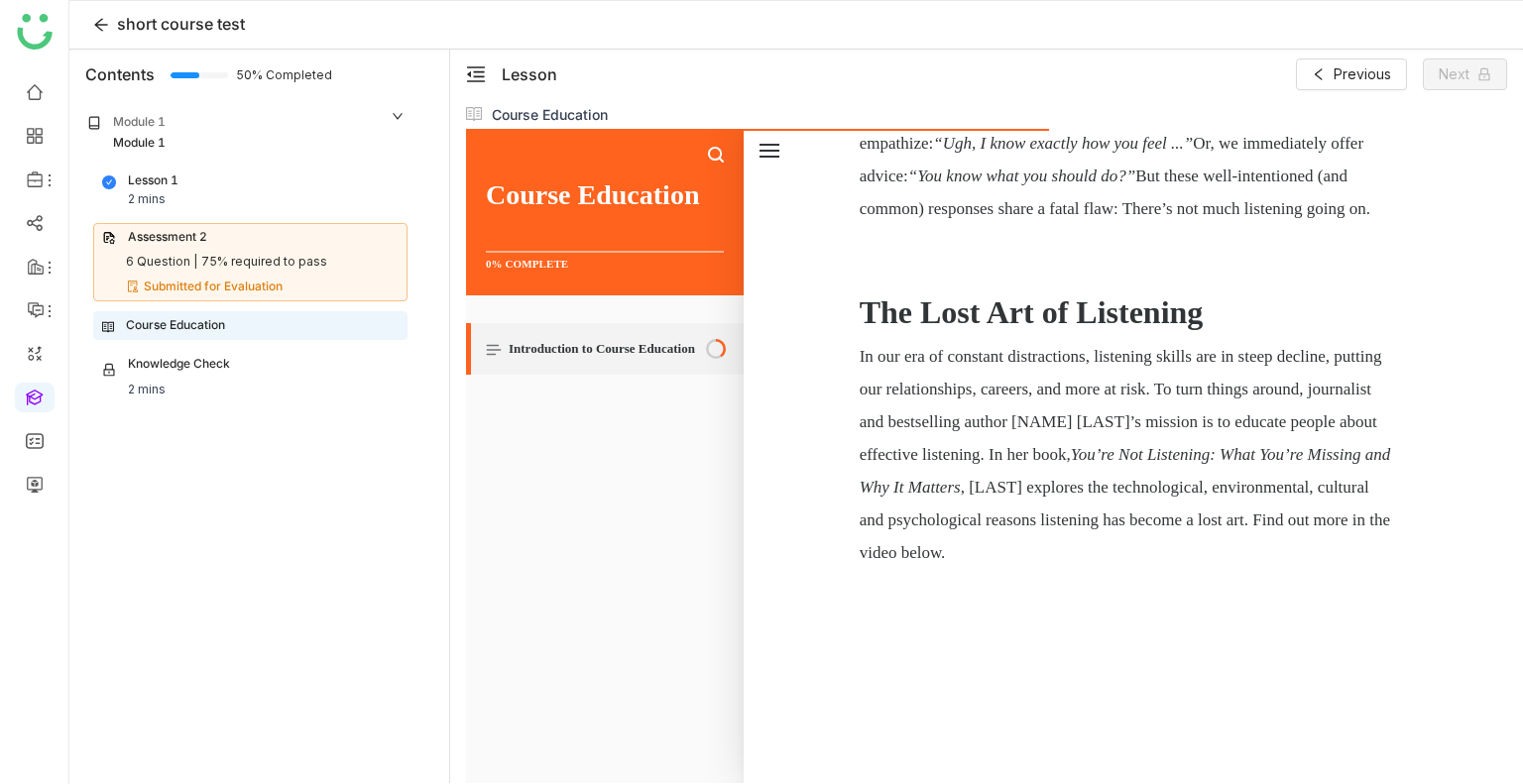 scroll, scrollTop: 1204, scrollLeft: 0, axis: vertical 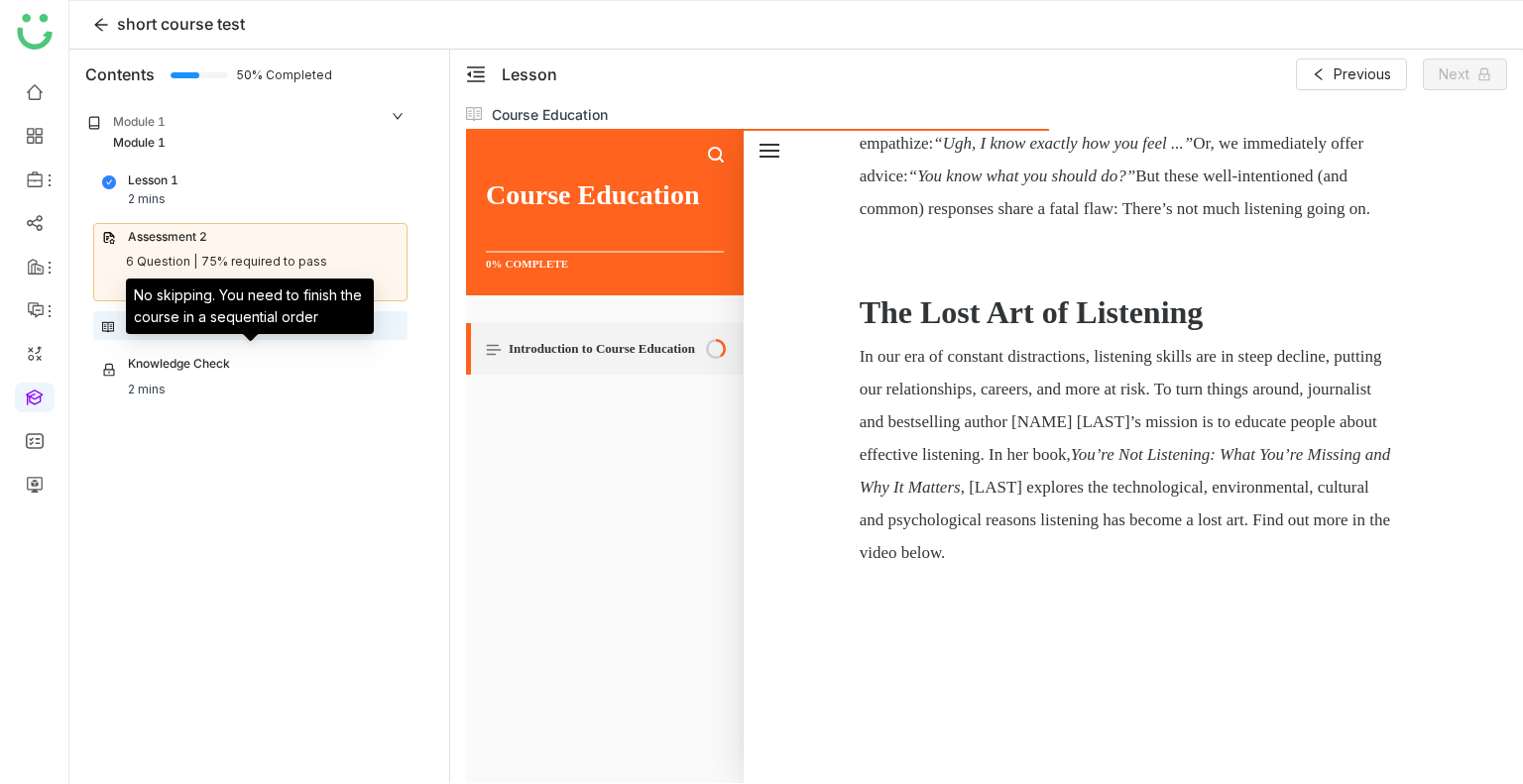 click on "Knowledge Check" at bounding box center [178, 368] 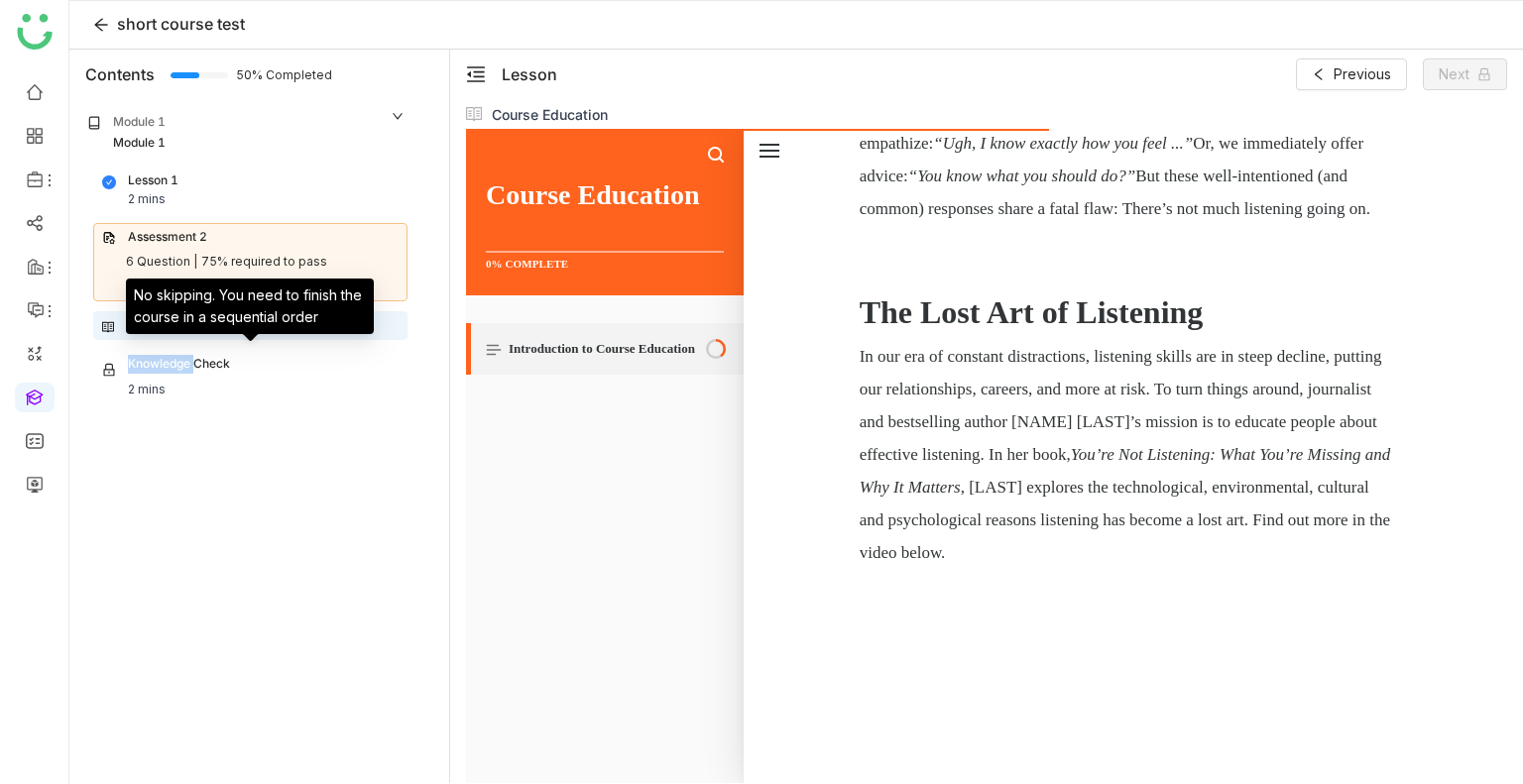 click on "Knowledge Check" at bounding box center (178, 368) 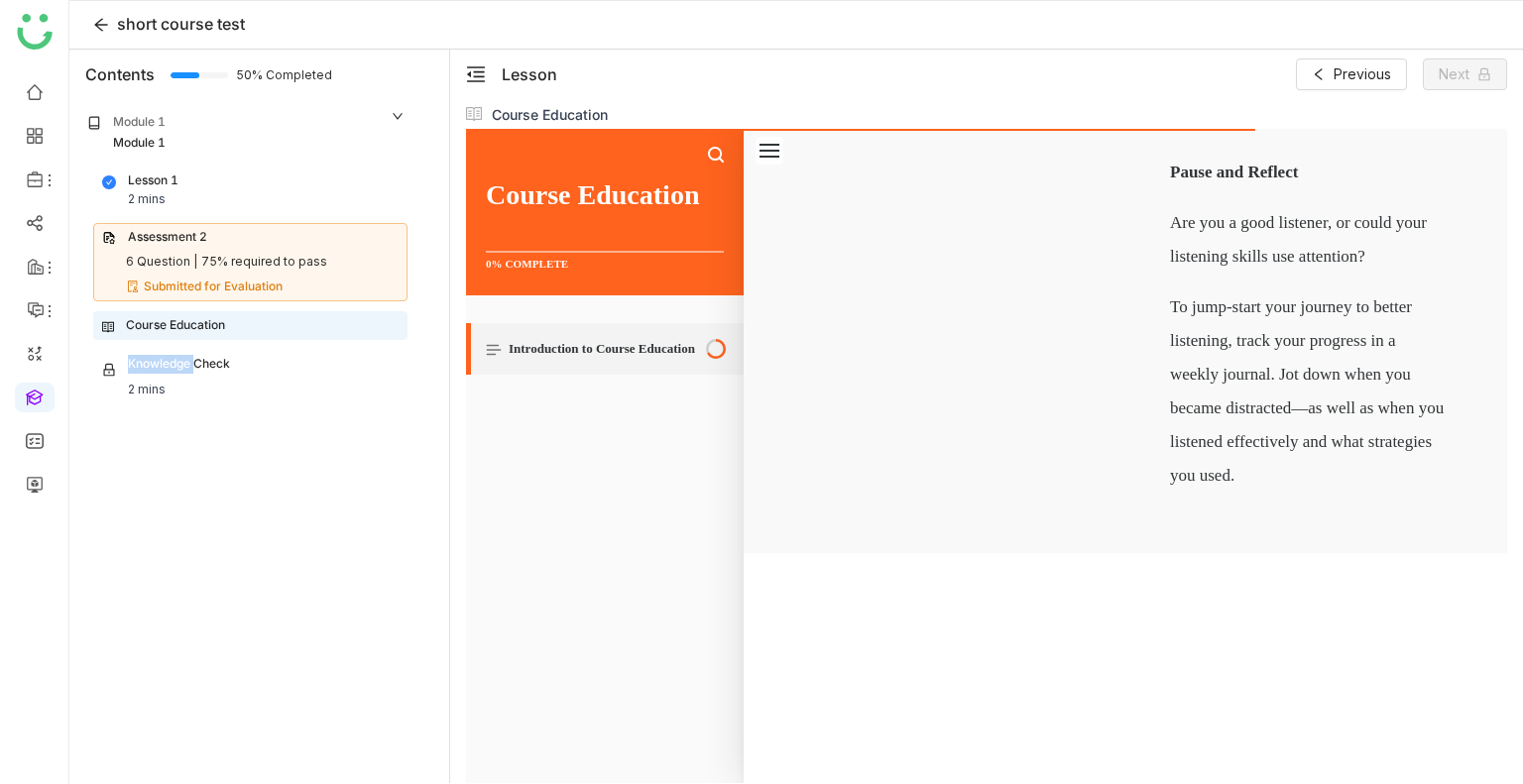 scroll, scrollTop: 3561, scrollLeft: 0, axis: vertical 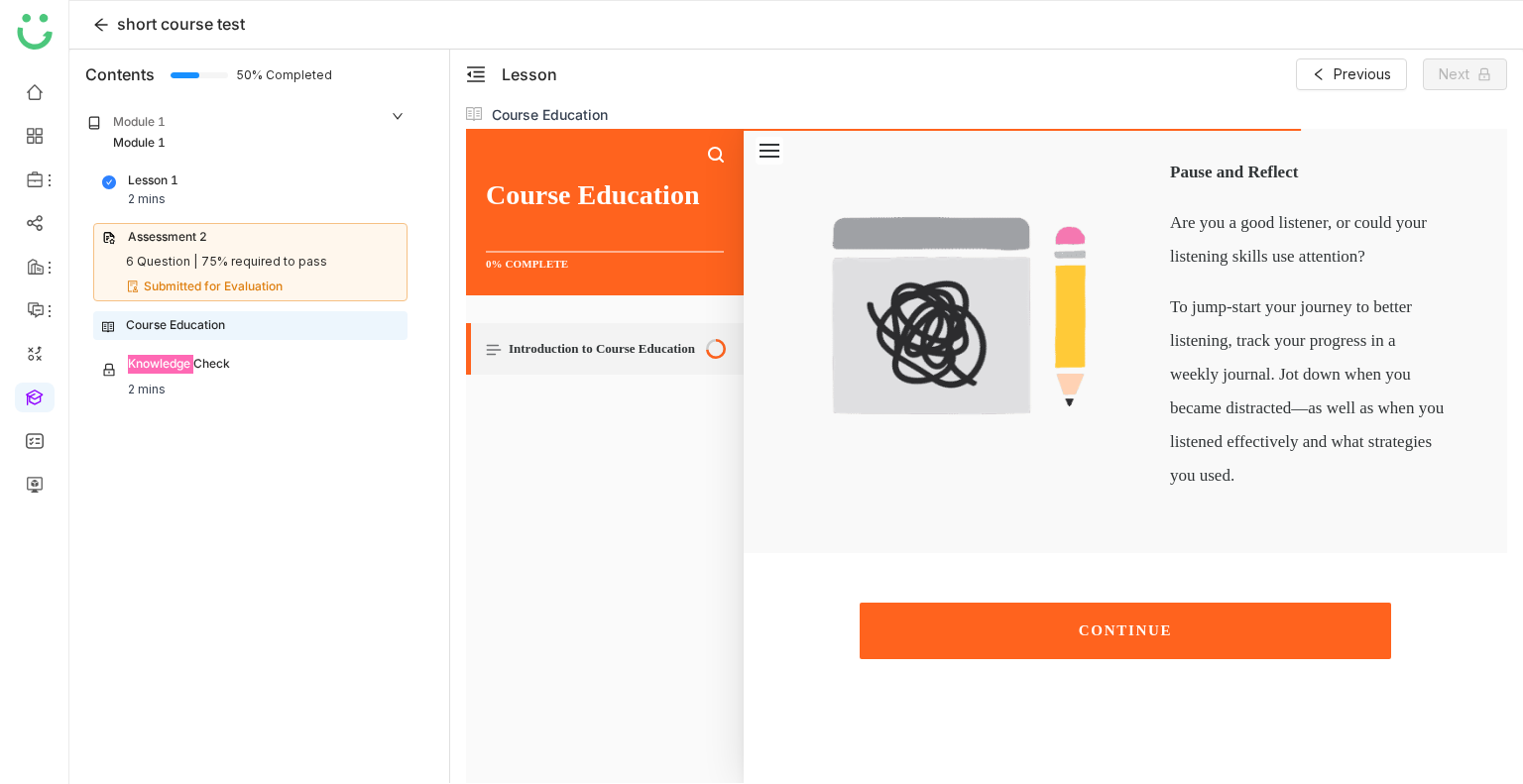 click on "CONTINUE" at bounding box center [1125, 630] 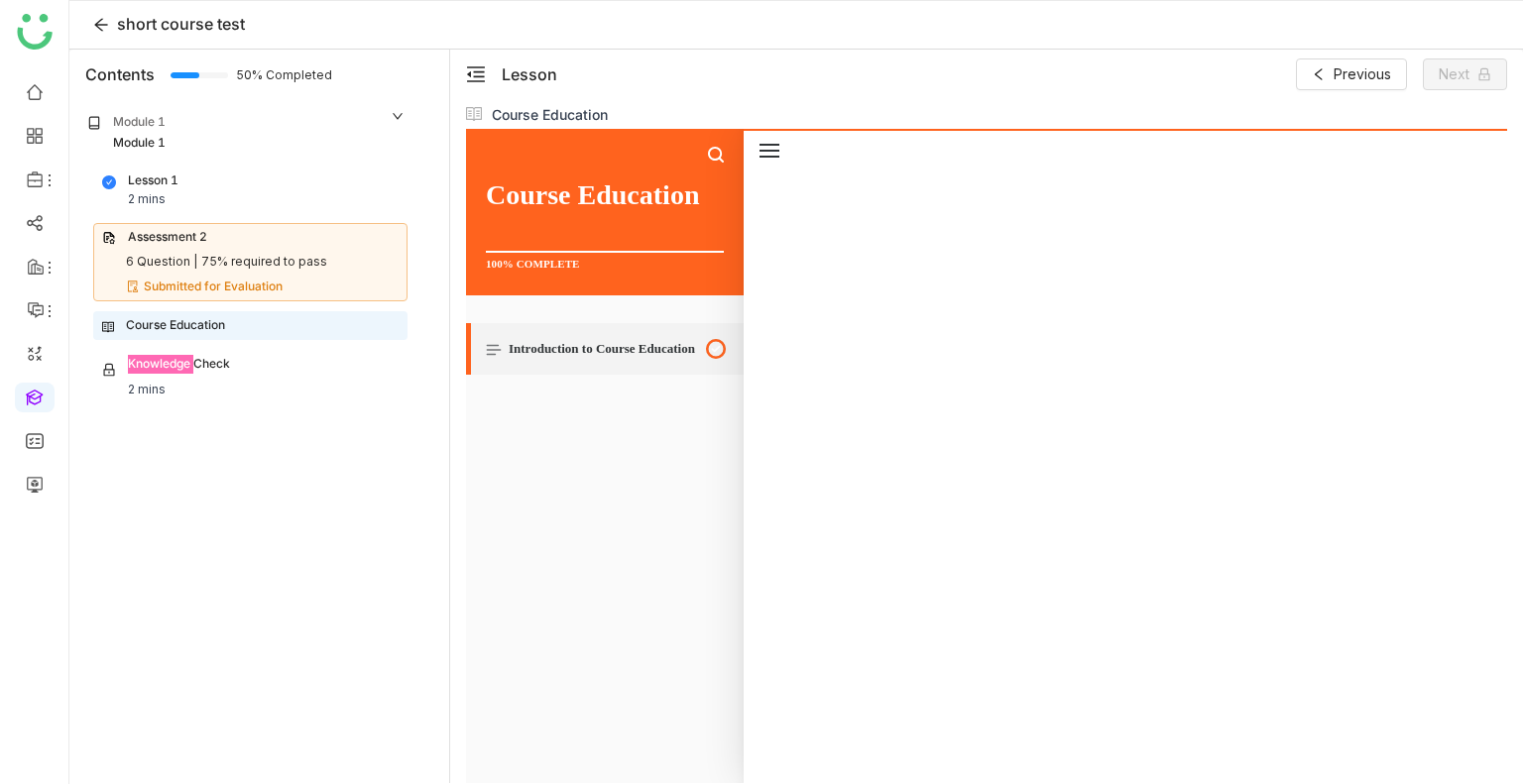 scroll, scrollTop: 4576, scrollLeft: 0, axis: vertical 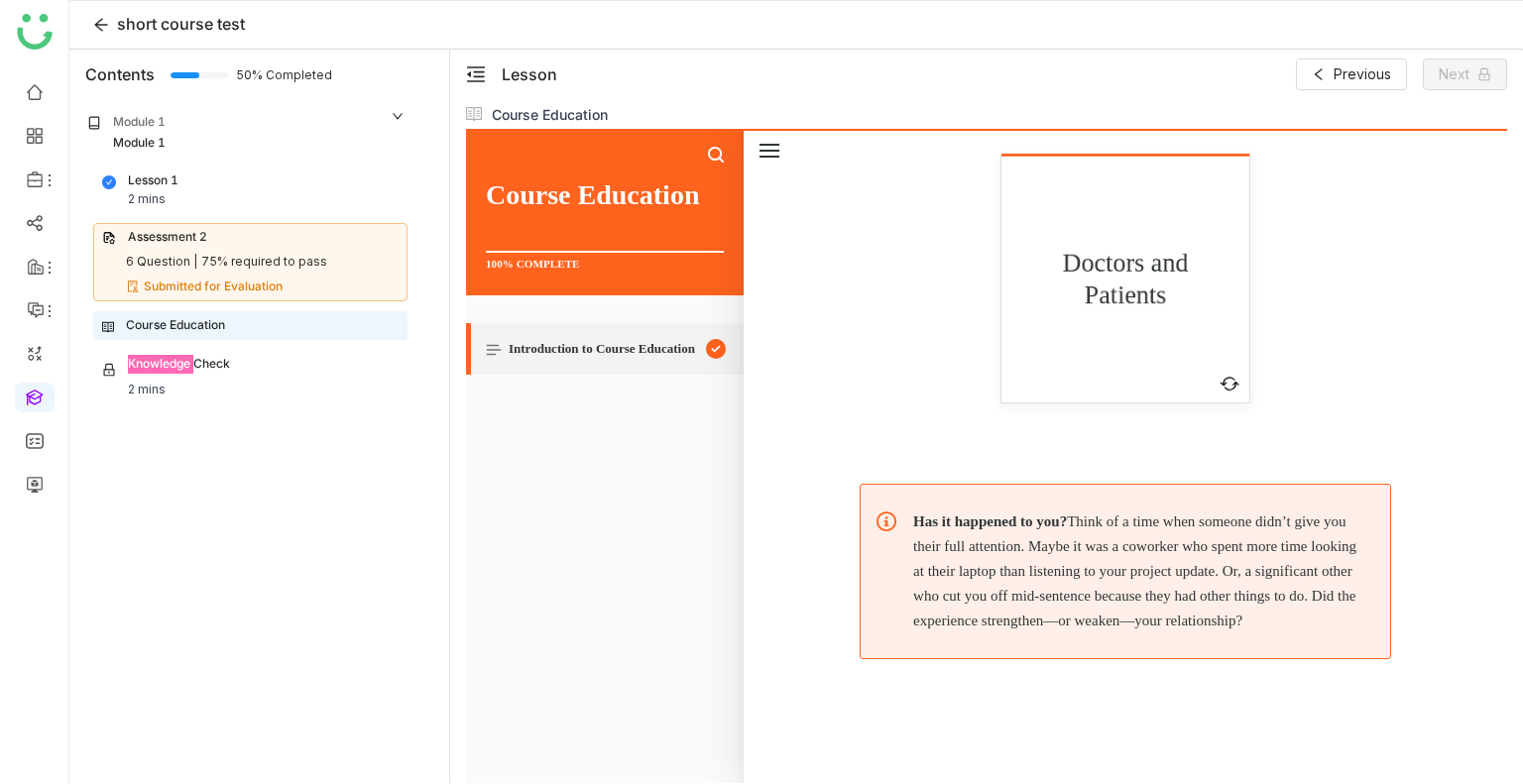 click on "Doctors and Patients" at bounding box center (1124, 280) 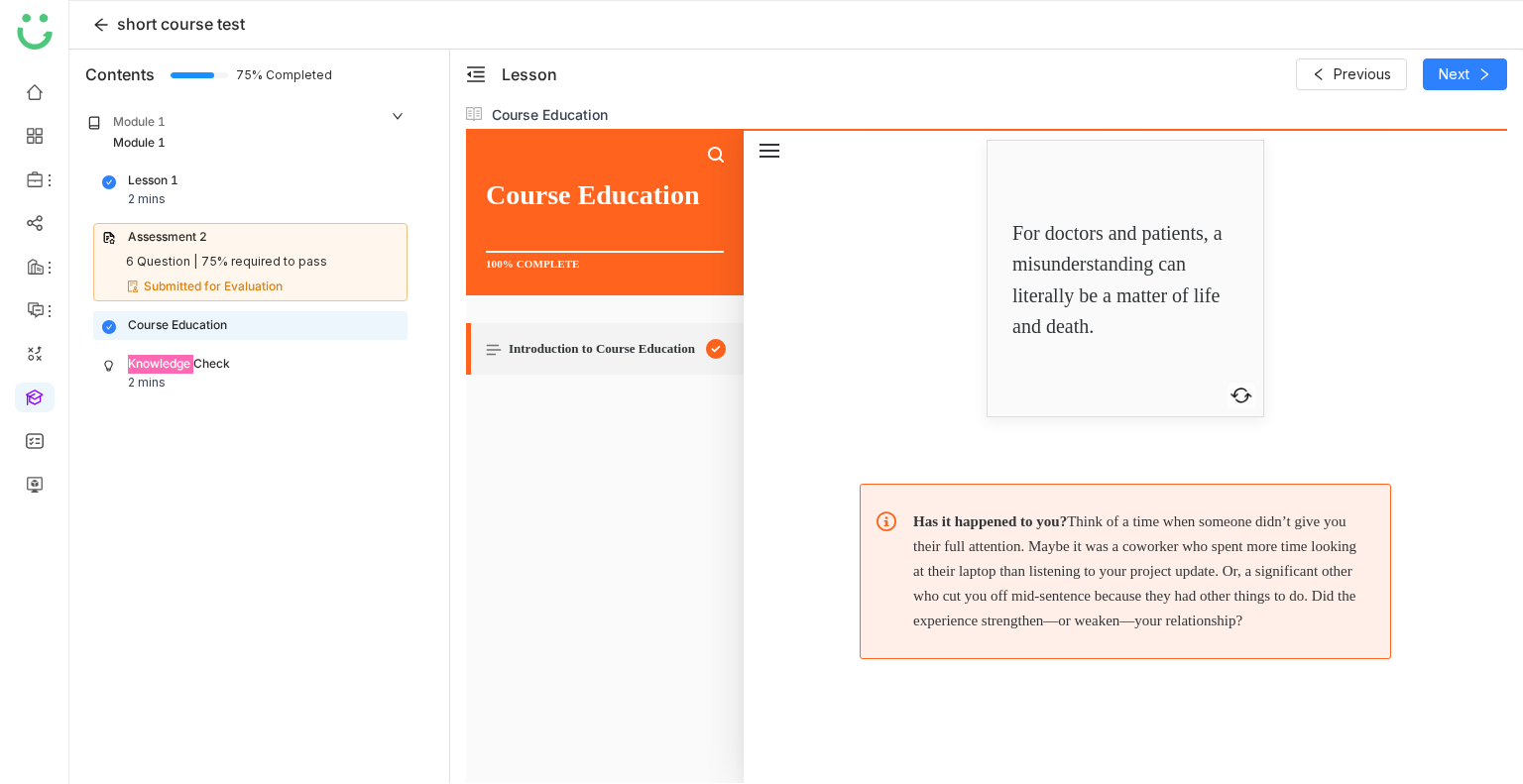 click on "Has it happened to you?  Think of a time when someone didn’t give you their full attention. Maybe it was a coworker who spent more time looking at their laptop than listening to your project update. Or, a significant other who cut you off mid-sentence because they had other things to do. Did the experience strengthen—or weaken—your relationship?" at bounding box center [1136, 571] 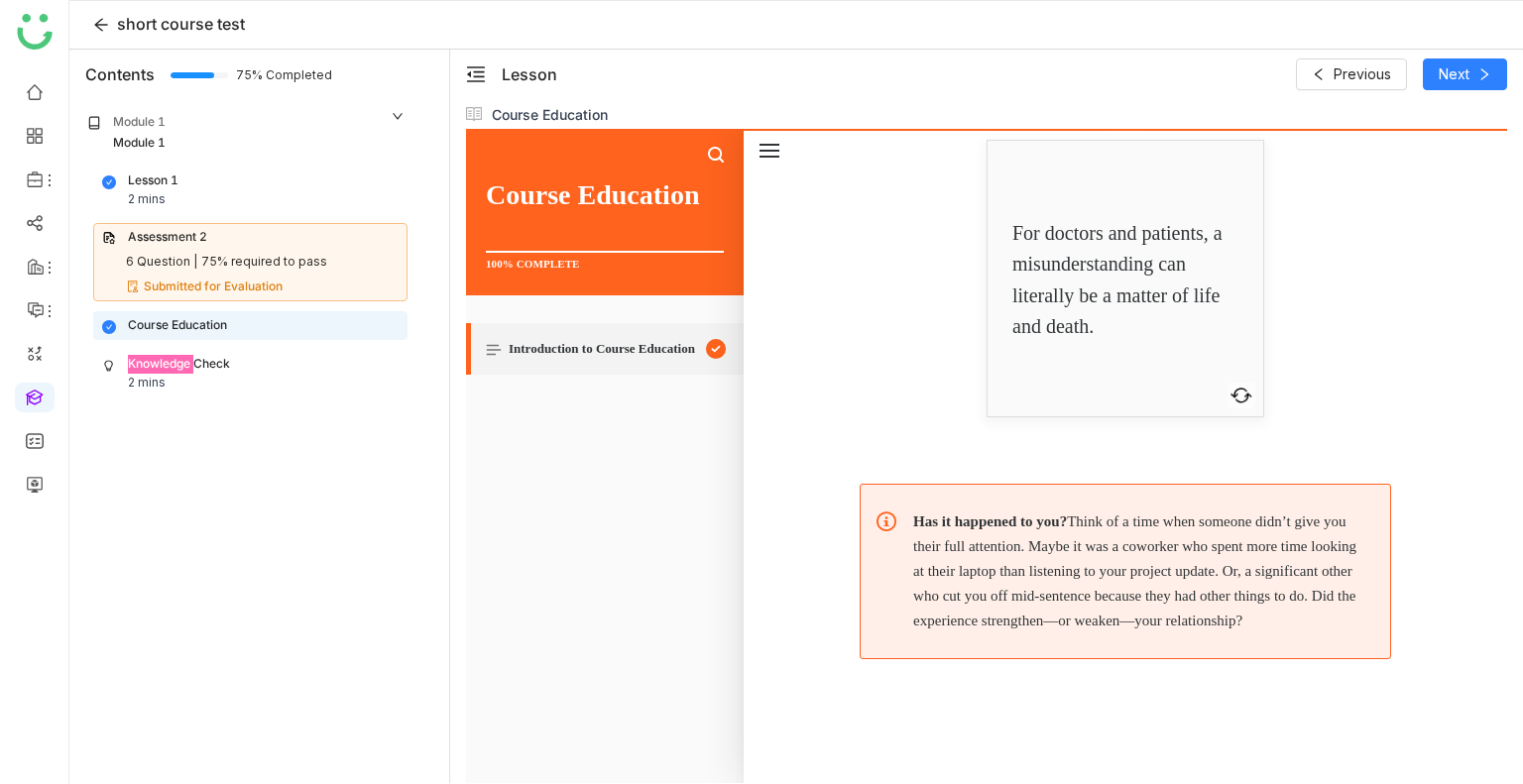 click on "Front of card Friend or Family Member Click to flip Back of card Miscommunication with loved ones leads to tension and conflict, which our relationships may struggle to recover from. Click to flip Front of card Potential Client Click to flip Back of card If we fail to grasp the motivations of a potential client, our attempts at persuasion will fall flat, and a hoped-for deal may not happen. Click to flip Front of card Doctors and Patients Click to flip Back of card For doctors and patients, a misunderstanding can literally be a matter of life and death. Click to flip" at bounding box center [1125, 140] 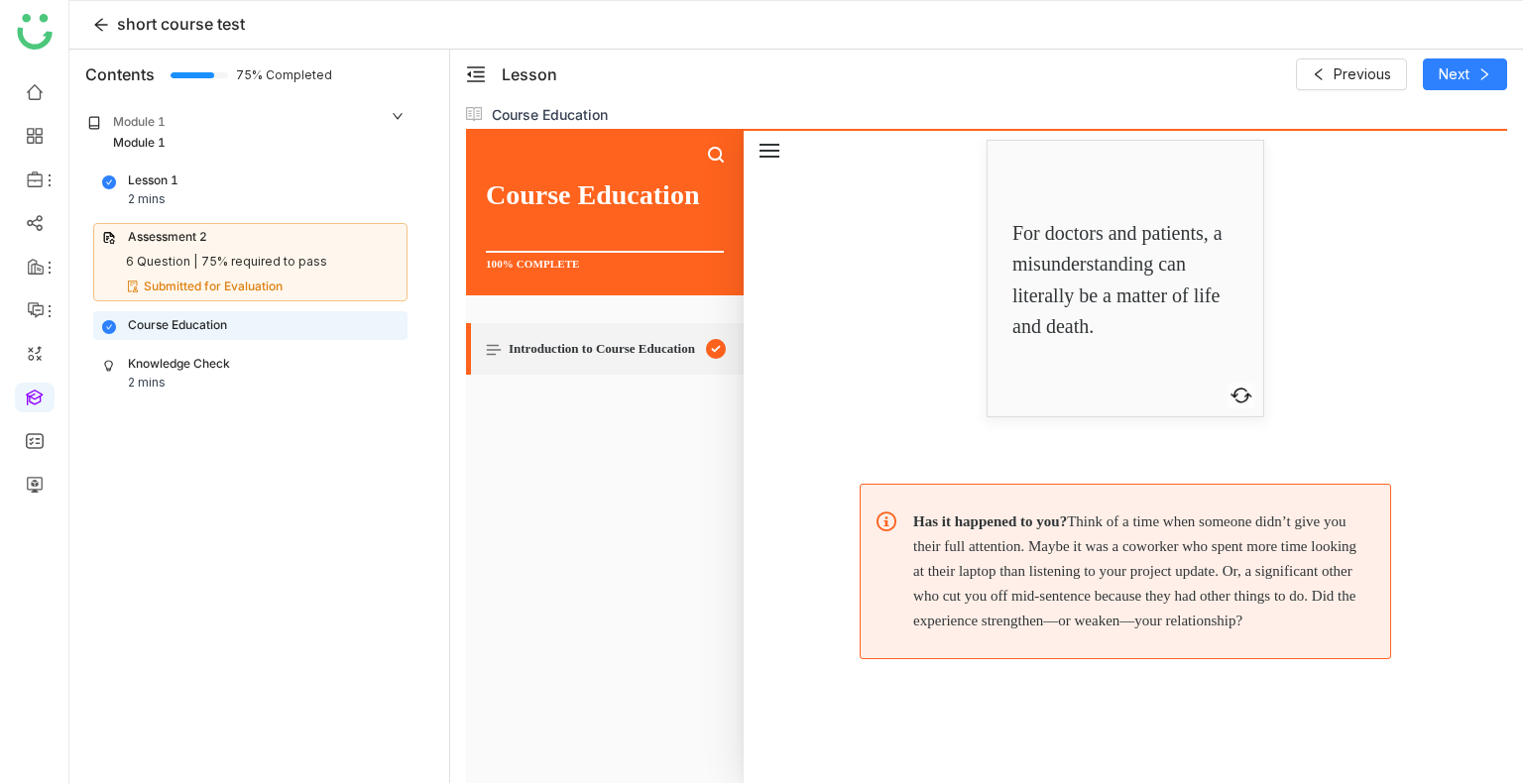 click on "Lesson  Previous   Next" 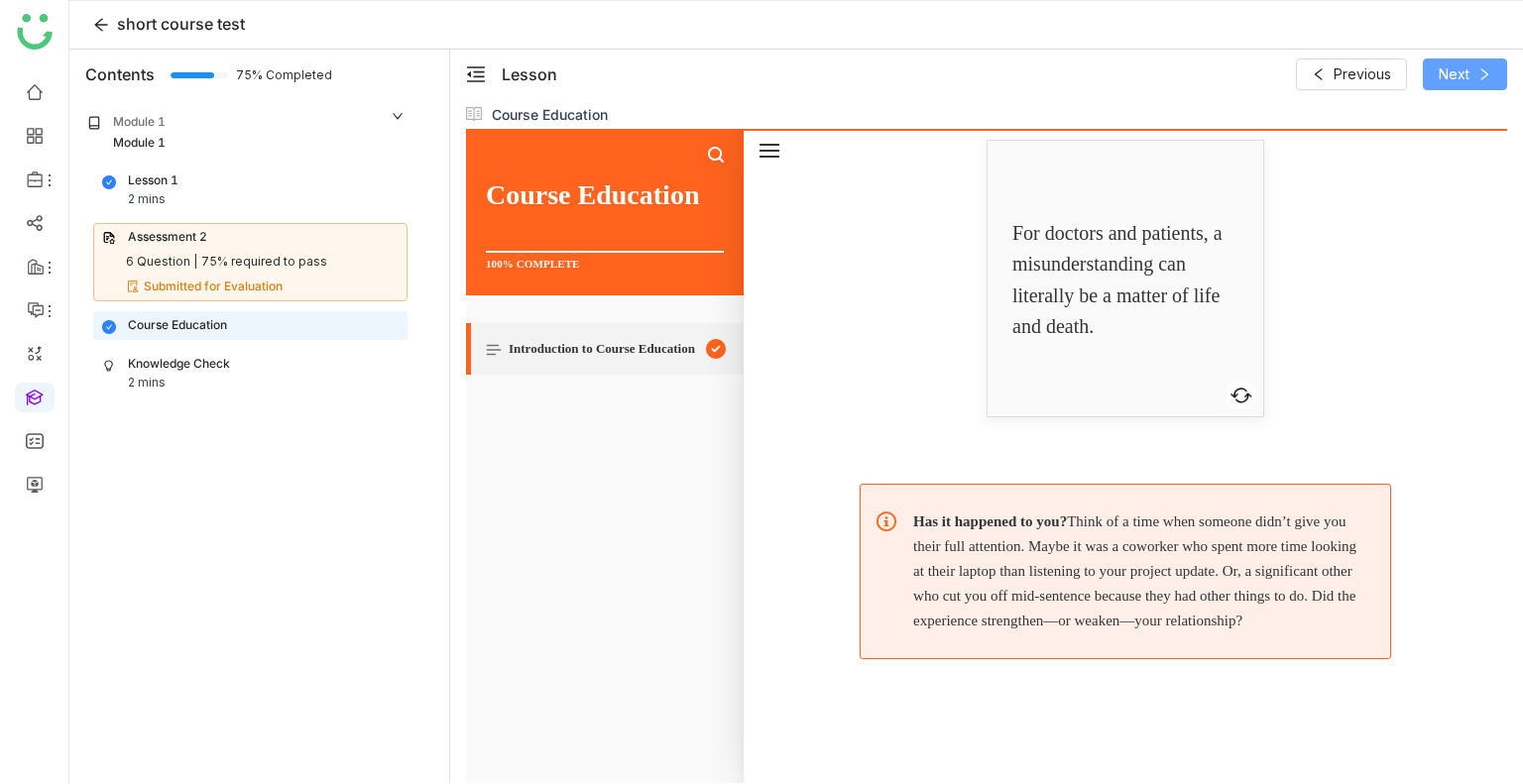 click on "Next" 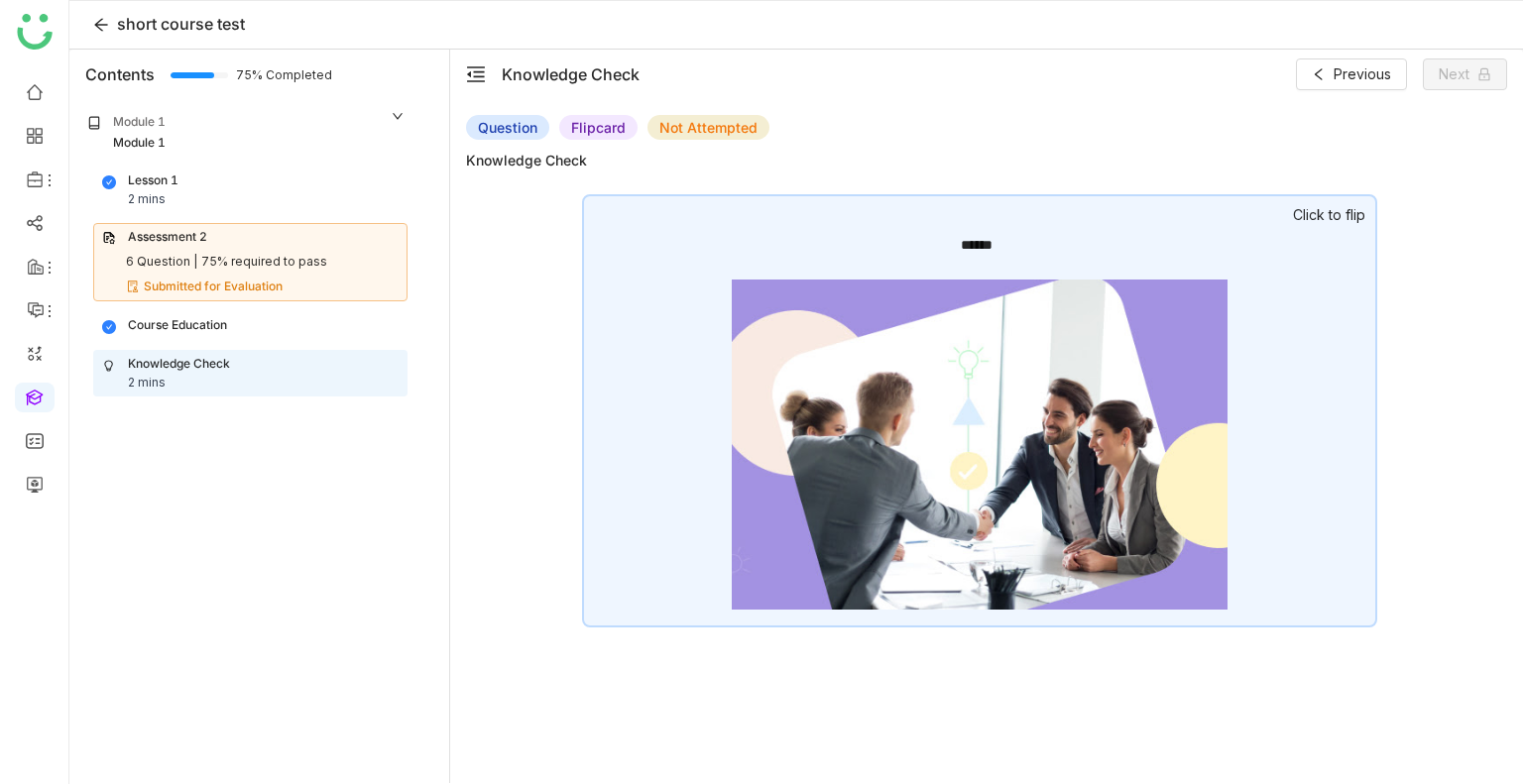 click 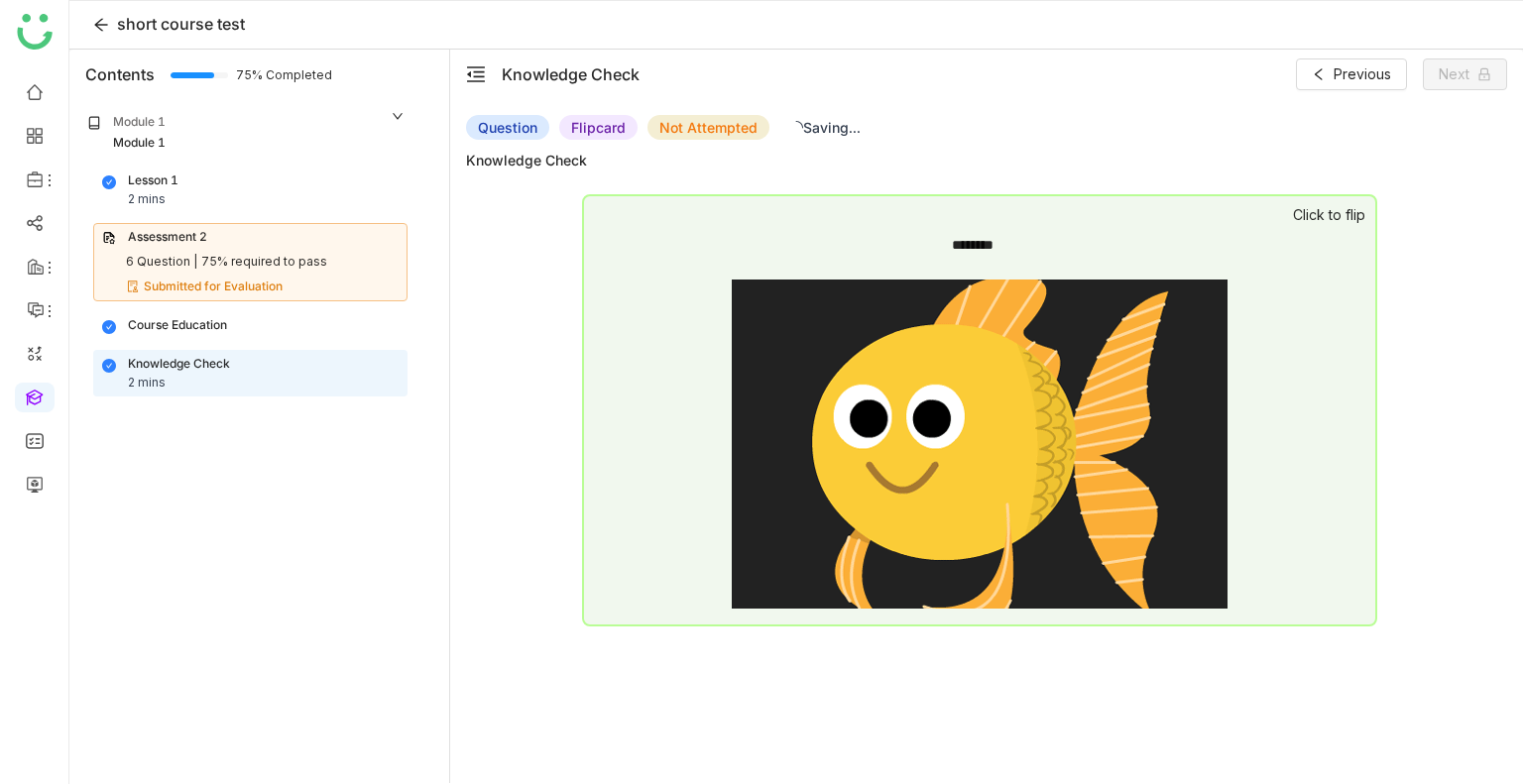 click 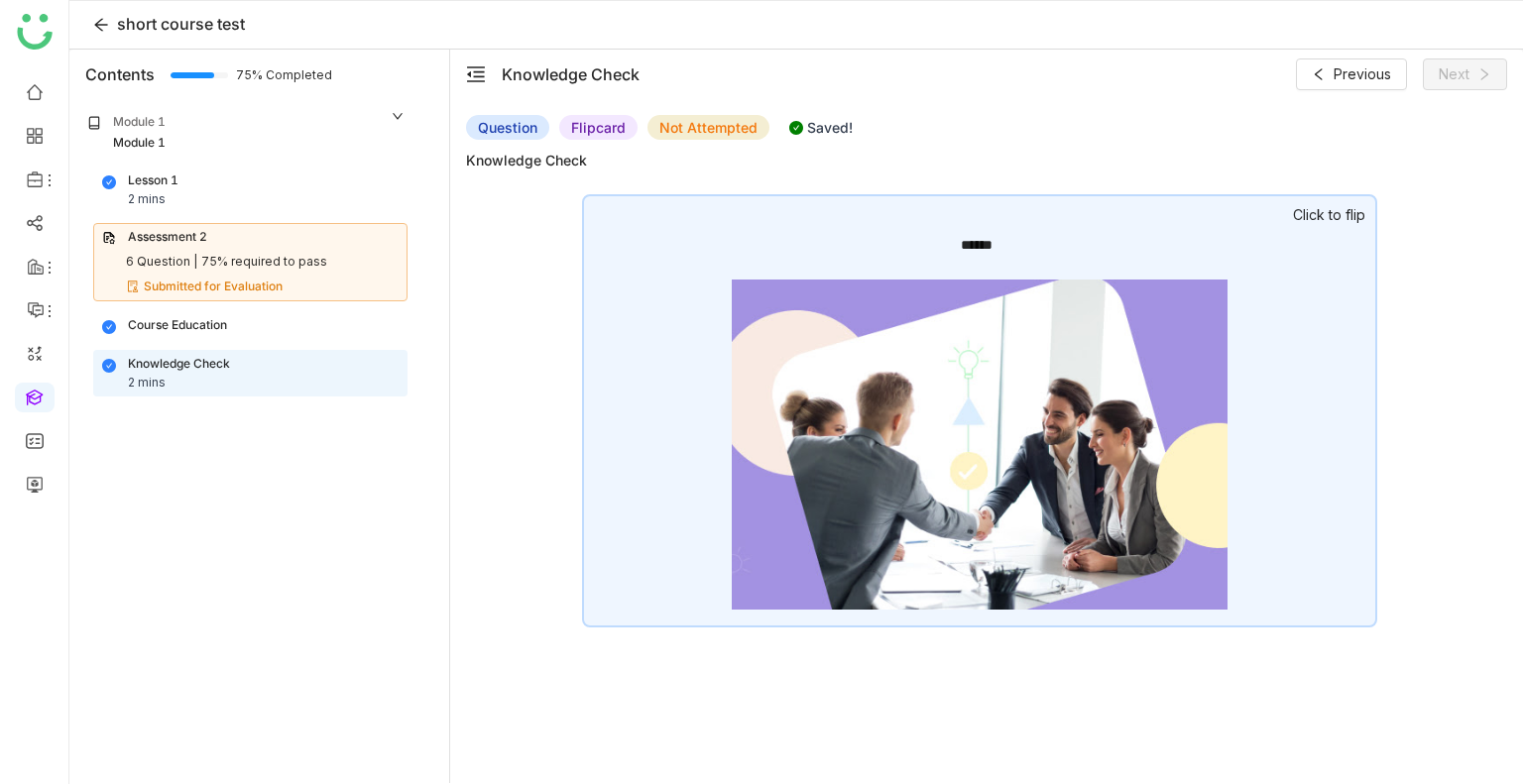 click on "Course Education" at bounding box center (177, 325) 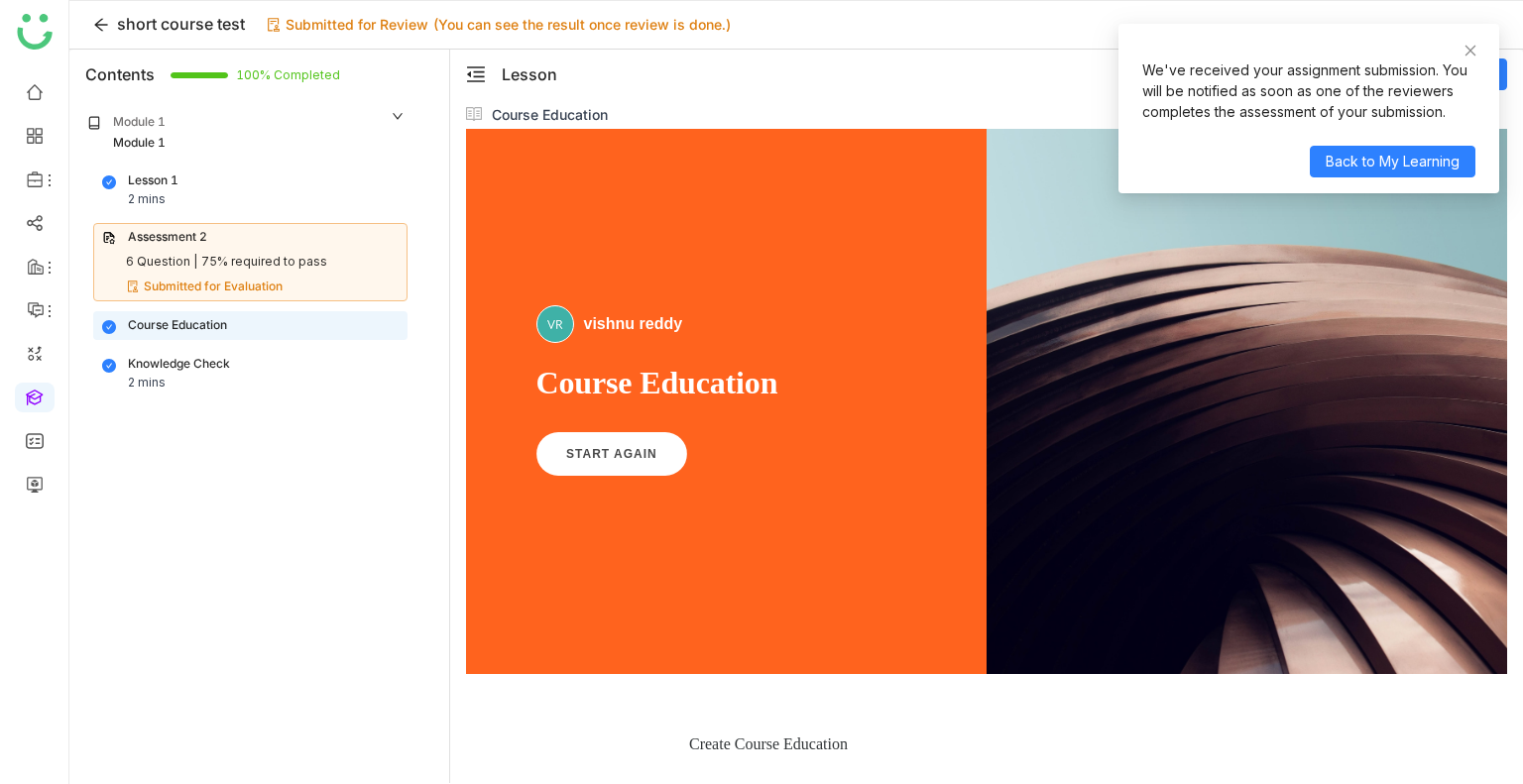 scroll, scrollTop: 0, scrollLeft: 0, axis: both 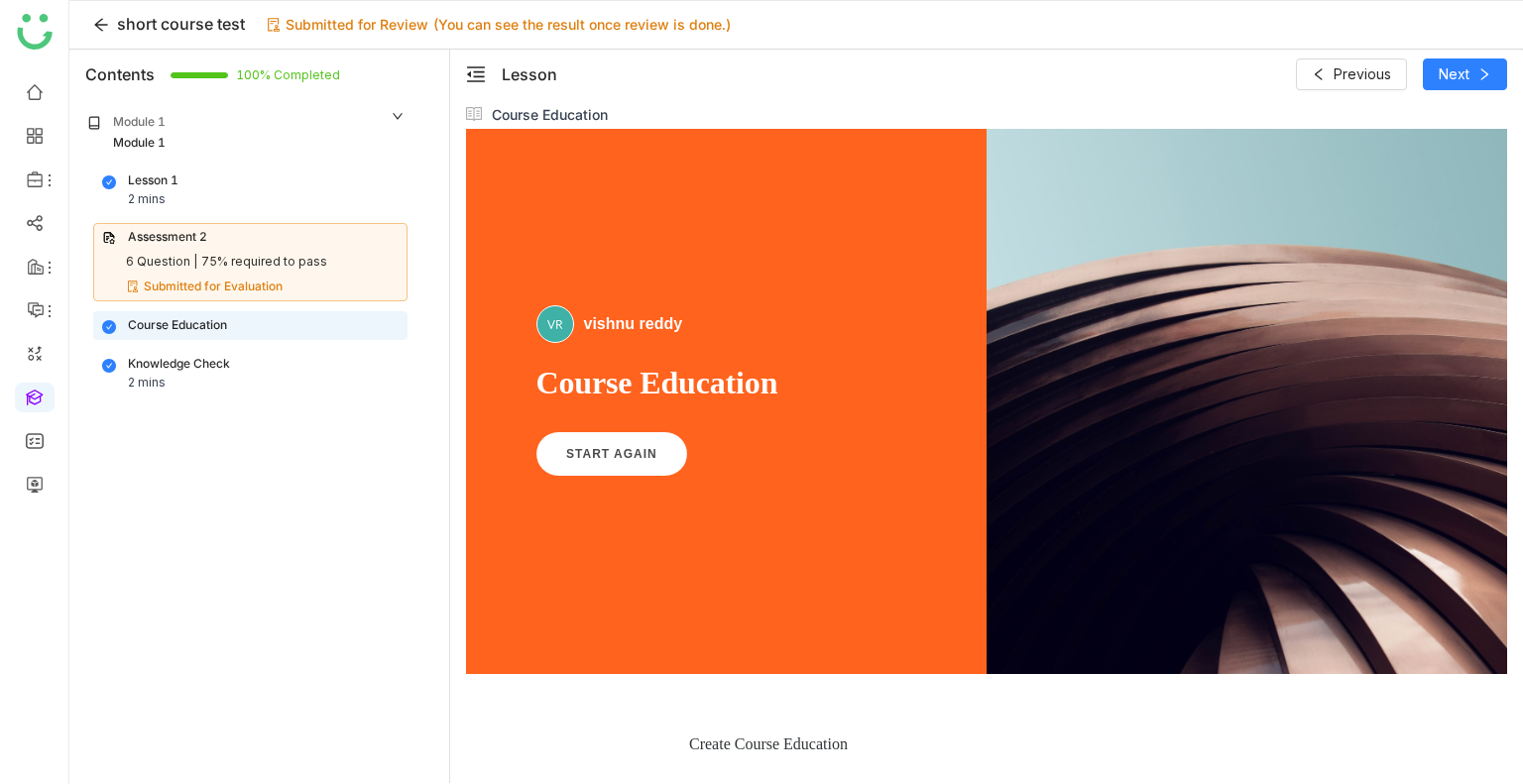click on "Course Education" at bounding box center (177, 325) 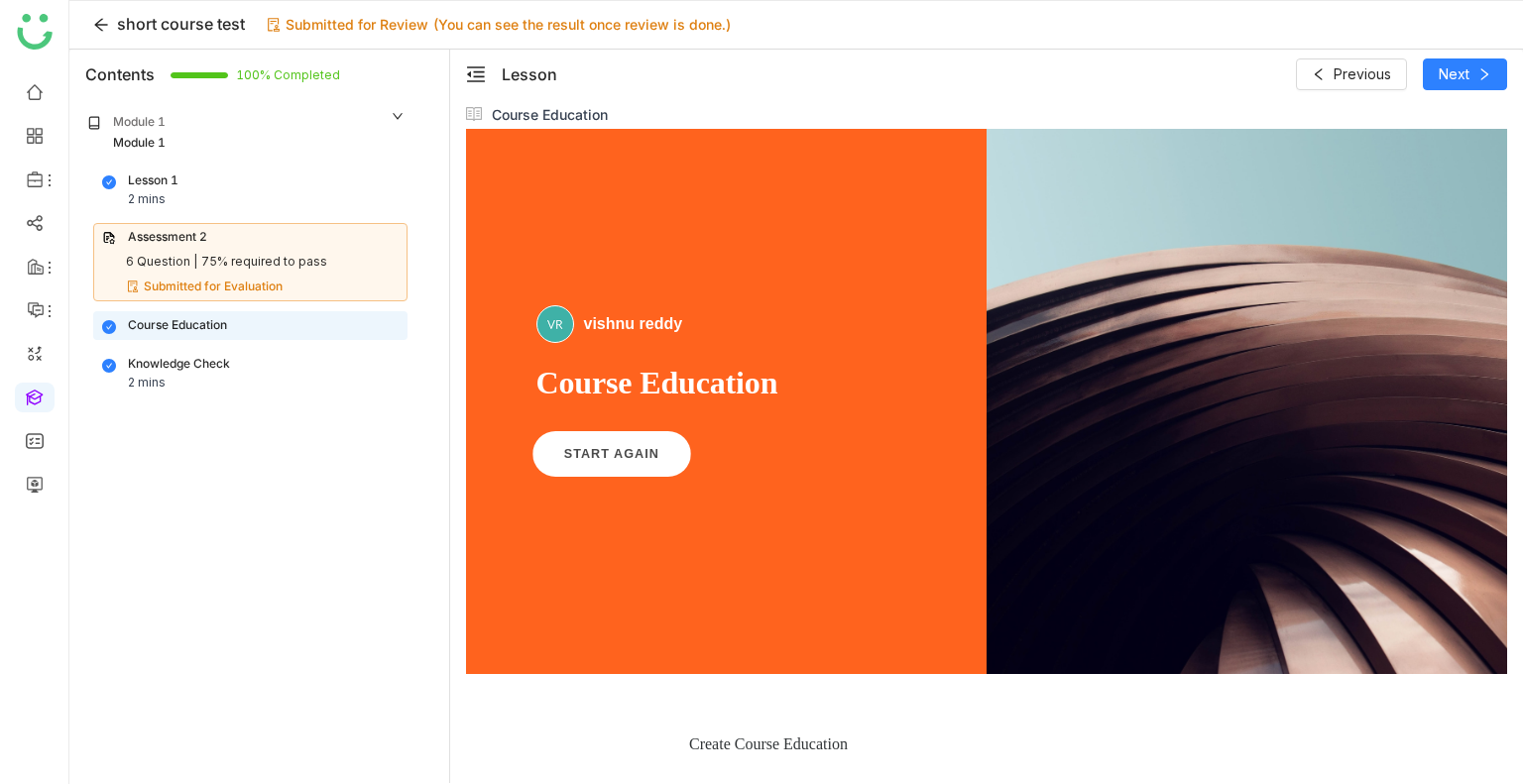 click on "START AGAIN" at bounding box center (611, 454) 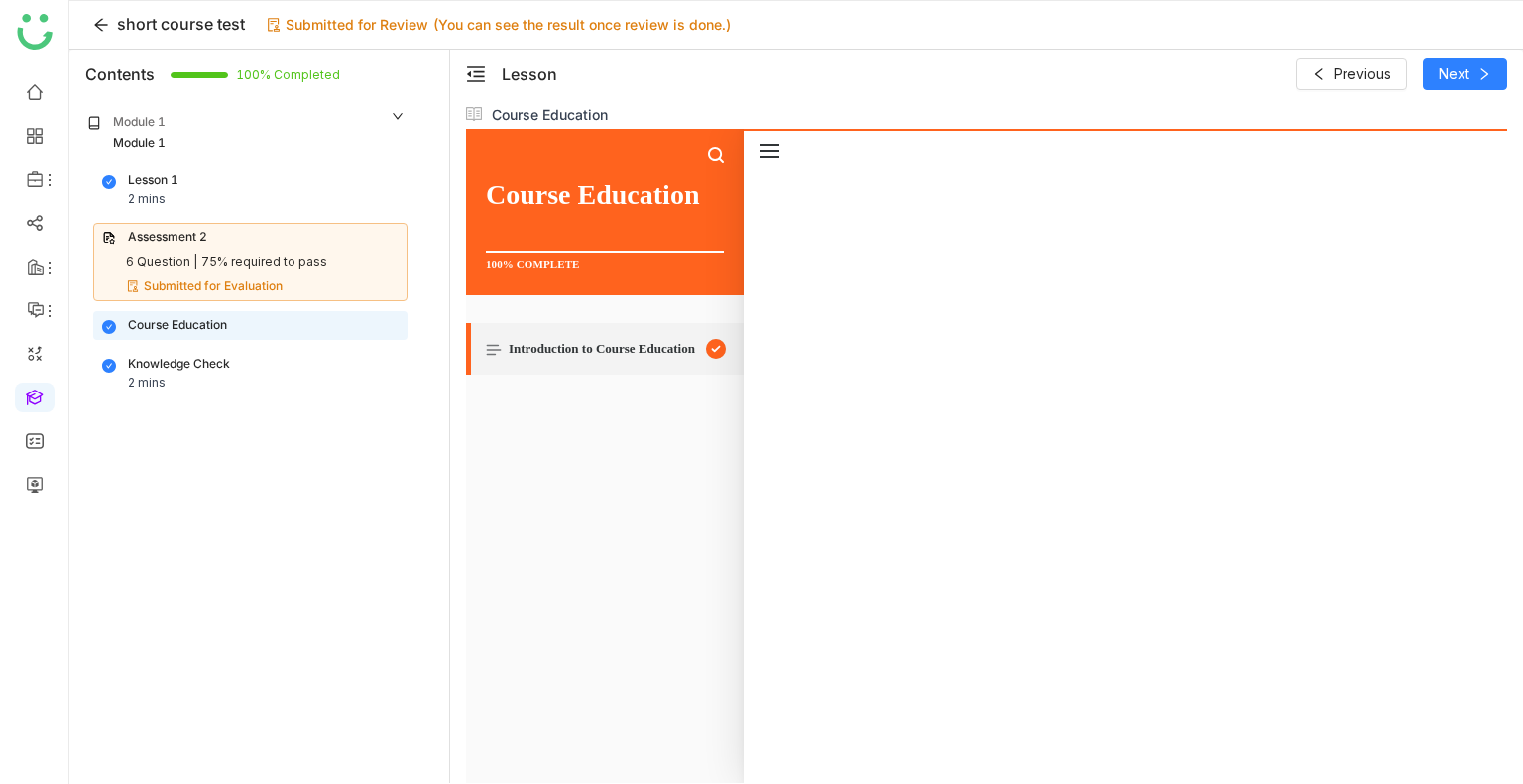 scroll, scrollTop: 4576, scrollLeft: 0, axis: vertical 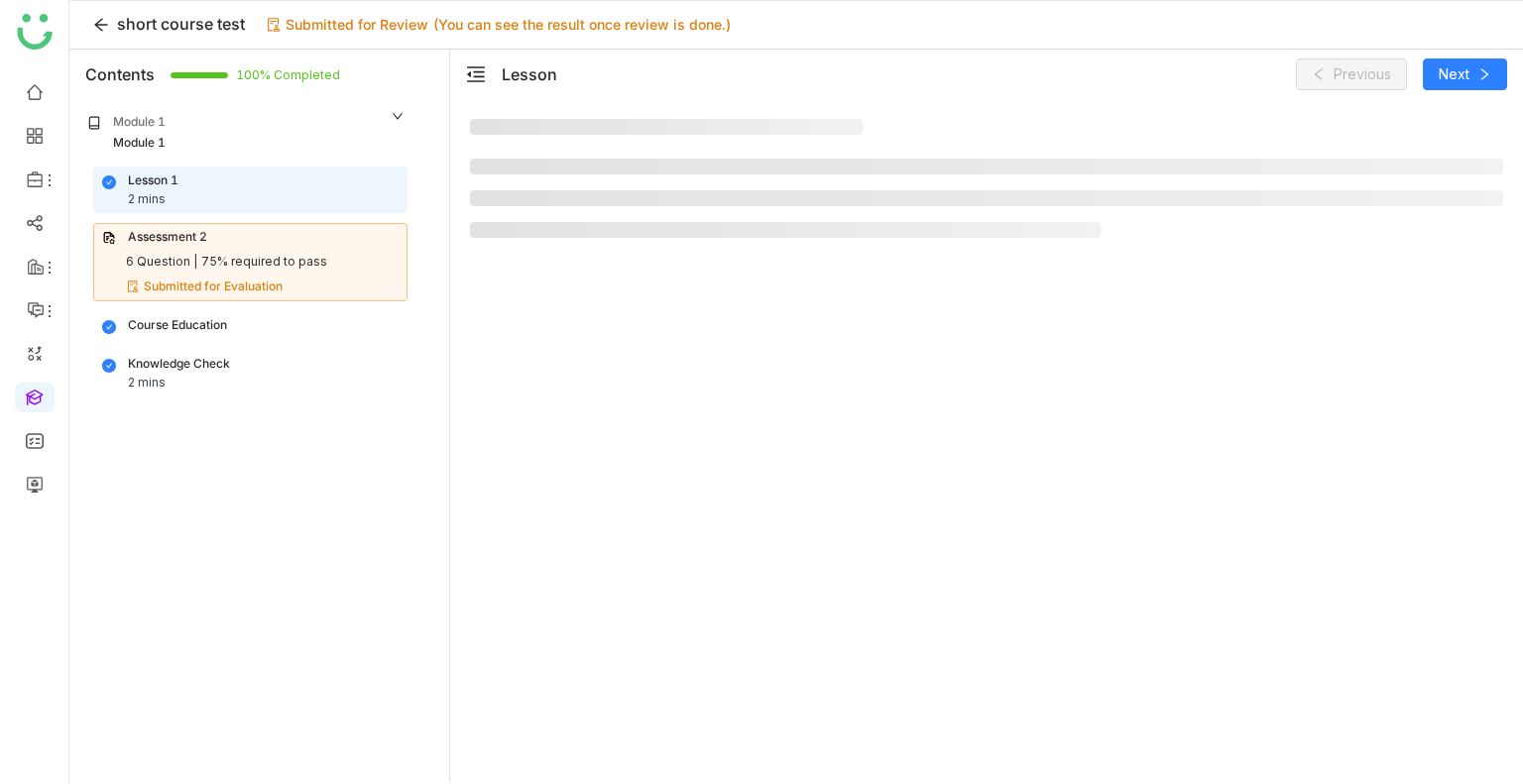 click on "Lesson  Previous   Next" 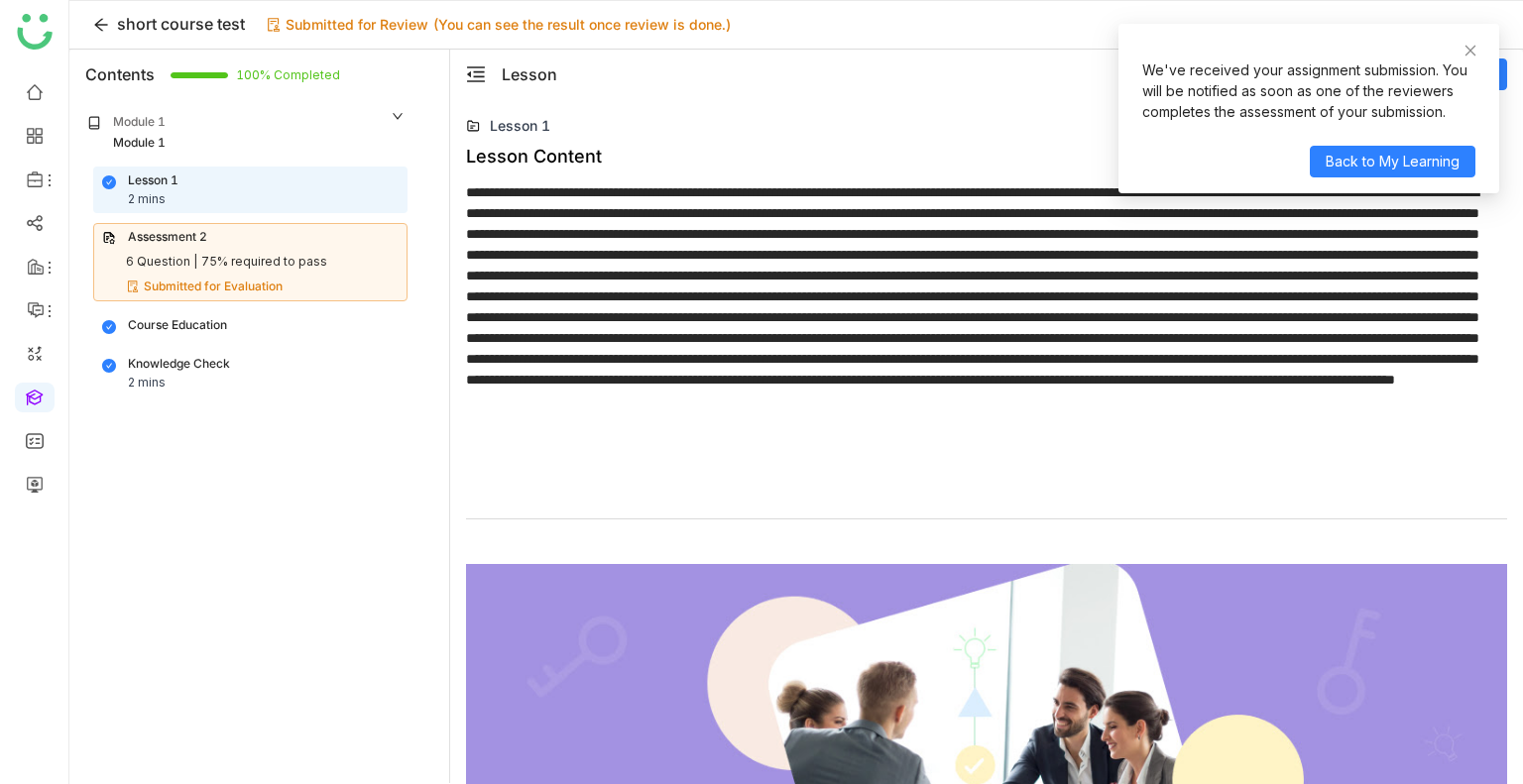 click on "We've received your assignment submission. You will be notified as soon as one of the reviewers completes the assessment of your submission.  Back to My Learning" at bounding box center (1309, 108) 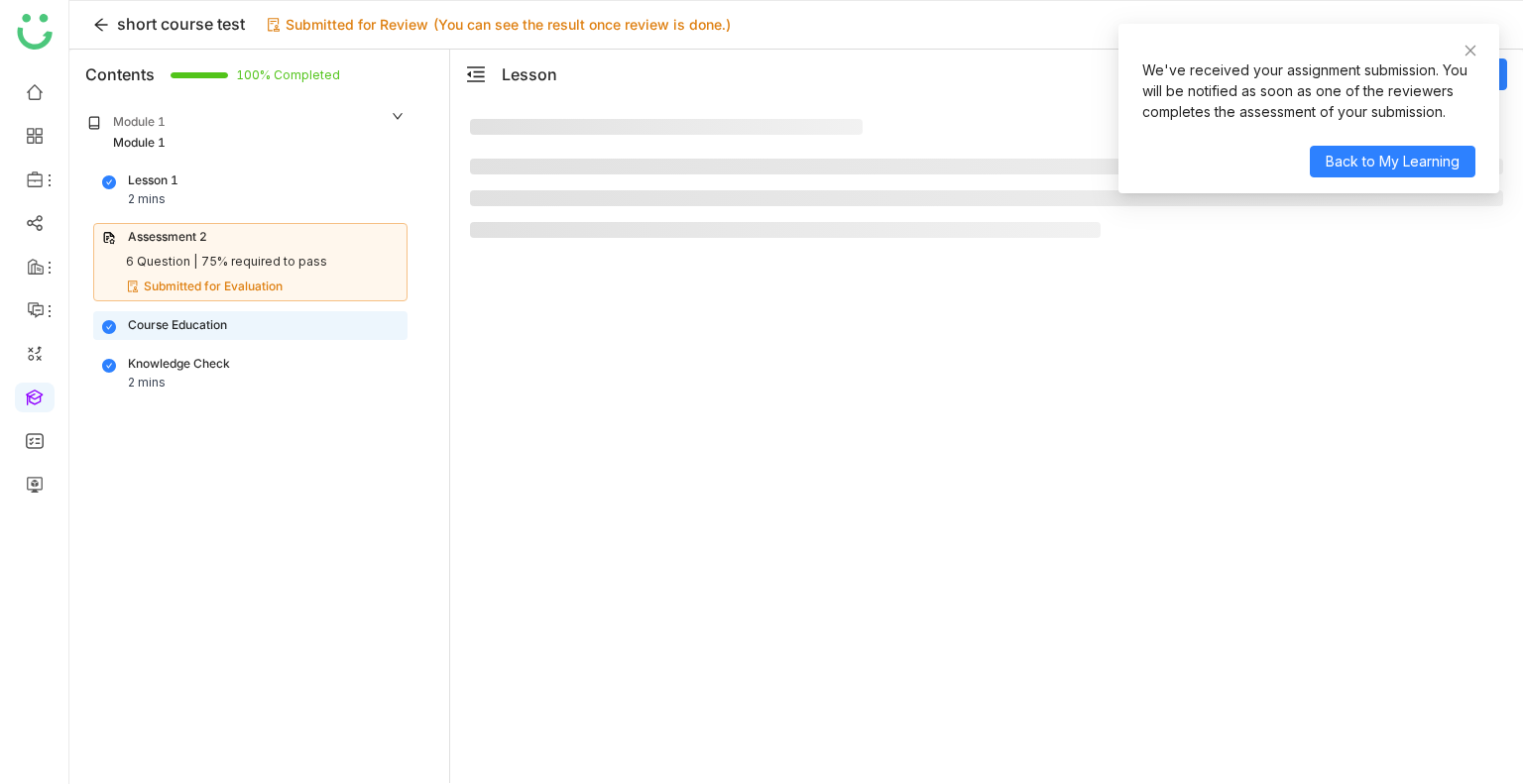 click on "Course Education" at bounding box center [177, 325] 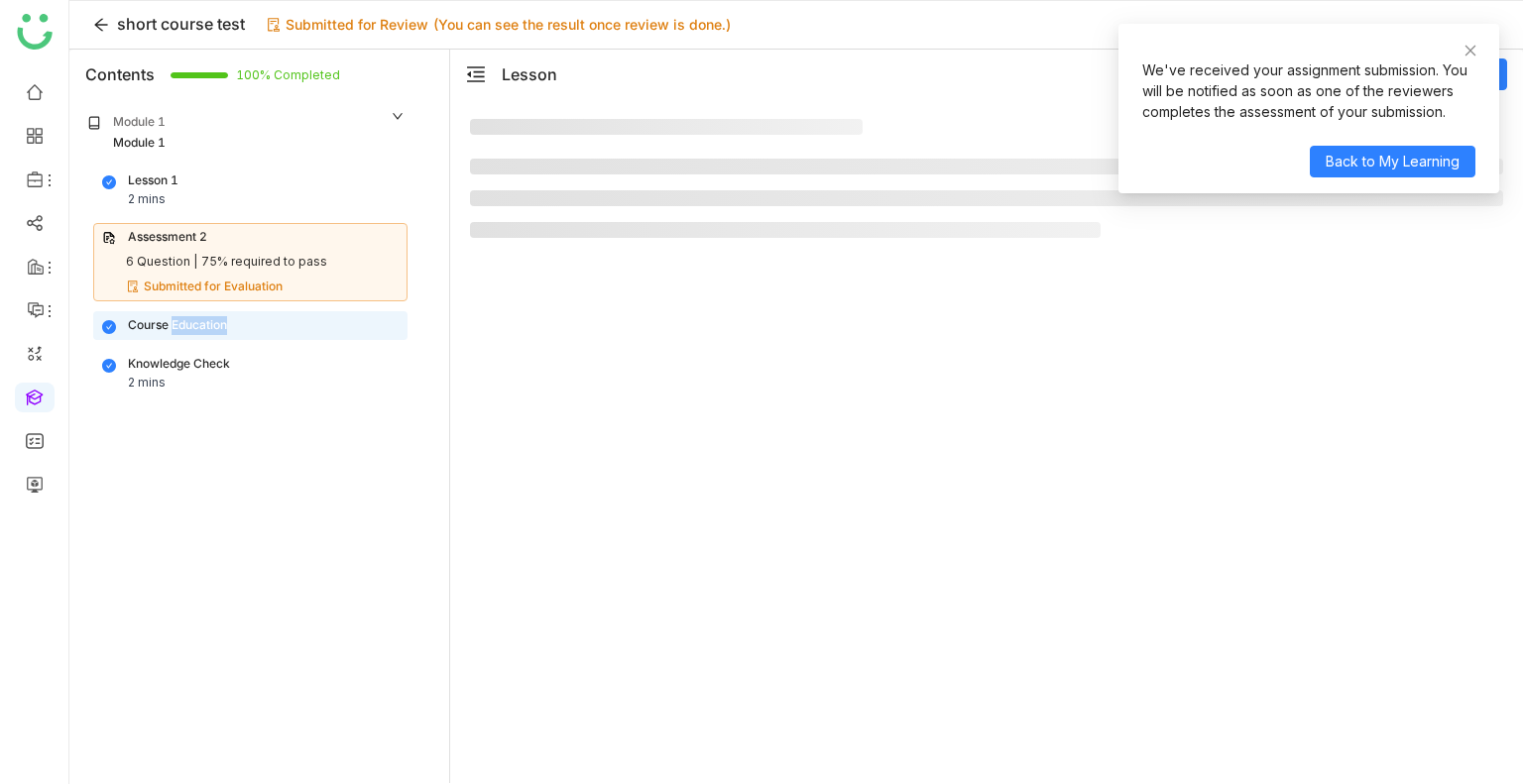 click on "Course Education" at bounding box center [177, 325] 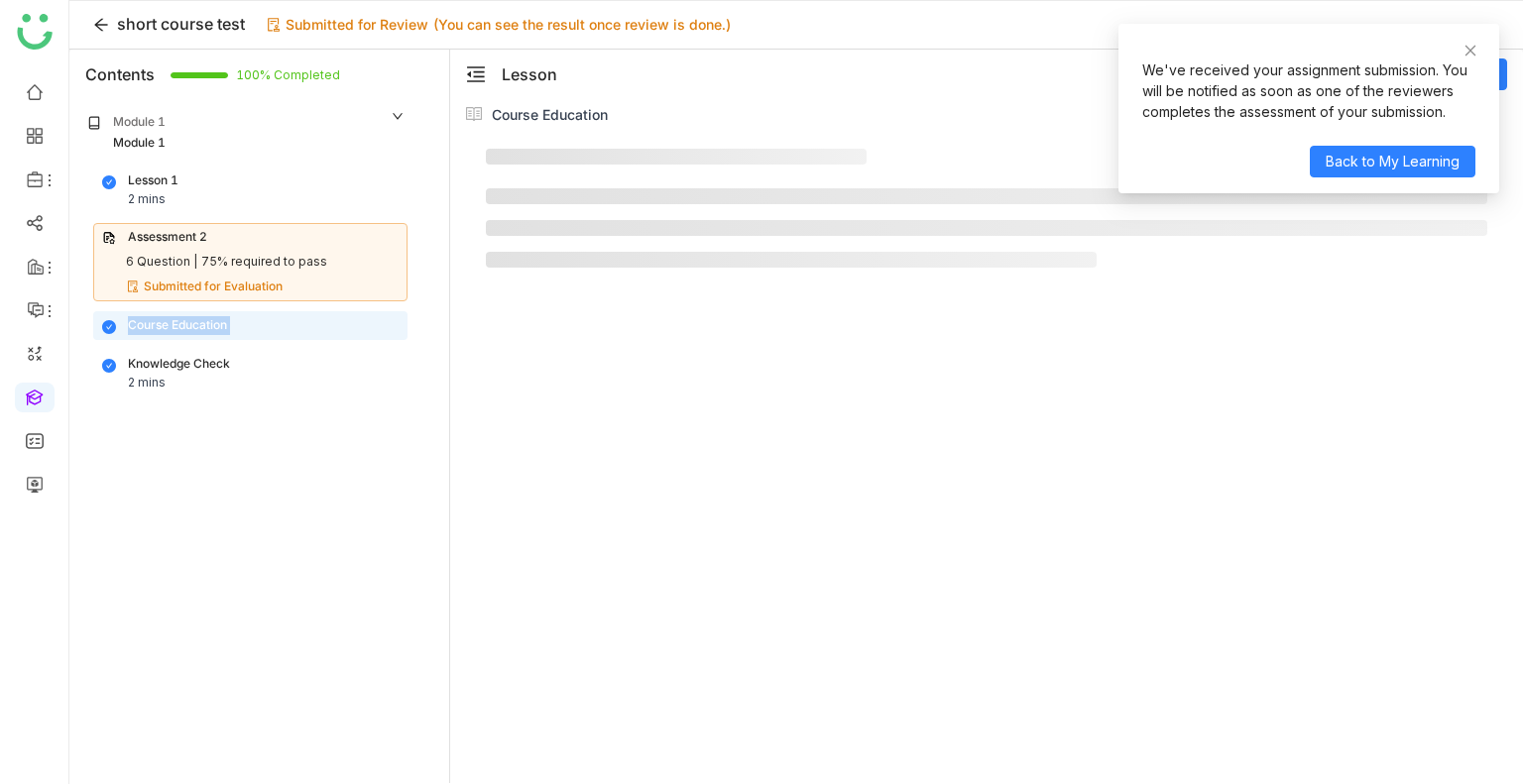 click on "Course Education" at bounding box center [177, 325] 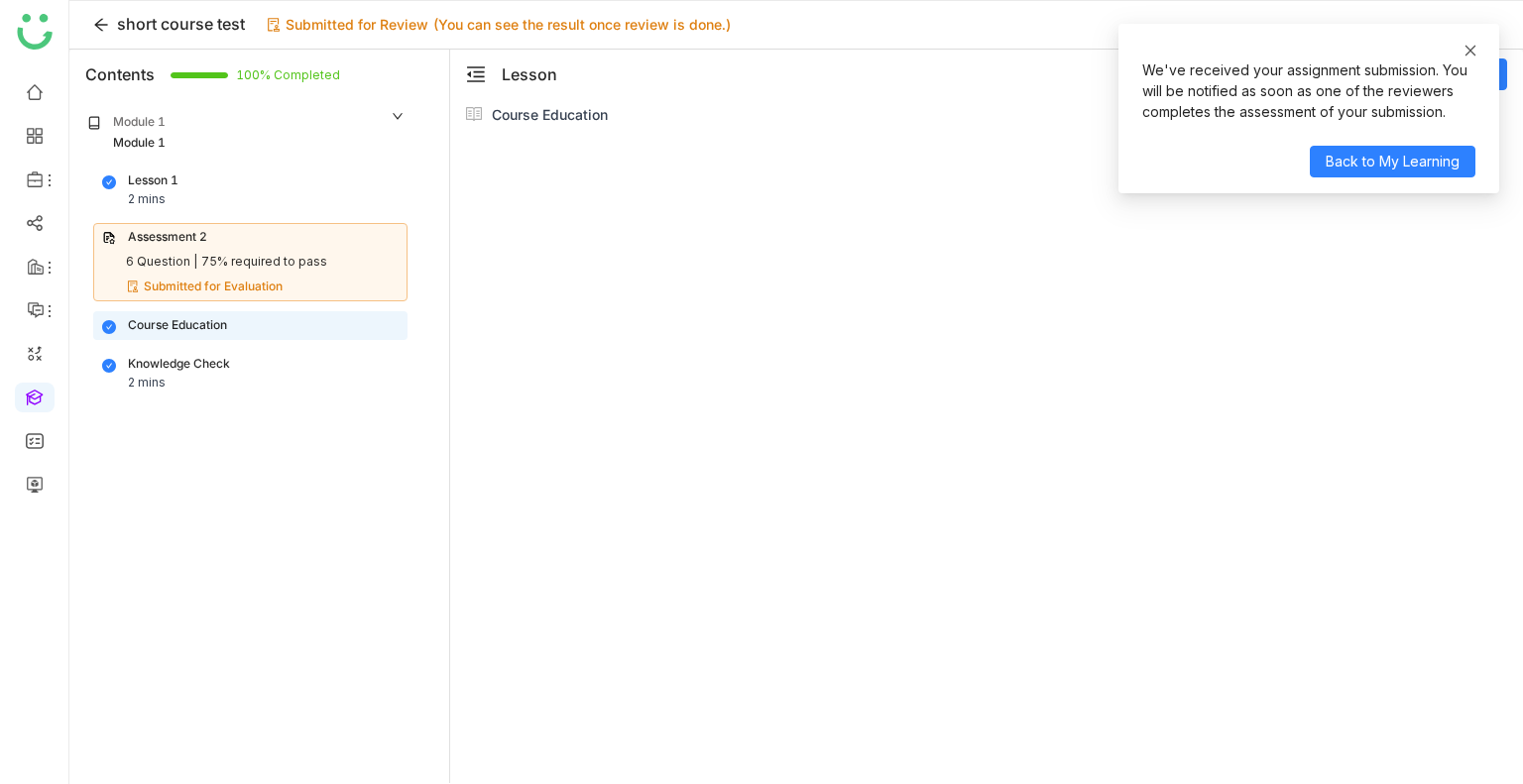 click 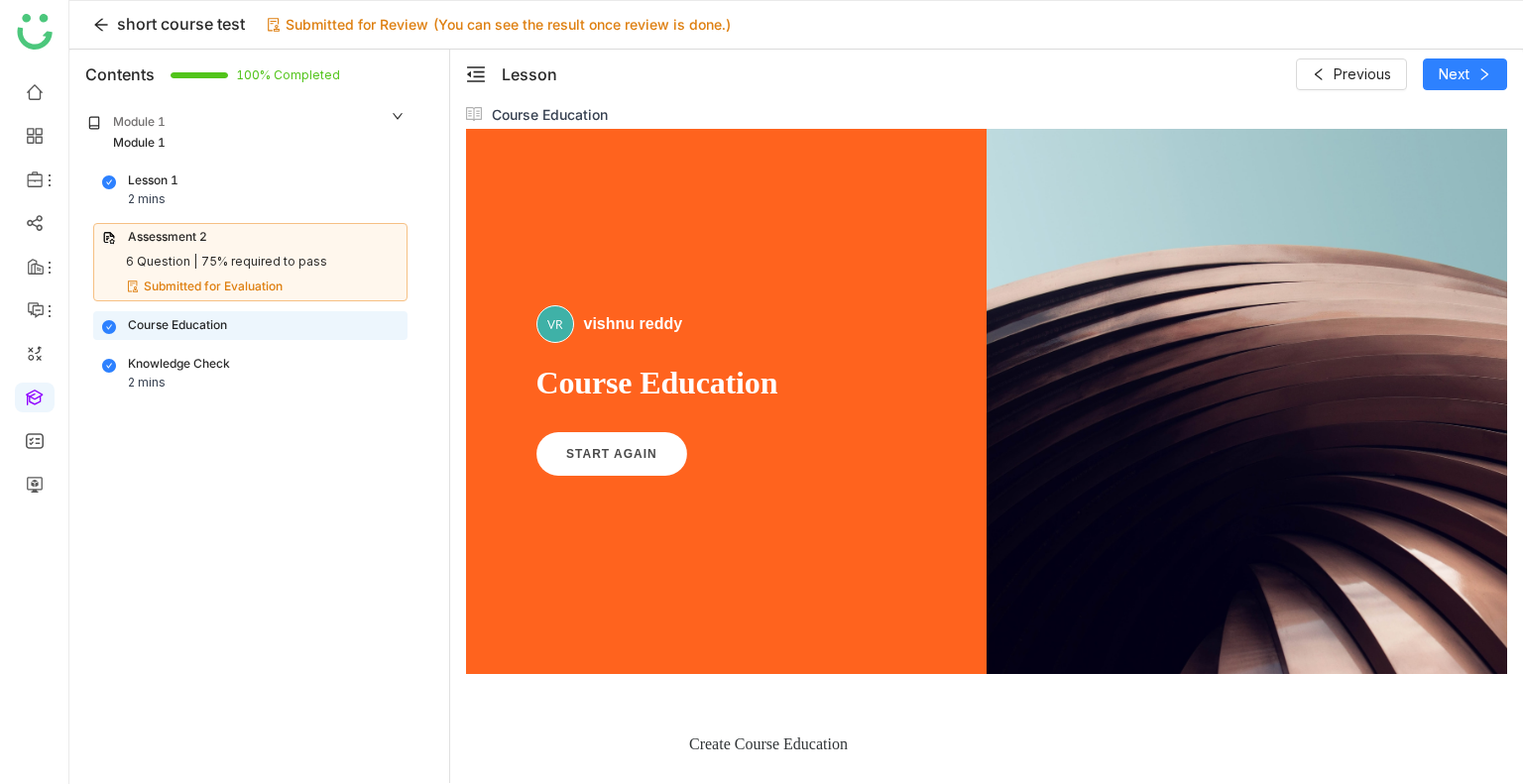 scroll, scrollTop: 0, scrollLeft: 0, axis: both 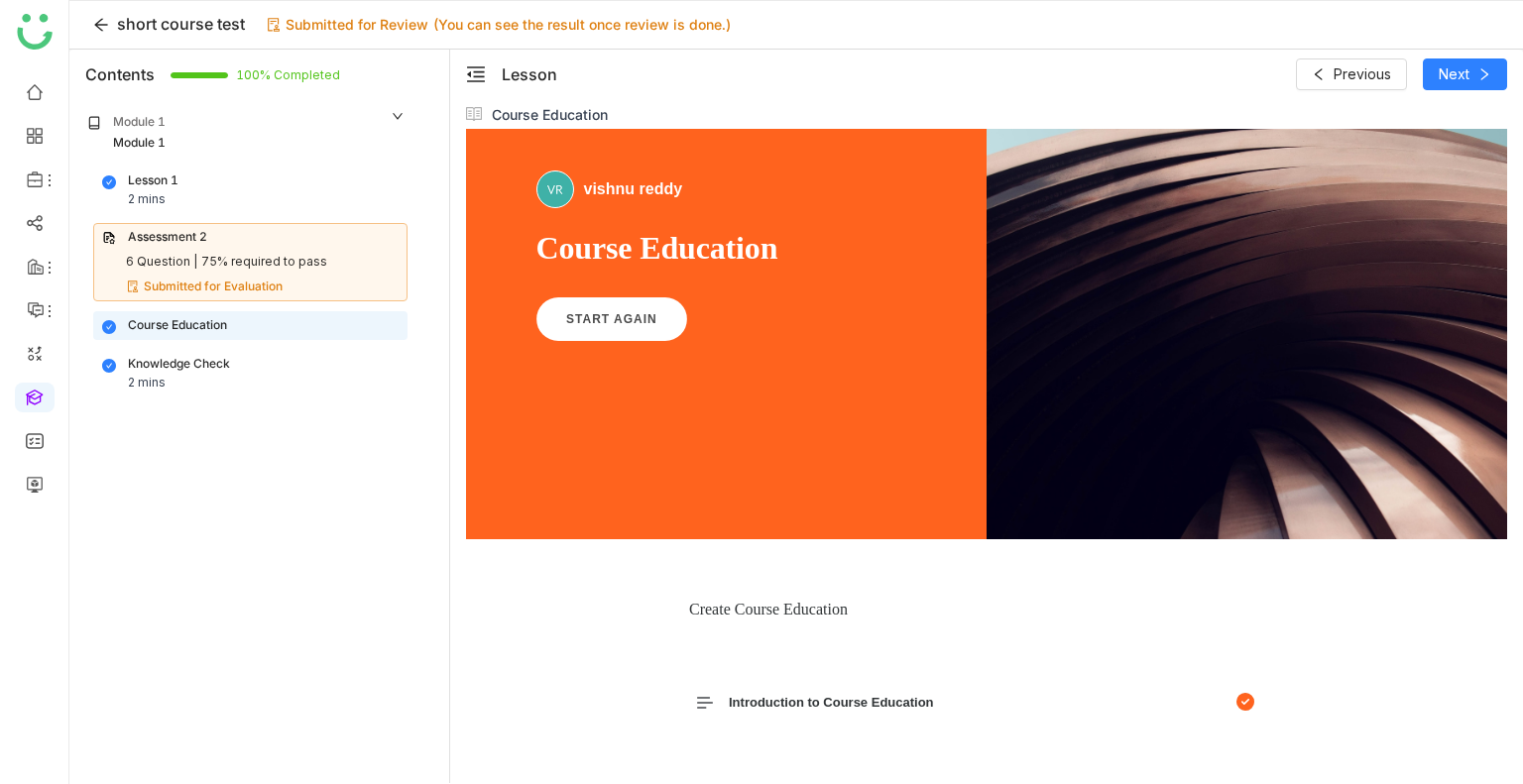 click on "vishnu reddy By   vishnu reddy Course Education START AGAIN" at bounding box center (726, 267) 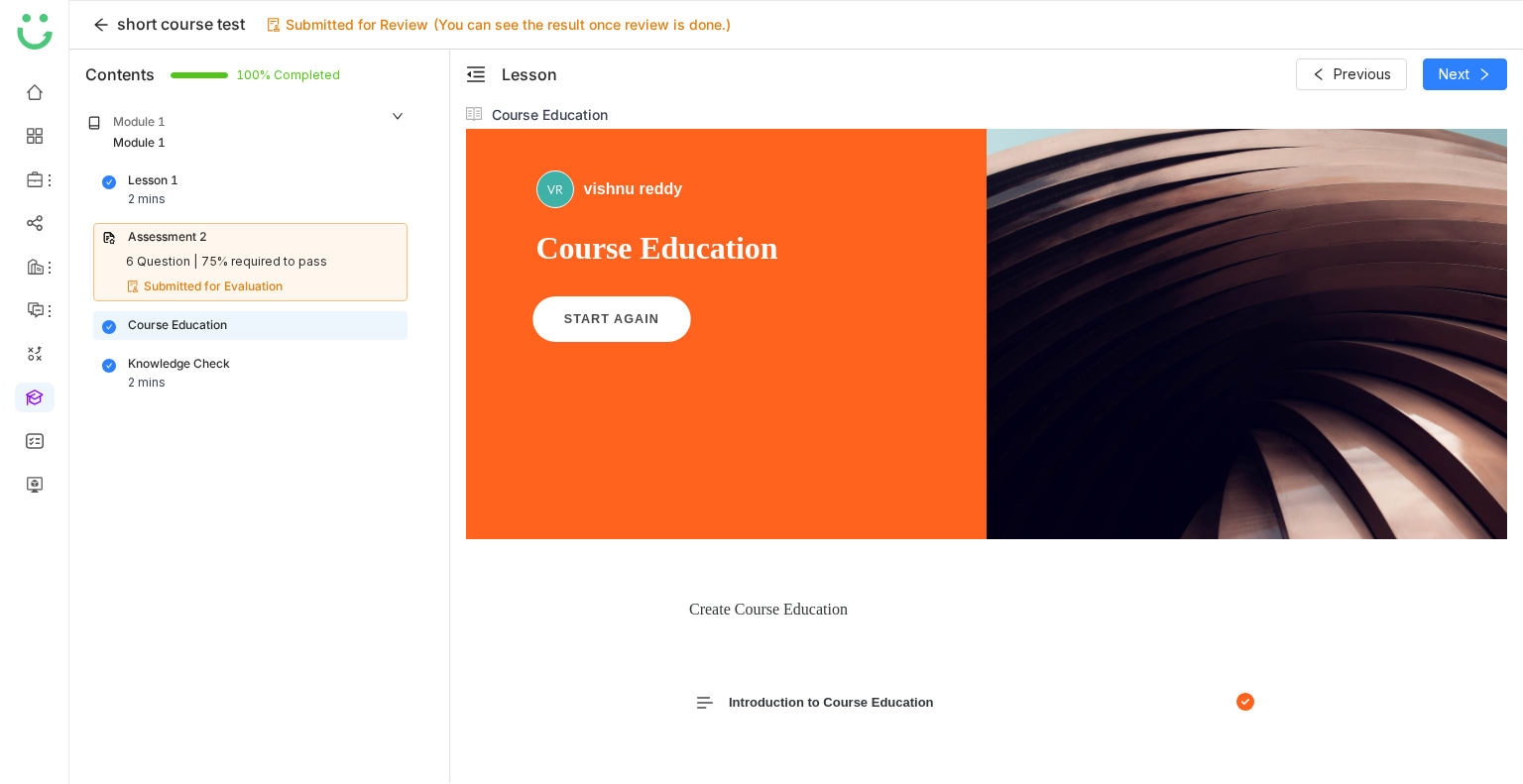 click on "START AGAIN" at bounding box center (611, 319) 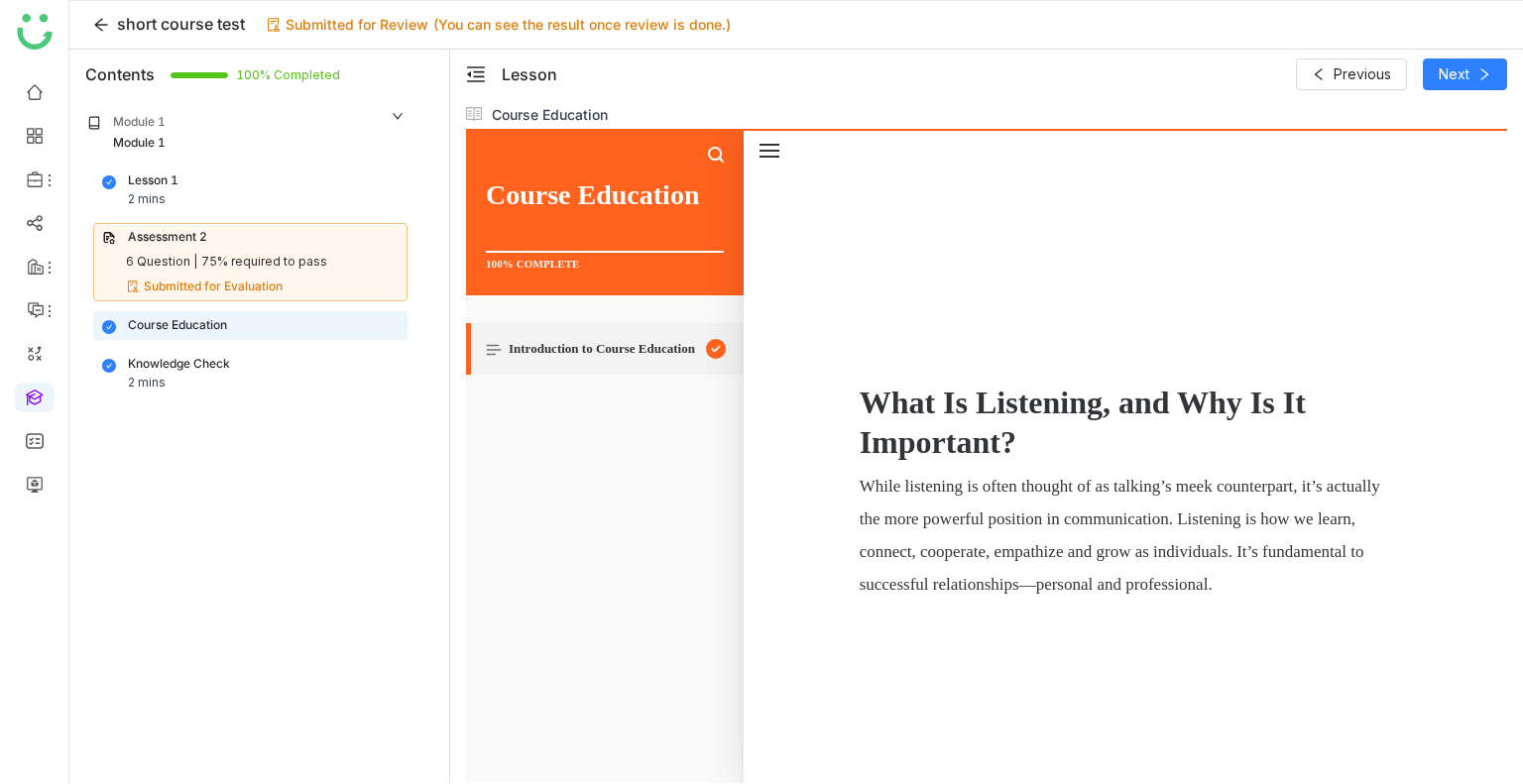 scroll, scrollTop: 2280, scrollLeft: 0, axis: vertical 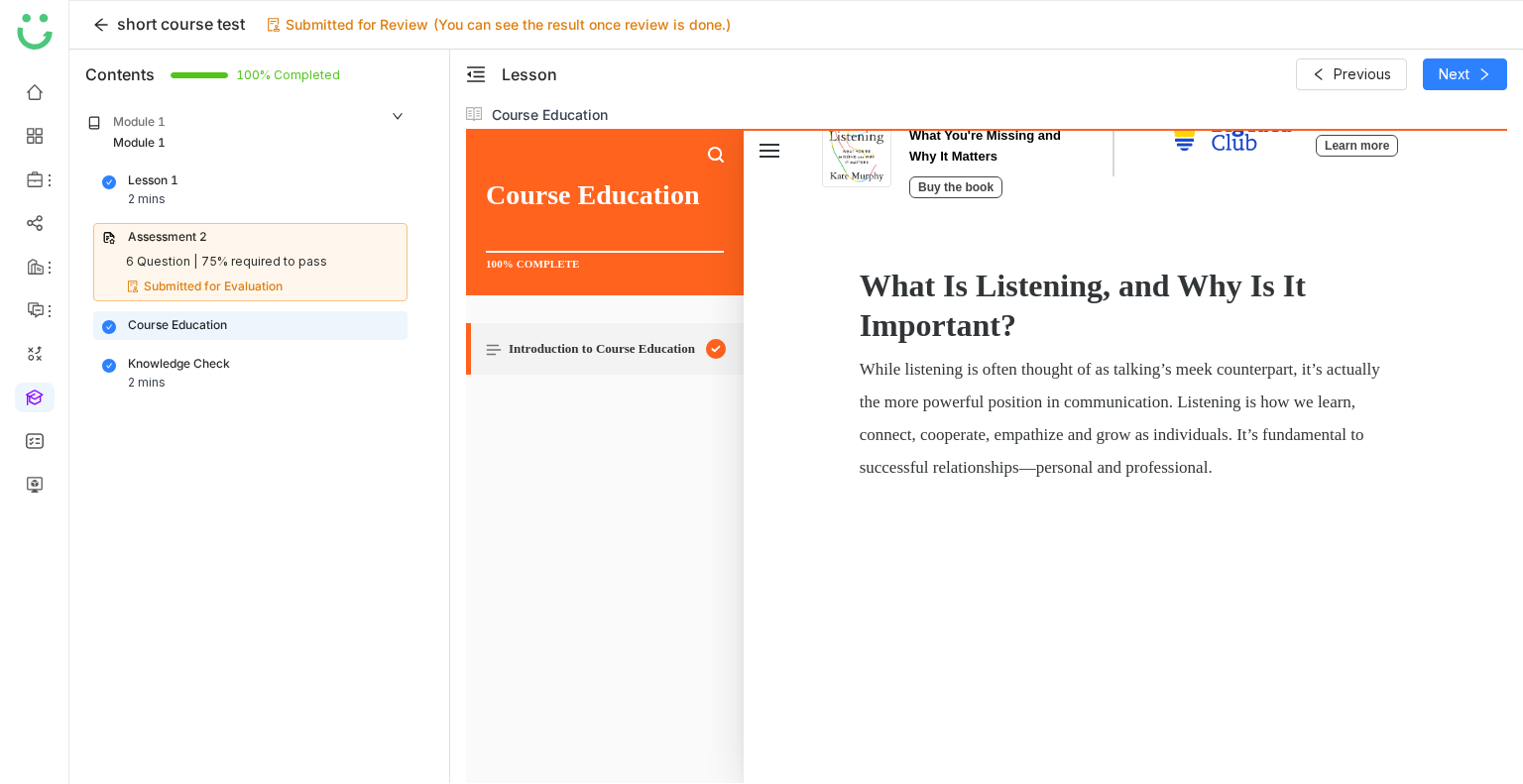click on "Lesson  Previous   Next" 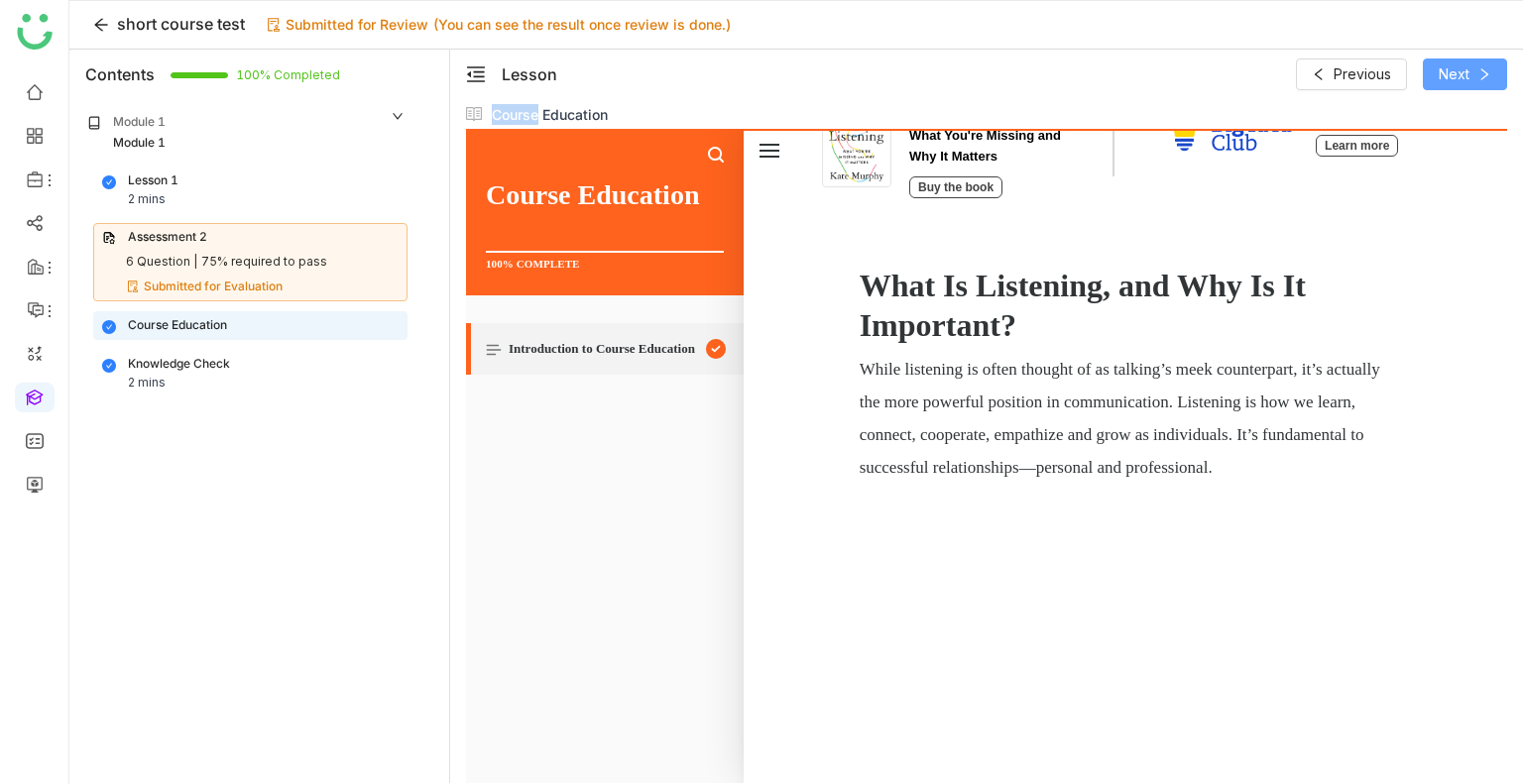 drag, startPoint x: 1464, startPoint y: 55, endPoint x: 1446, endPoint y: 80, distance: 30.805844 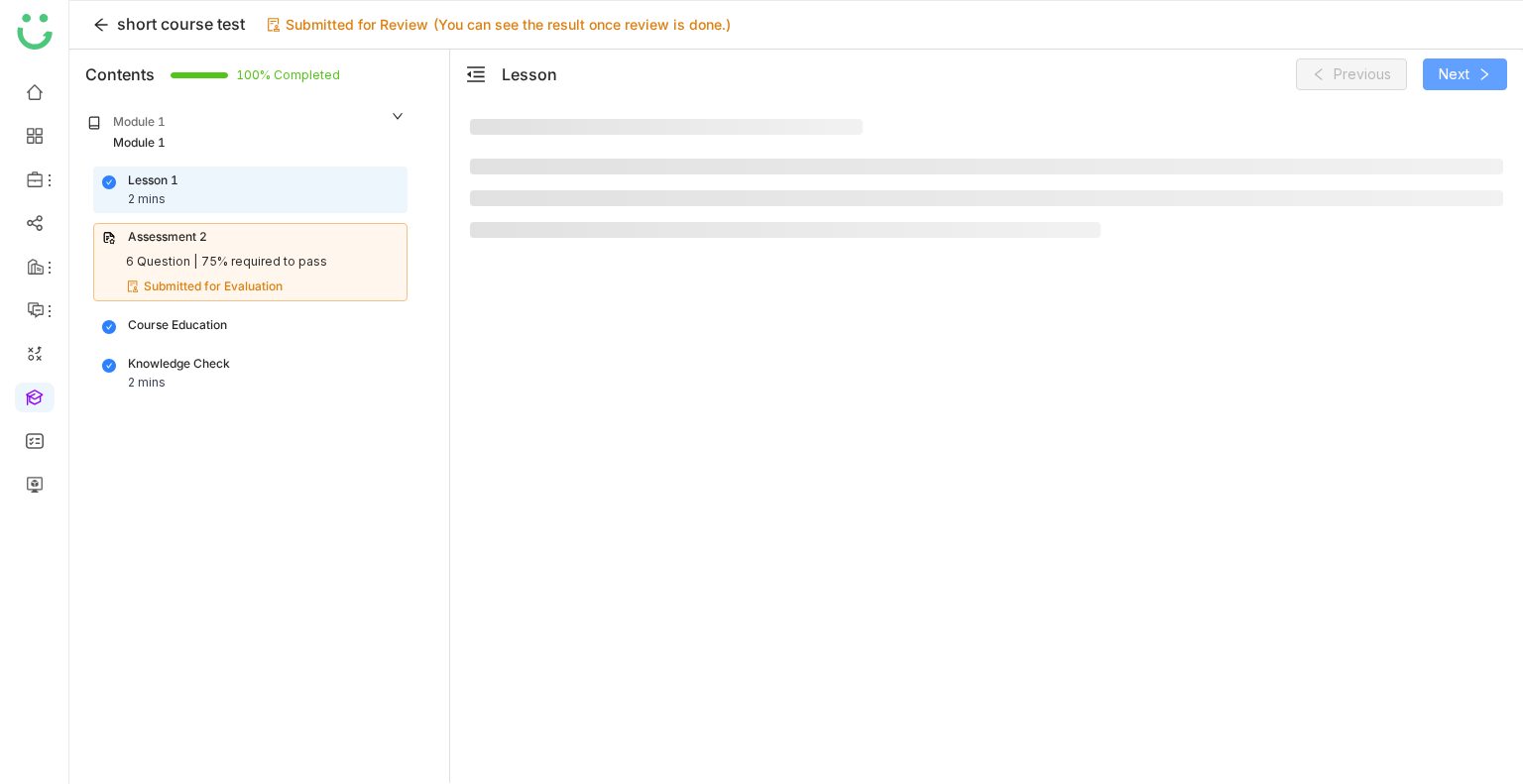 click on "Next" 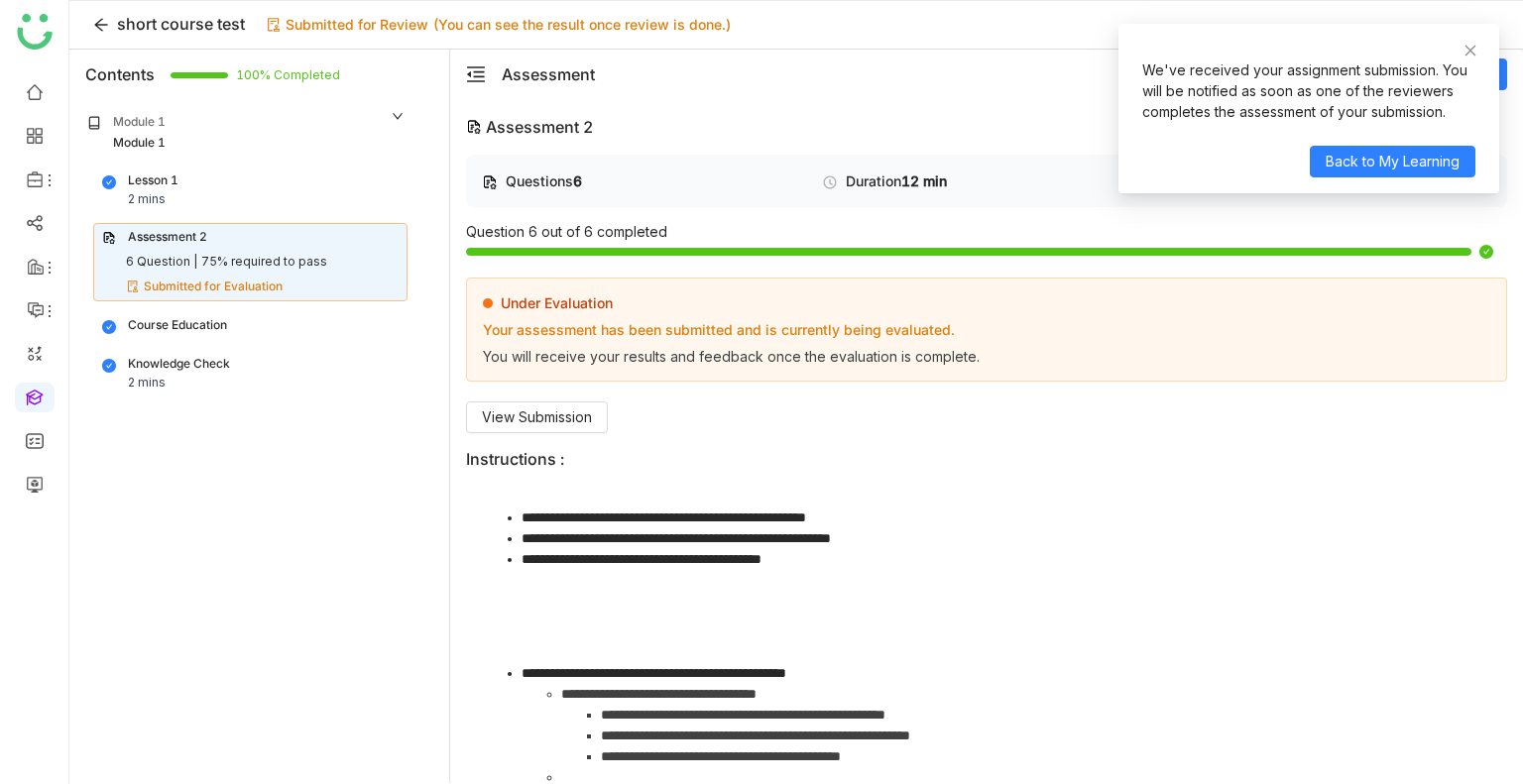 click on "Knowledge Check 2 mins" at bounding box center [250, 374] 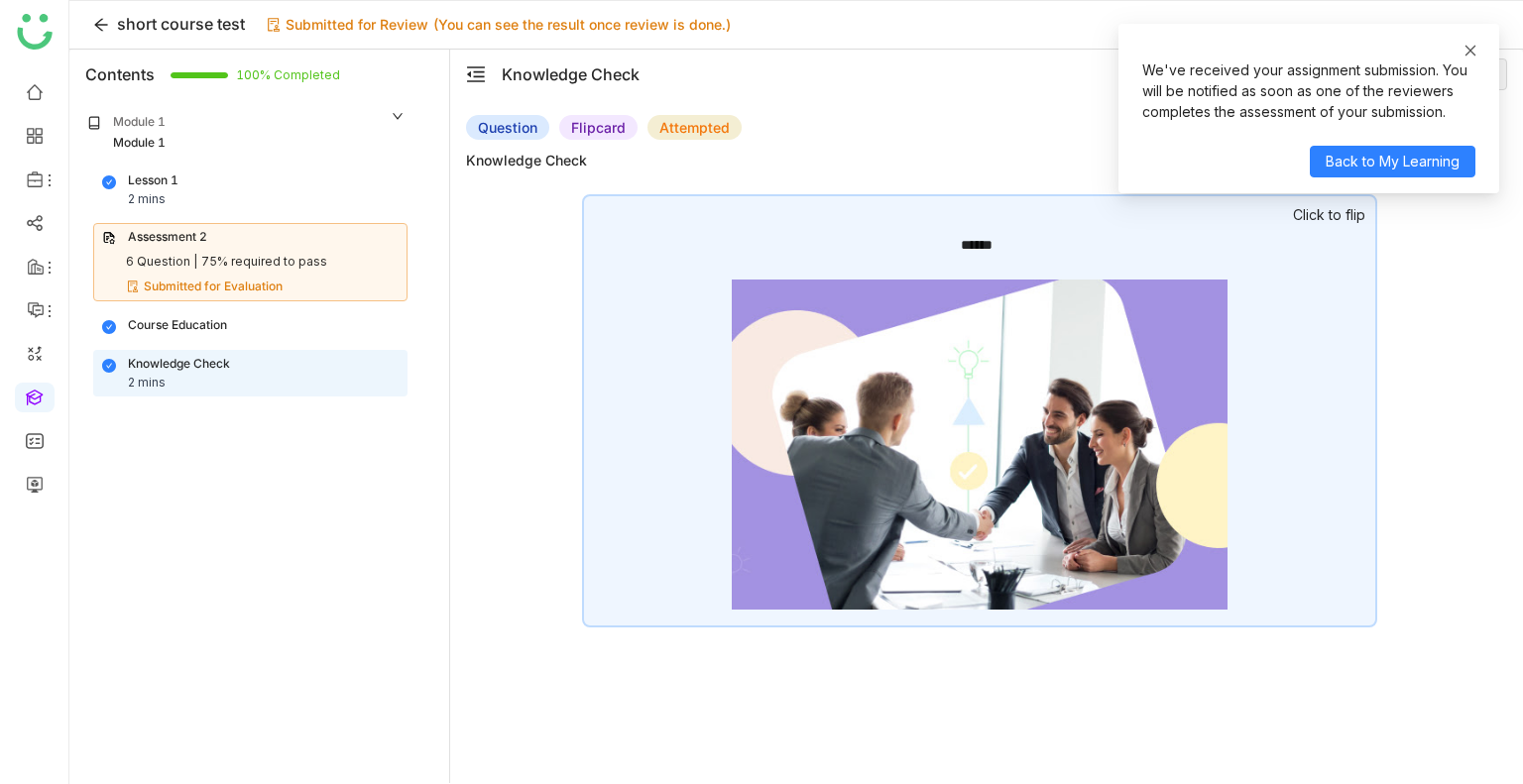 click at bounding box center (1470, 51) 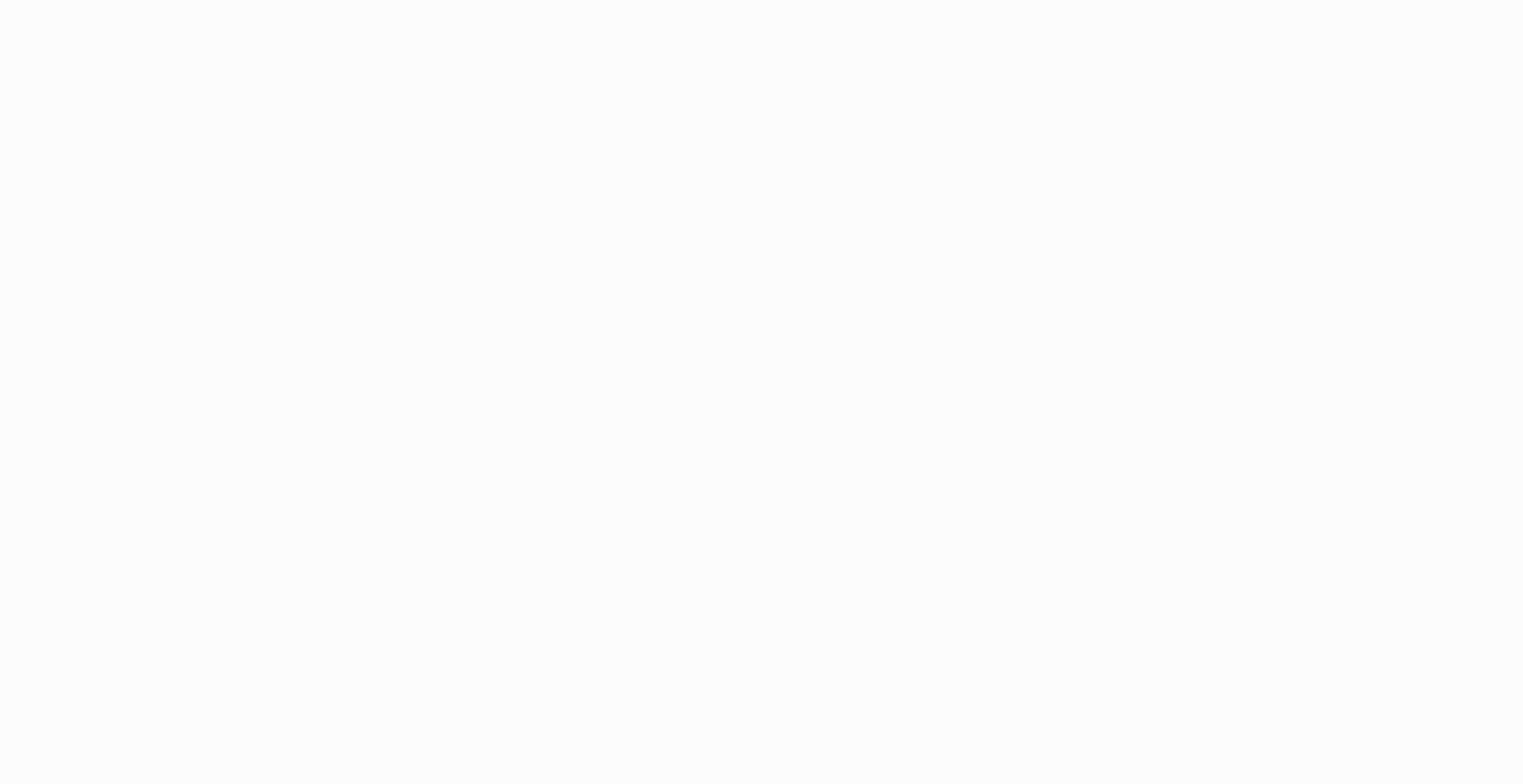 scroll, scrollTop: 0, scrollLeft: 0, axis: both 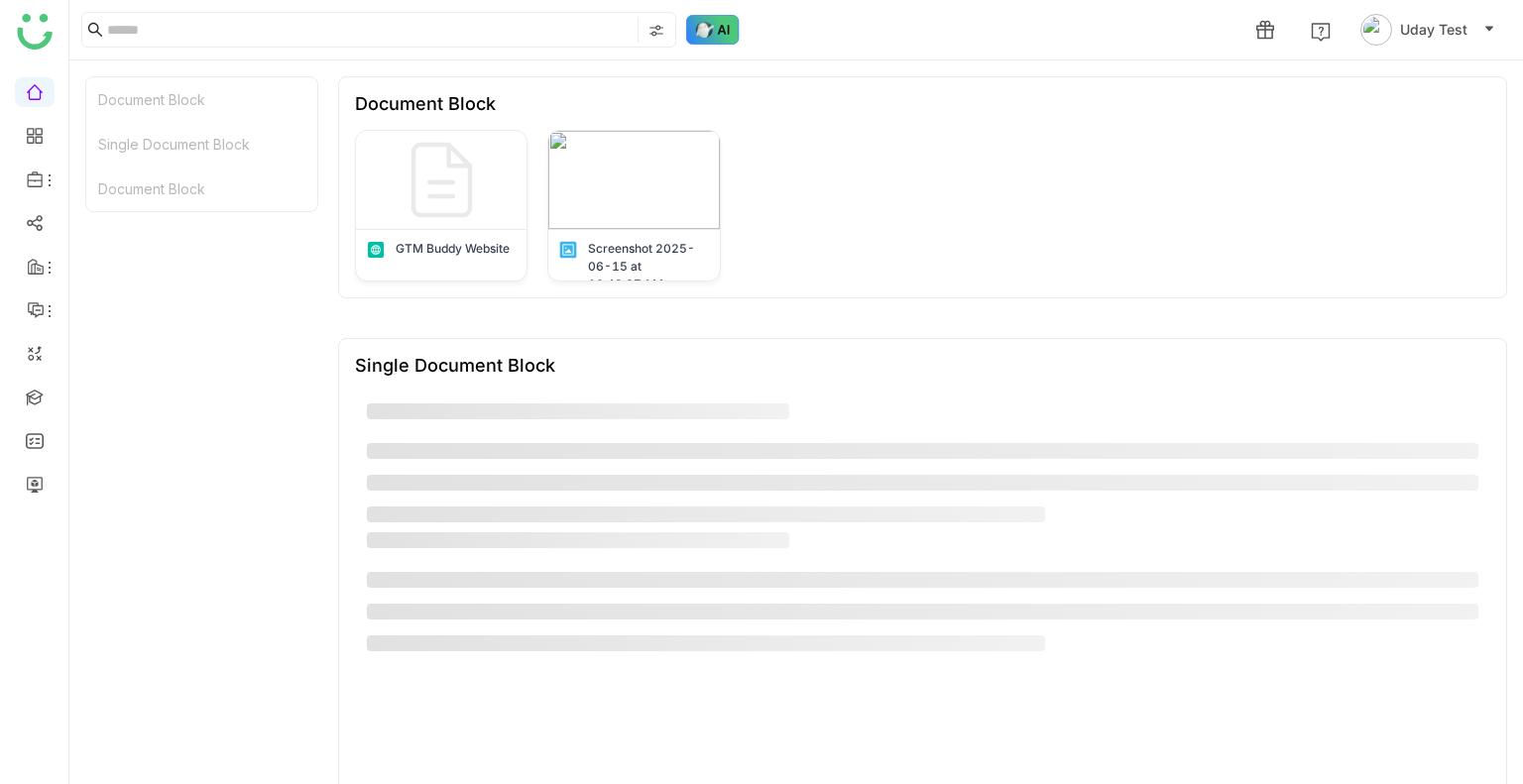 click 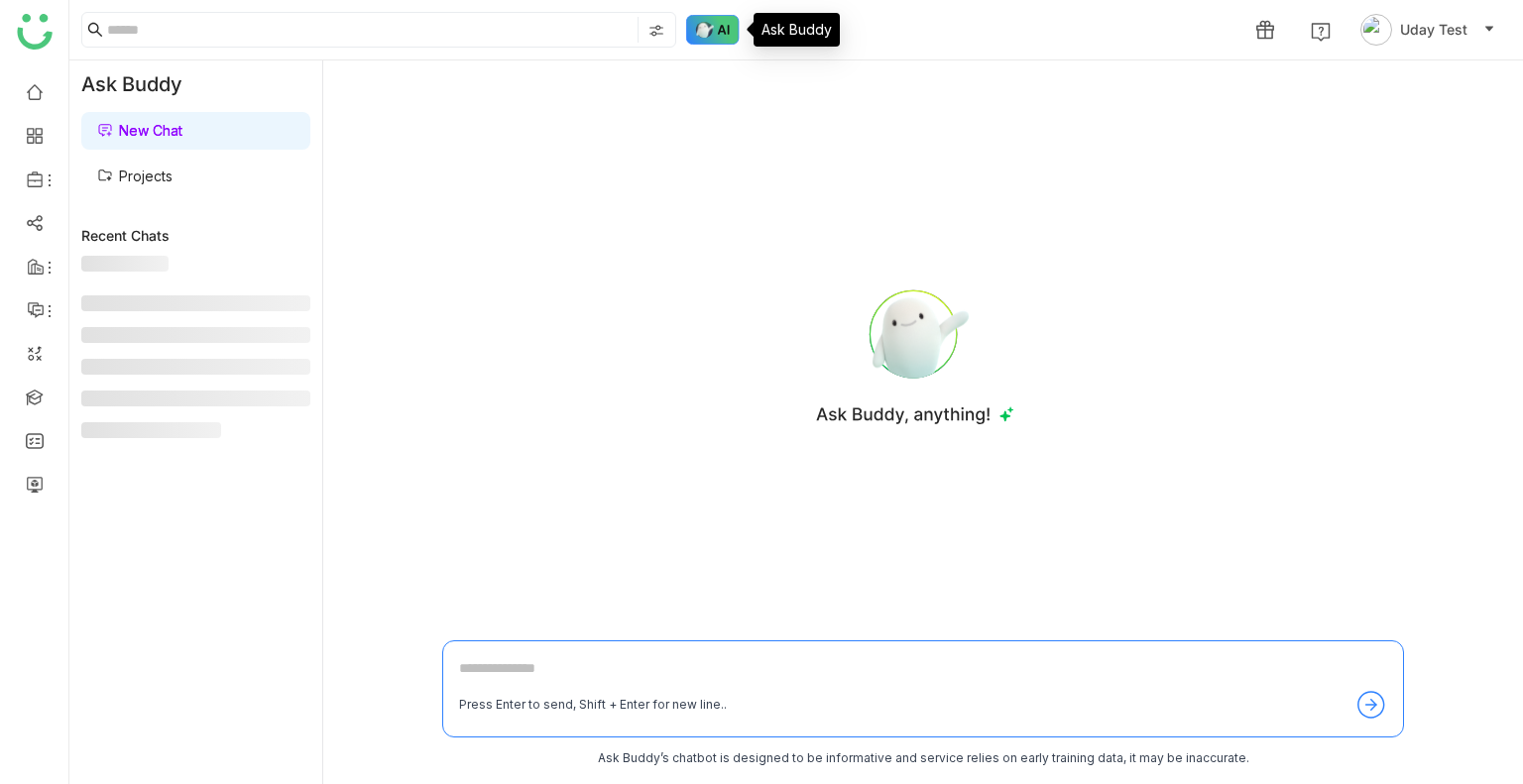 click 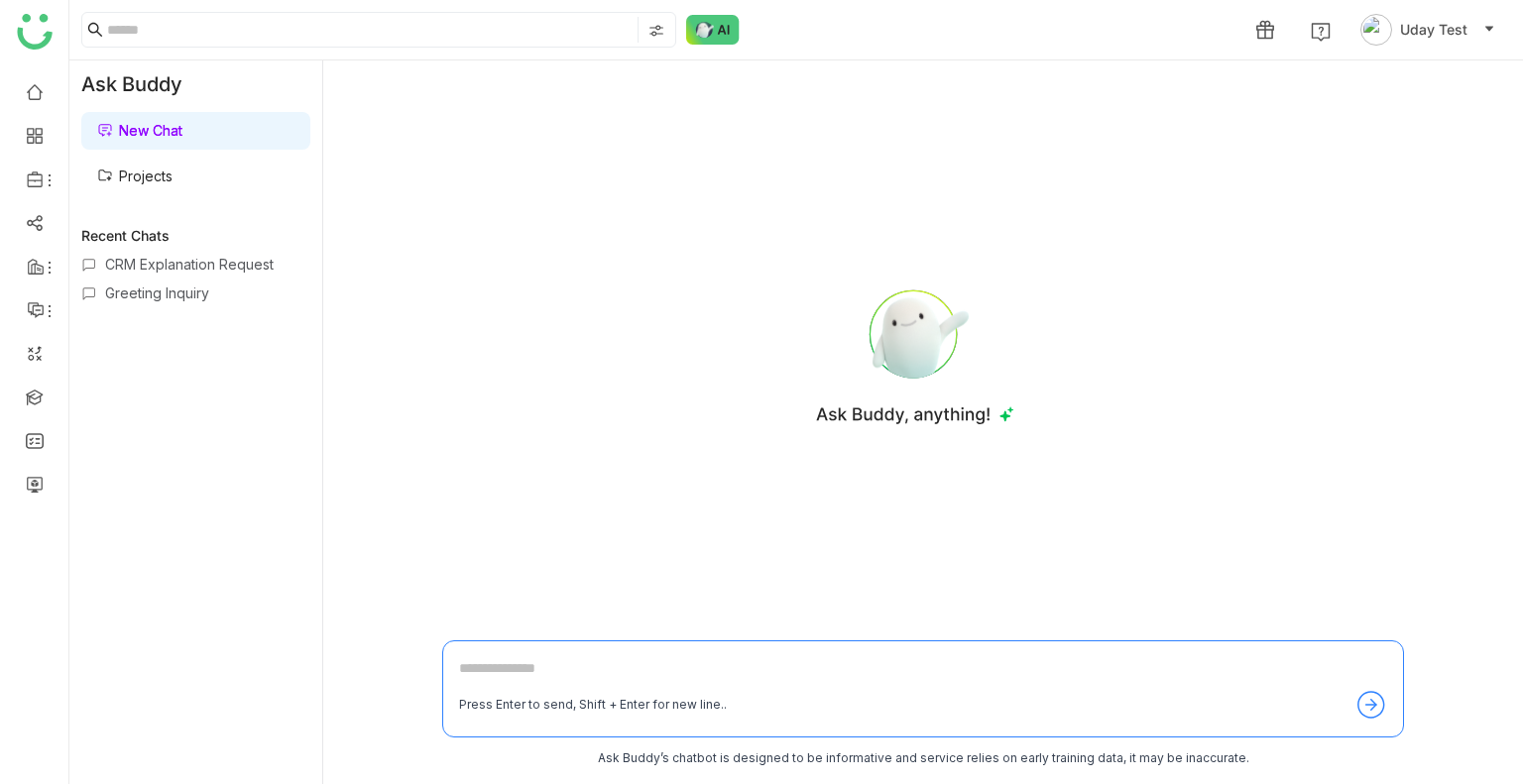 click on "Projects" at bounding box center (135, 175) 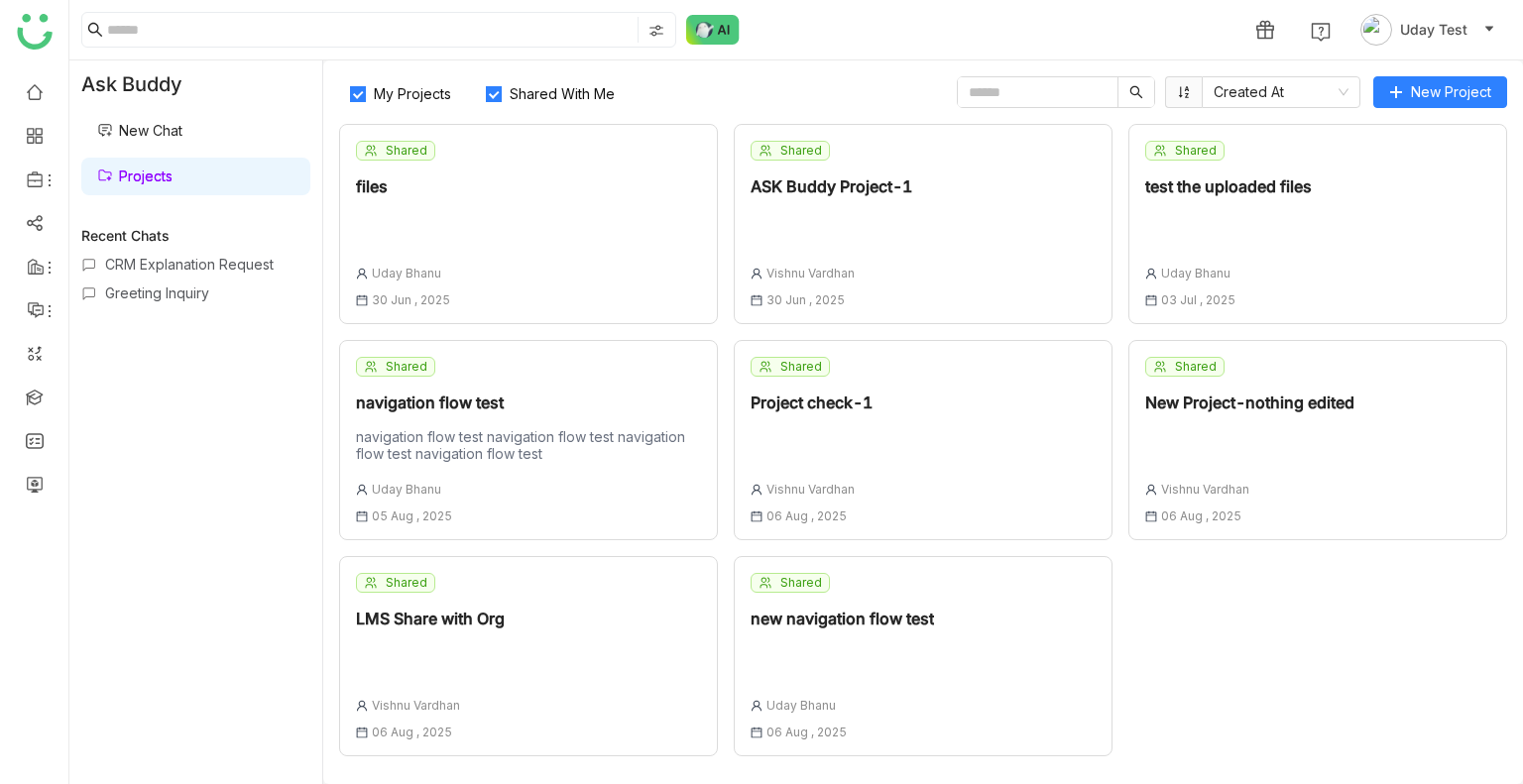 click 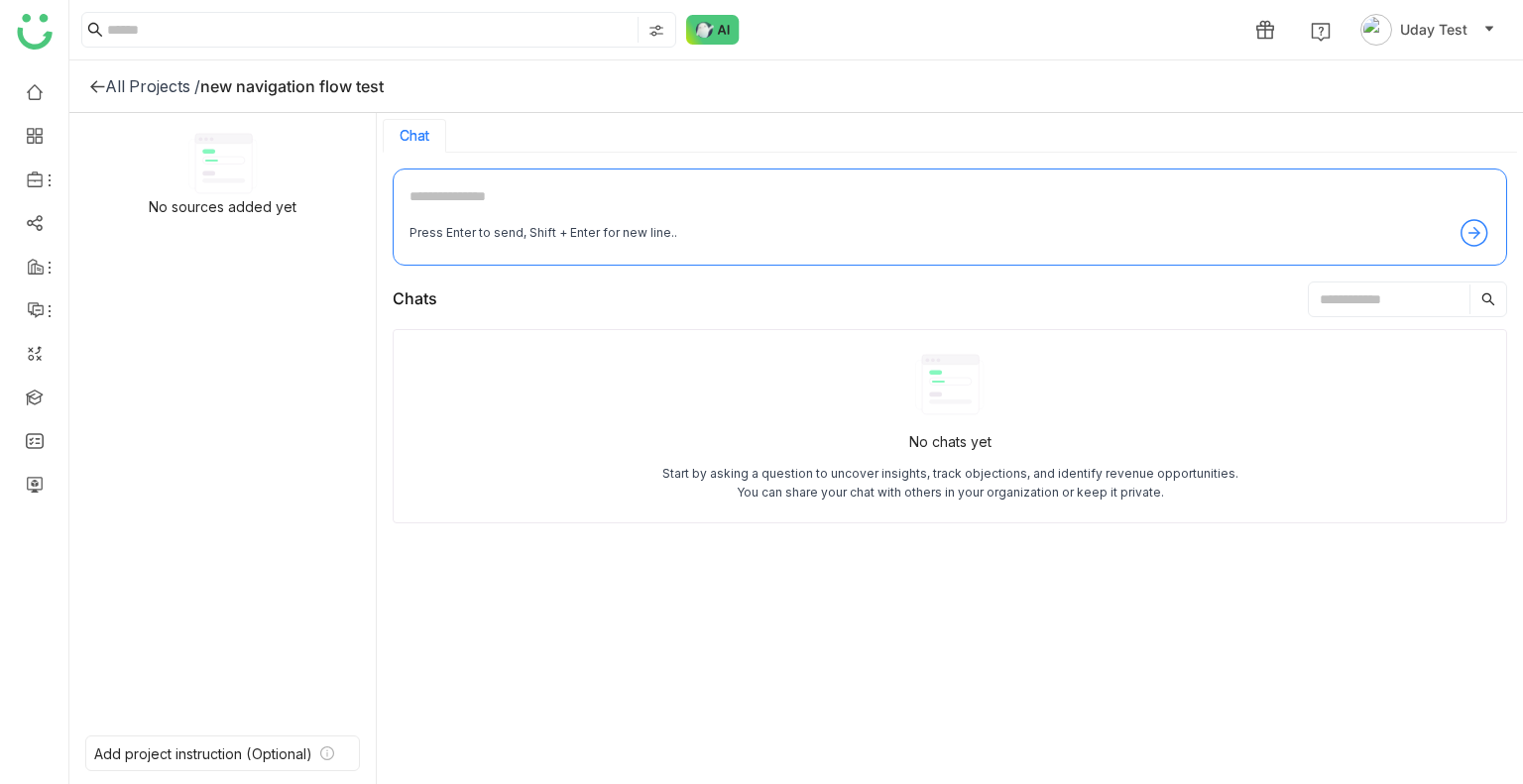 click at bounding box center [950, 201] 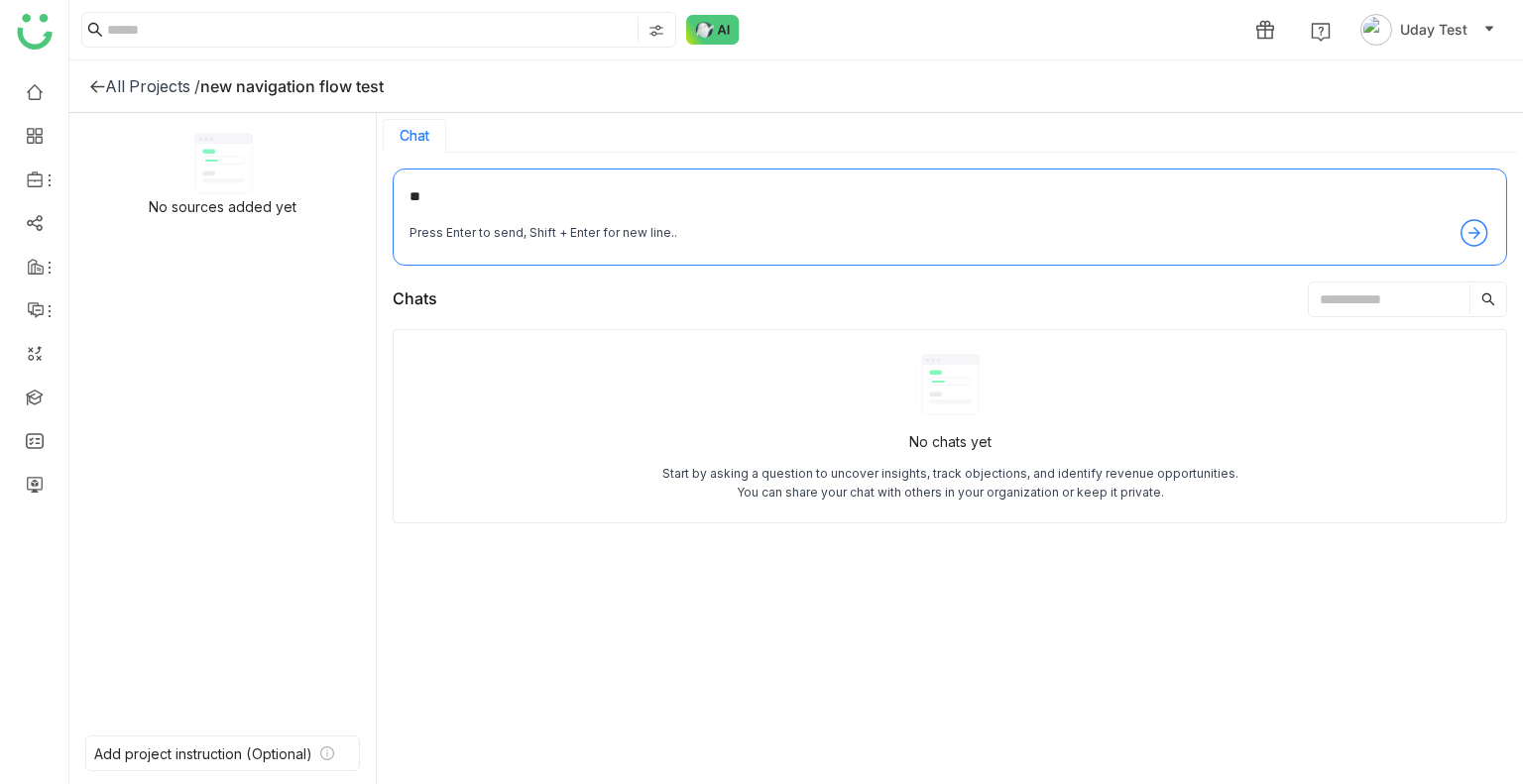 type on "*" 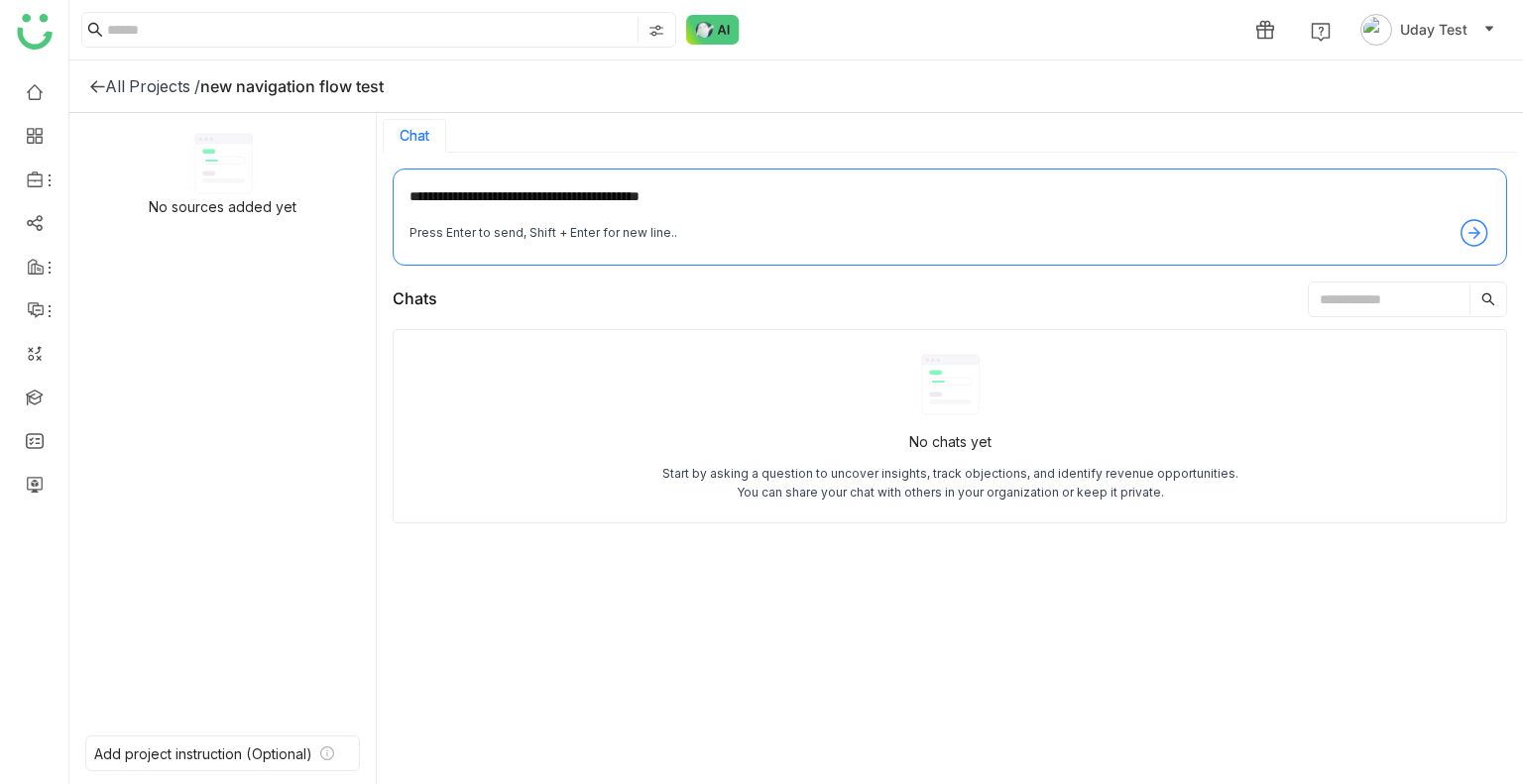 type on "**********" 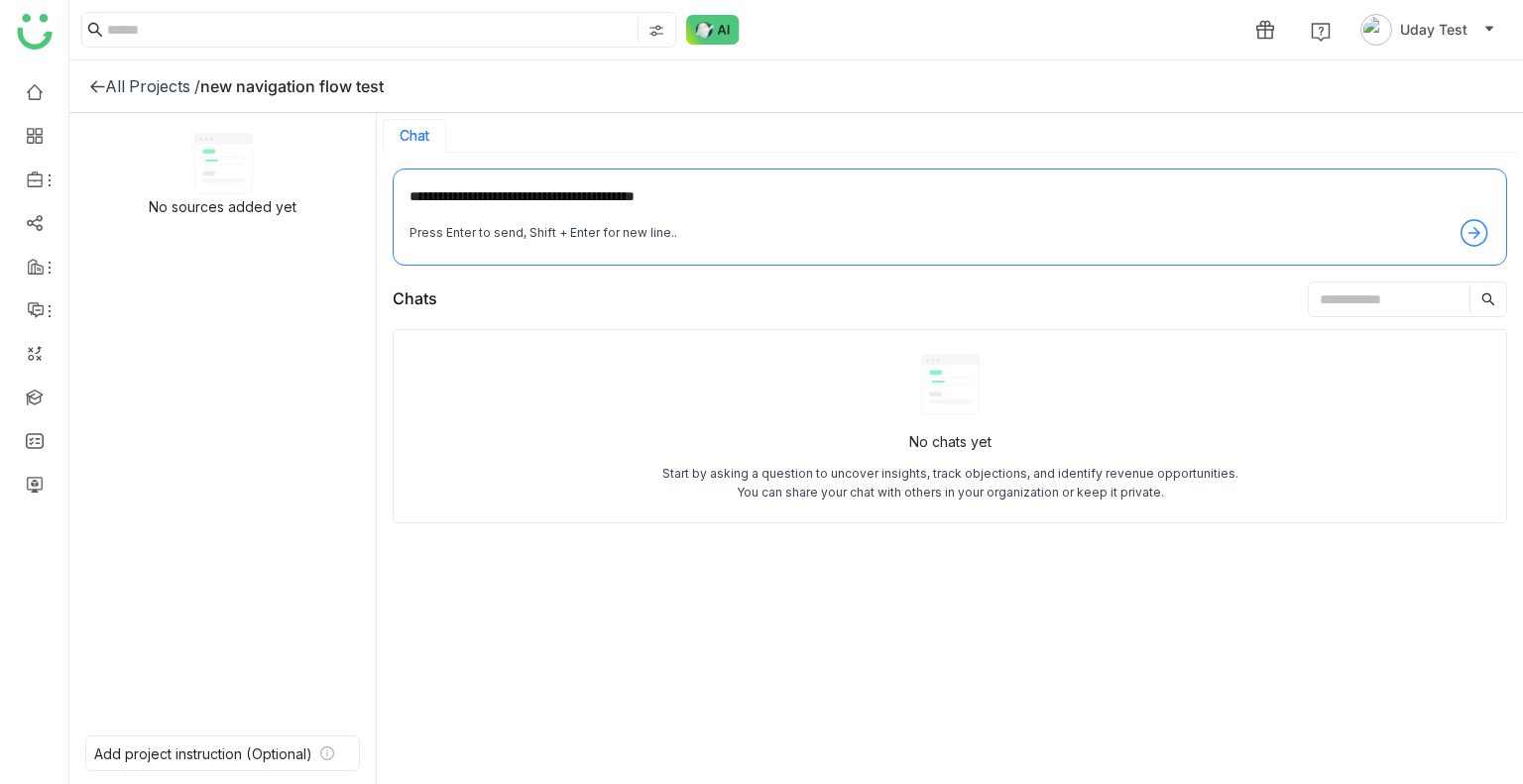 type 